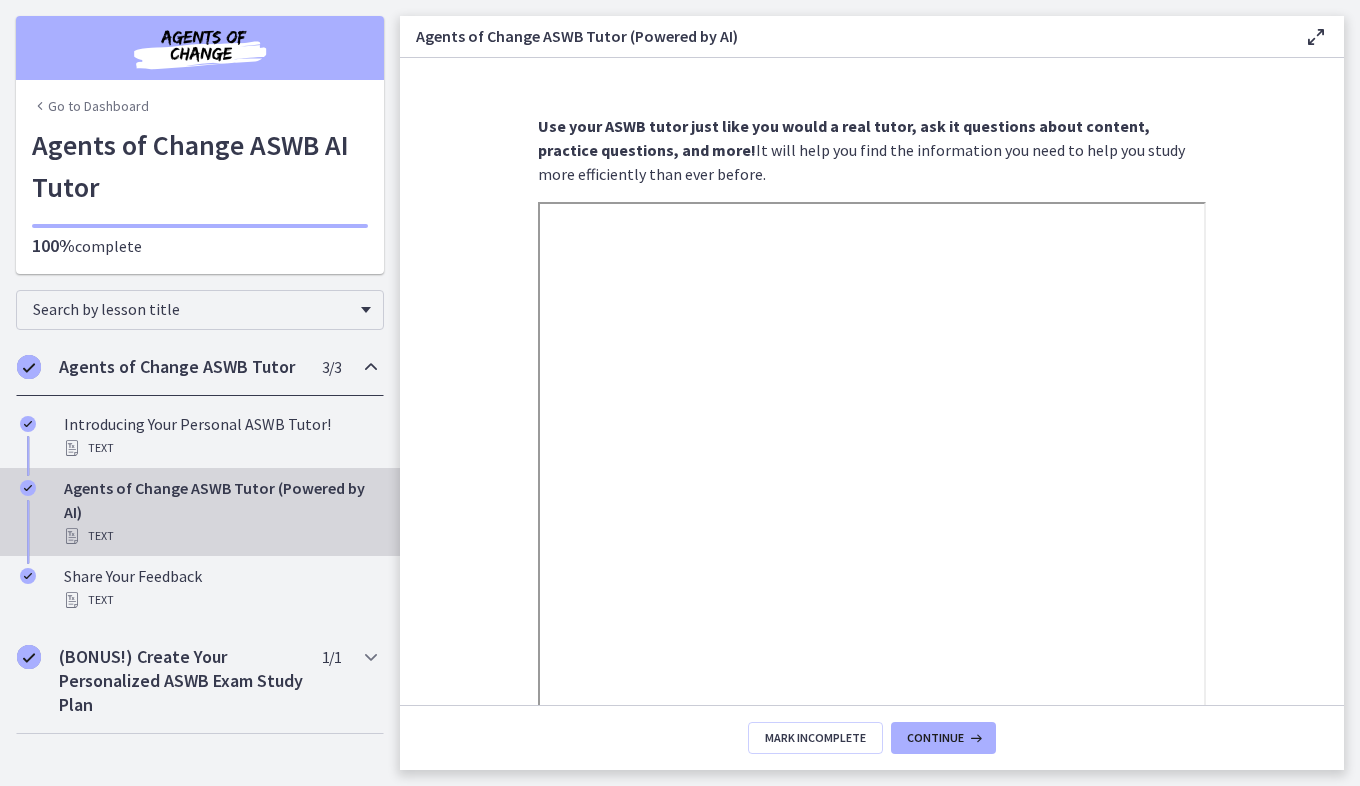 scroll, scrollTop: 0, scrollLeft: 0, axis: both 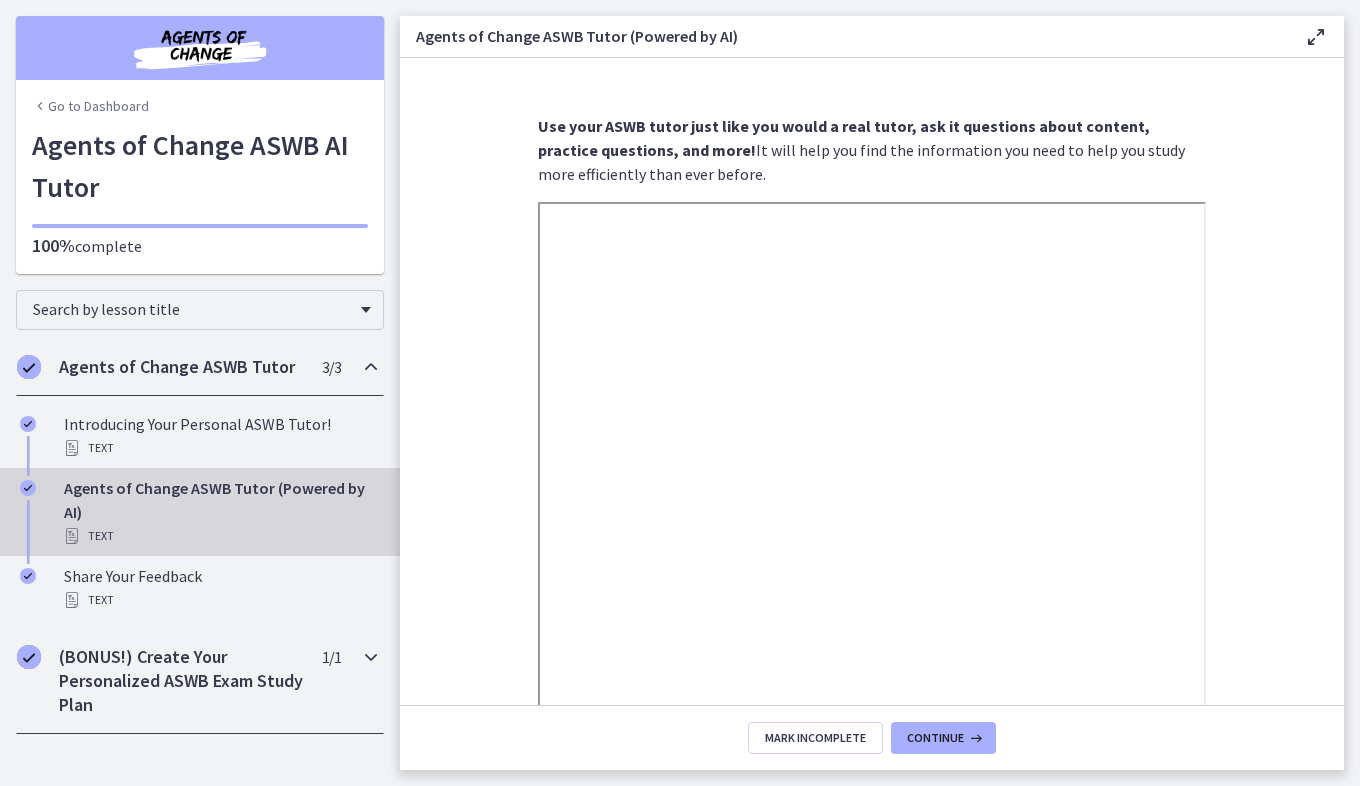 click on "(BONUS!) Create Your Personalized ASWB Exam Study Plan" at bounding box center (181, 681) 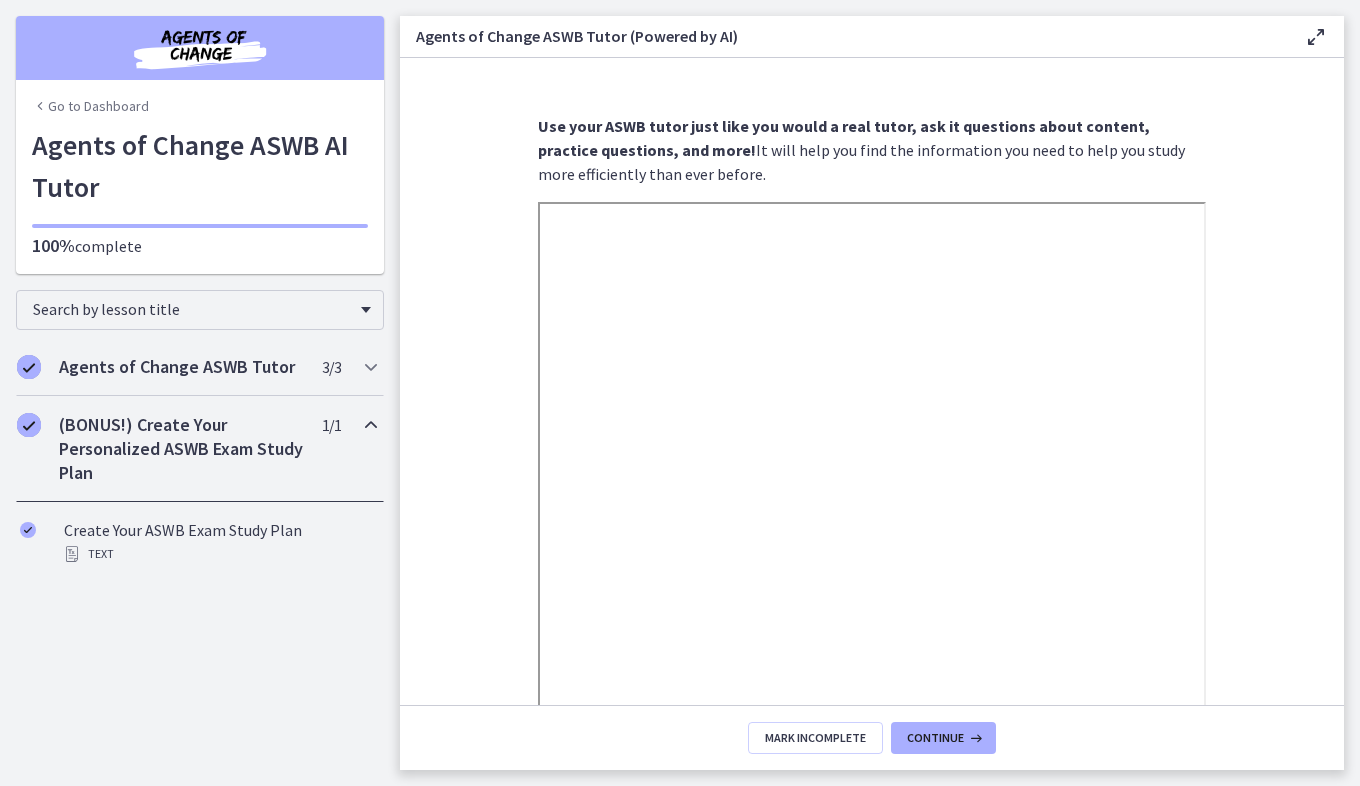 click on "(BONUS!) Create Your Personalized ASWB Exam Study Plan" at bounding box center [181, 449] 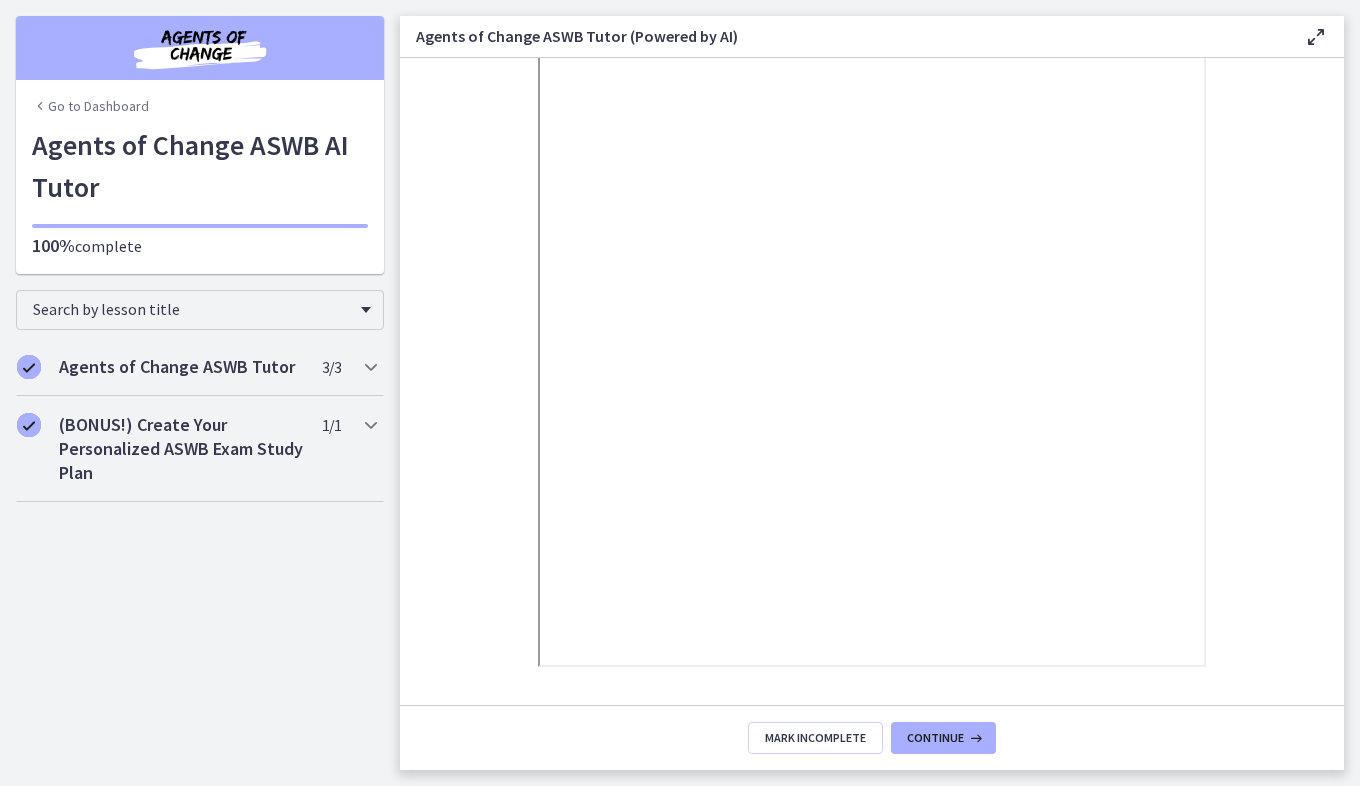 scroll, scrollTop: 236, scrollLeft: 0, axis: vertical 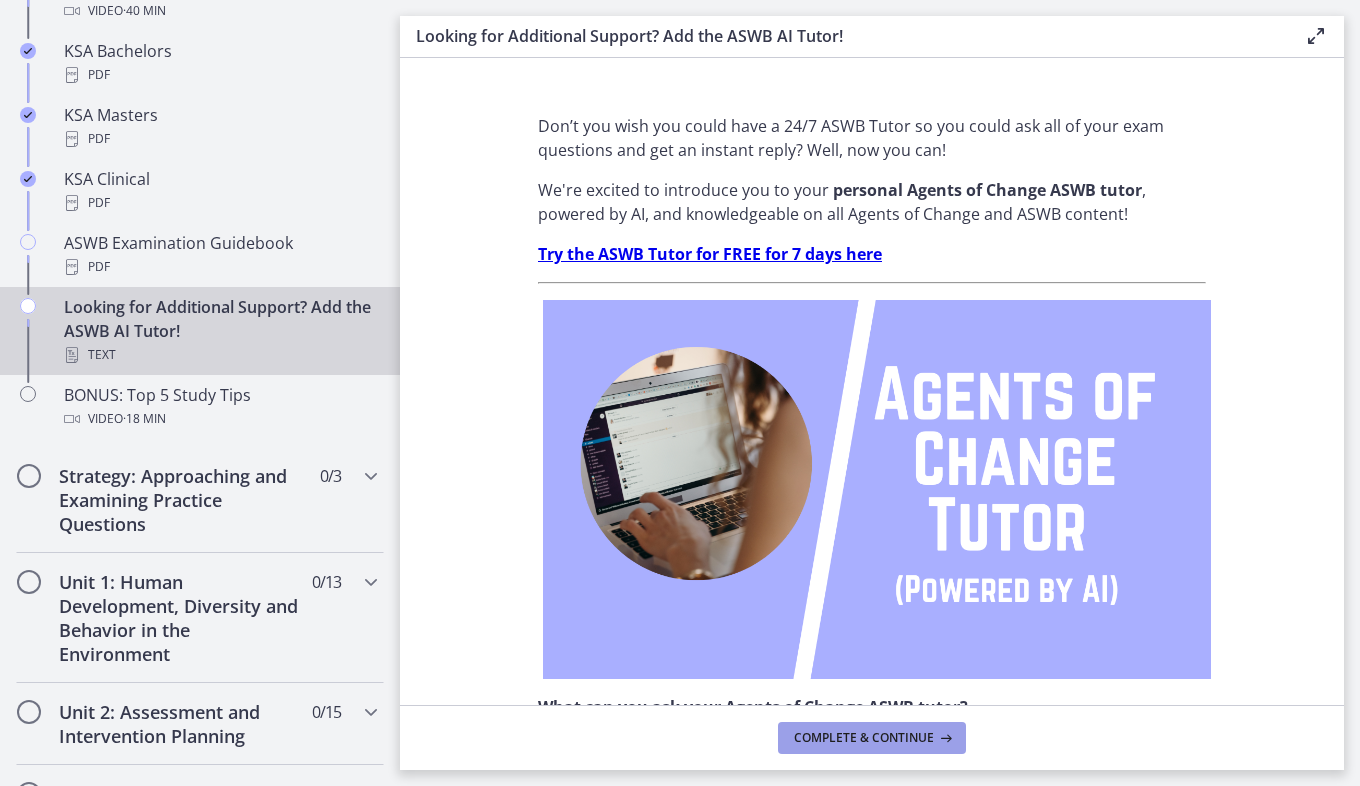click on "Complete & continue" at bounding box center [864, 738] 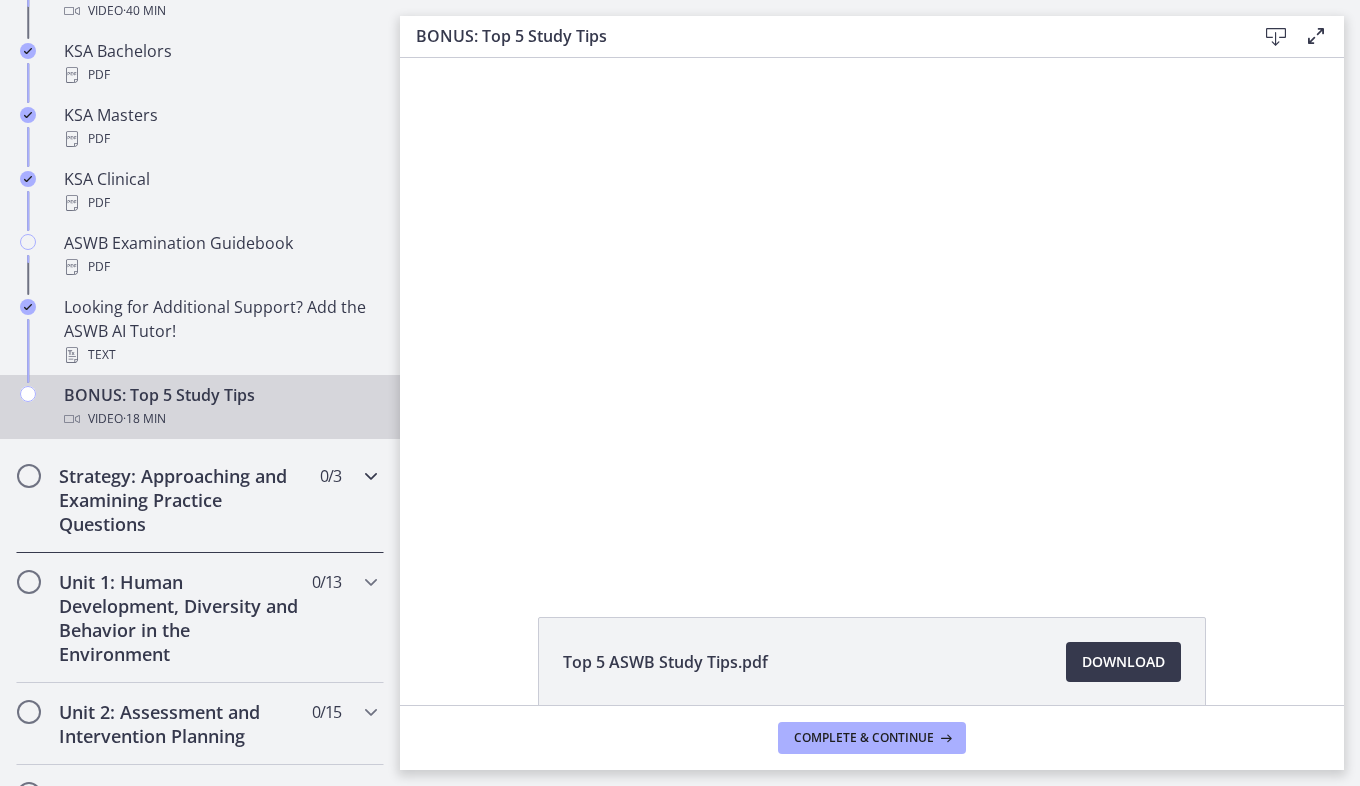 scroll, scrollTop: 0, scrollLeft: 0, axis: both 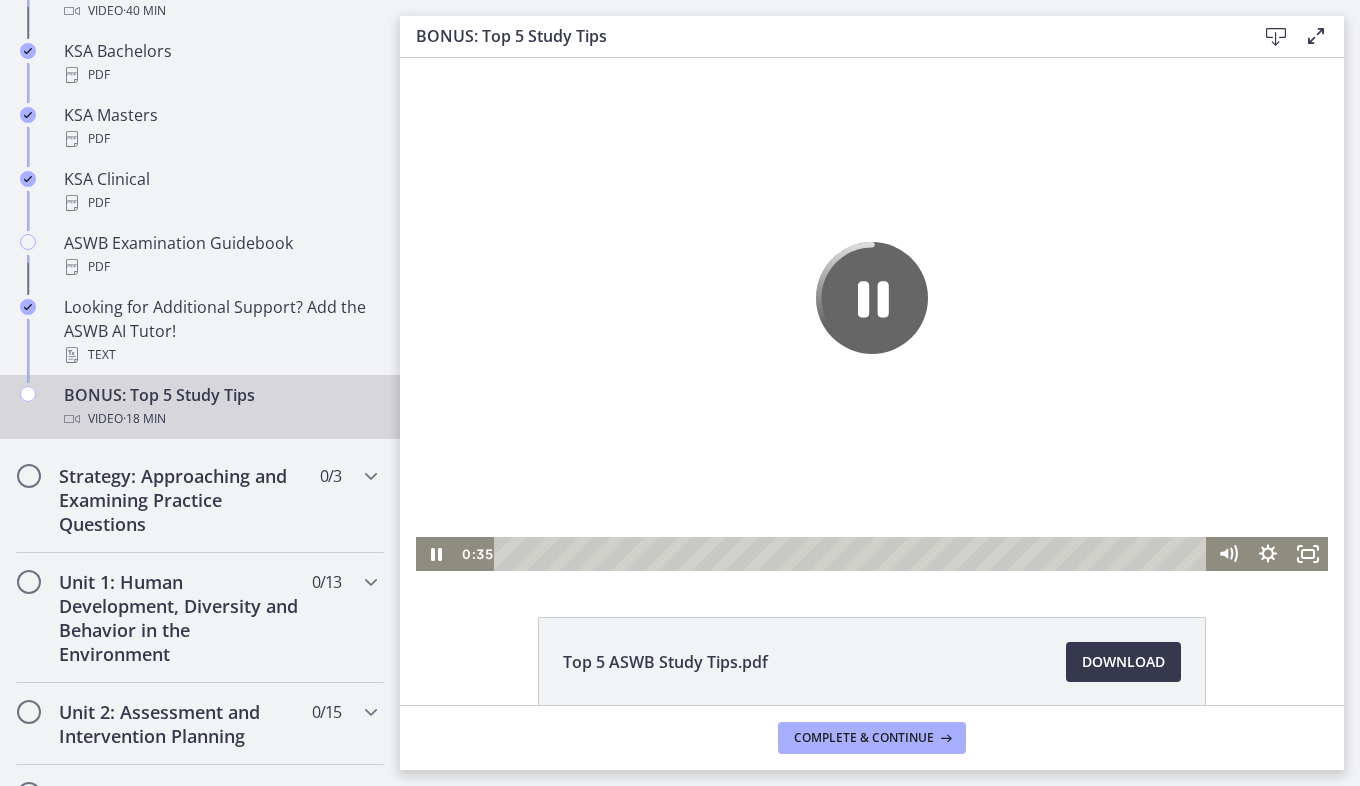 click at bounding box center [872, 314] 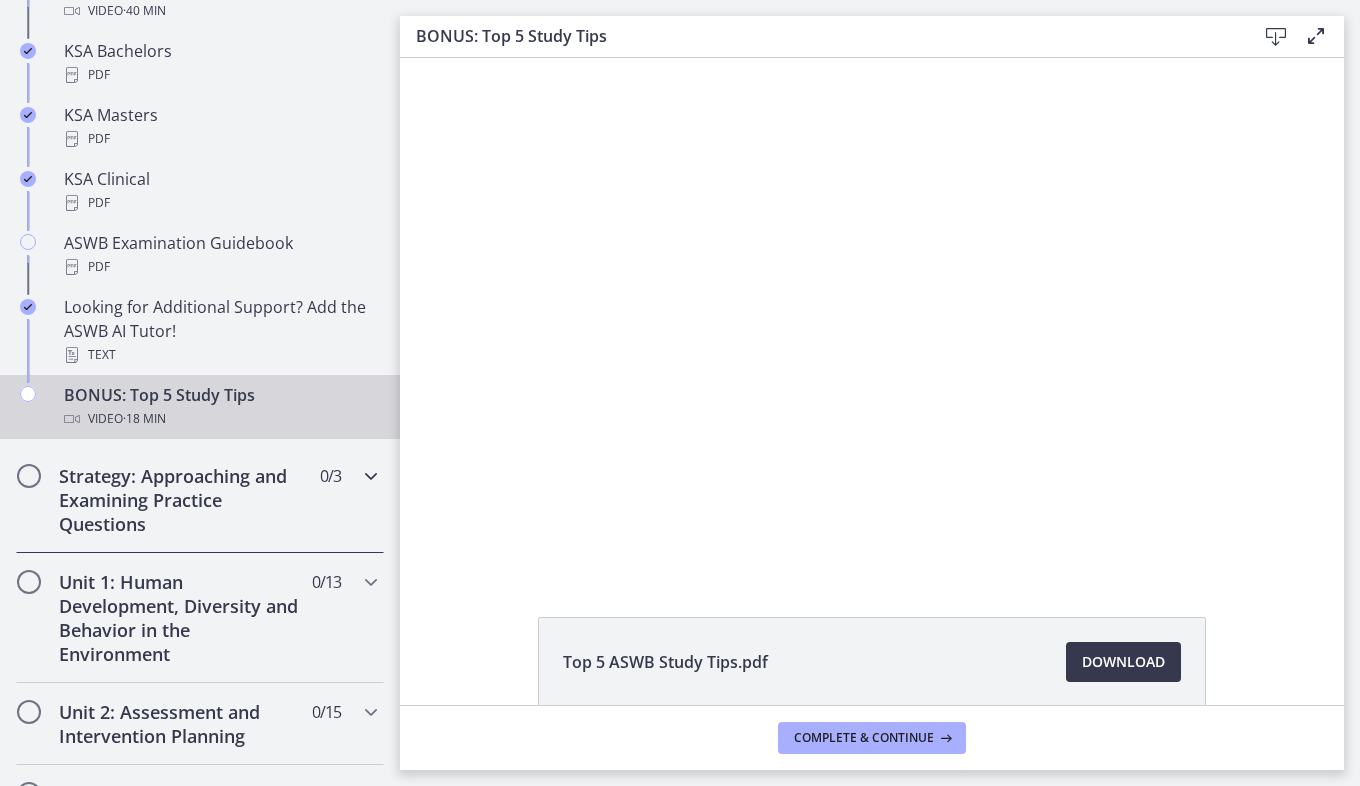 click on "Strategy: Approaching and Examining Practice Questions" at bounding box center [181, 500] 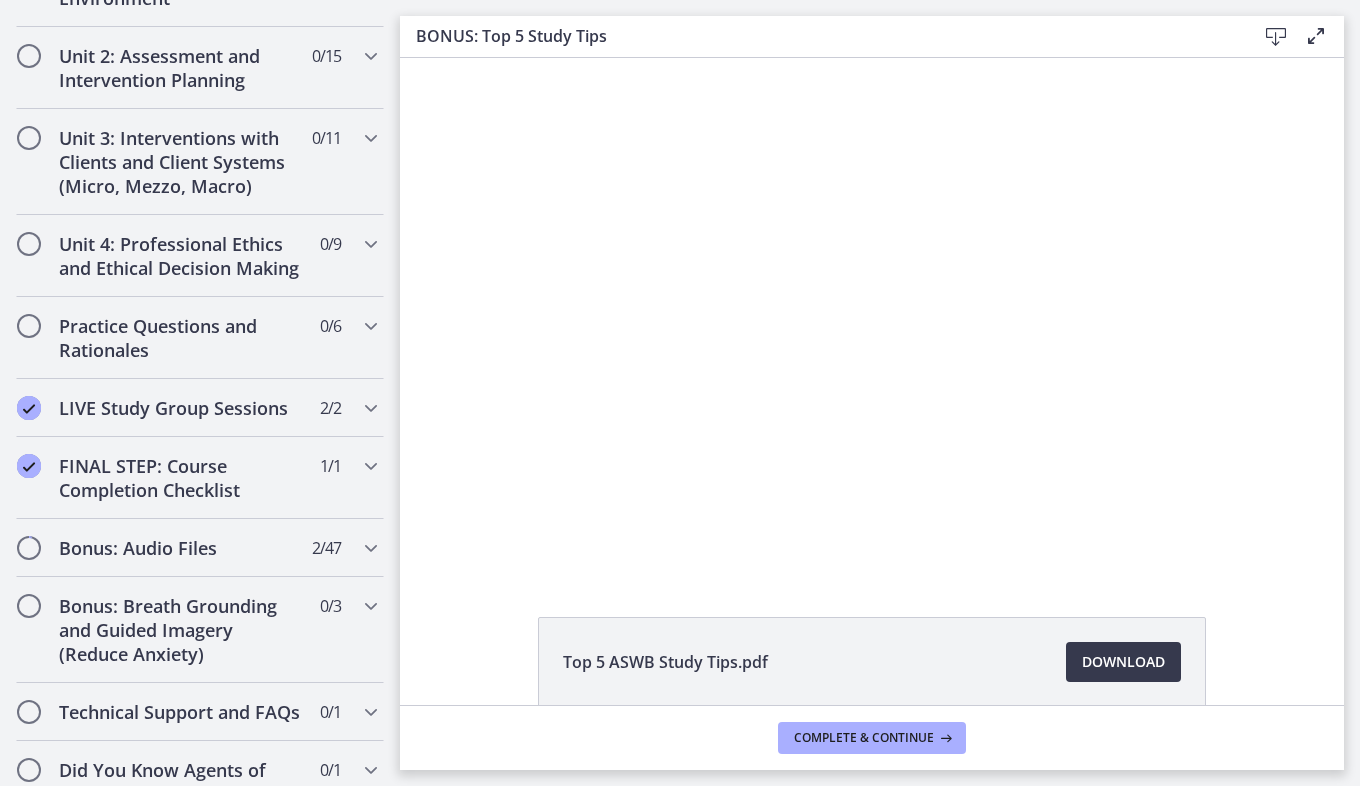 scroll, scrollTop: 892, scrollLeft: 0, axis: vertical 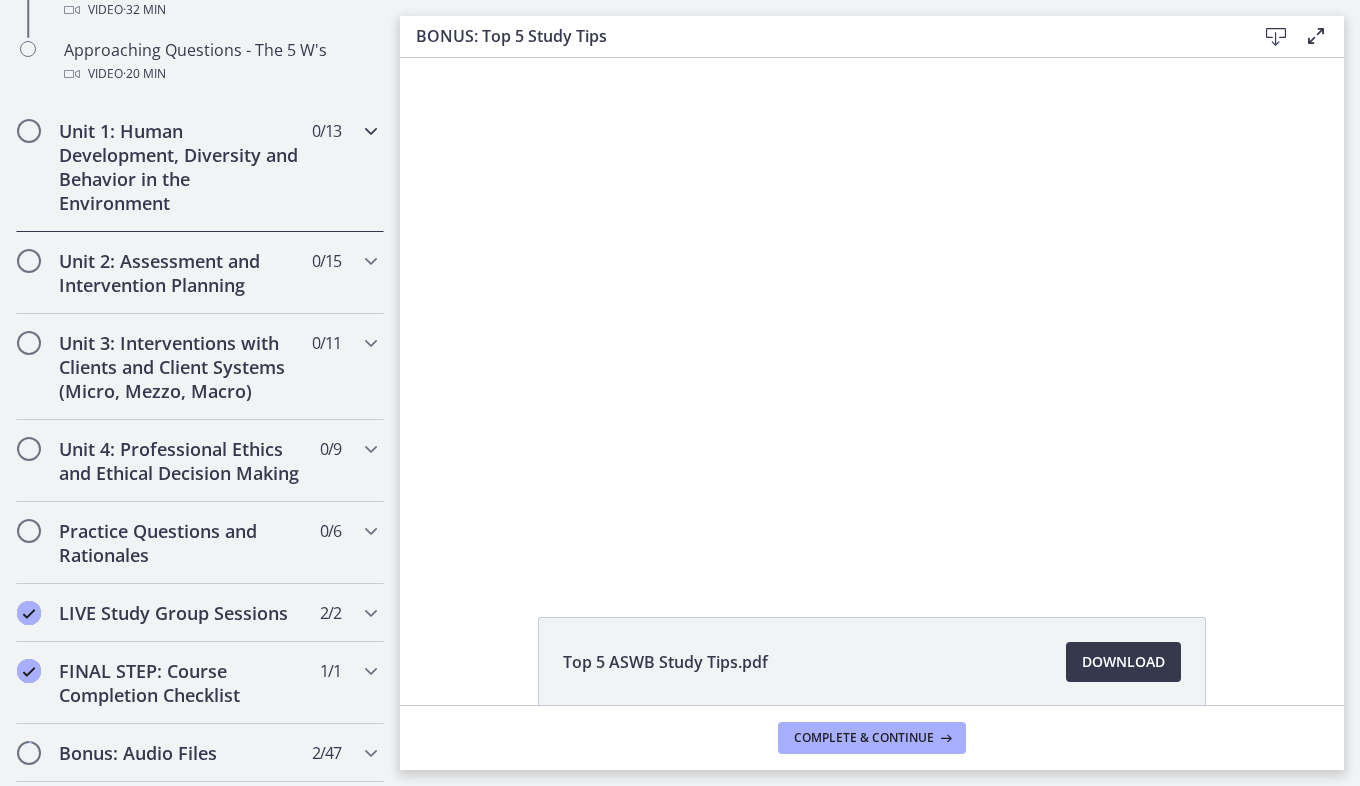 click on "Unit 1: Human Development, Diversity and Behavior in the Environment" at bounding box center (181, 167) 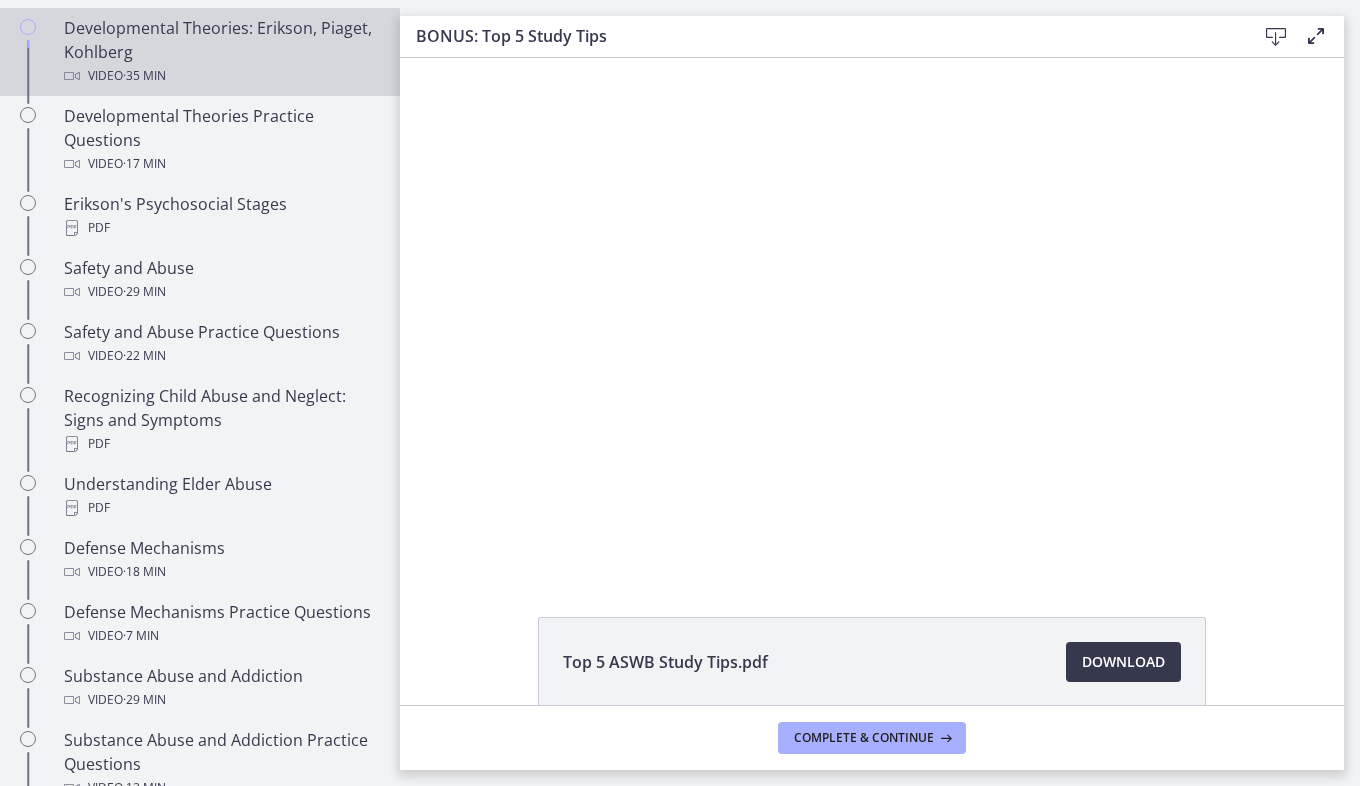 click on "Video
·  35 min" at bounding box center (220, 76) 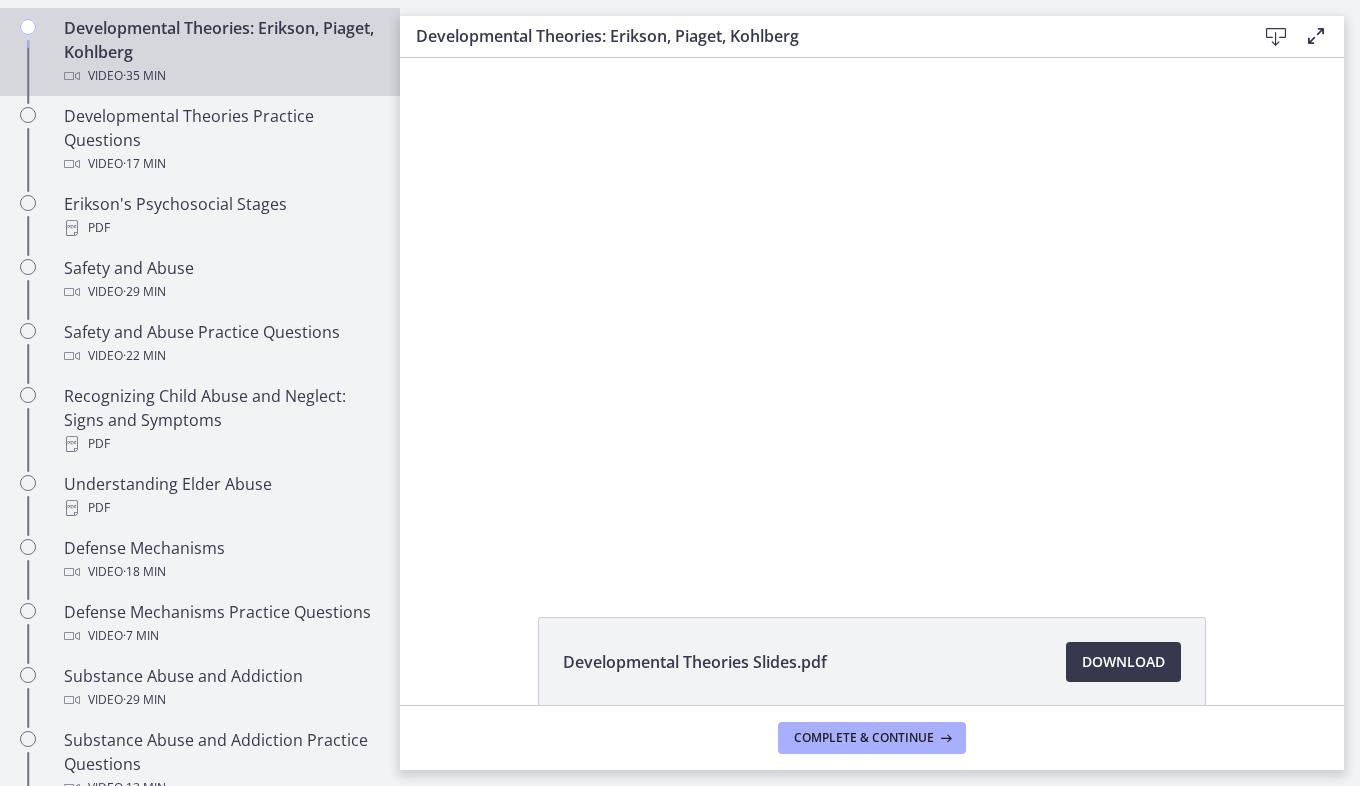 scroll, scrollTop: 0, scrollLeft: 0, axis: both 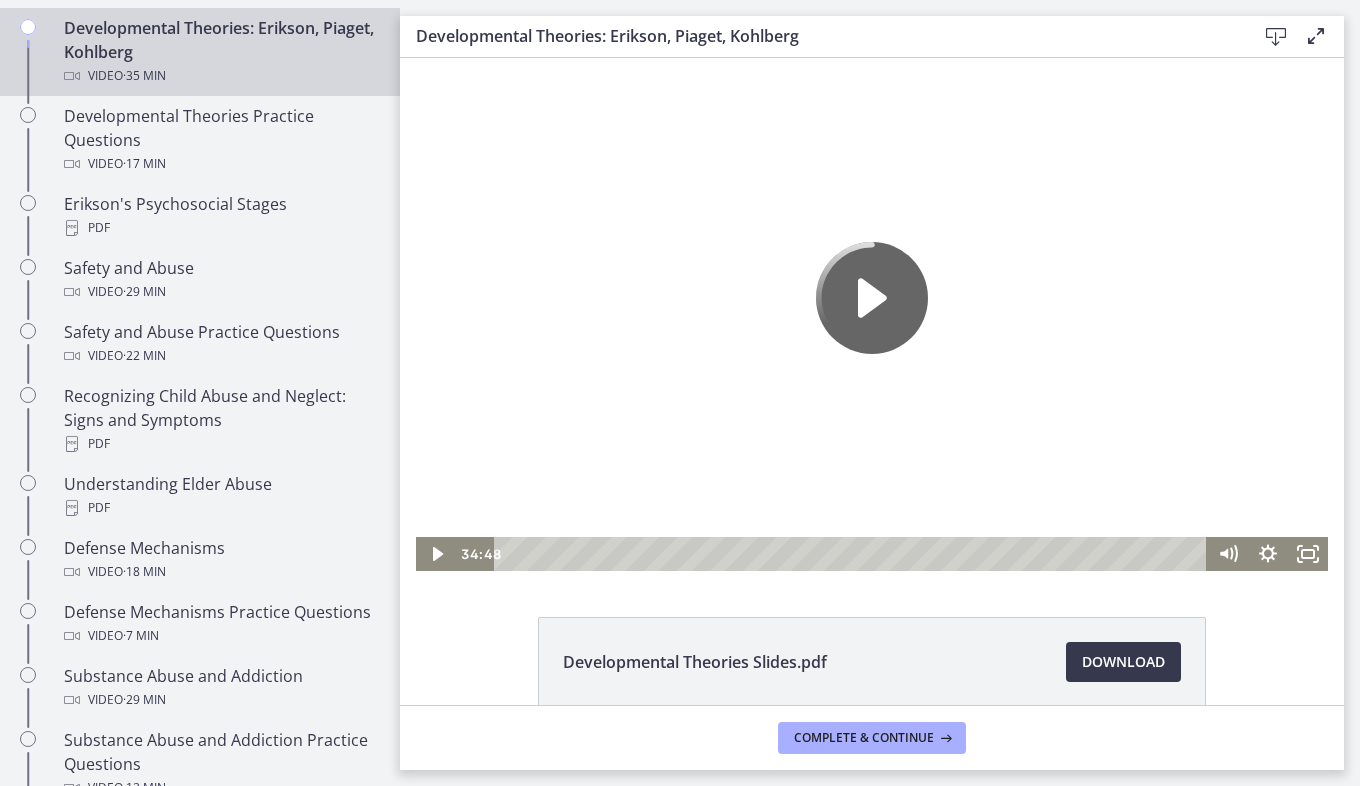 click 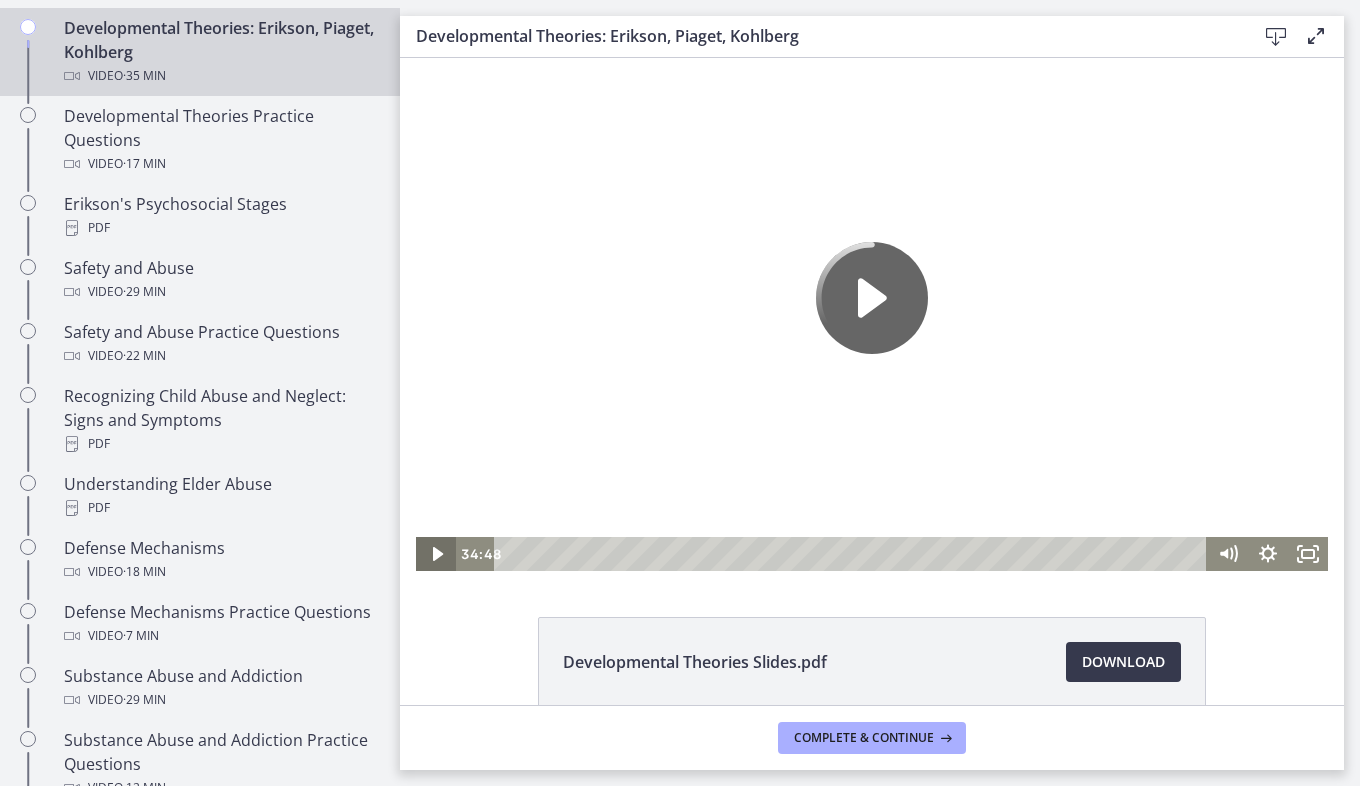 click 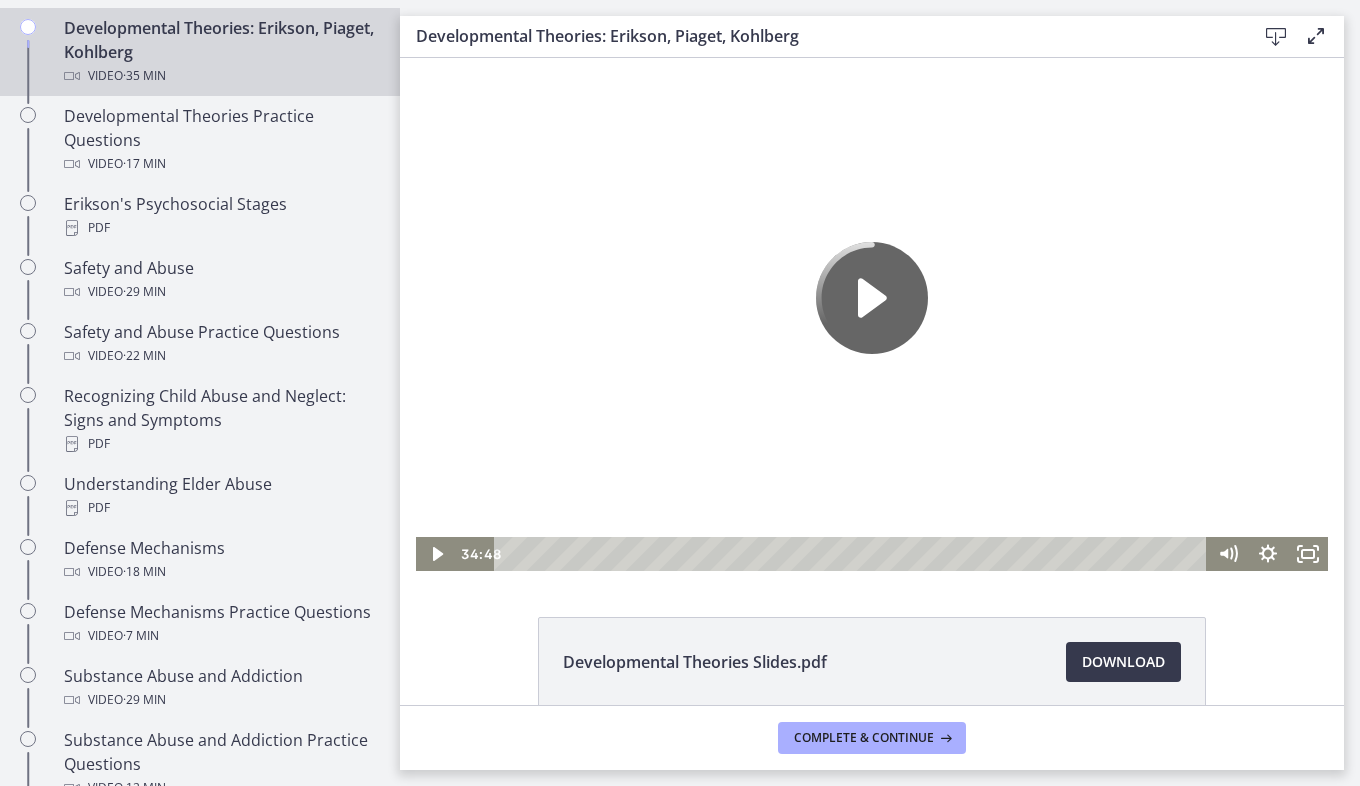 click 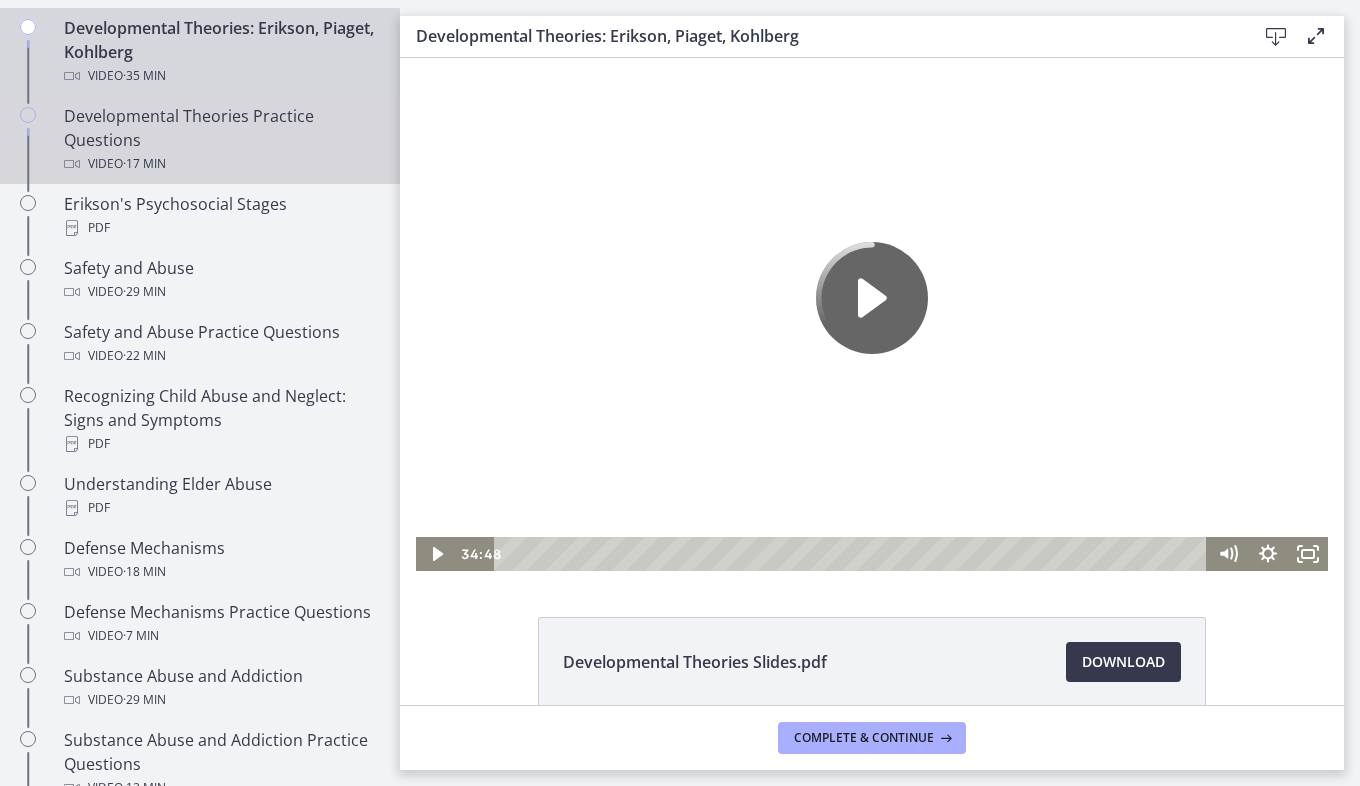 click on "·  17 min" at bounding box center (144, 164) 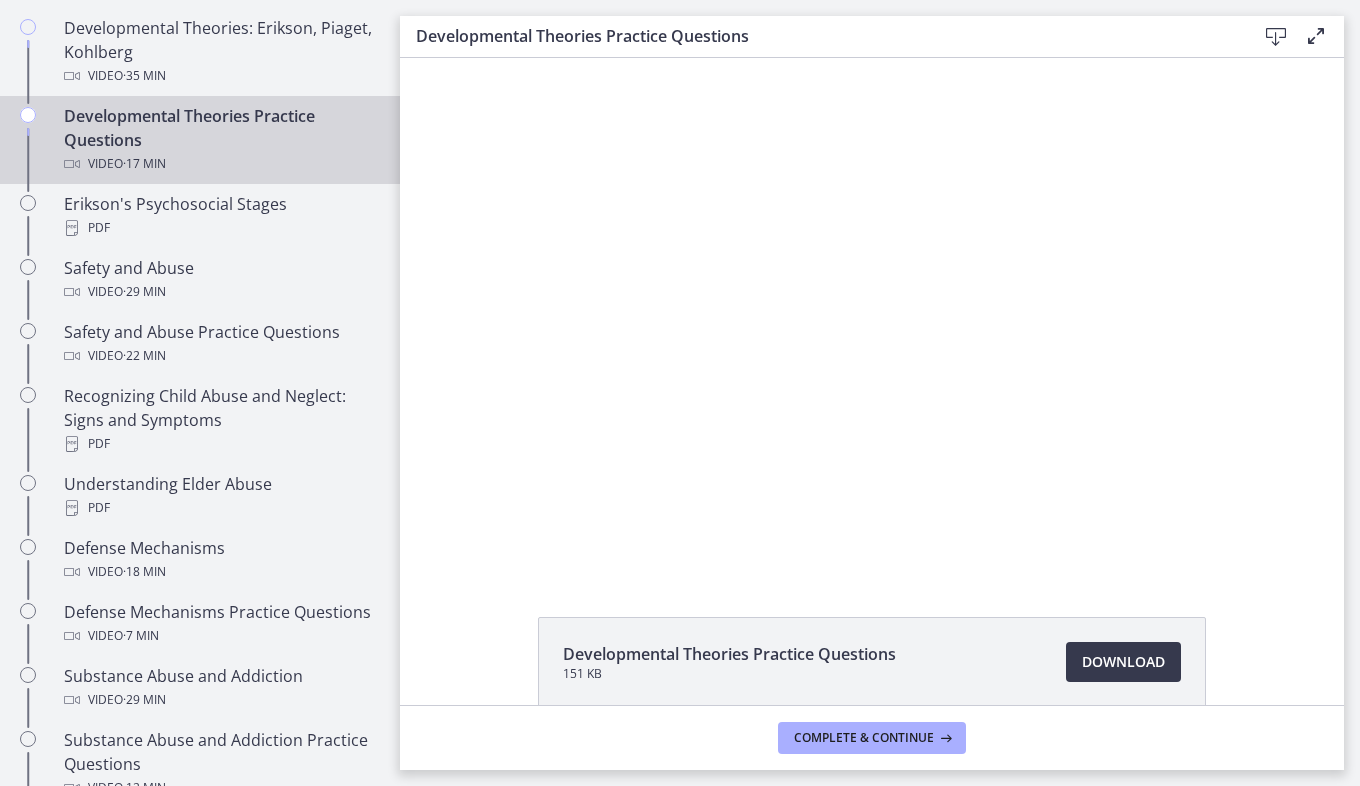 scroll, scrollTop: 0, scrollLeft: 0, axis: both 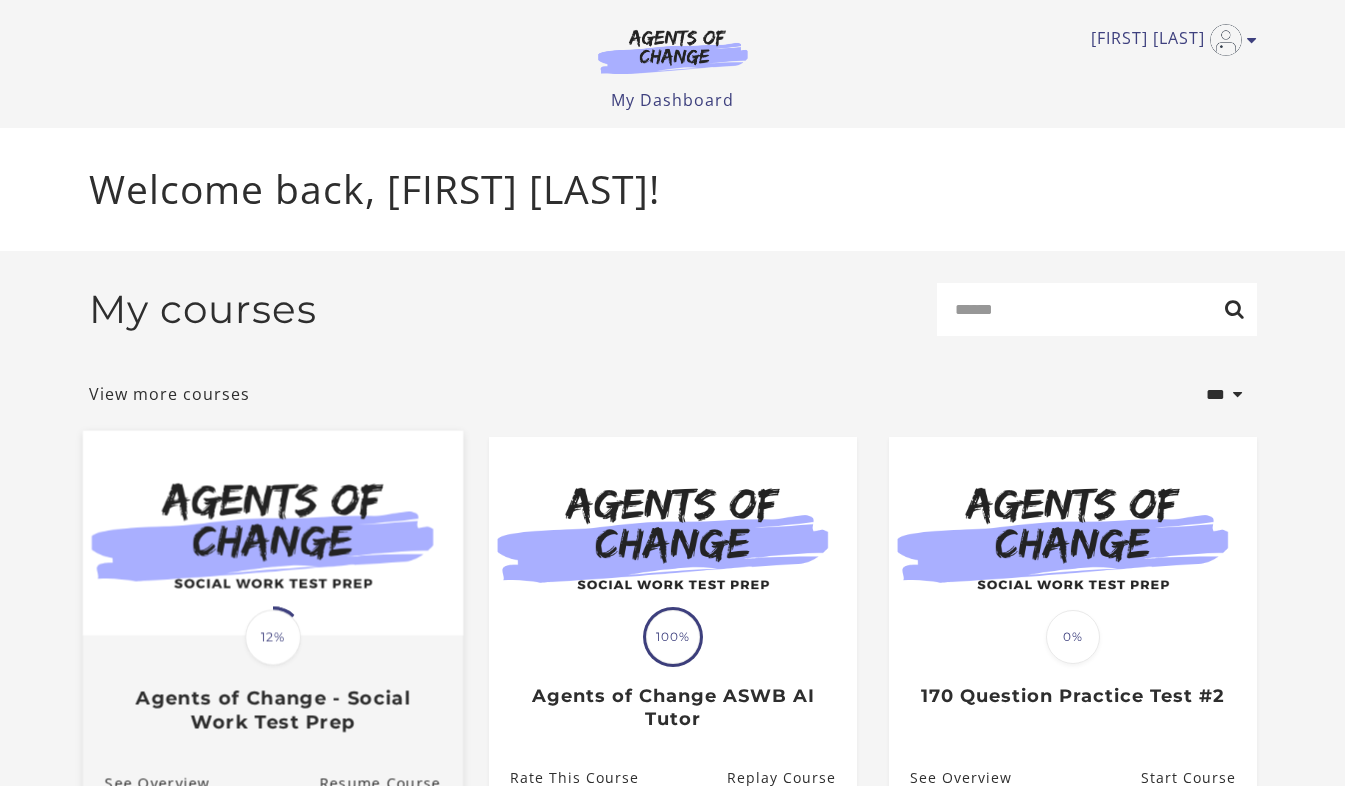 click at bounding box center [272, 533] 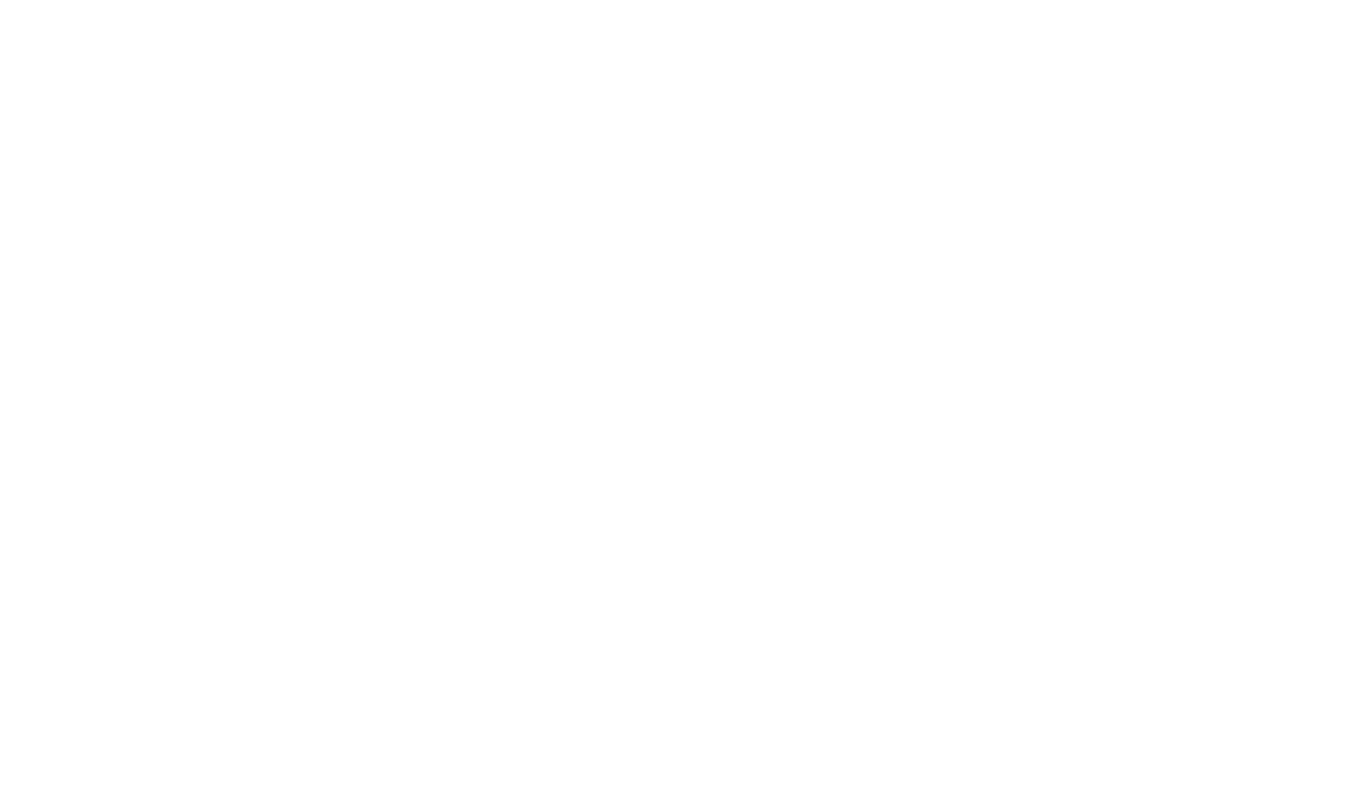 scroll, scrollTop: 0, scrollLeft: 0, axis: both 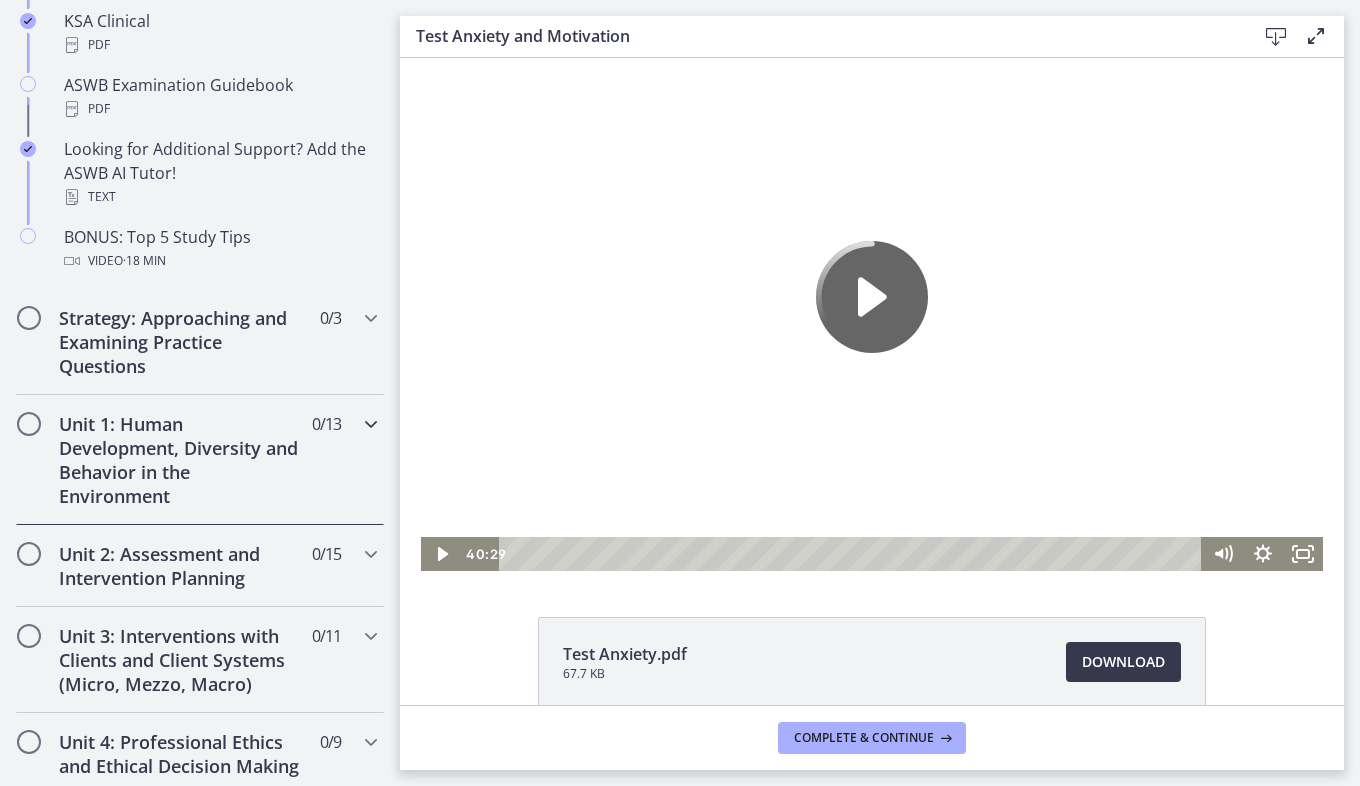 click on "Unit 1: Human Development, Diversity and Behavior in the Environment" at bounding box center [181, 460] 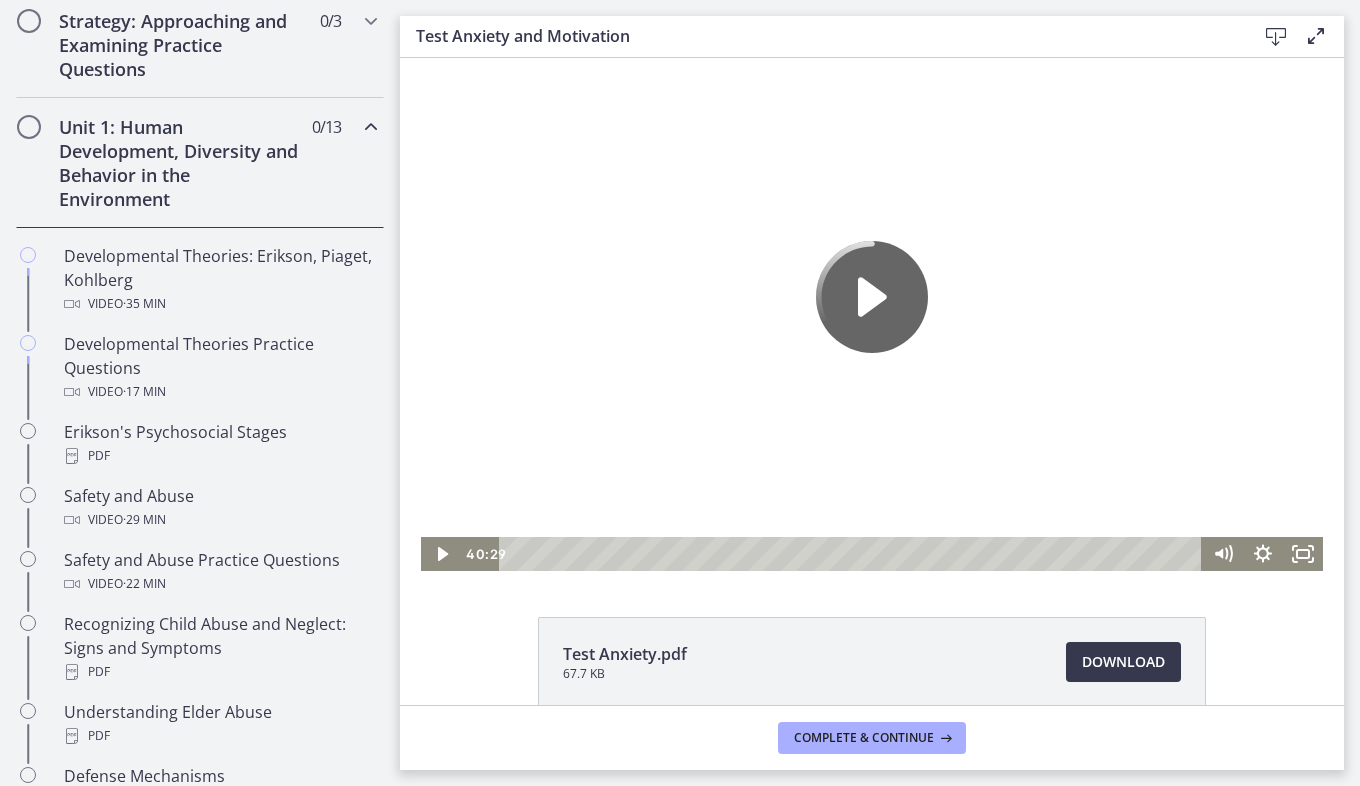 scroll, scrollTop: 407, scrollLeft: 0, axis: vertical 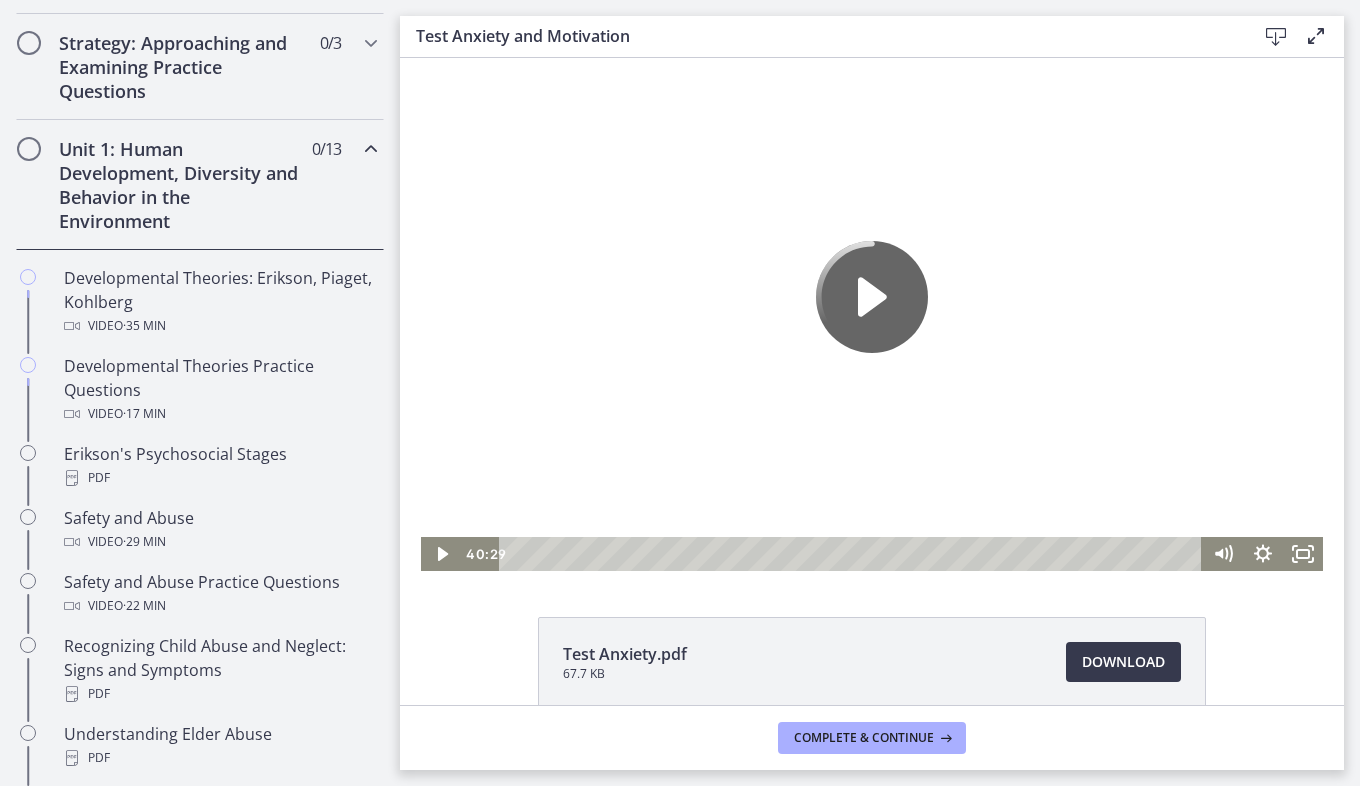 drag, startPoint x: 395, startPoint y: 452, endPoint x: 8, endPoint y: 203, distance: 460.18475 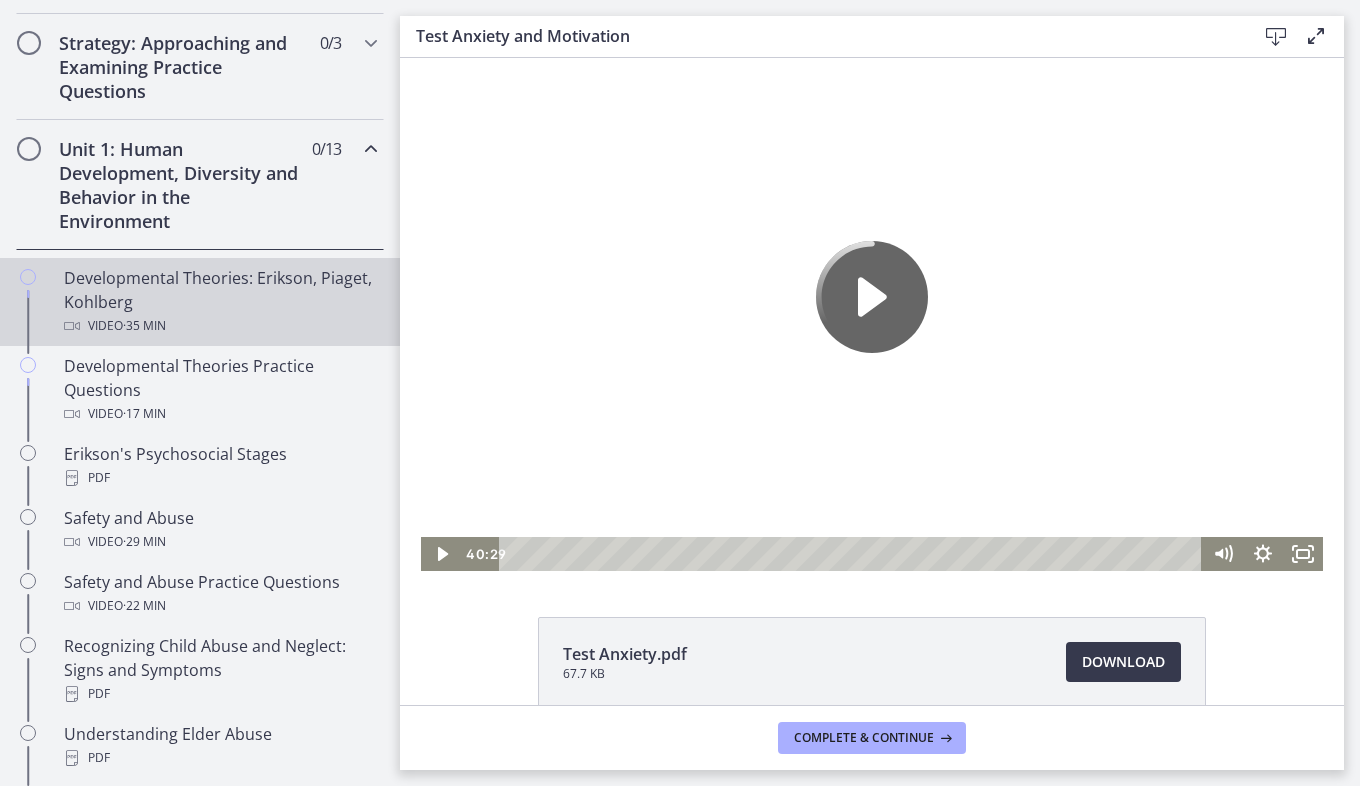 click on "Developmental Theories: Erikson, Piaget, Kohlberg
Video
·  35 min" at bounding box center [220, 302] 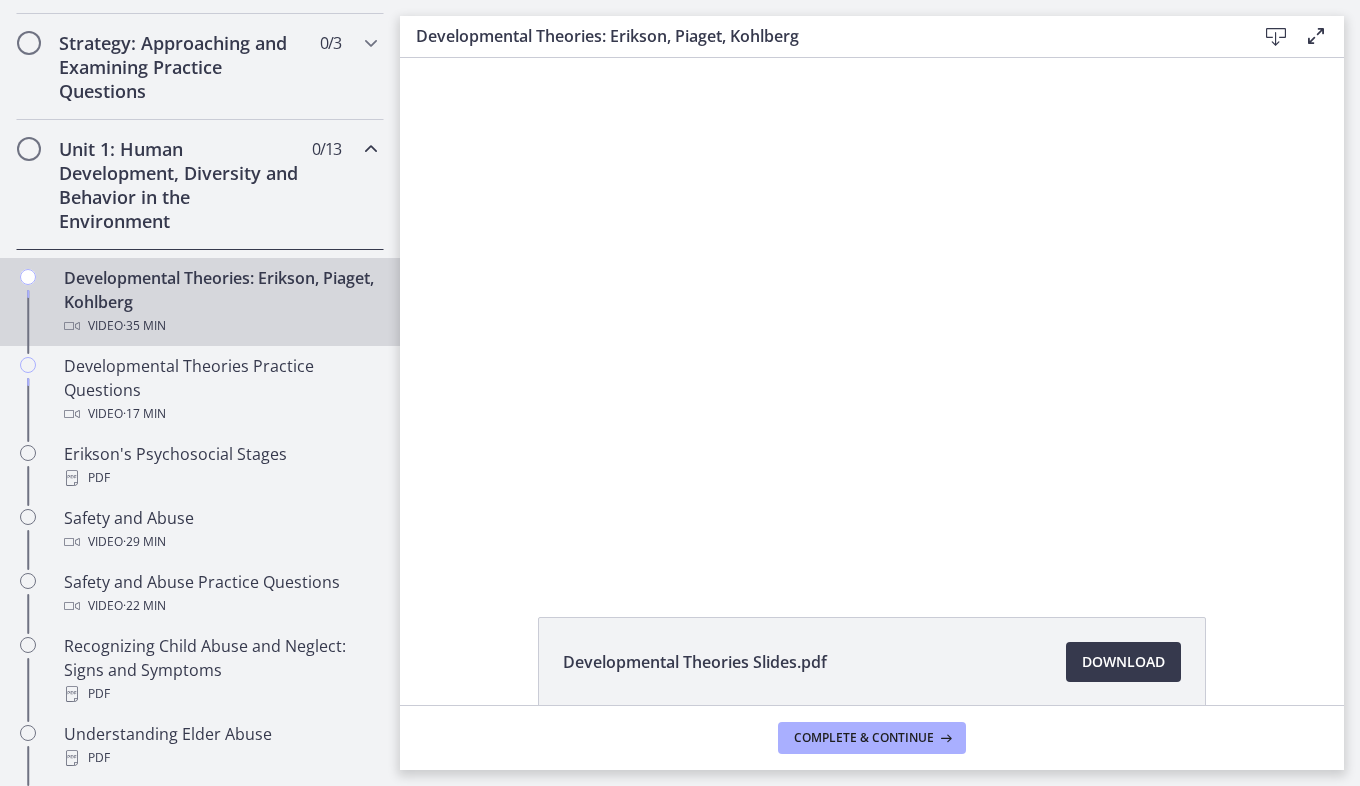 scroll, scrollTop: 0, scrollLeft: 0, axis: both 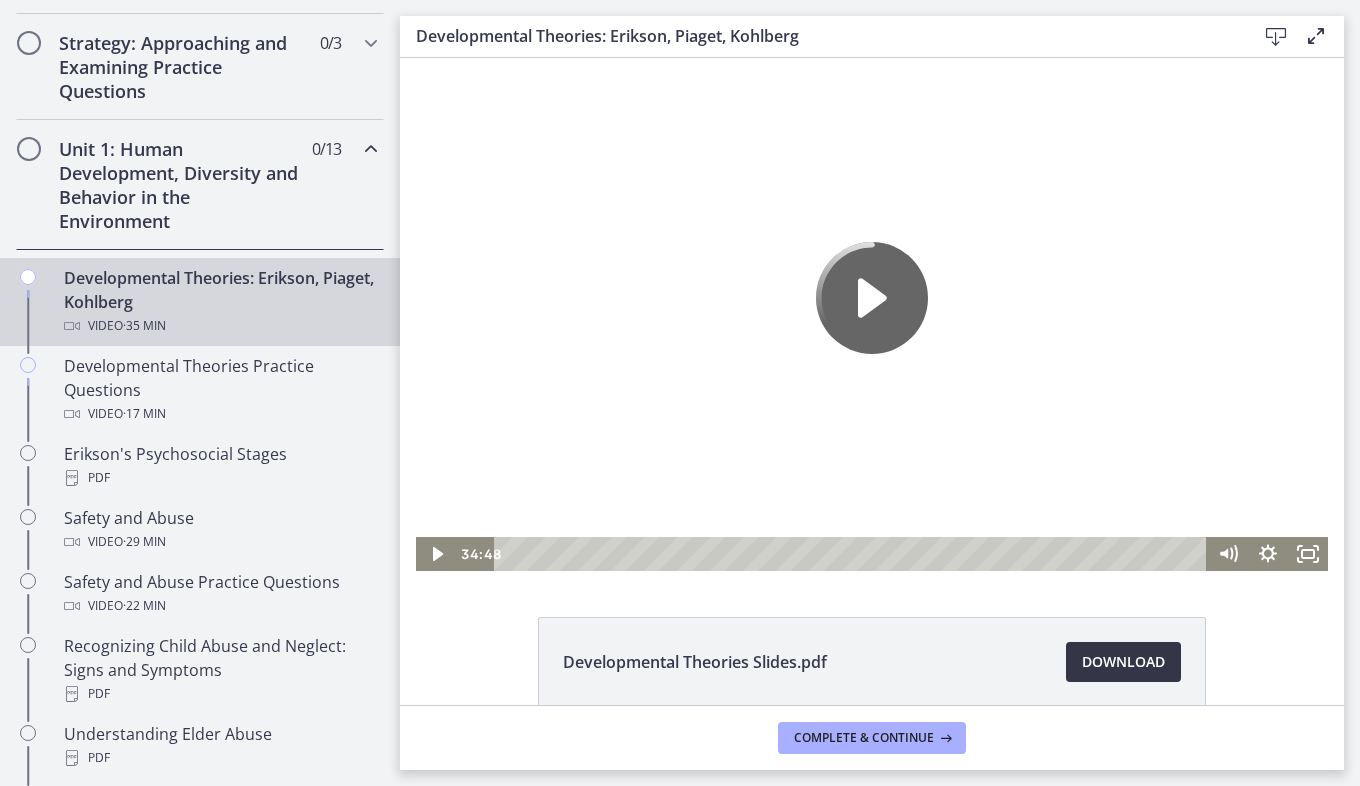 click on "Download
Opens in a new window" at bounding box center [1123, 662] 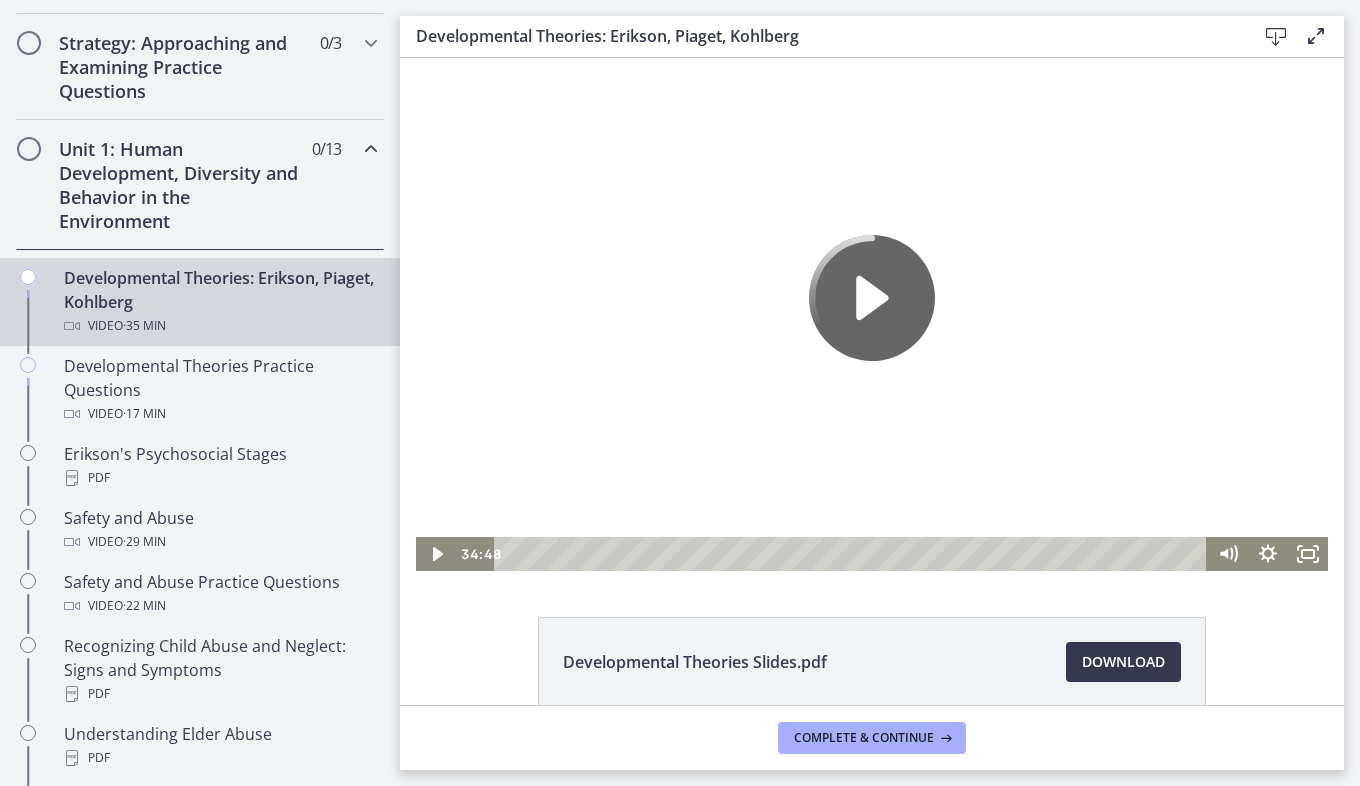 click 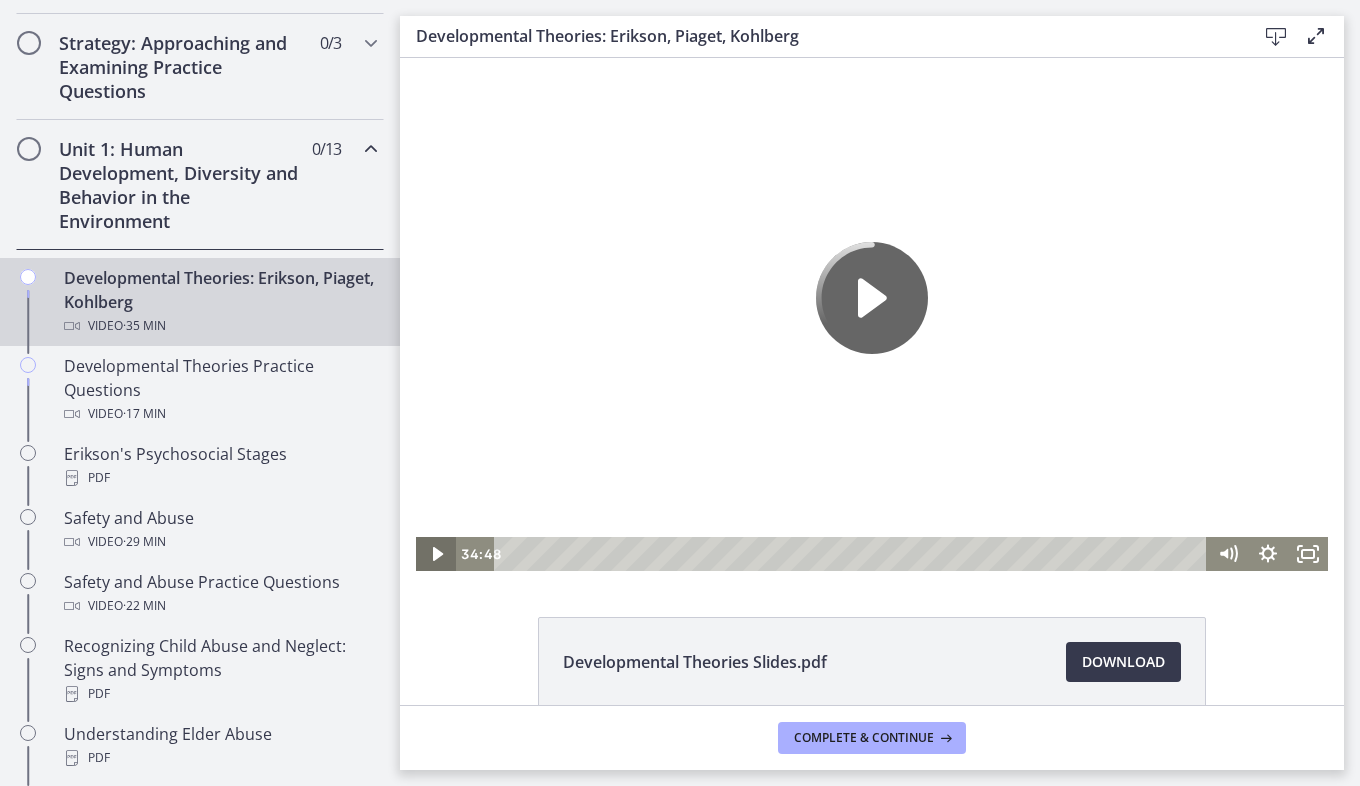 click 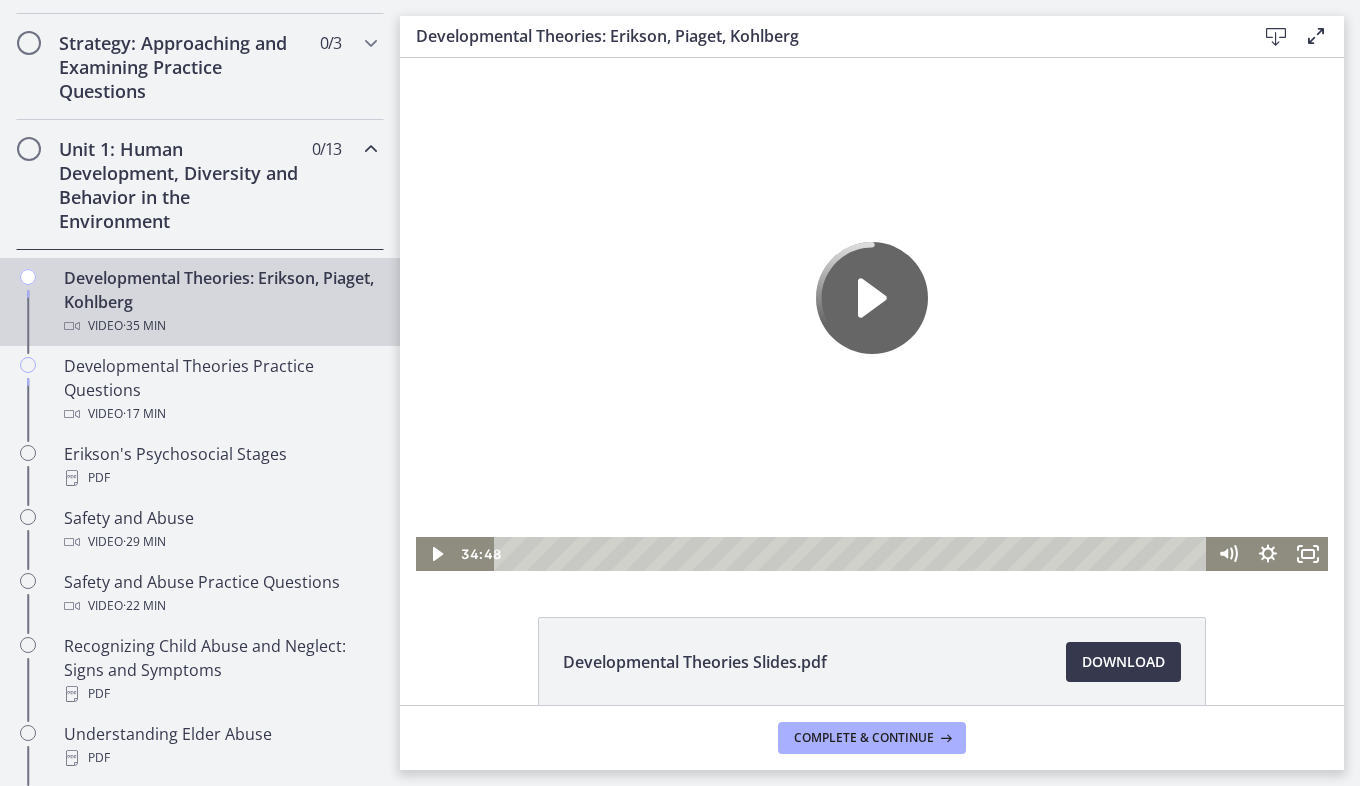click at bounding box center [1276, 37] 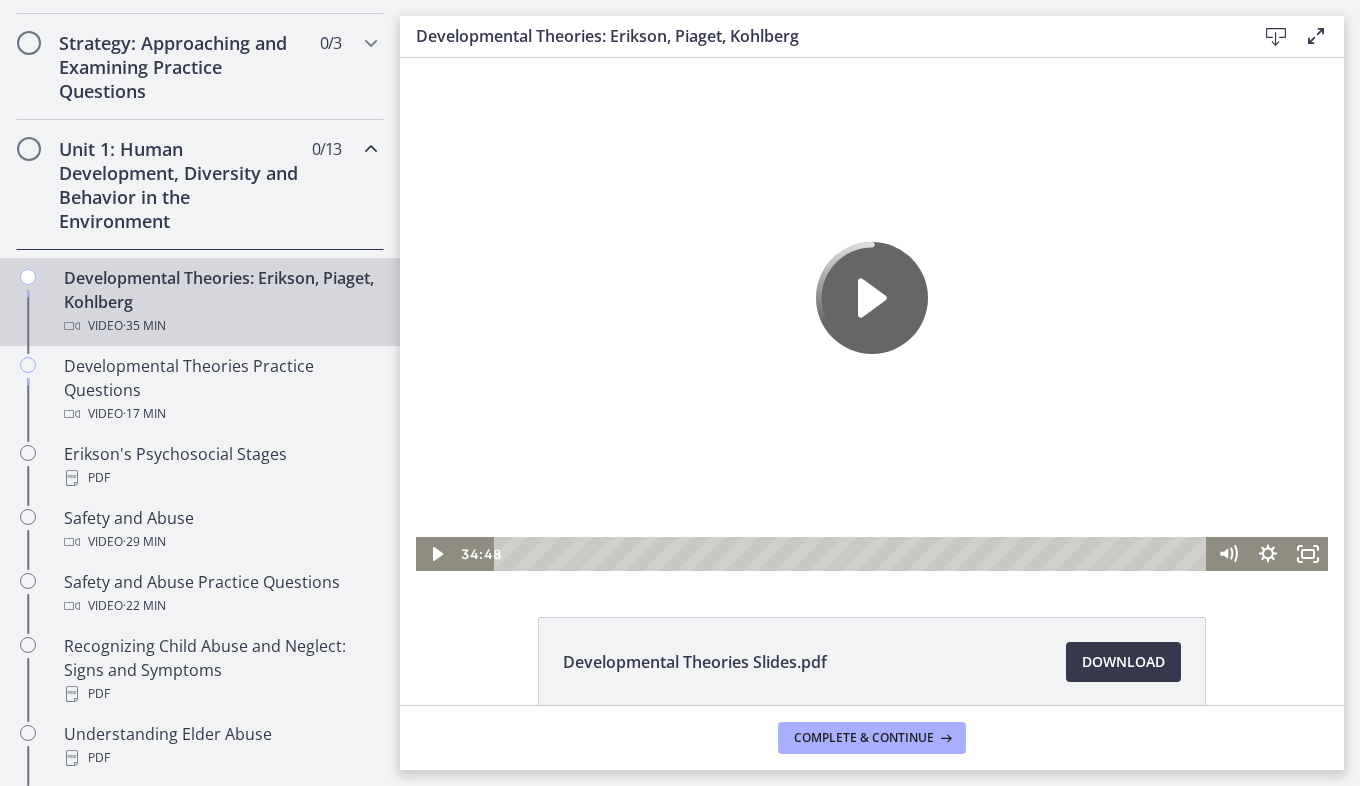 click at bounding box center (872, 314) 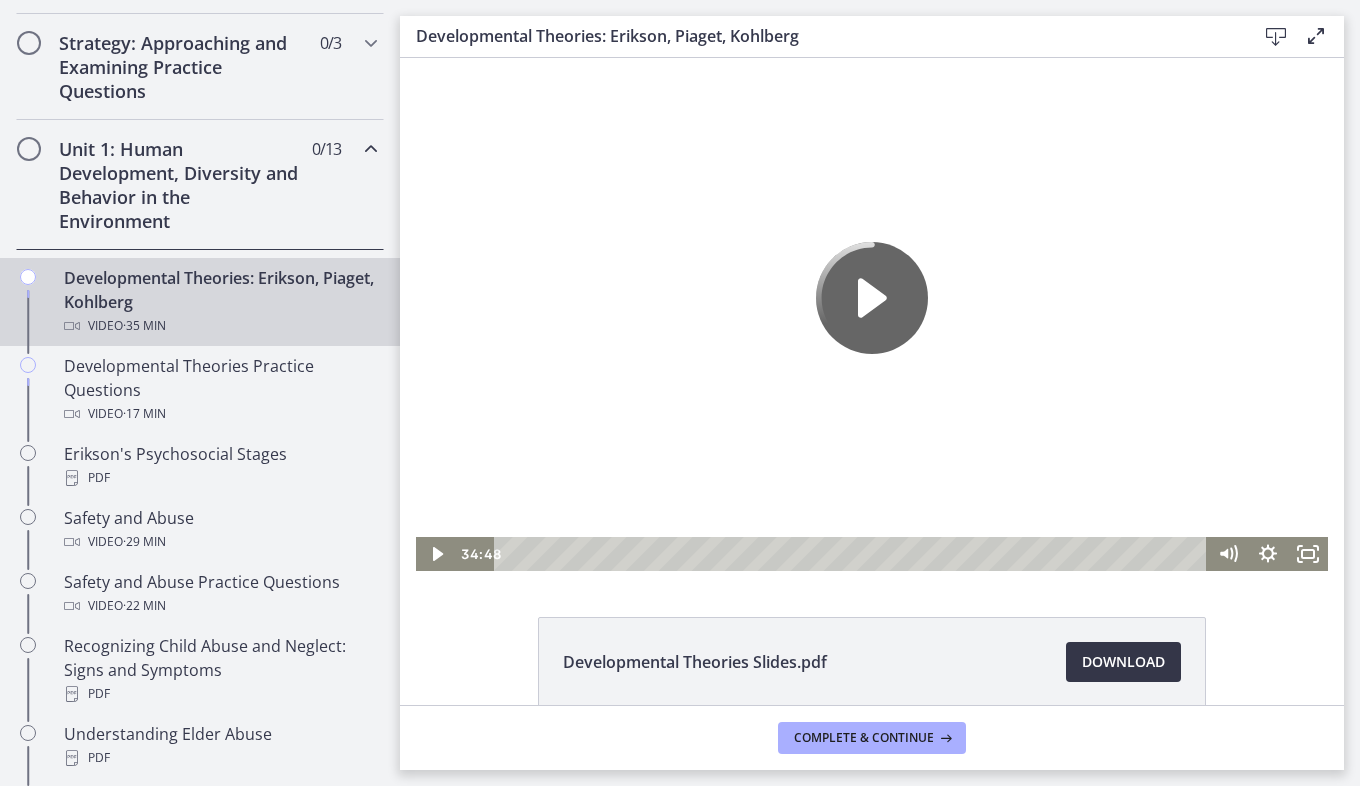 click on "Download
Opens in a new window" at bounding box center [1123, 662] 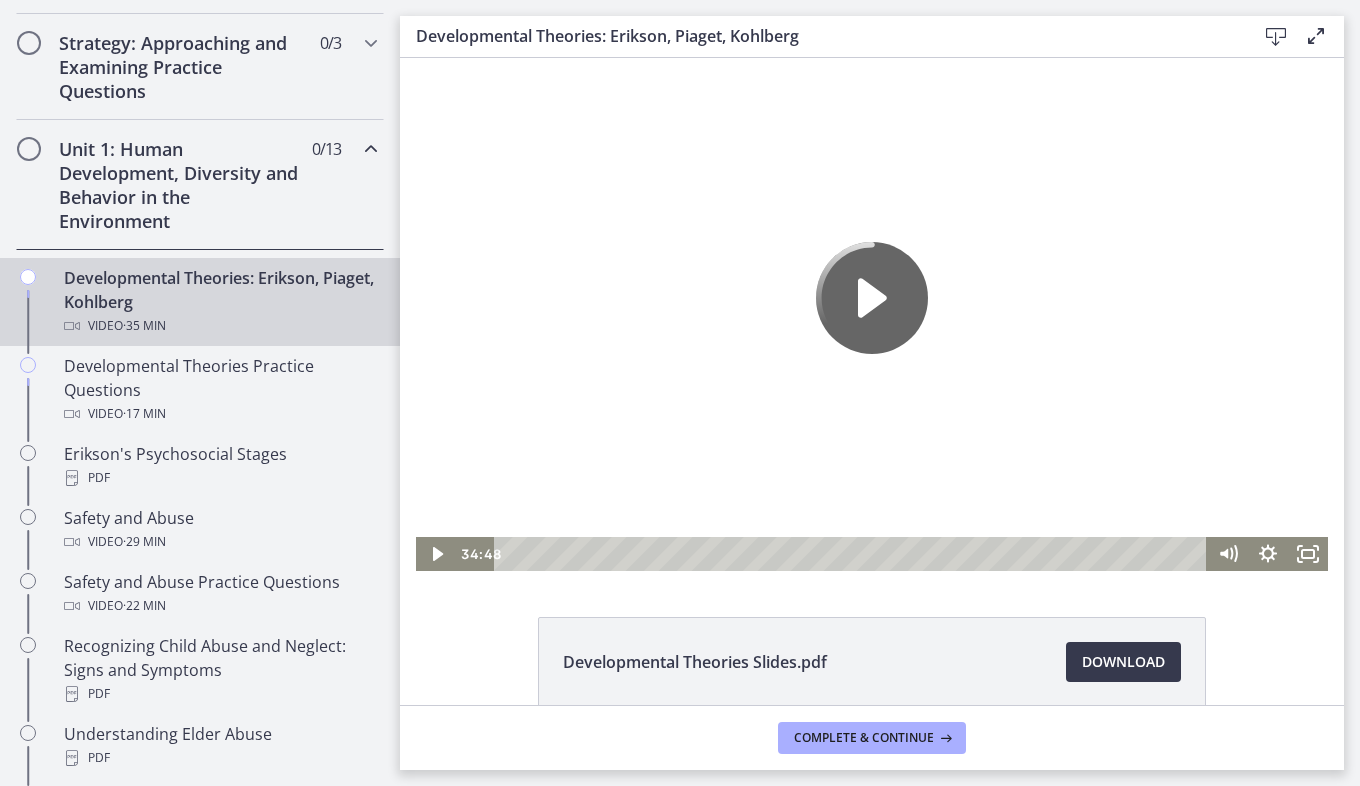 click on "Developmental Theories: Erikson, Piaget, Kohlberg
Video
·  35 min" at bounding box center [220, 302] 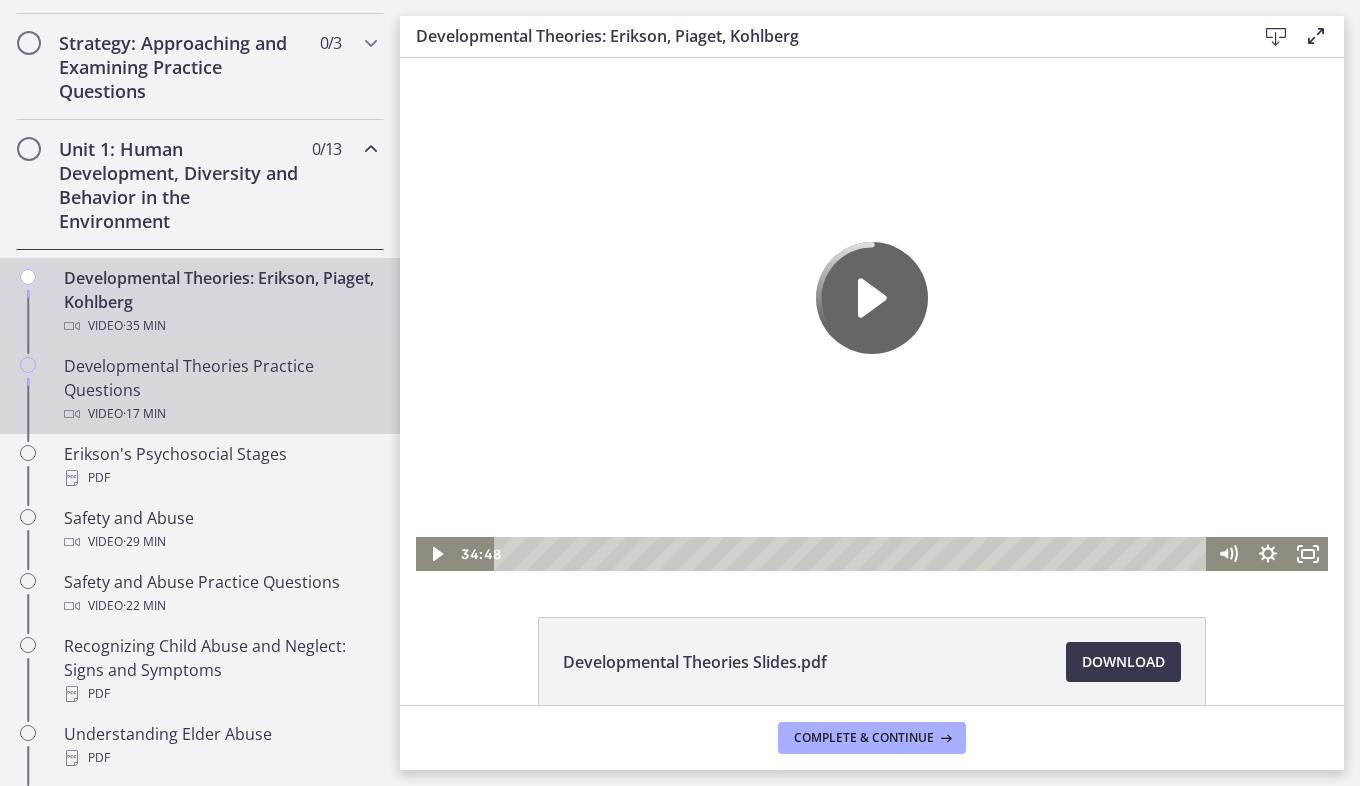 click on "Developmental Theories Practice Questions
Video
·  17 min" at bounding box center (220, 390) 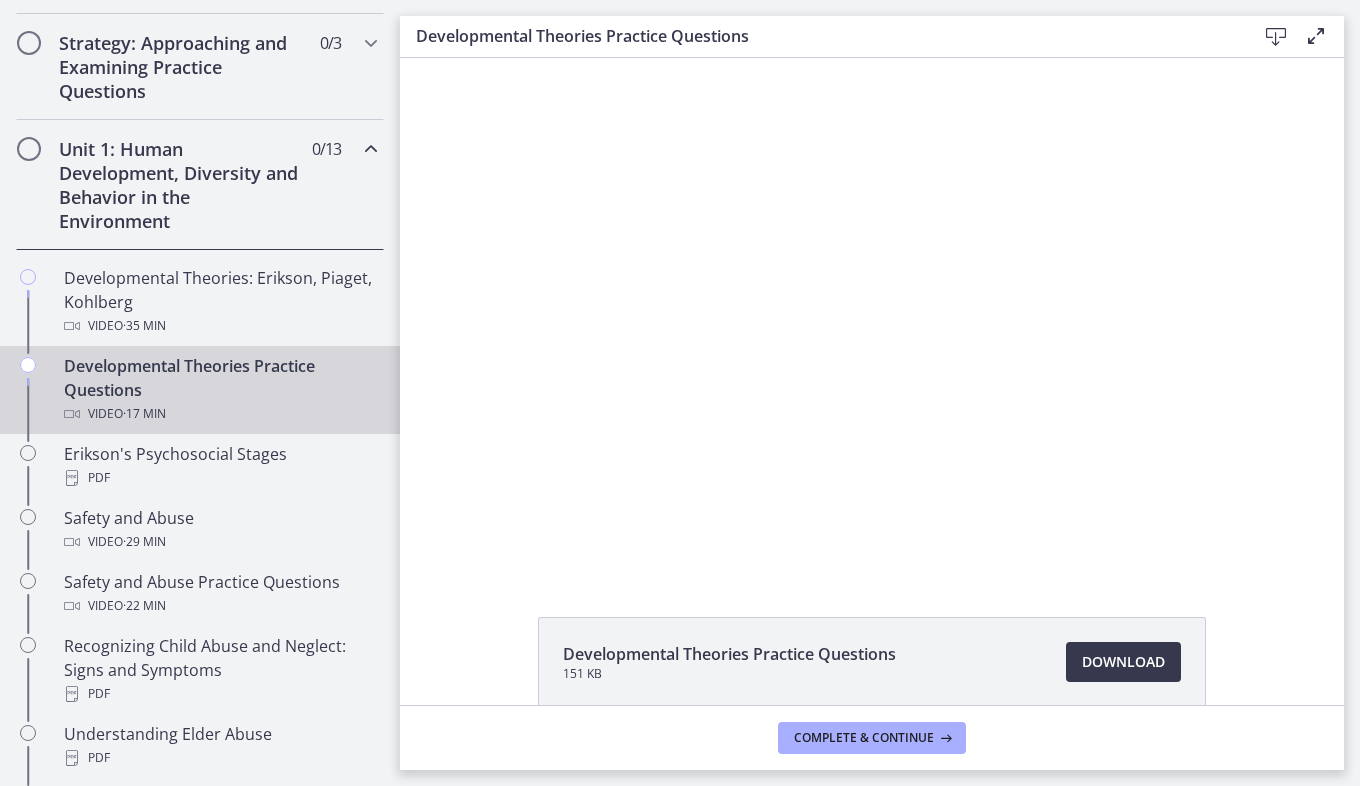 scroll, scrollTop: 0, scrollLeft: 0, axis: both 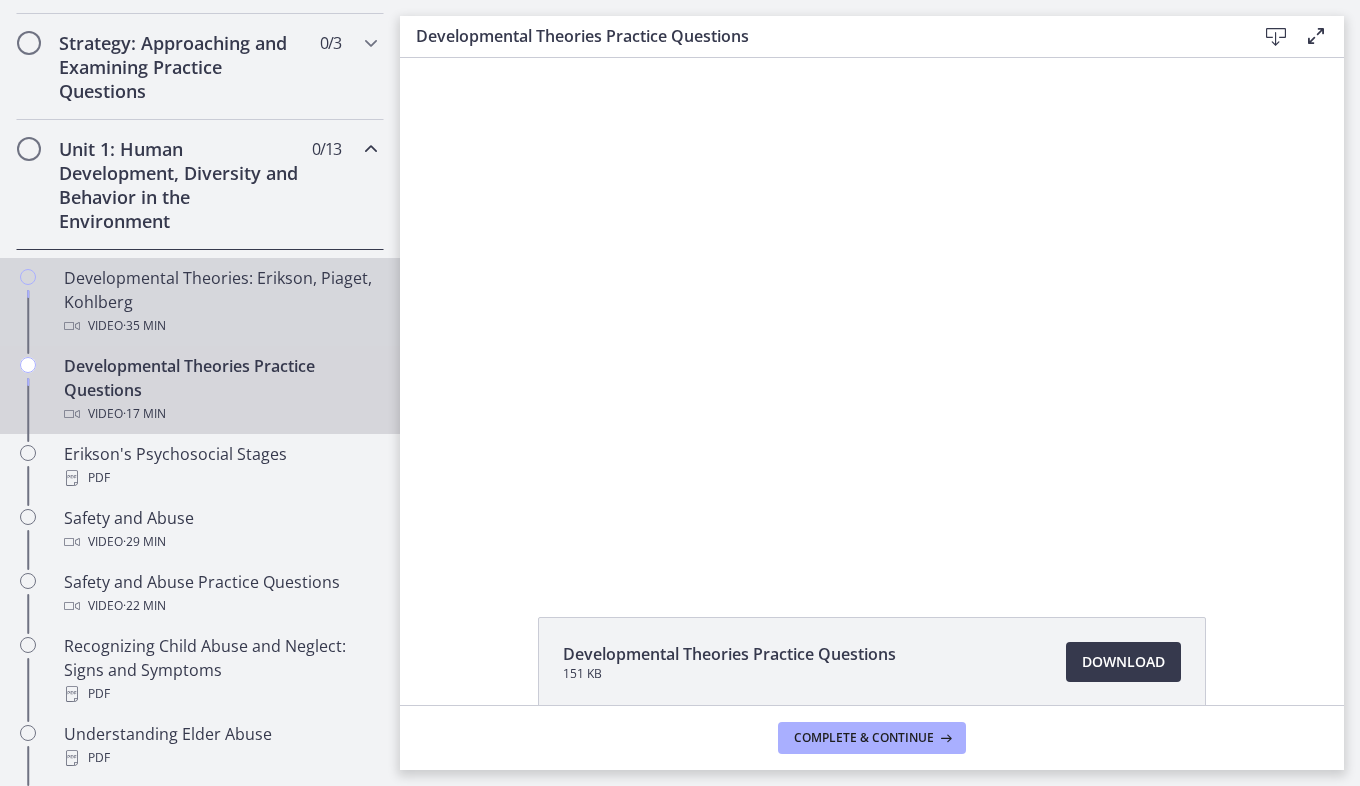 click on "Developmental Theories: Erikson, Piaget, Kohlberg
Video
·  35 min" at bounding box center (220, 302) 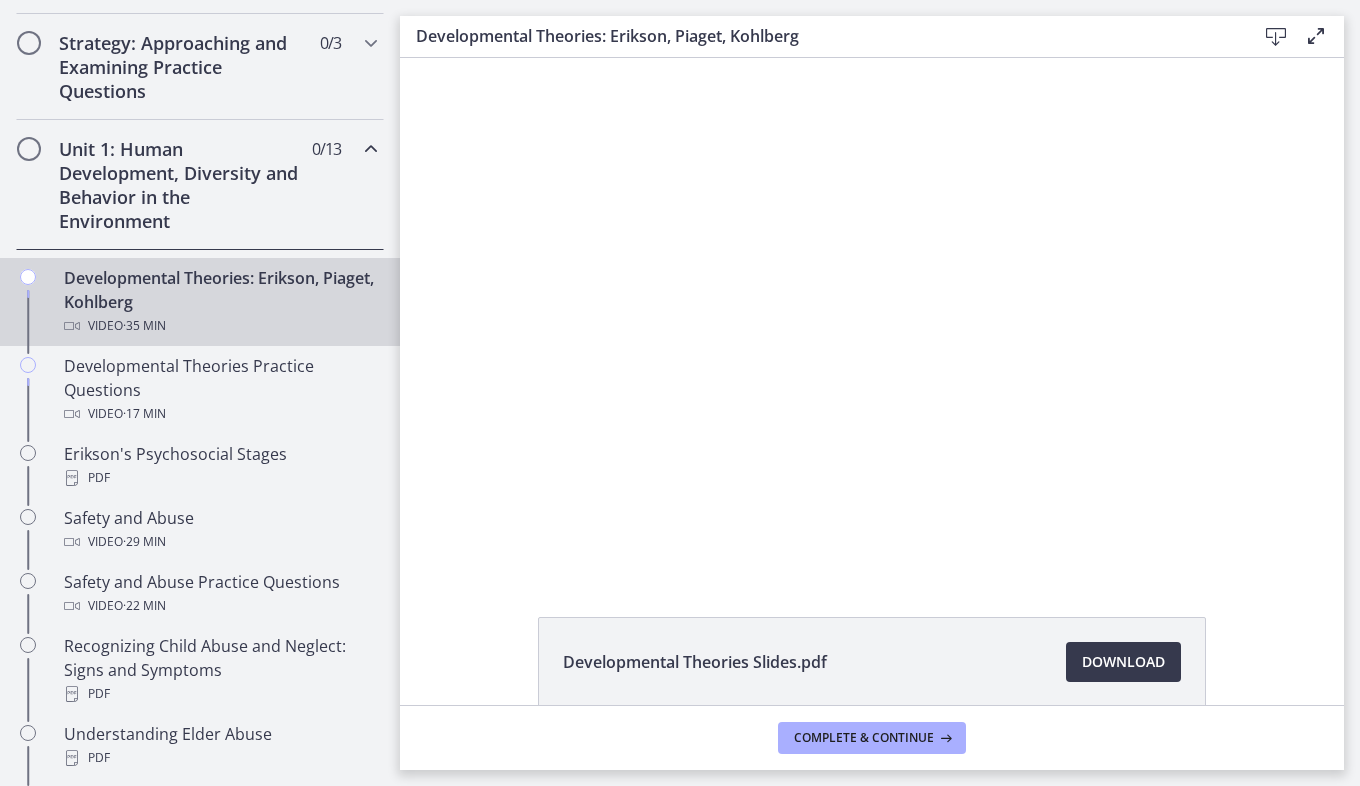 scroll, scrollTop: 0, scrollLeft: 0, axis: both 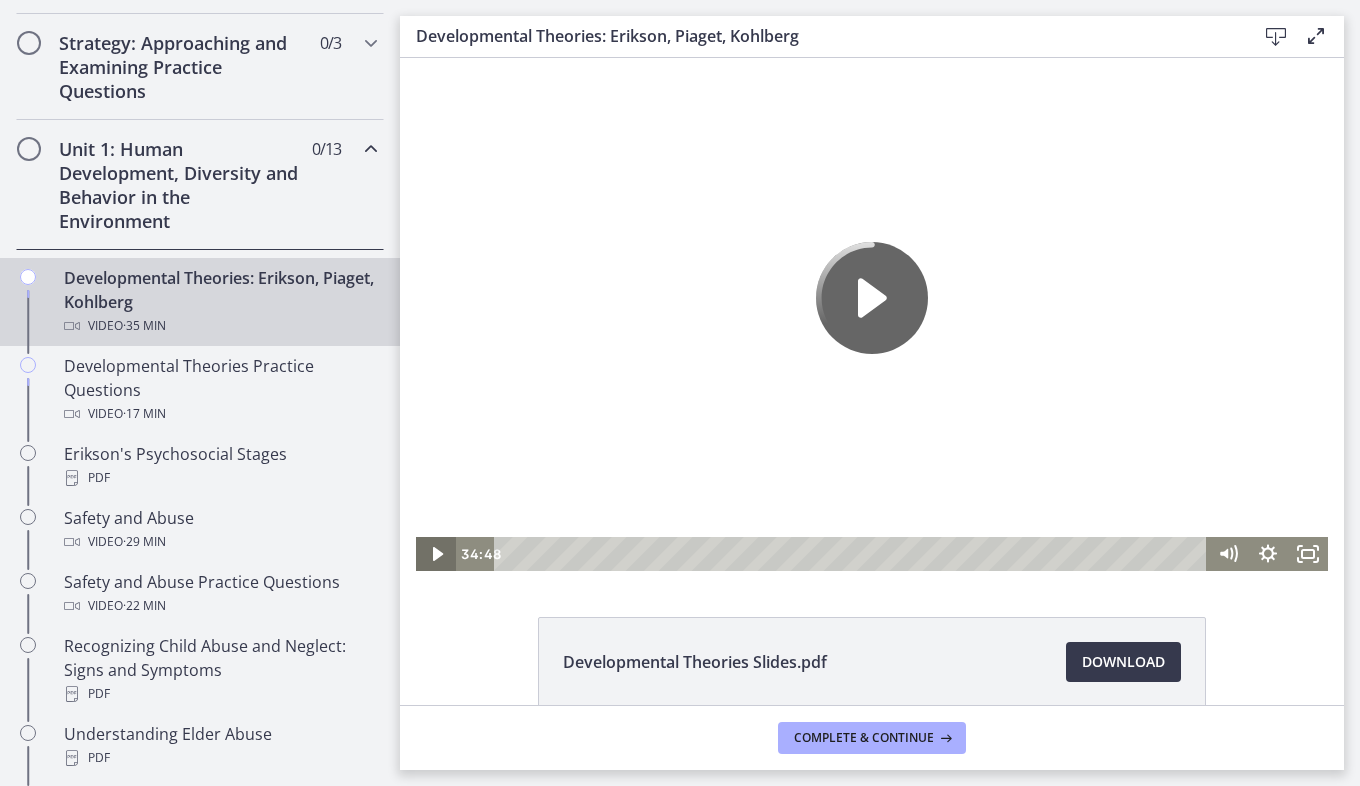 click 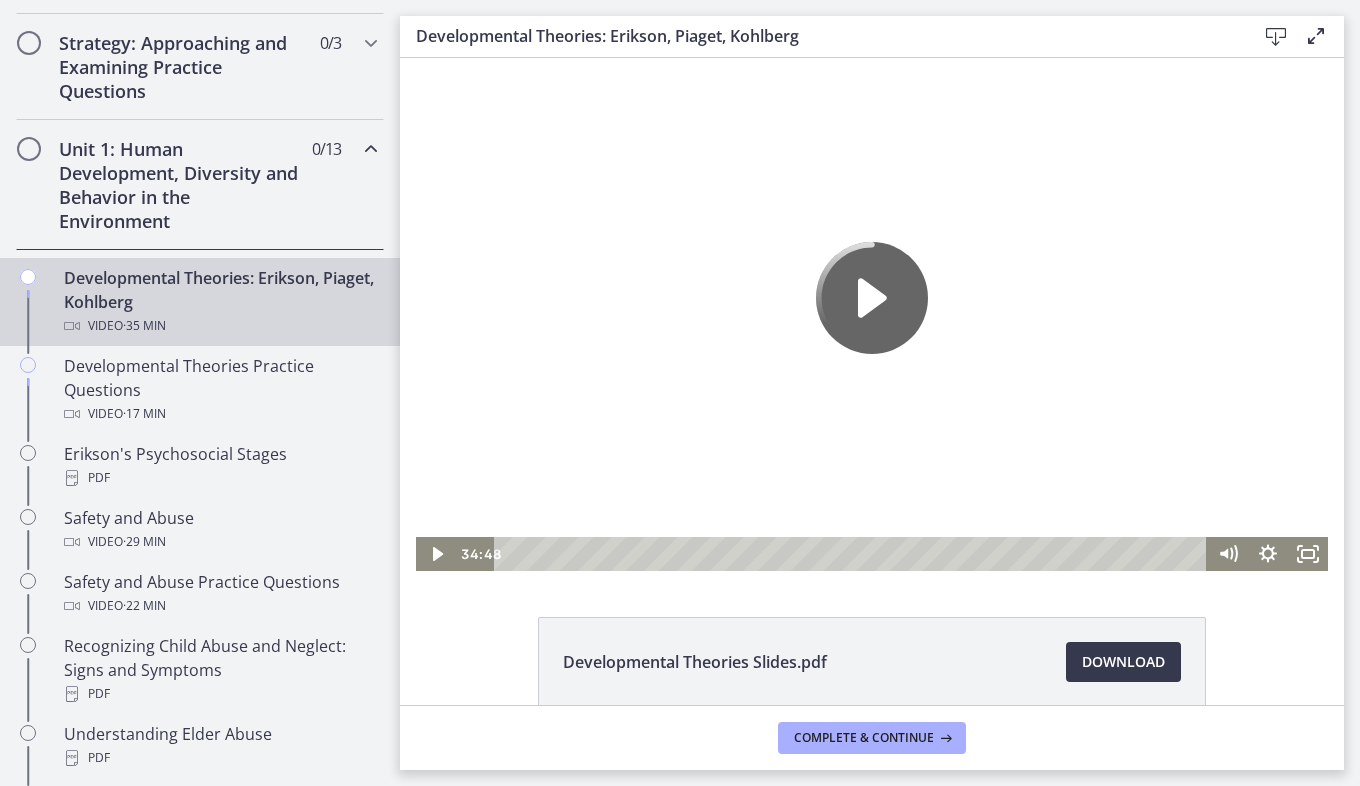click at bounding box center (872, 314) 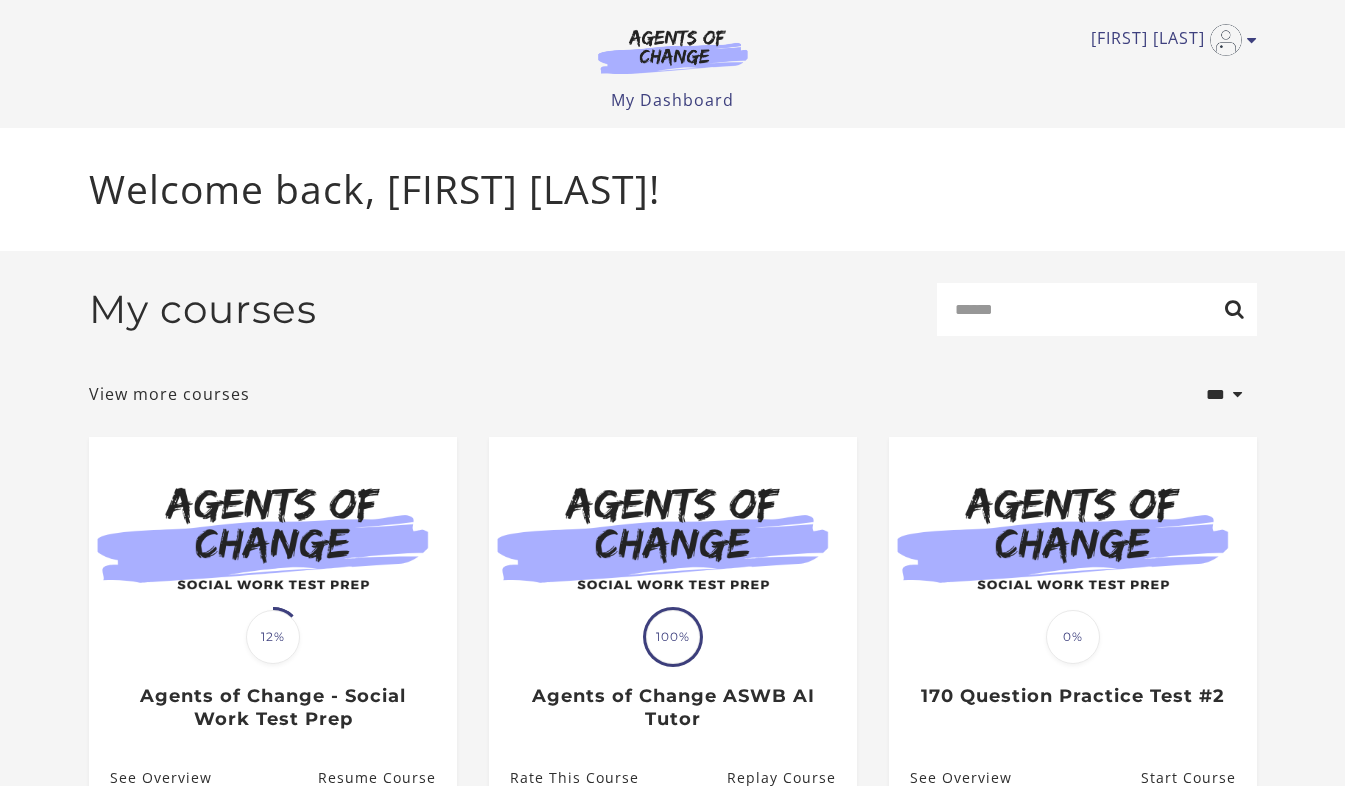 scroll, scrollTop: 0, scrollLeft: 0, axis: both 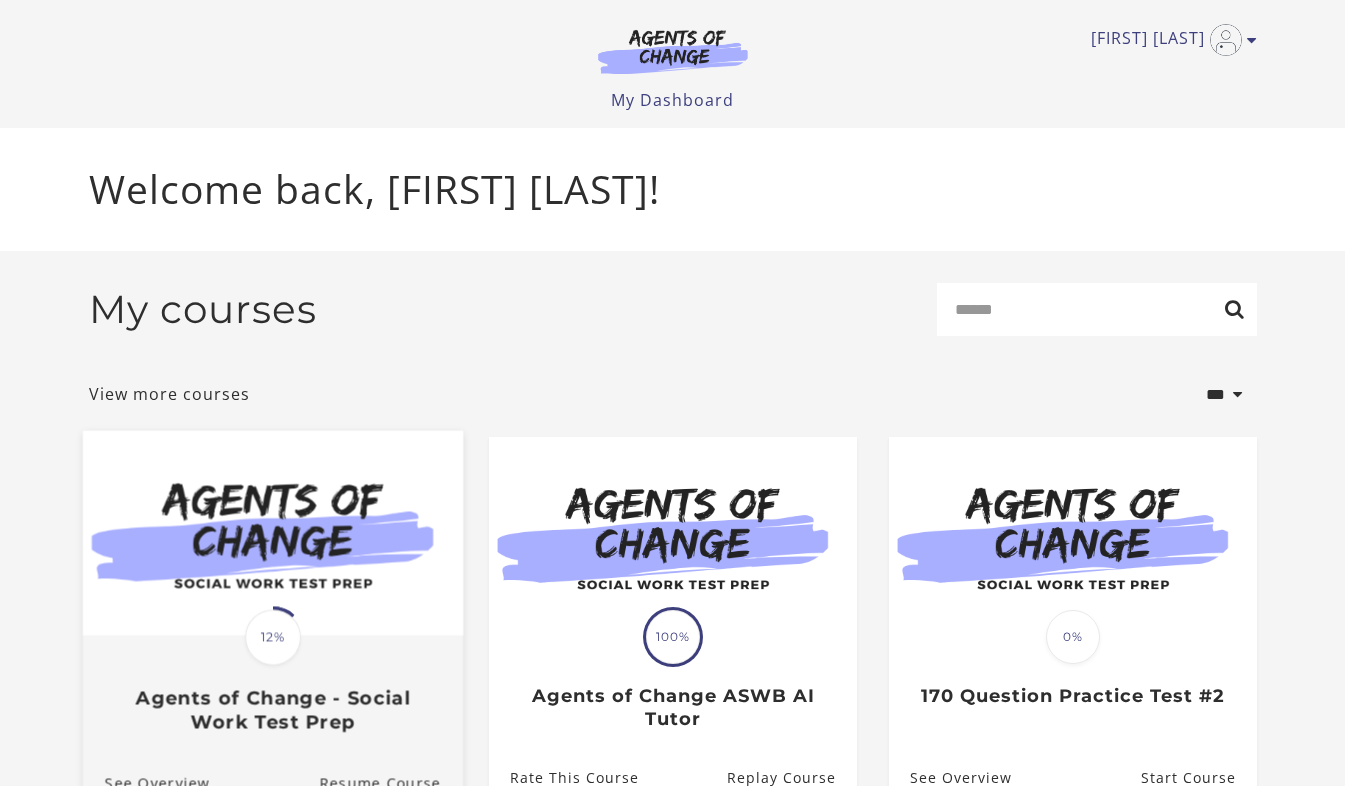click at bounding box center [272, 533] 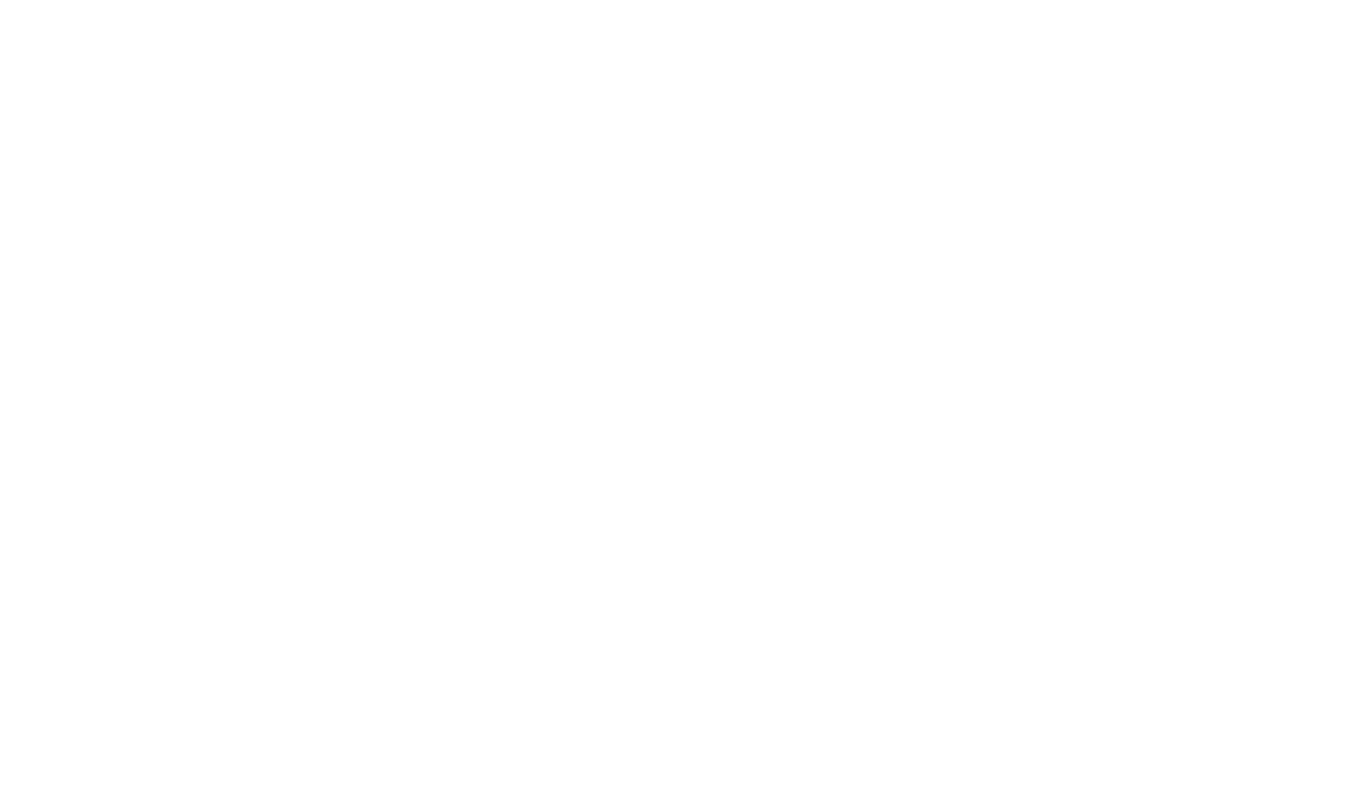 scroll, scrollTop: 0, scrollLeft: 0, axis: both 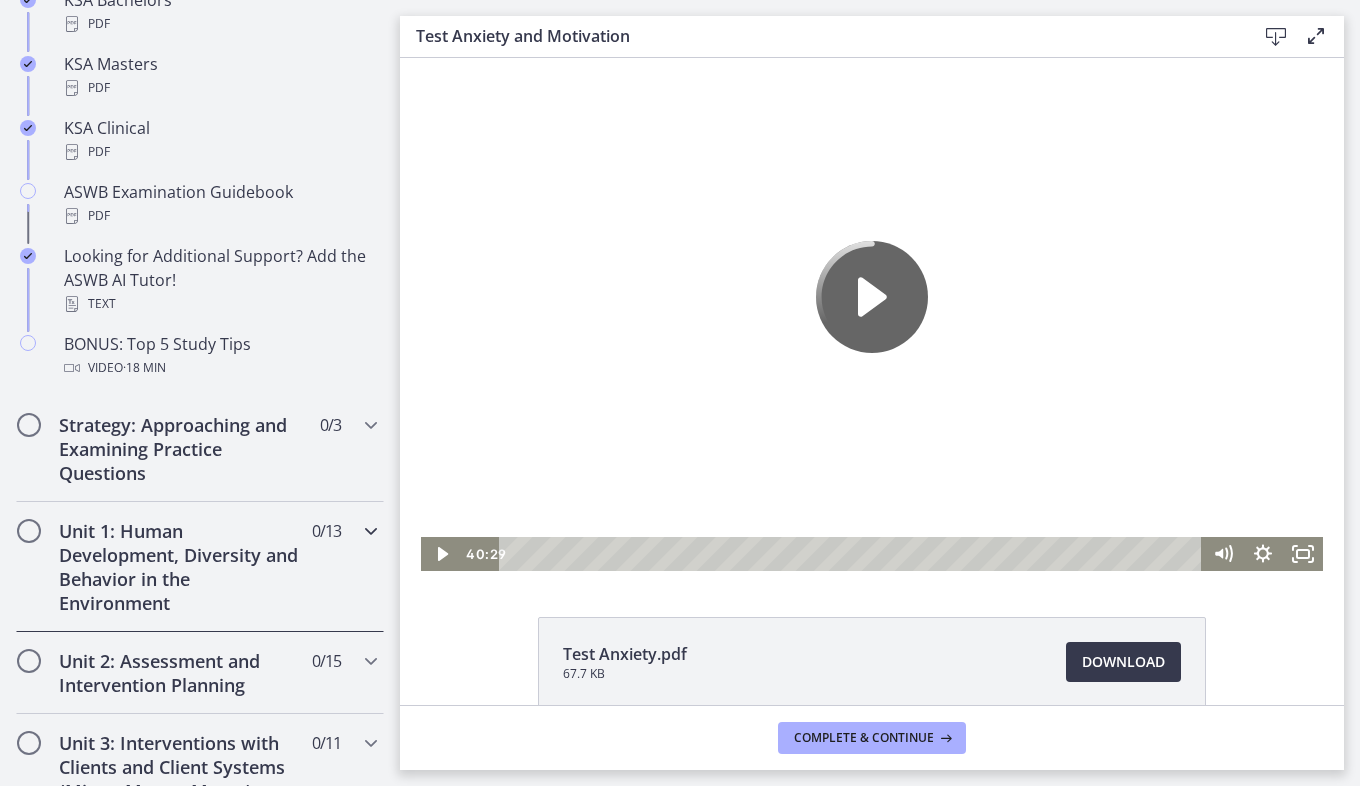 click on "Unit 1: Human Development, Diversity and Behavior in the Environment" at bounding box center [181, 567] 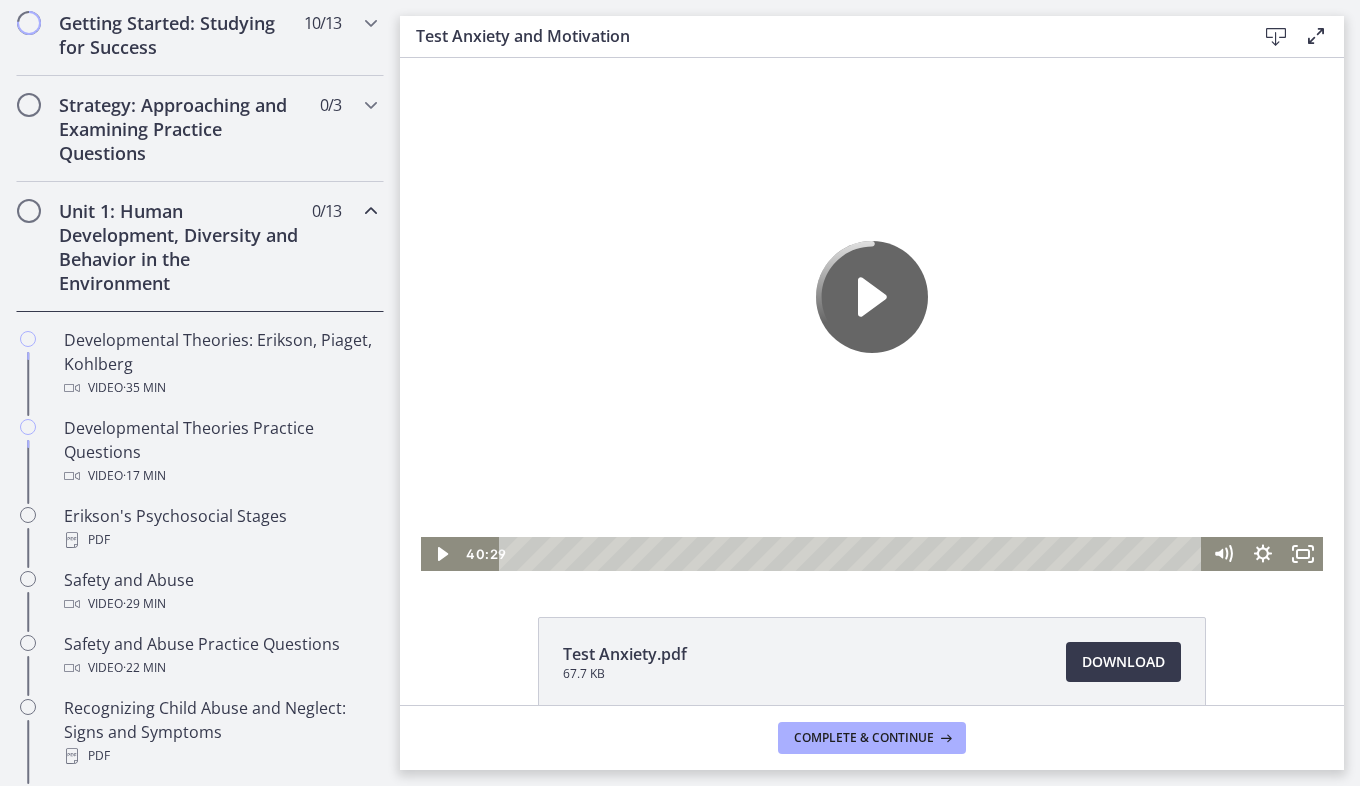 scroll, scrollTop: 342, scrollLeft: 0, axis: vertical 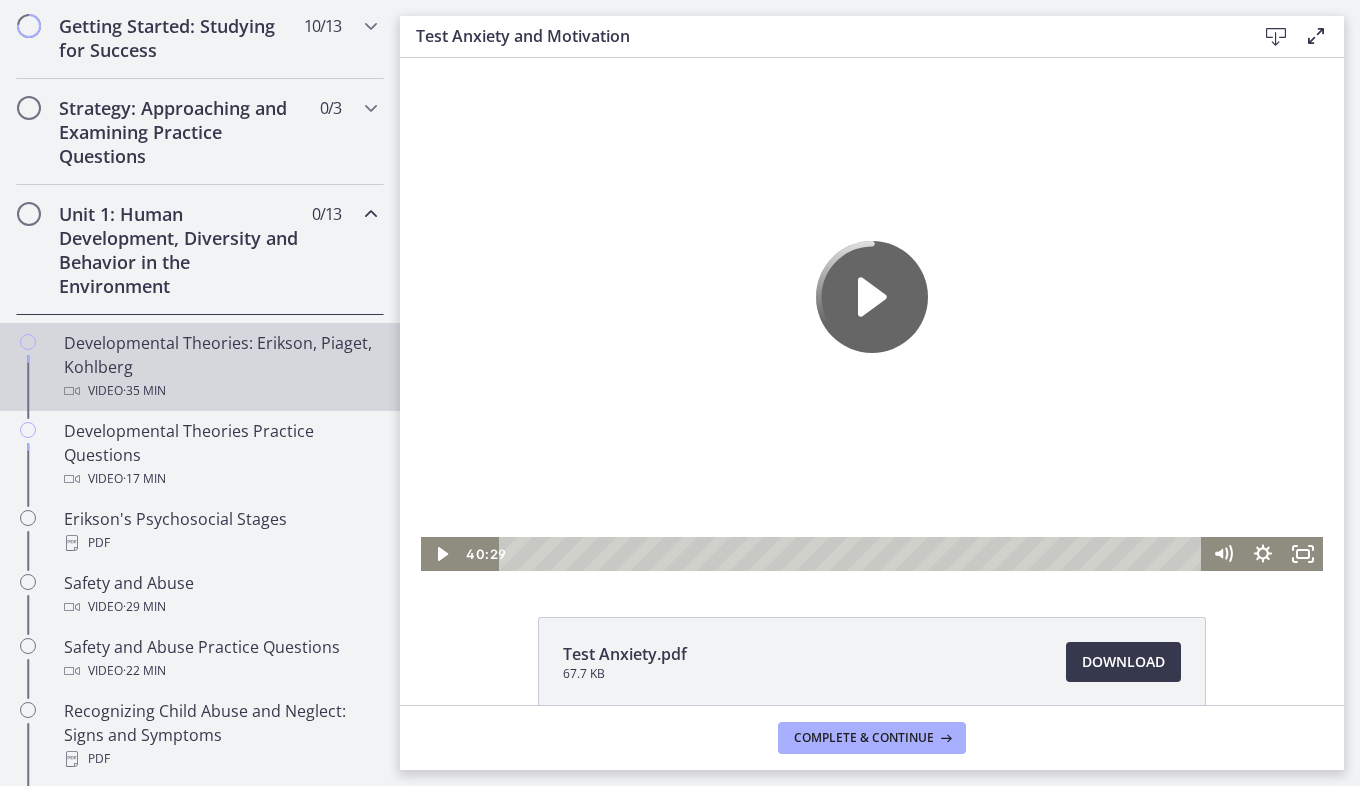 click on "Developmental Theories: Erikson, Piaget, Kohlberg
Video
·  35 min" at bounding box center [220, 367] 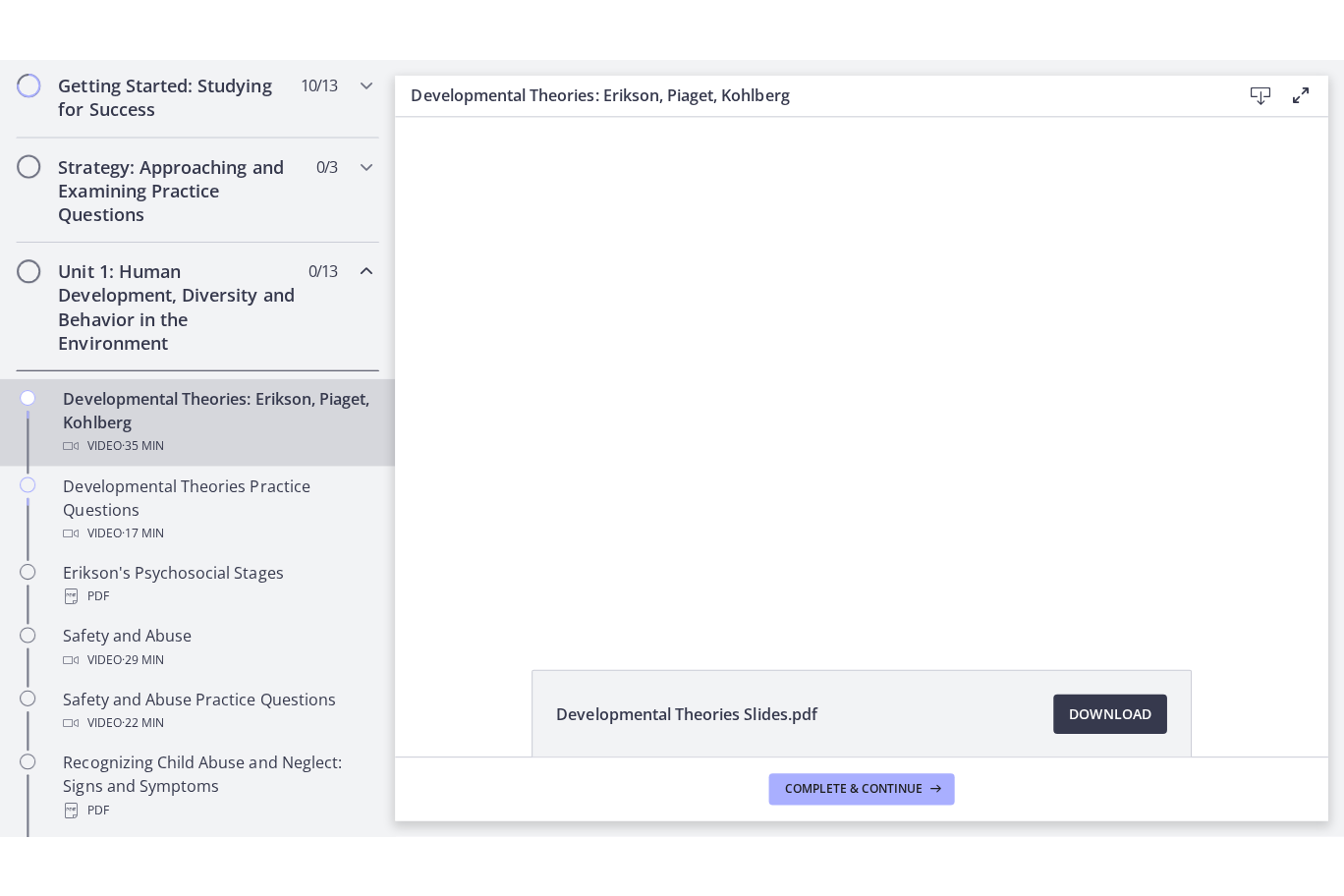 scroll, scrollTop: 0, scrollLeft: 0, axis: both 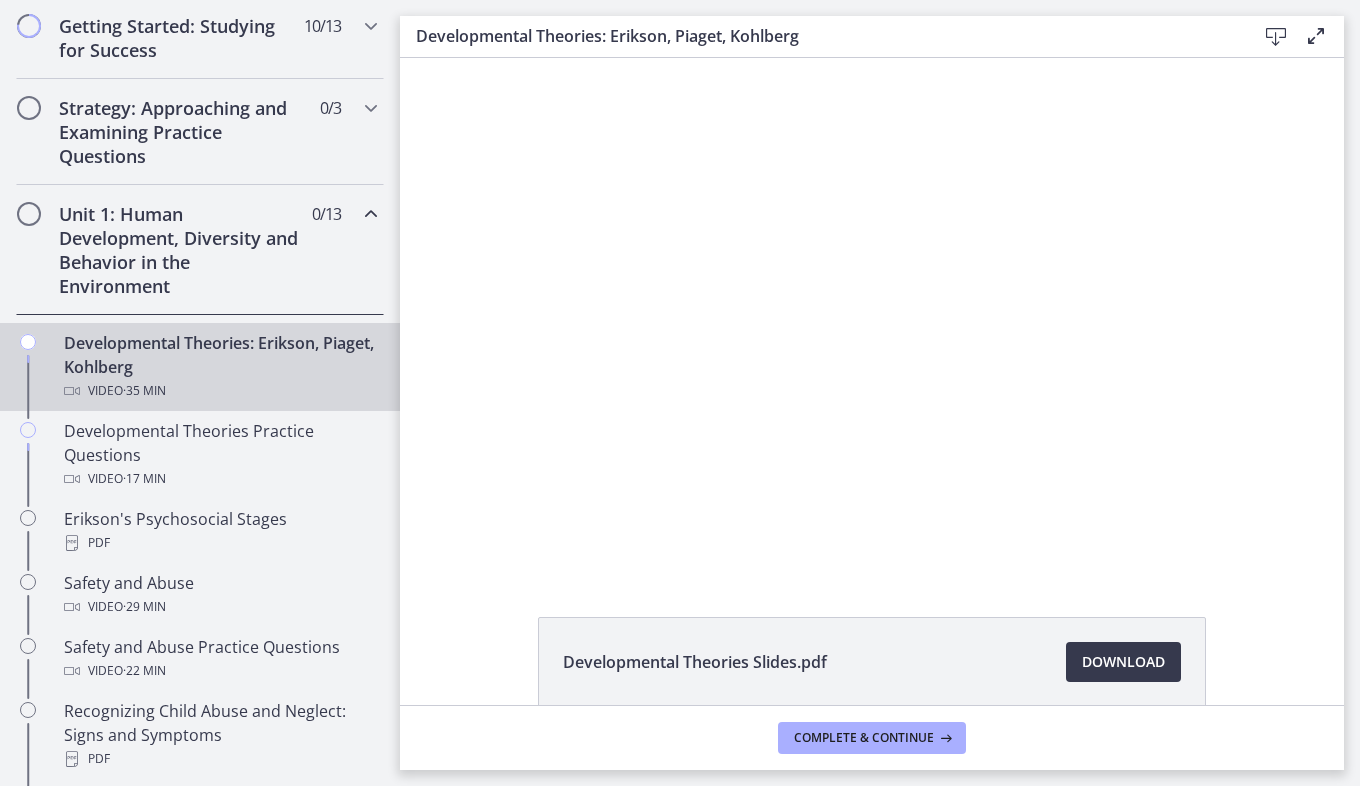 click on "Developmental Theories: Erikson, Piaget, Kohlberg
Video
·  35 min" at bounding box center [220, 367] 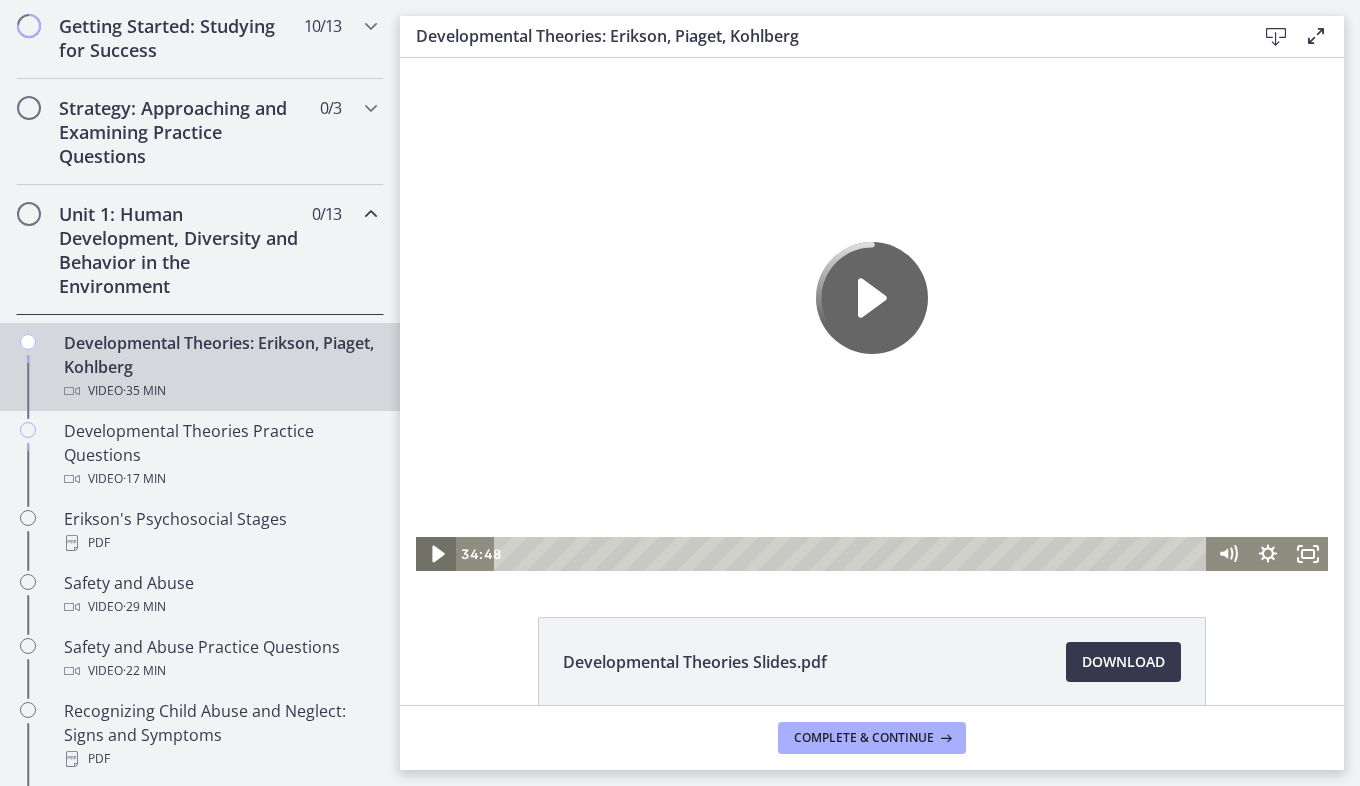 click 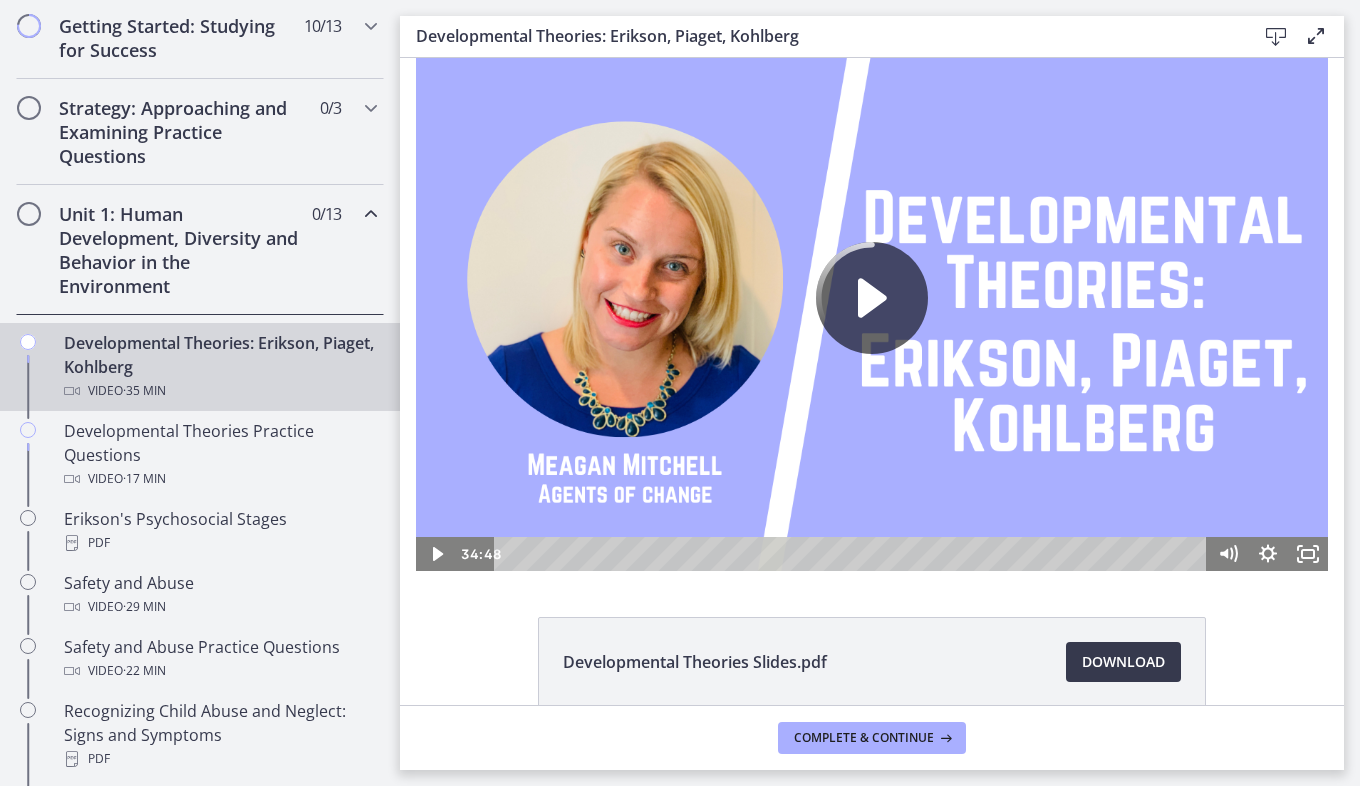 click at bounding box center (872, 314) 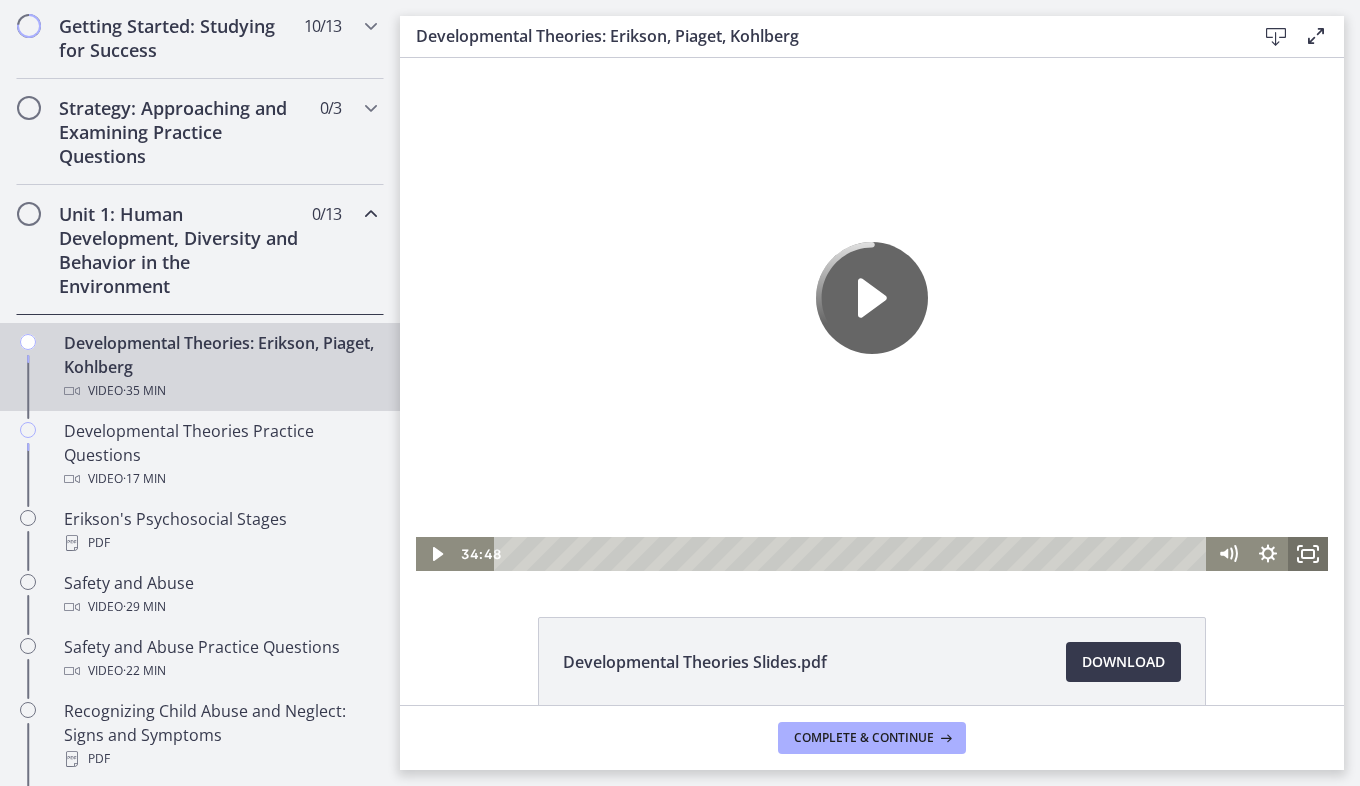 click 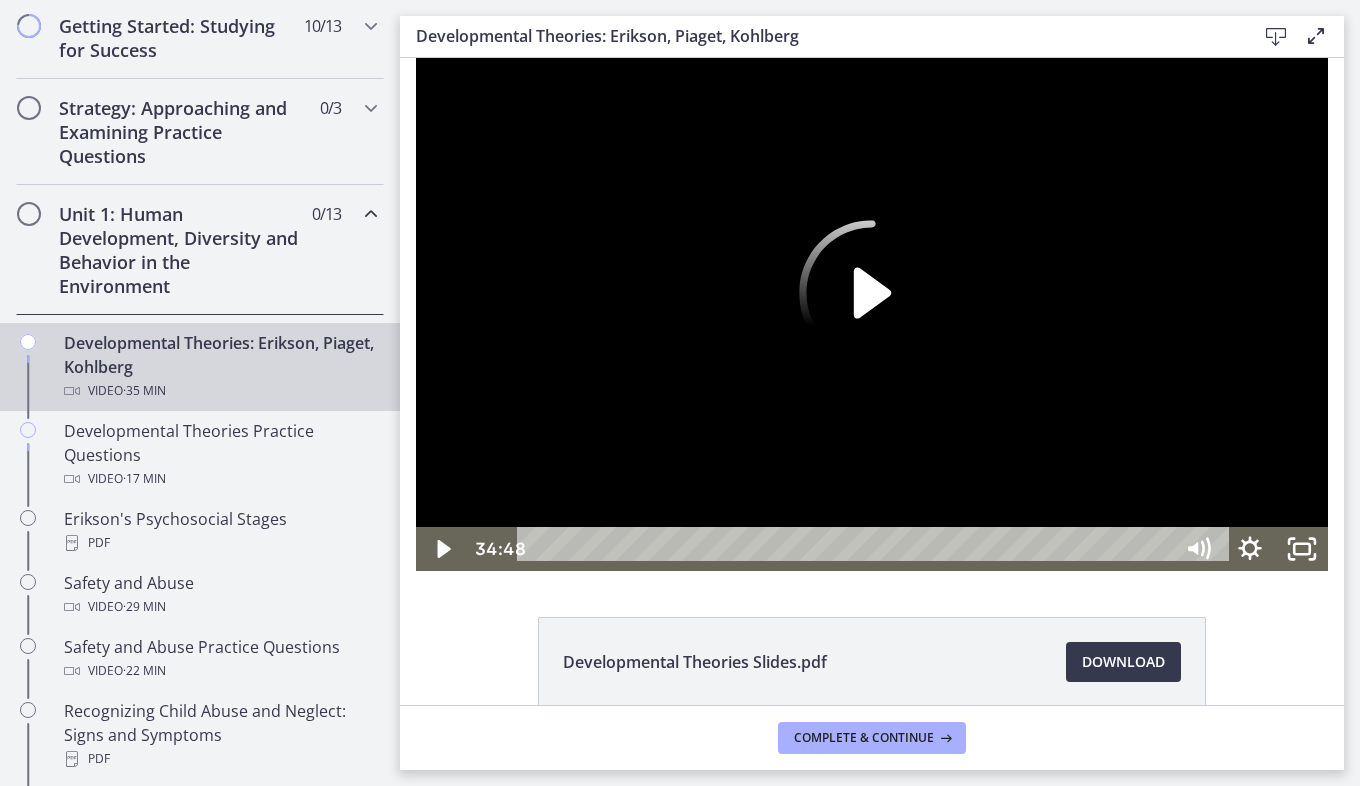 scroll, scrollTop: 250, scrollLeft: 0, axis: vertical 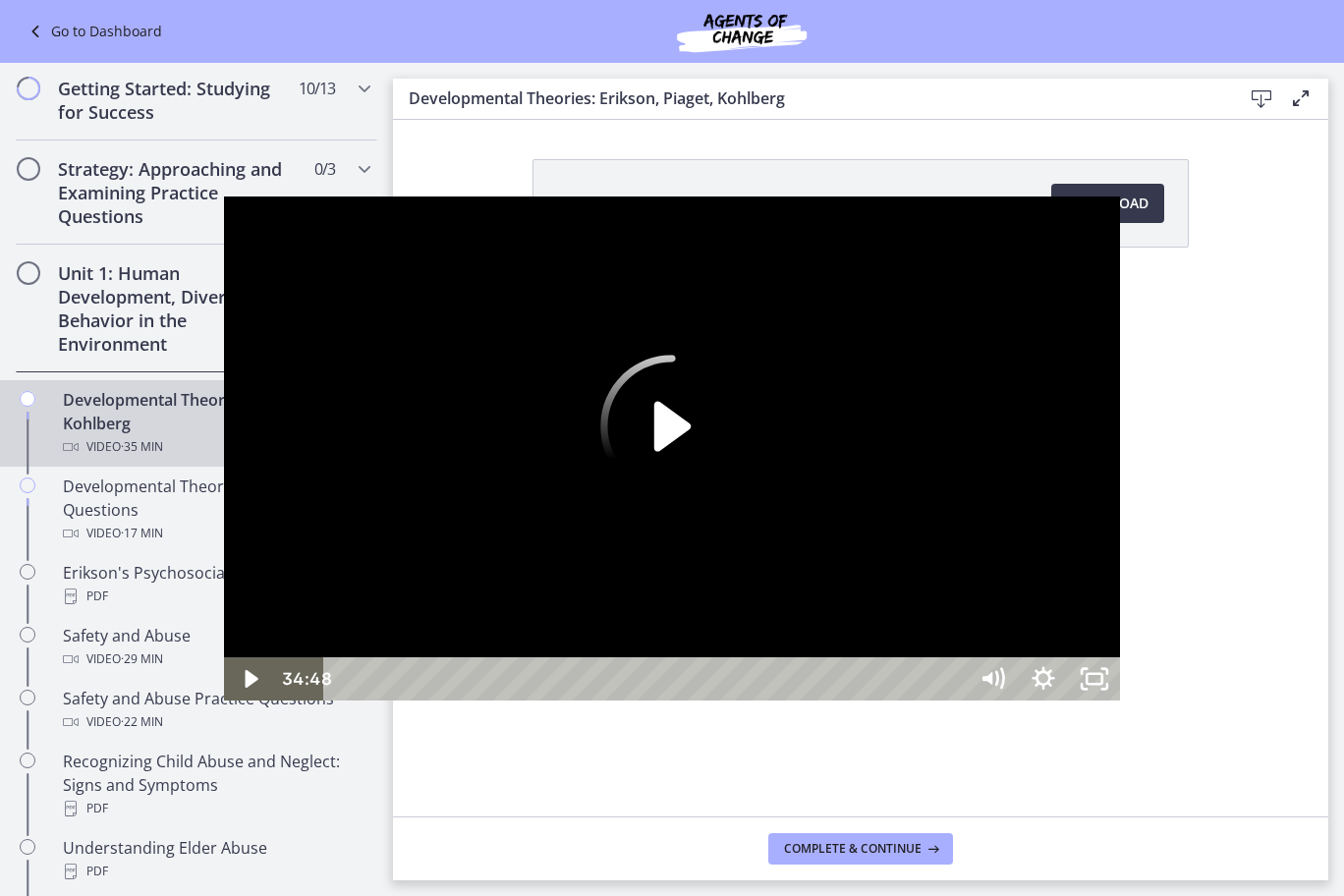 click 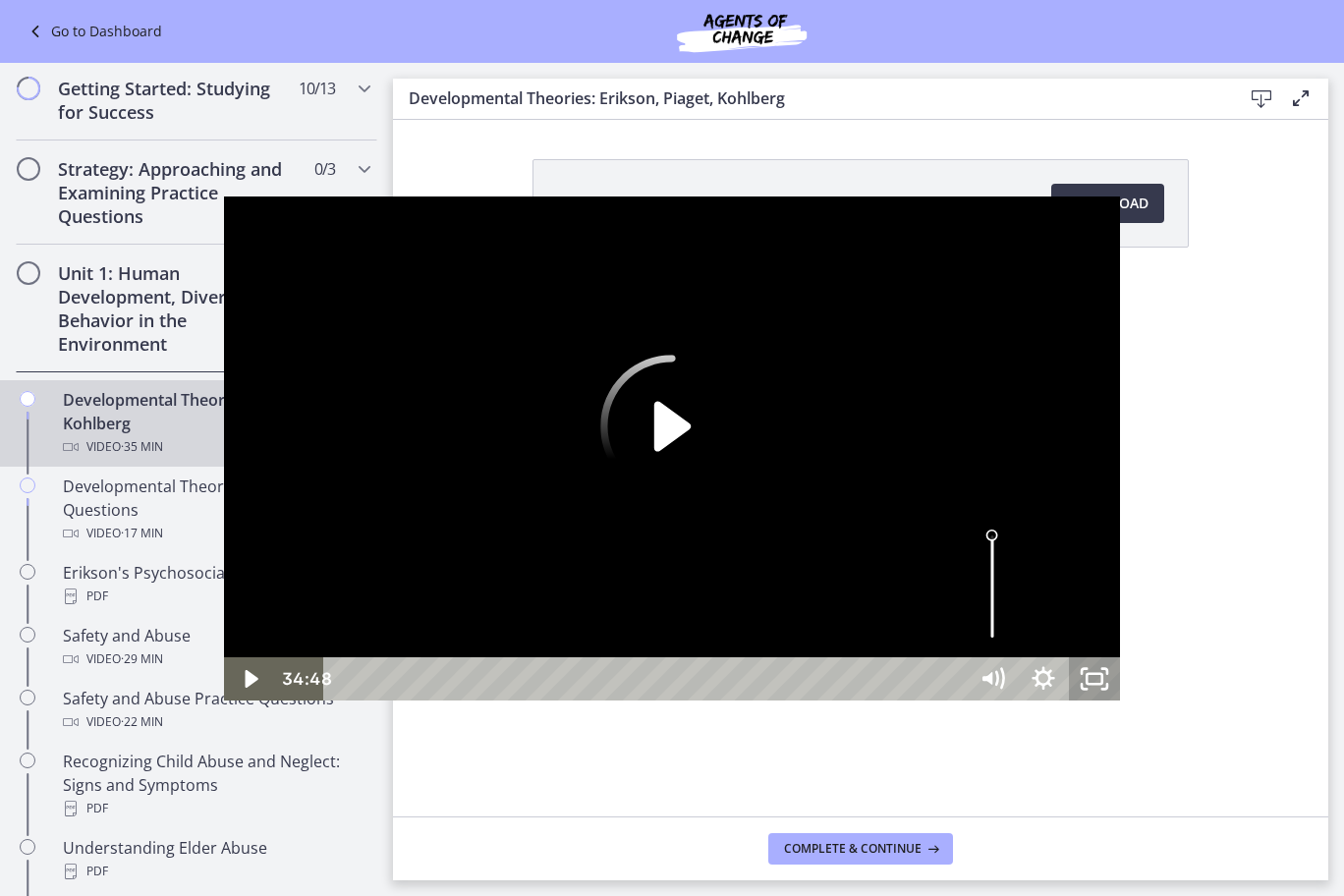 click 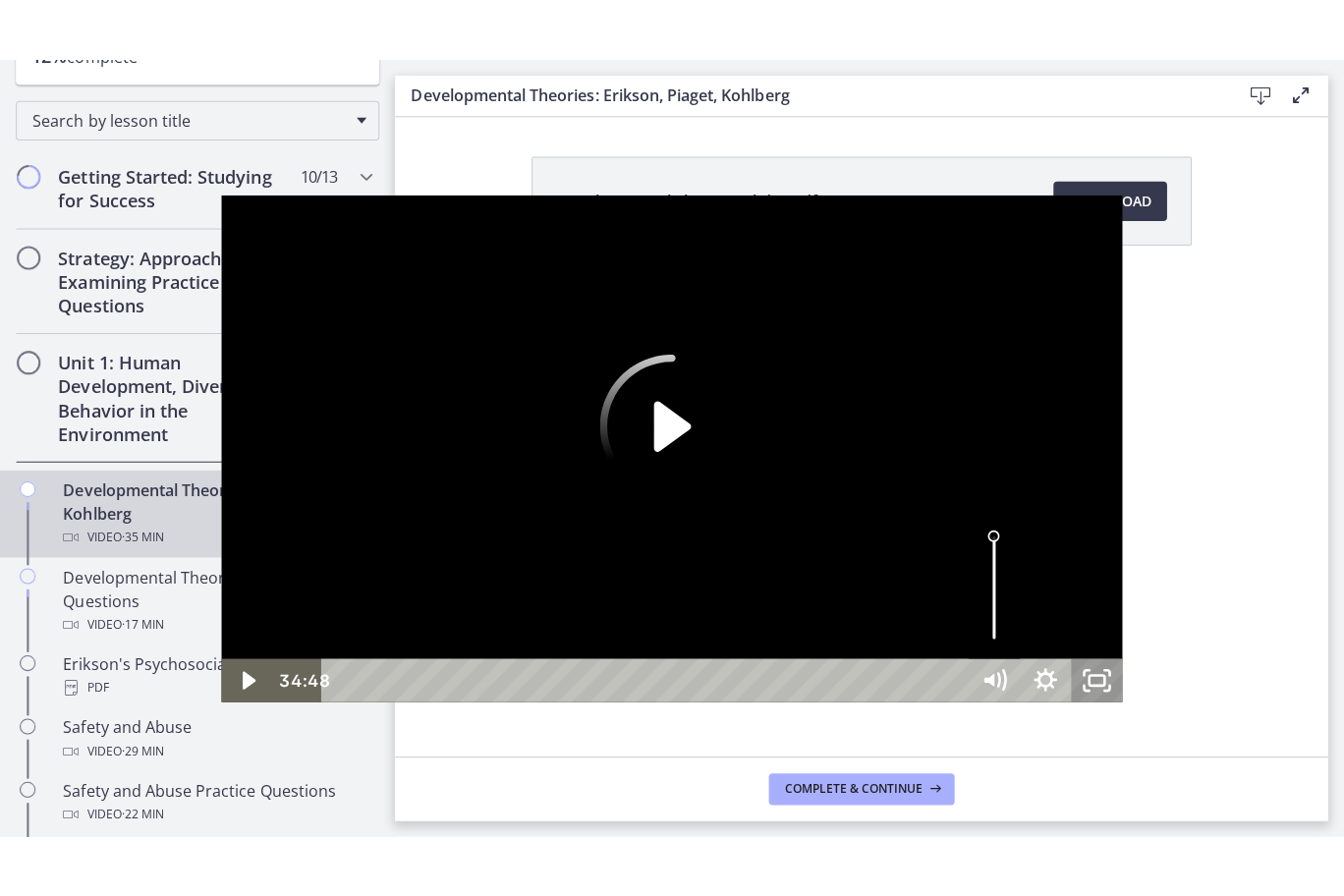 scroll, scrollTop: 336, scrollLeft: 0, axis: vertical 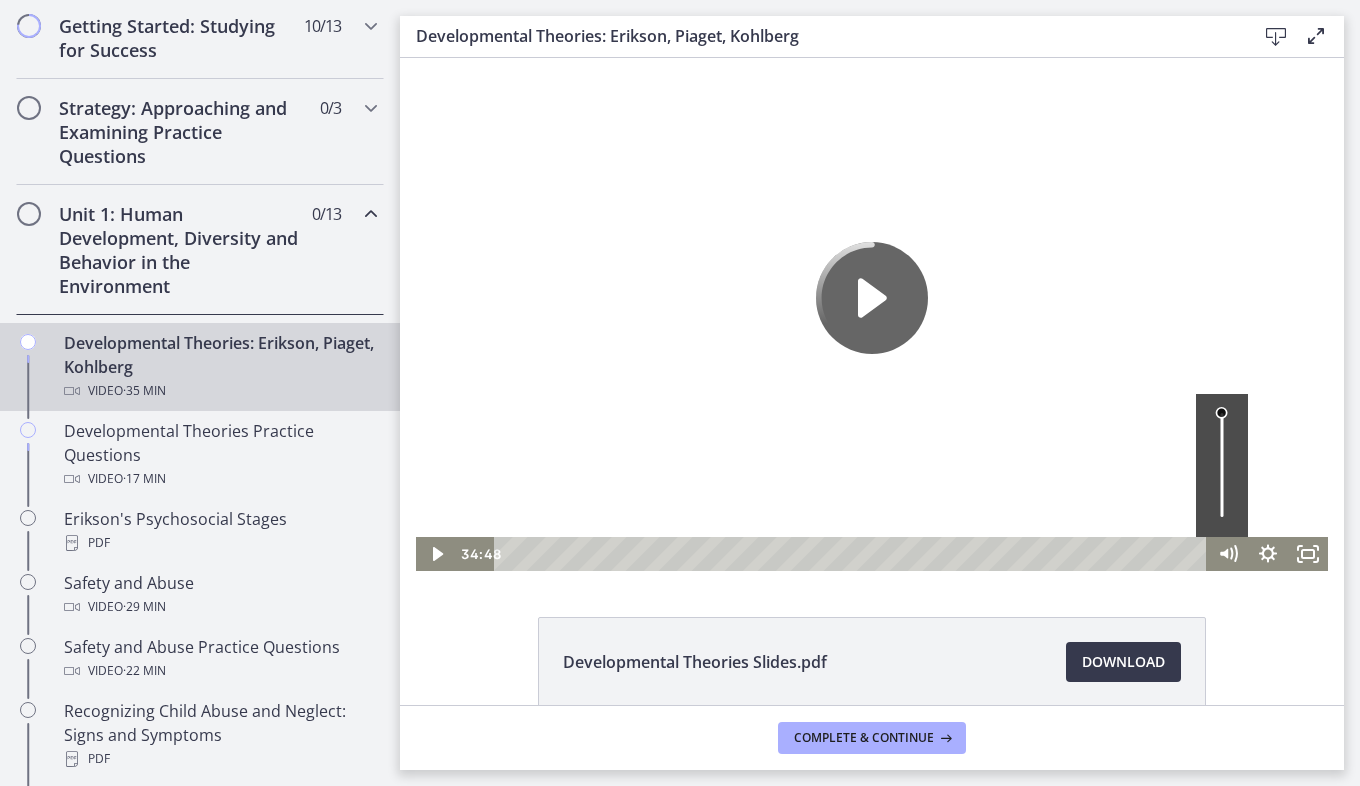 click at bounding box center [872, 314] 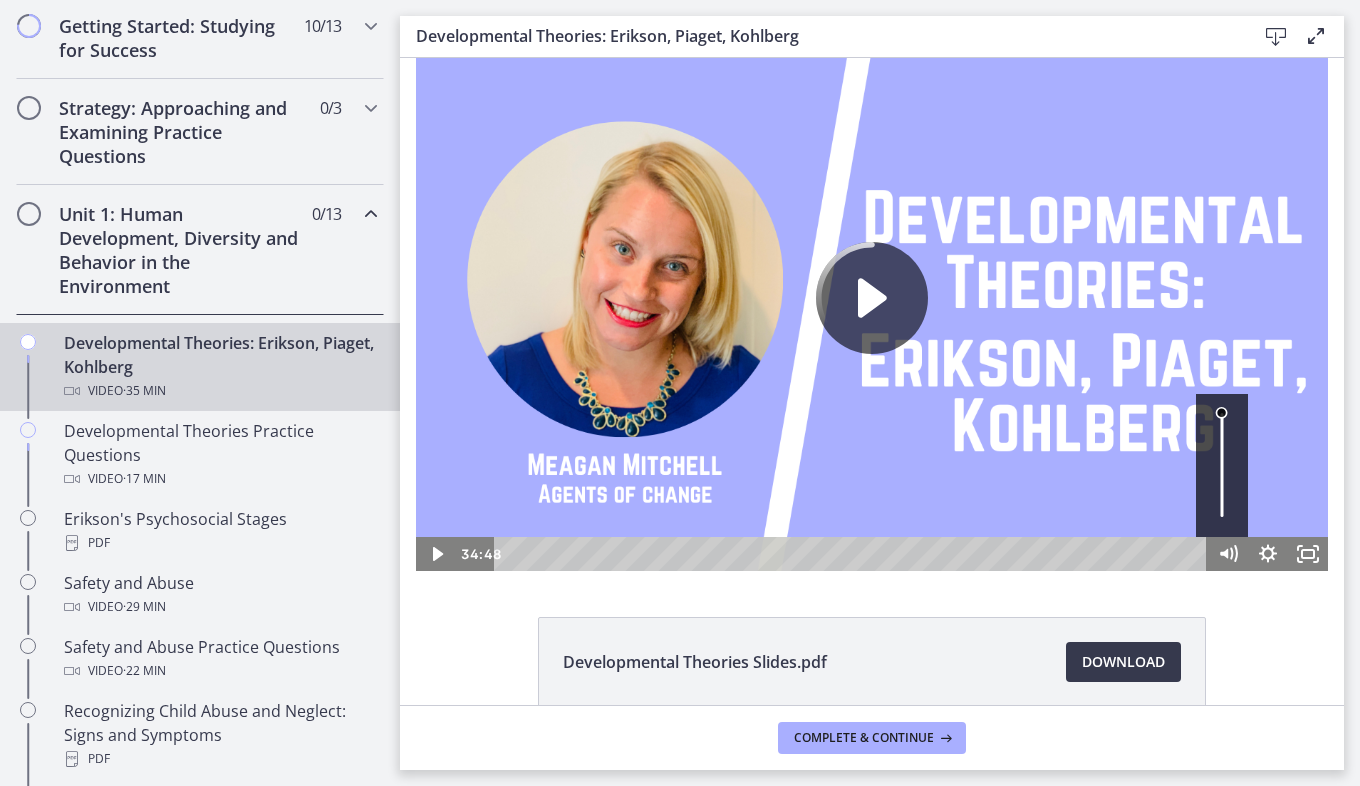 click at bounding box center [872, 314] 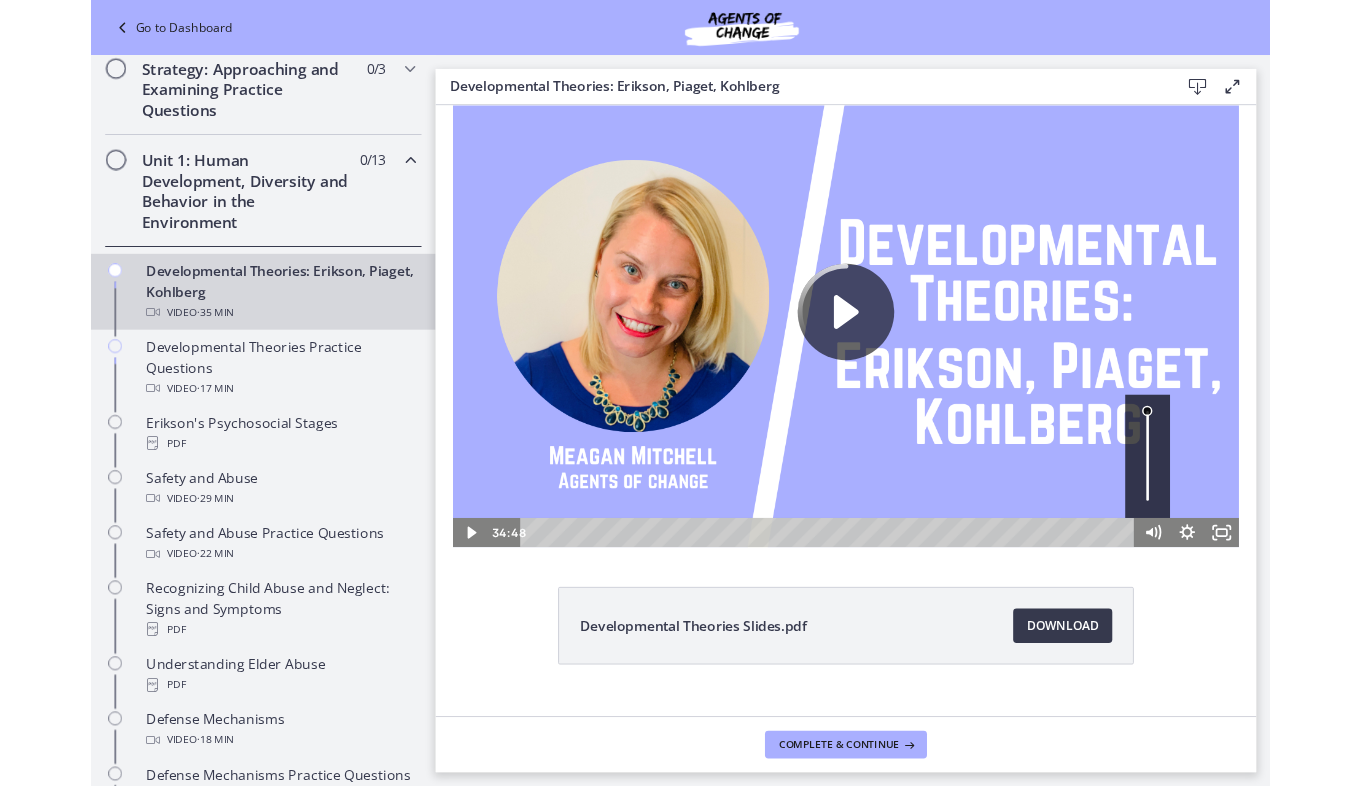 scroll, scrollTop: 250, scrollLeft: 0, axis: vertical 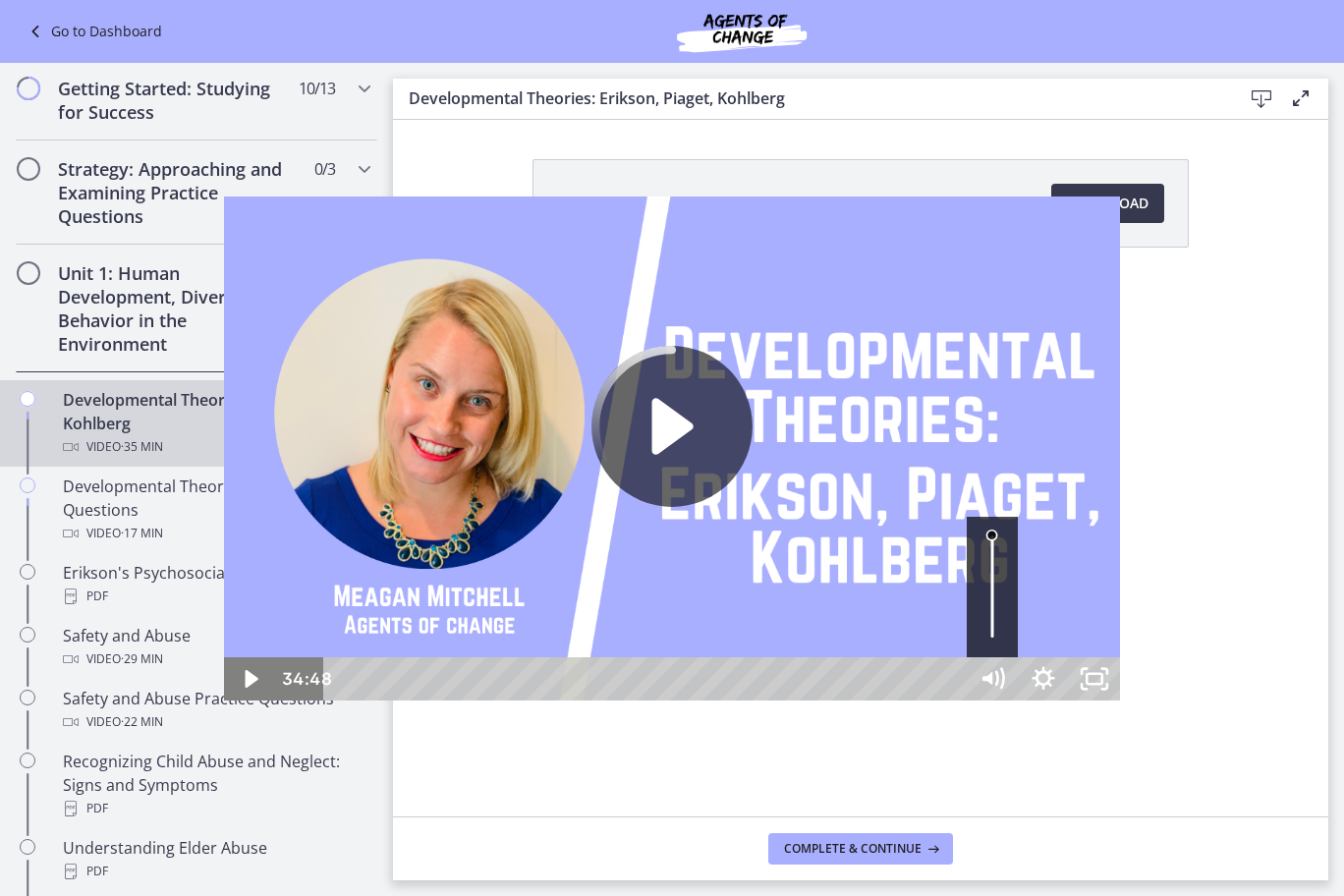 click 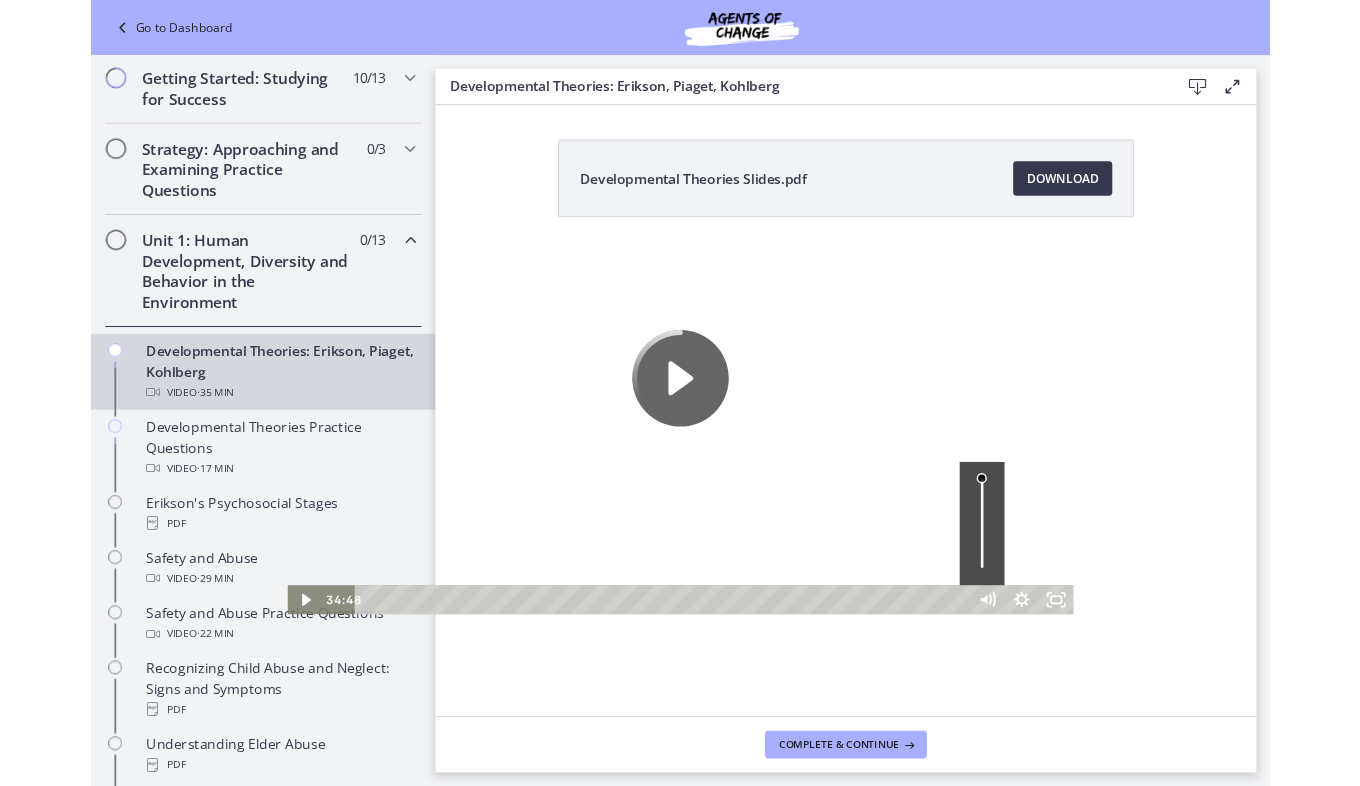 scroll, scrollTop: 342, scrollLeft: 0, axis: vertical 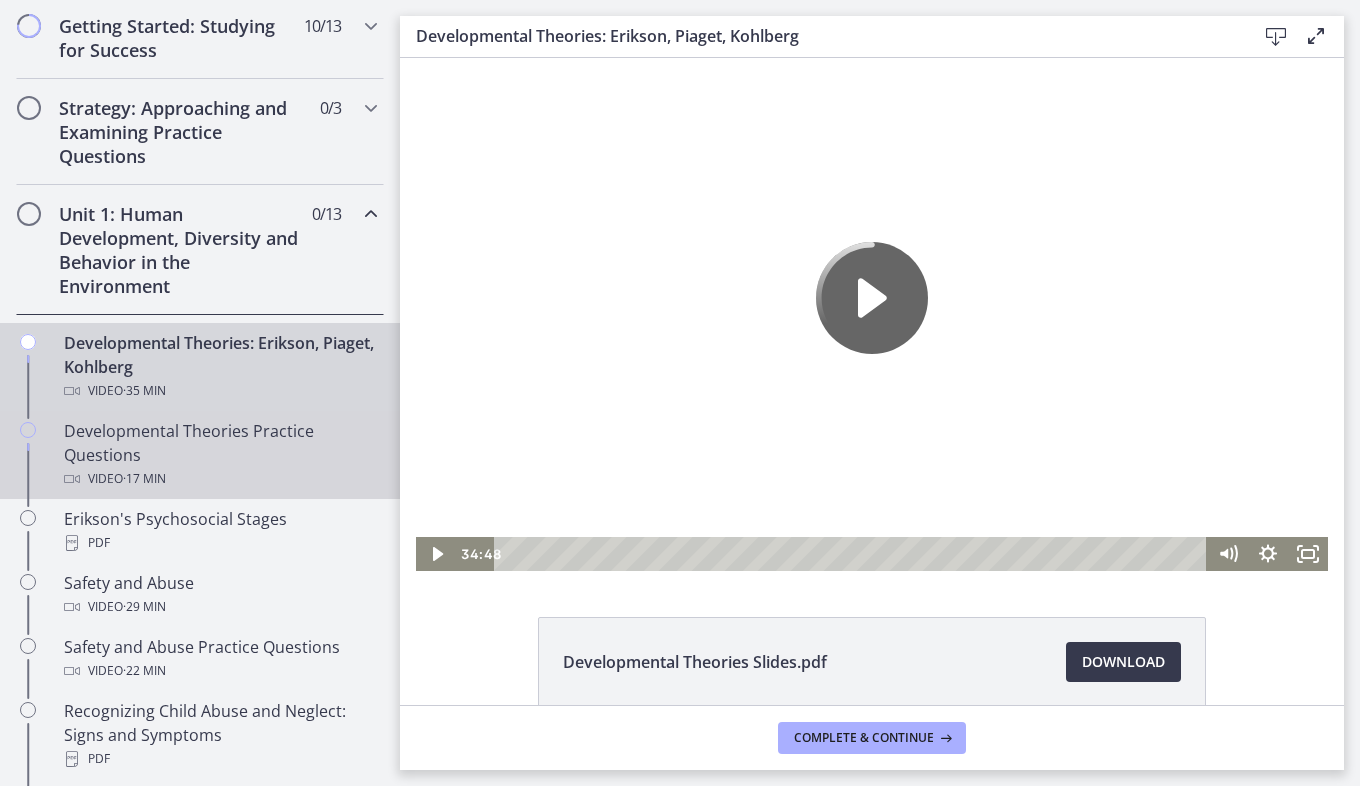 click on "·  17 min" at bounding box center (144, 479) 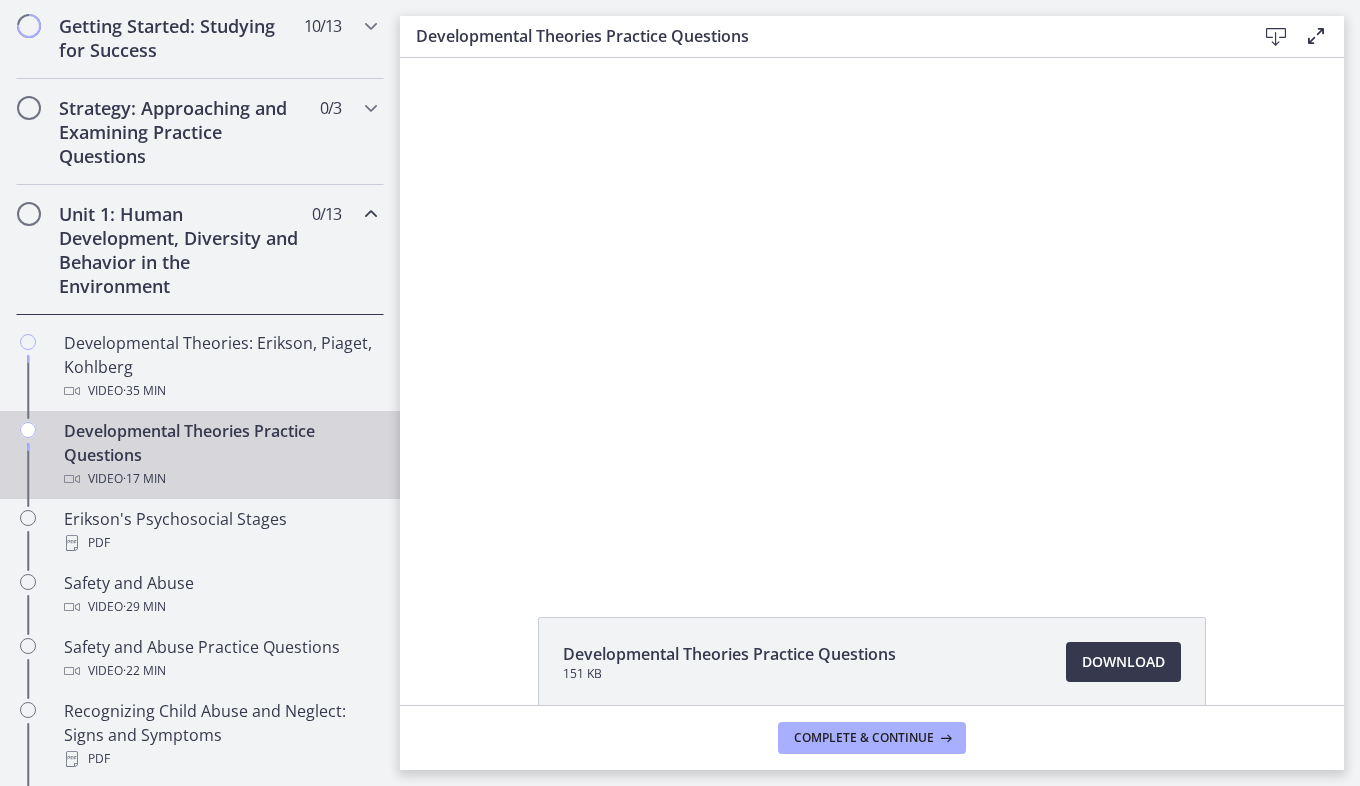 scroll, scrollTop: 0, scrollLeft: 0, axis: both 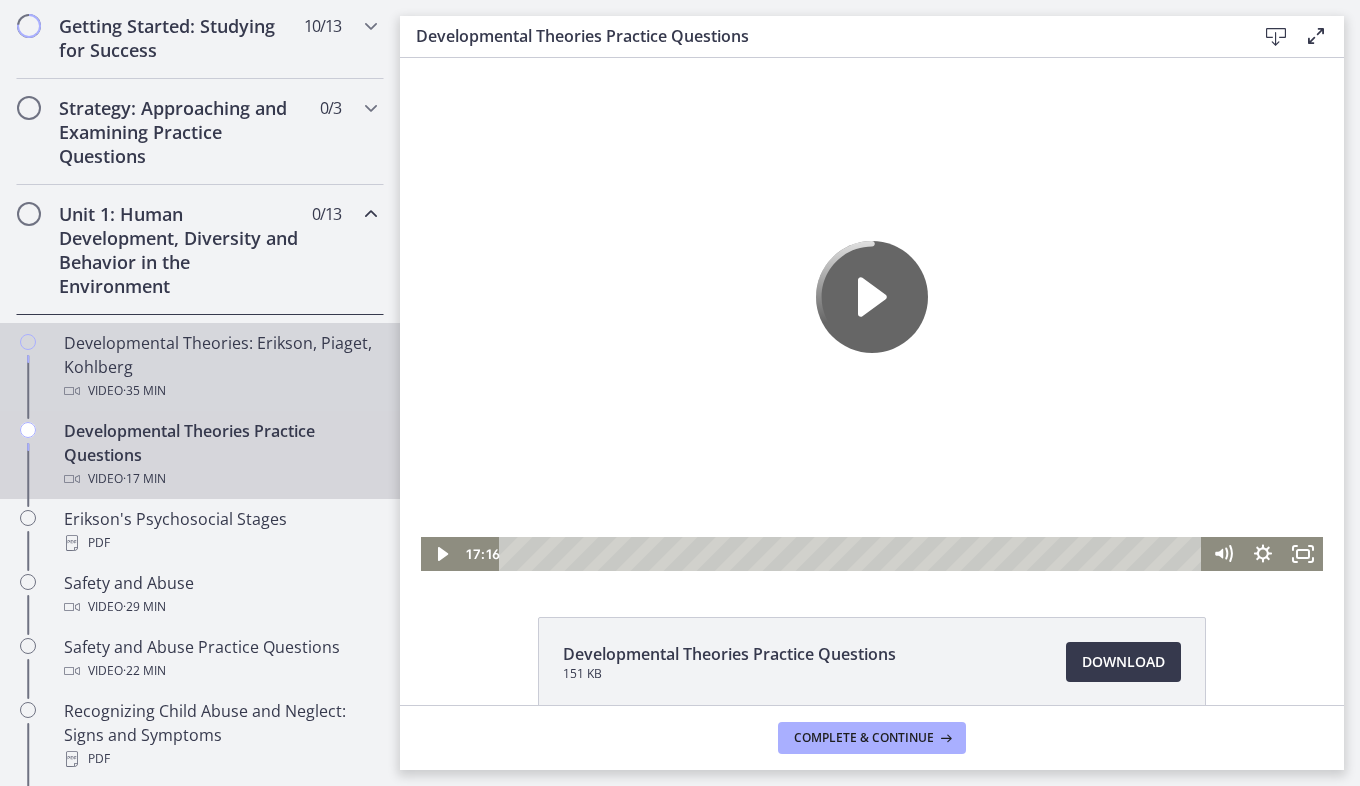 click on "Developmental Theories: Erikson, Piaget, Kohlberg
Video
·  35 min" at bounding box center [220, 367] 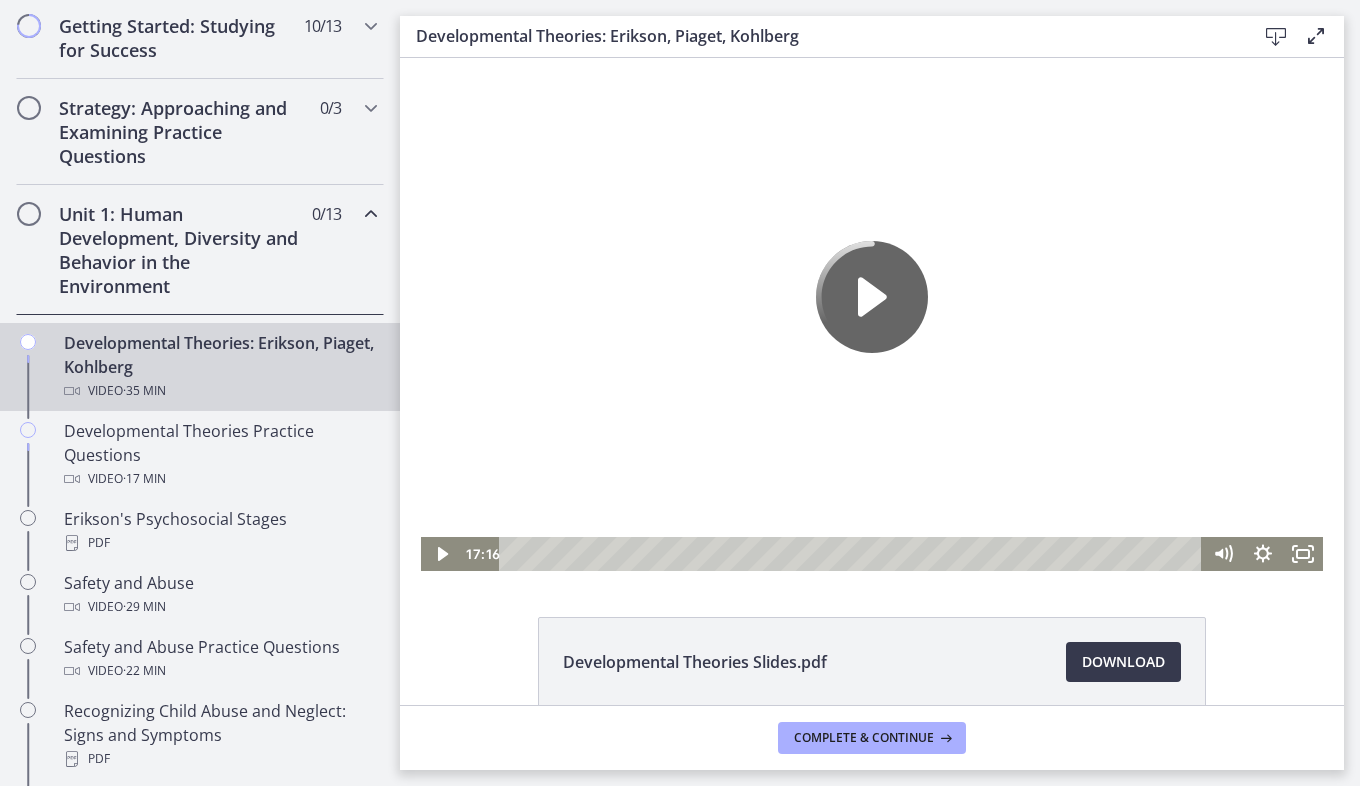 click on "Developmental Theories: Erikson, Piaget, Kohlberg
Video
·  35 min" at bounding box center [220, 367] 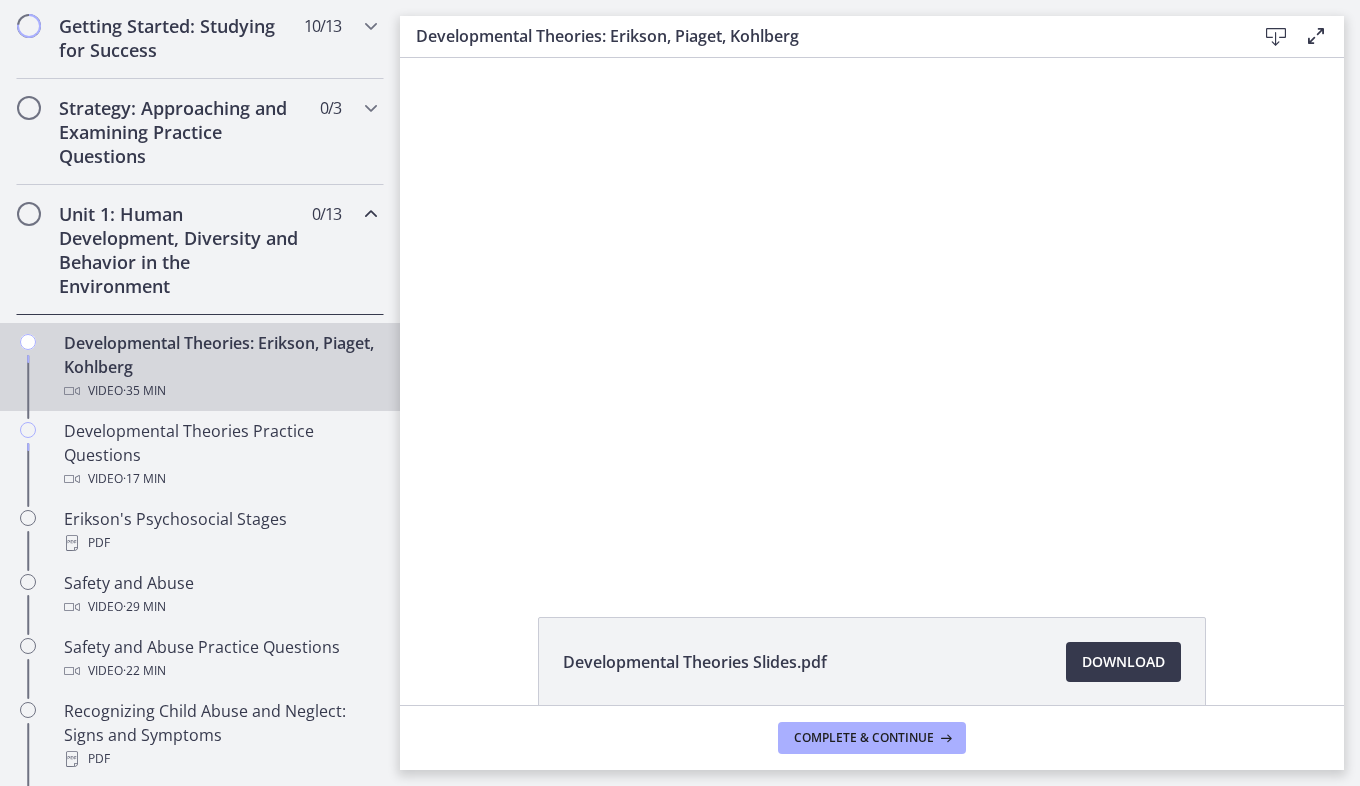 scroll, scrollTop: 0, scrollLeft: 0, axis: both 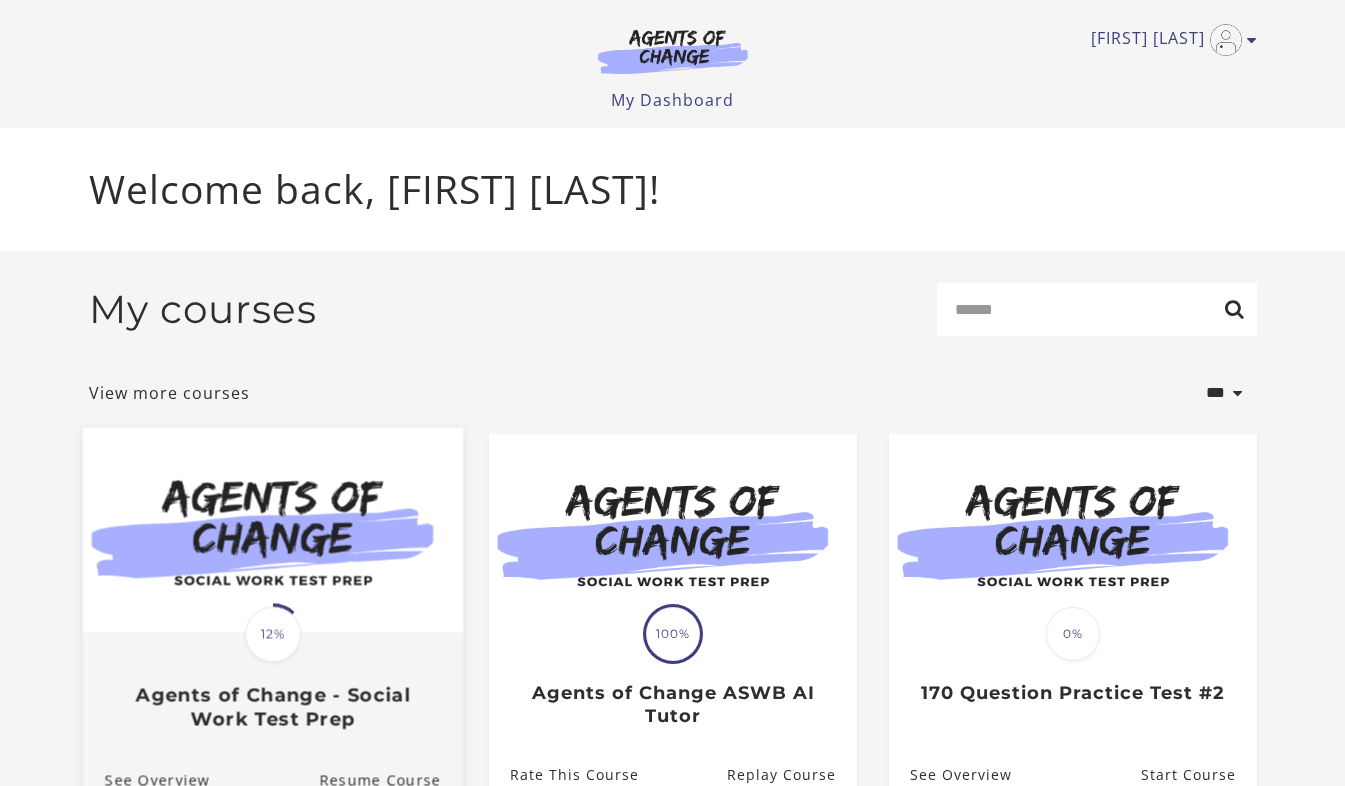 click at bounding box center (272, 529) 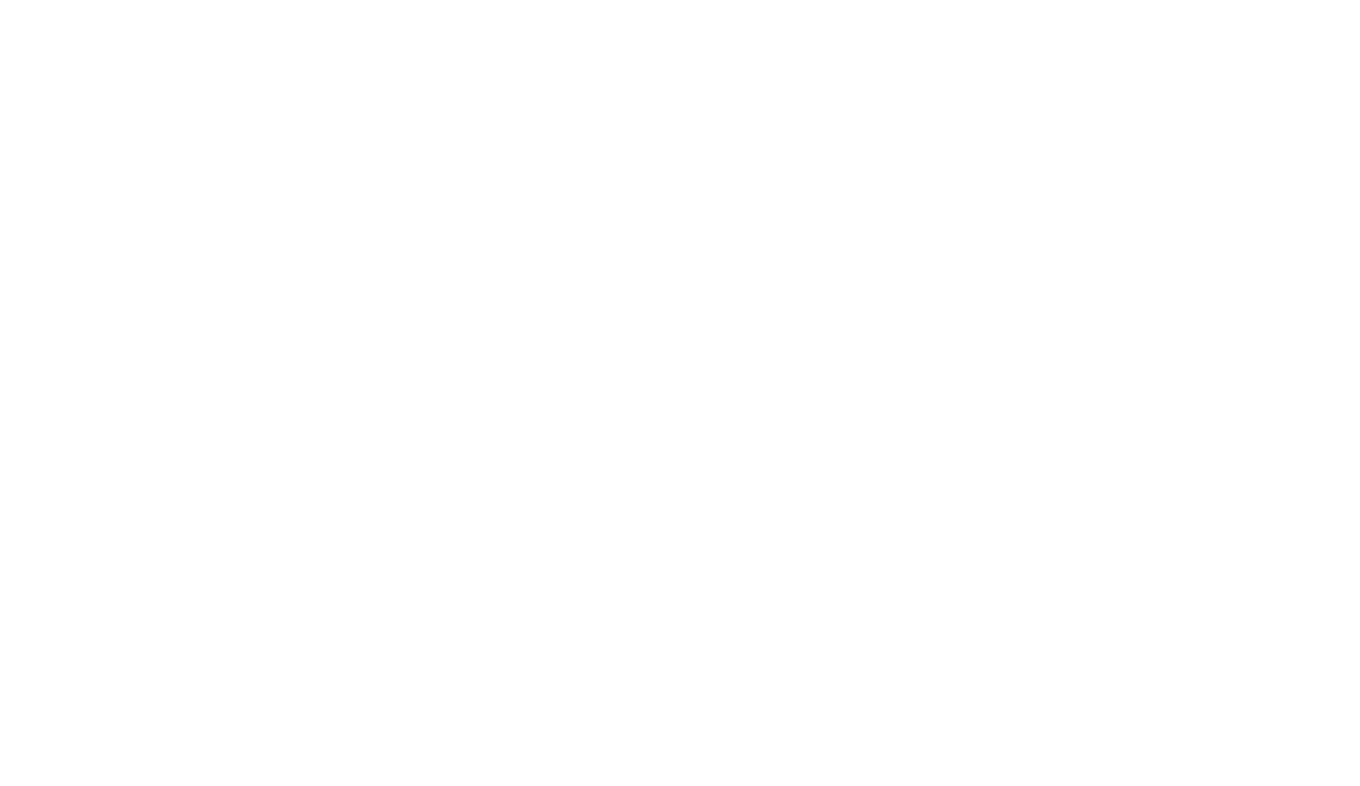scroll, scrollTop: 0, scrollLeft: 0, axis: both 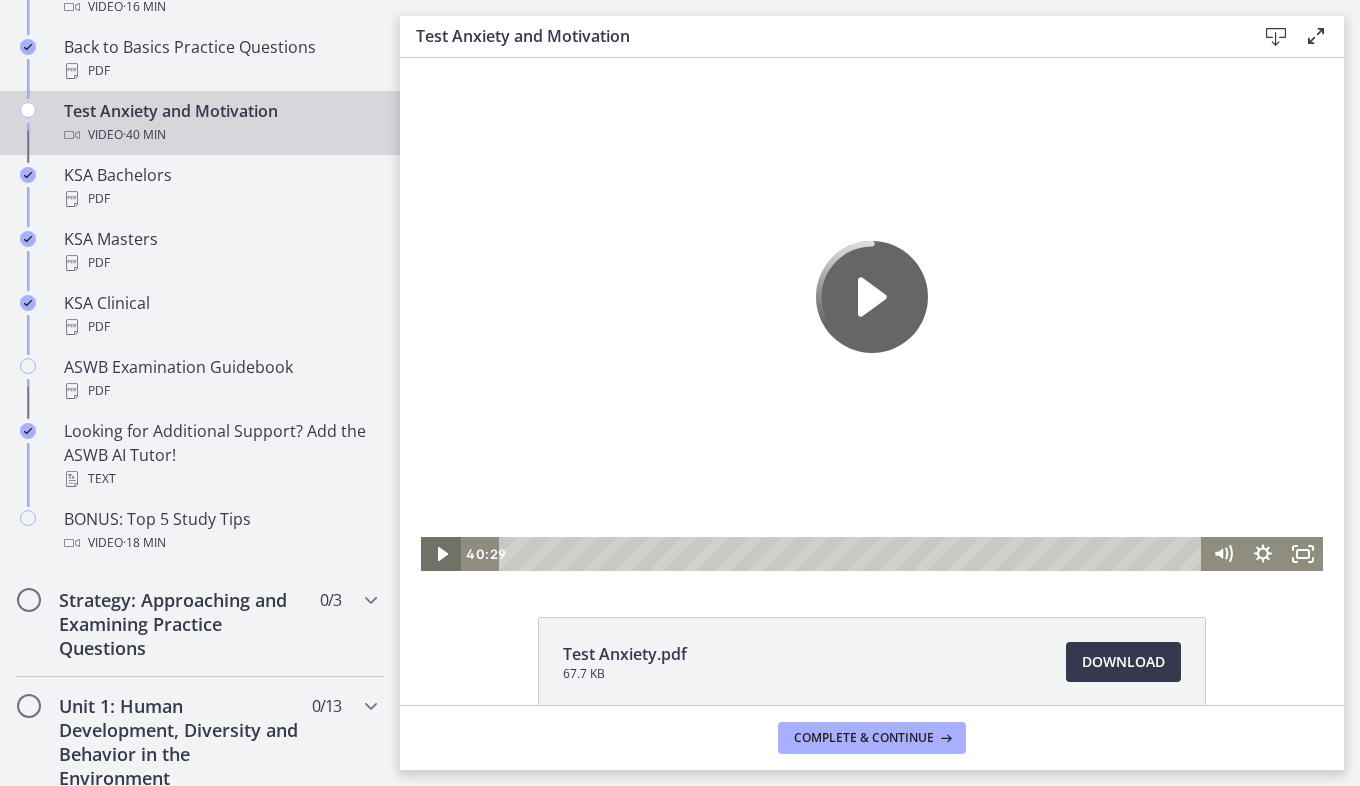click 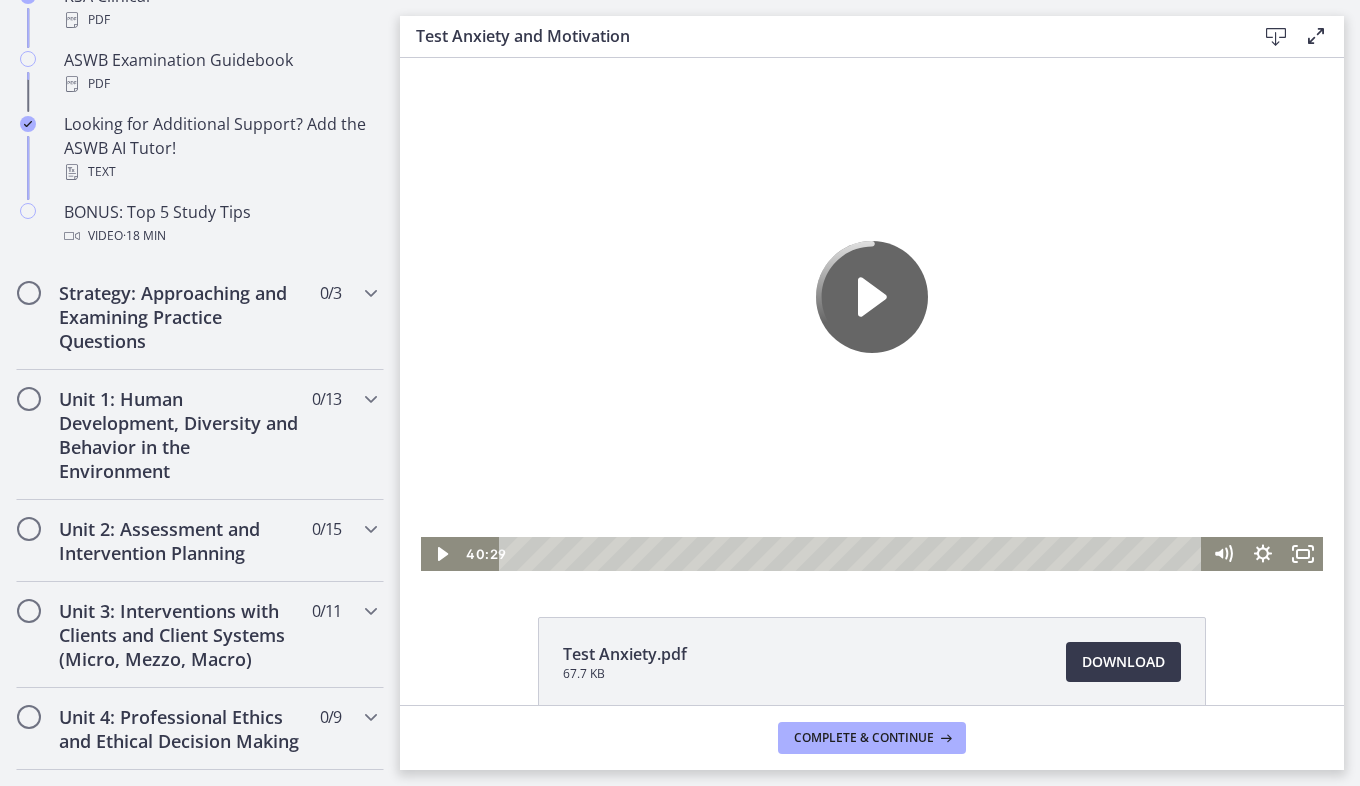 scroll, scrollTop: 1113, scrollLeft: 0, axis: vertical 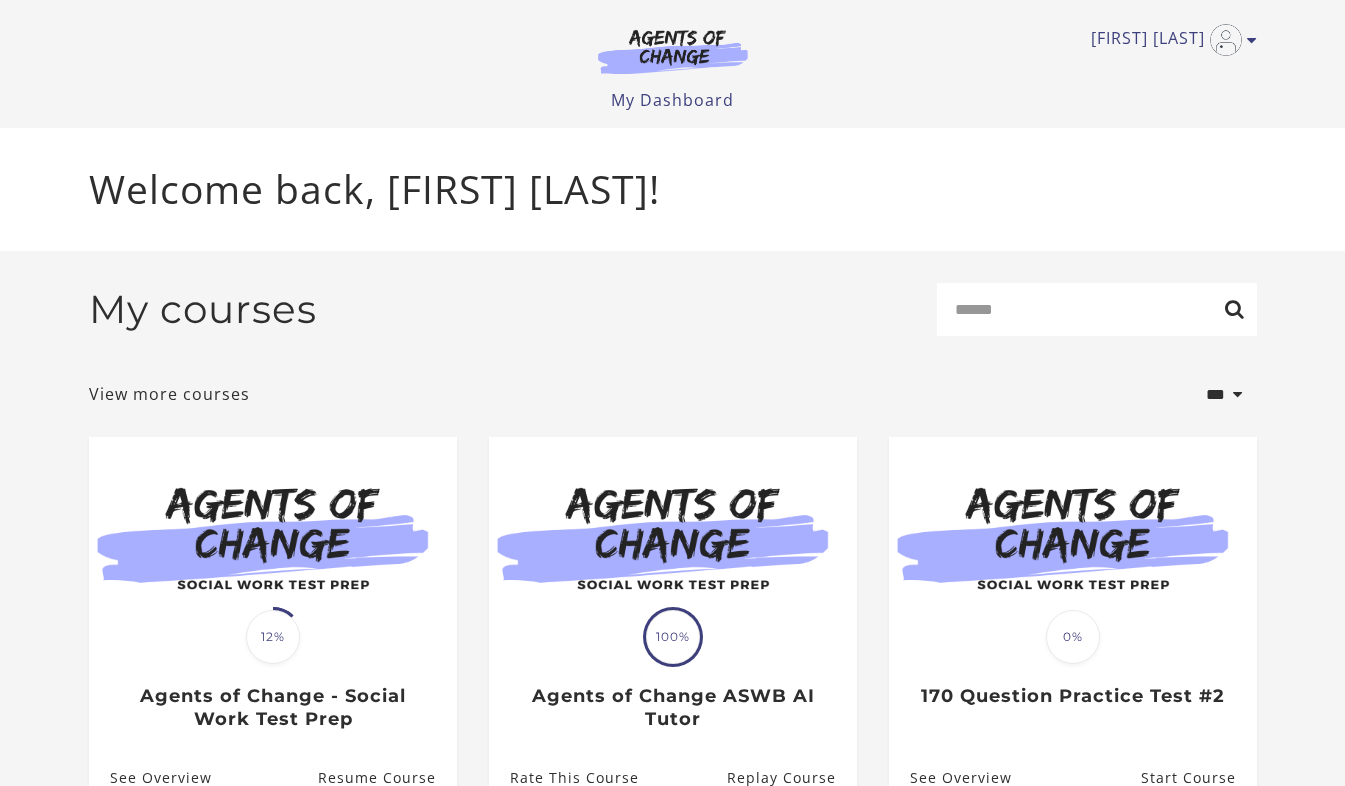 click at bounding box center (273, 536) 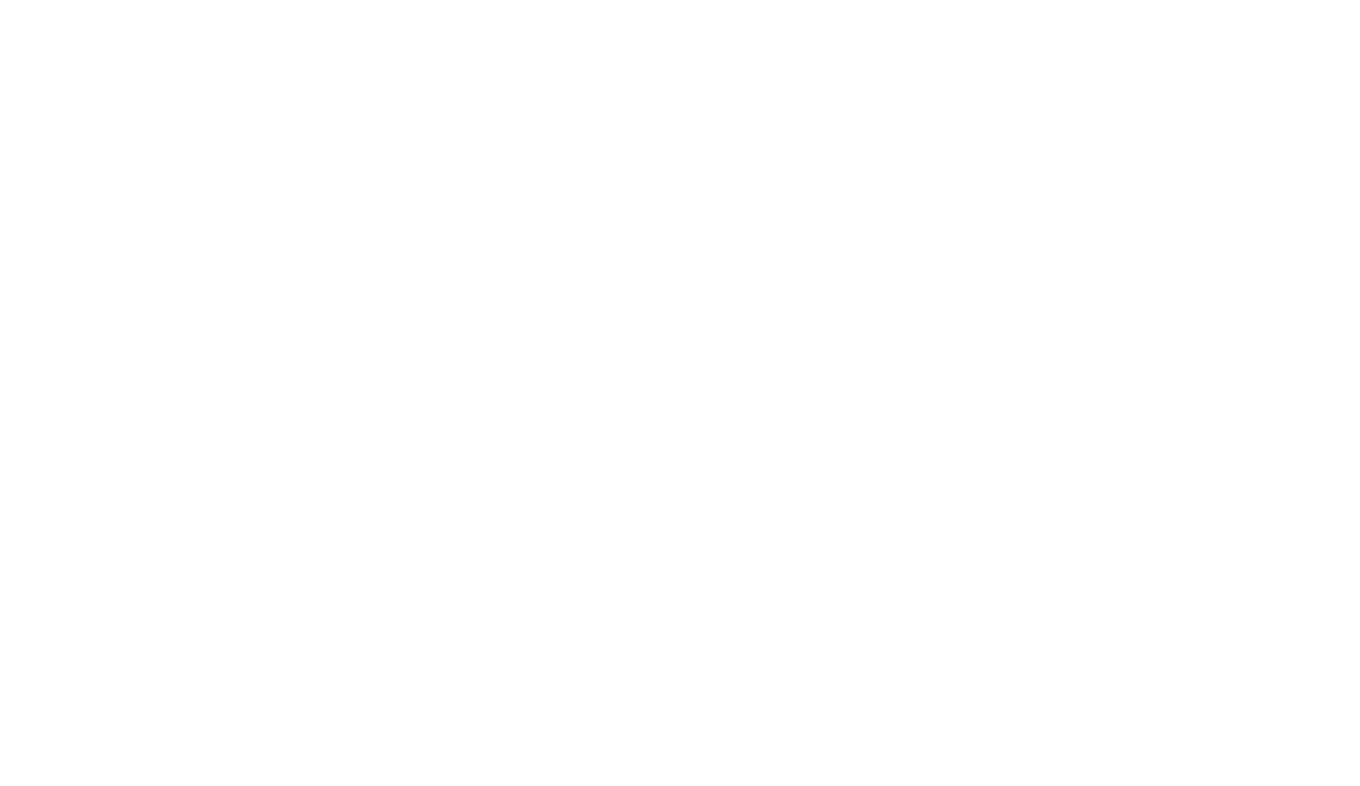 scroll, scrollTop: 0, scrollLeft: 0, axis: both 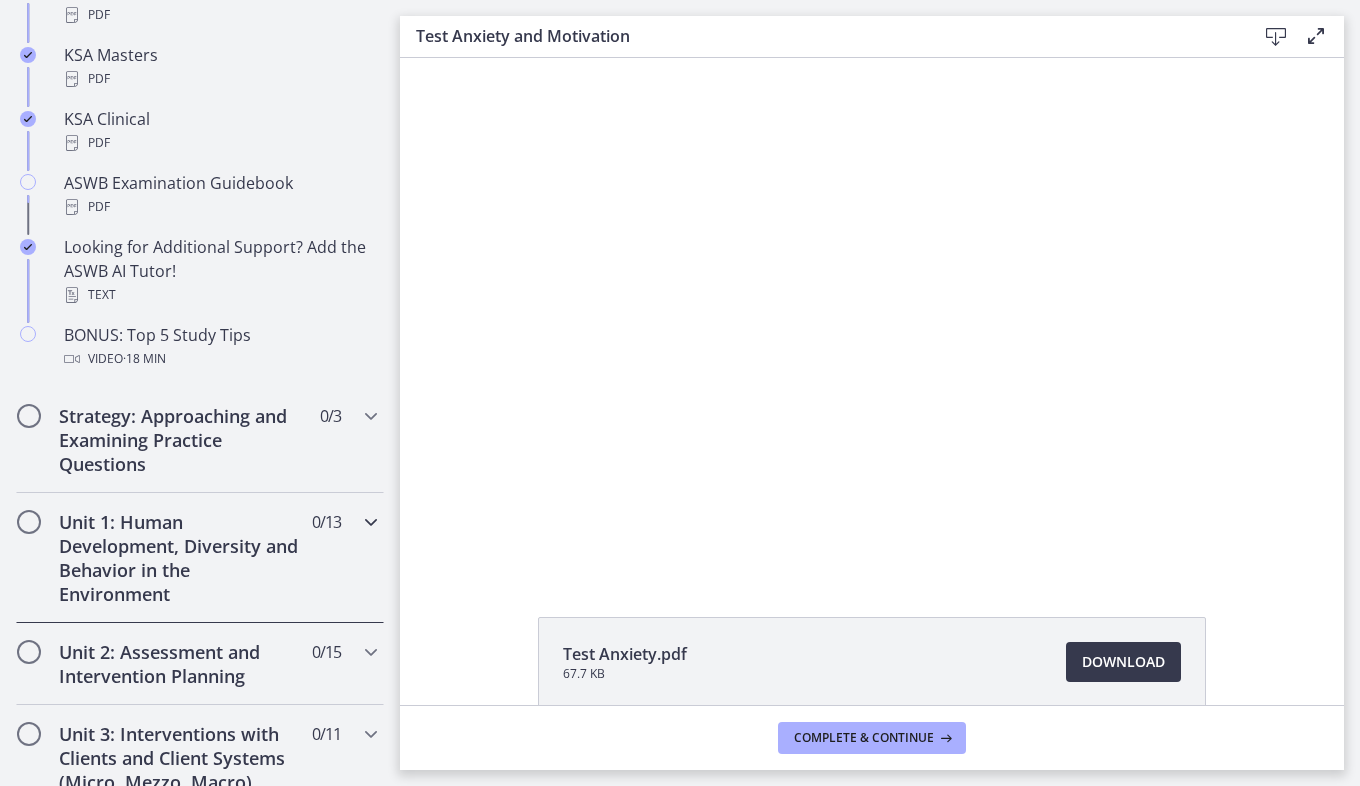 click on "Unit 1: Human Development, Diversity and Behavior in the Environment" at bounding box center [181, 558] 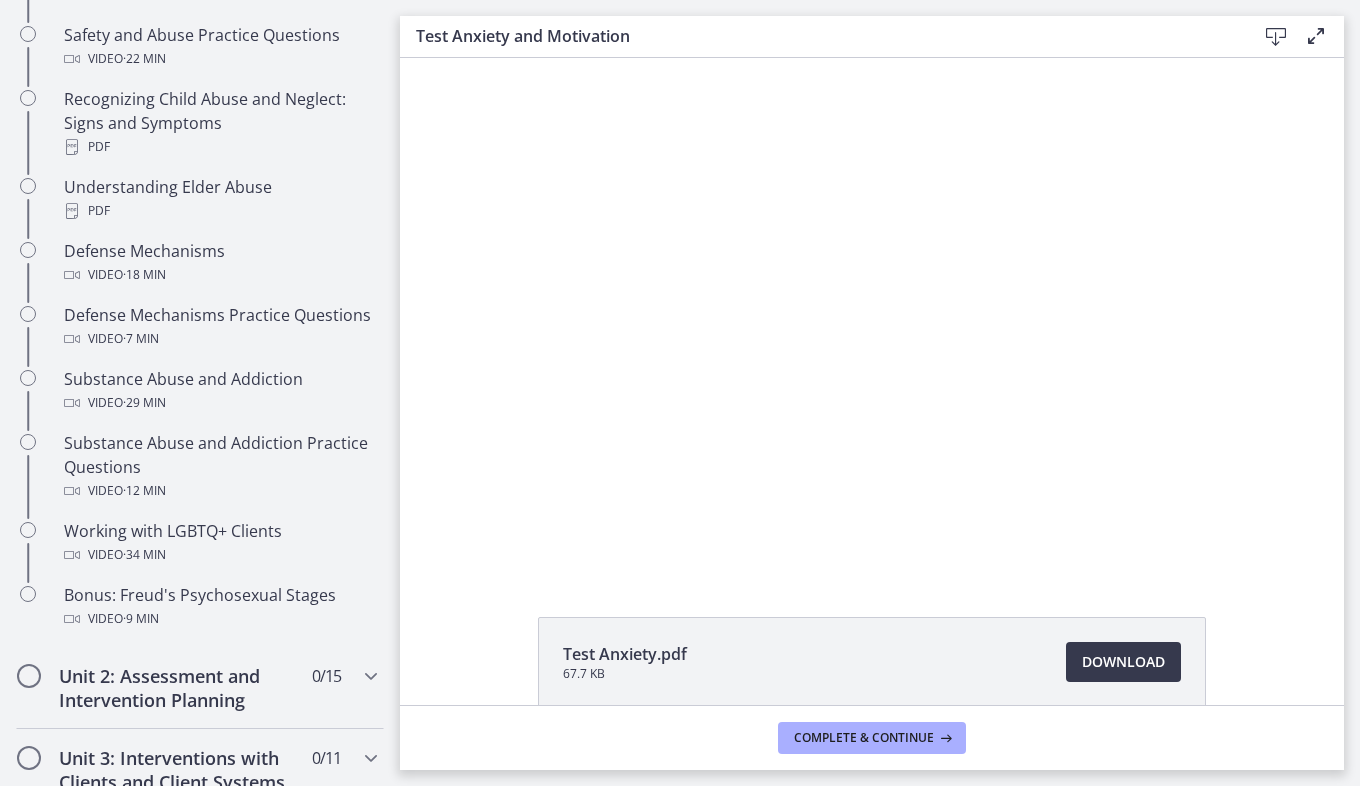 scroll, scrollTop: 267, scrollLeft: 0, axis: vertical 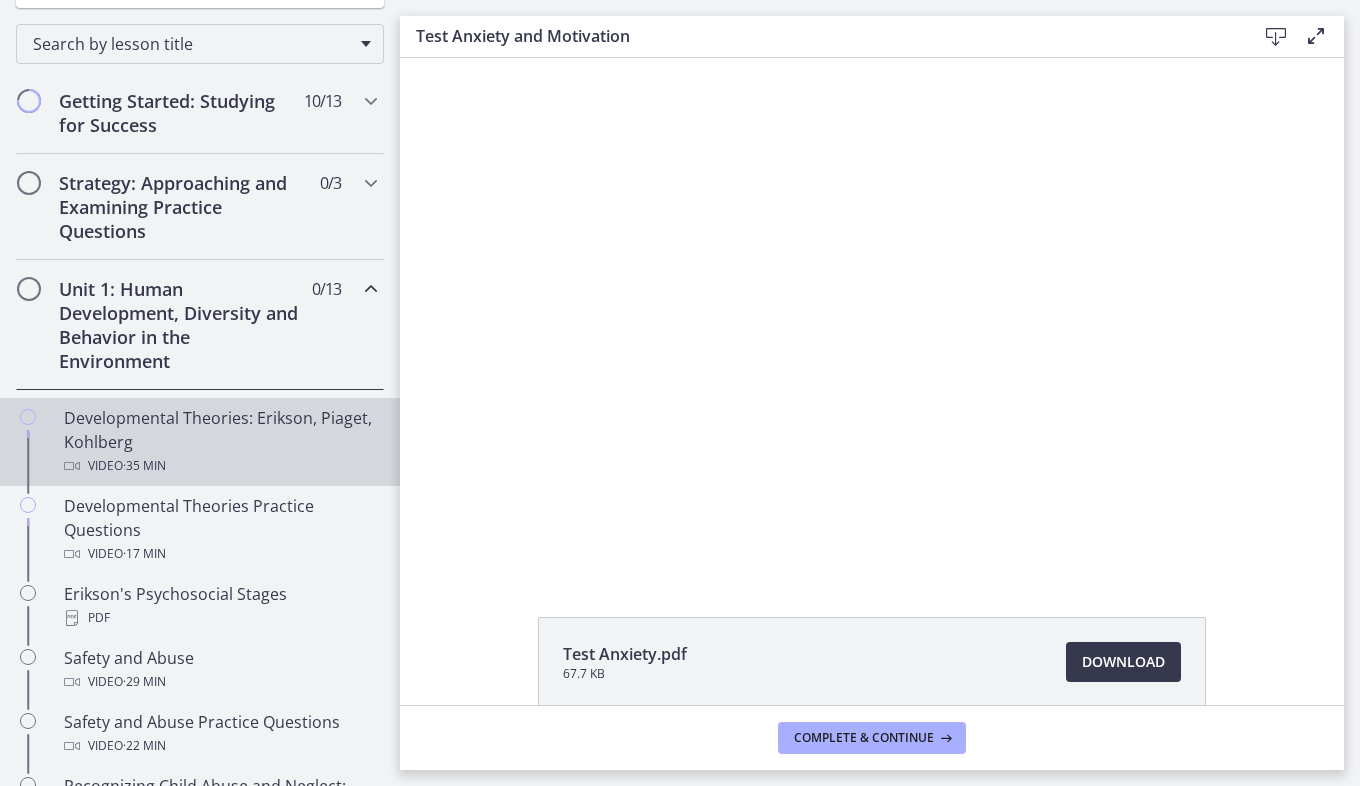 click on "Developmental Theories: Erikson, Piaget, Kohlberg
Video
·  35 min" at bounding box center [220, 442] 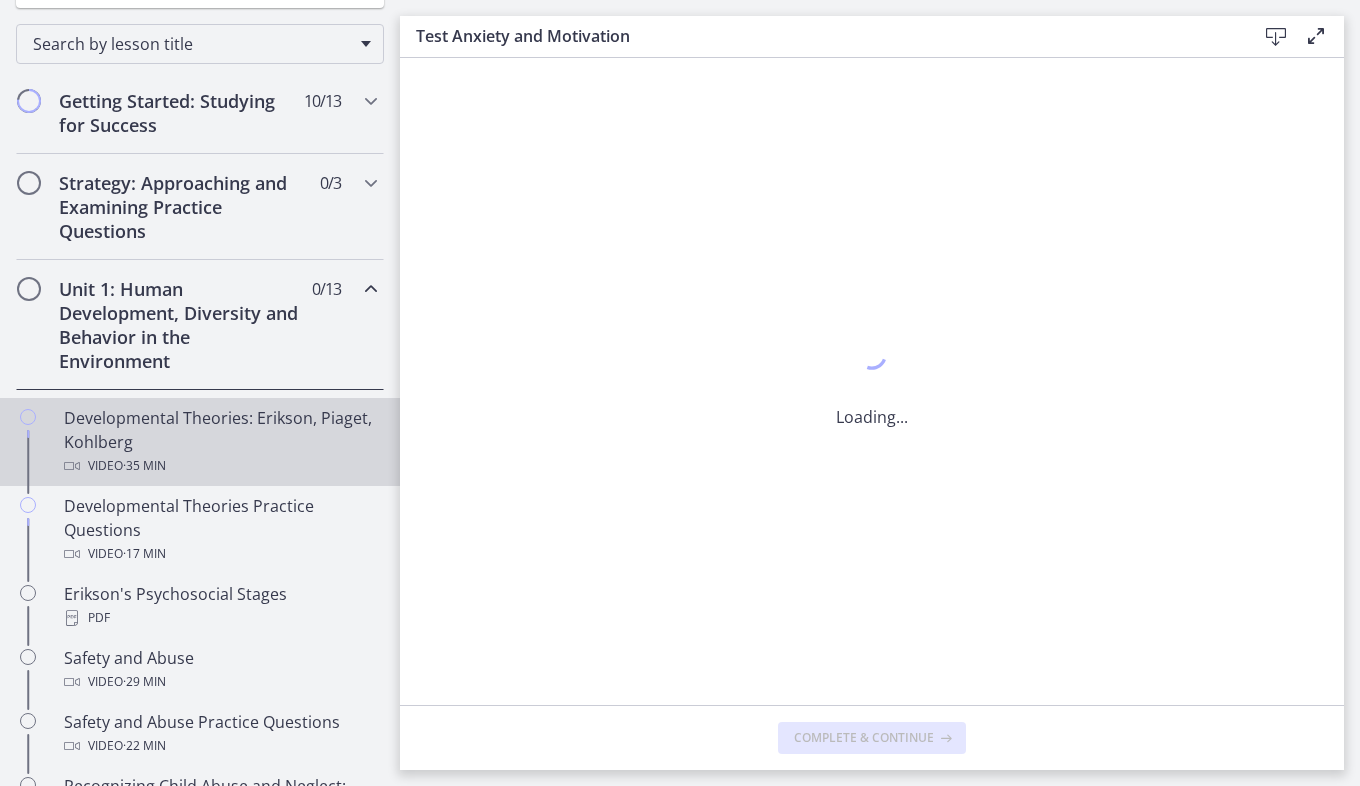 click on "Developmental Theories: Erikson, Piaget, Kohlberg
Video
·  35 min" at bounding box center [220, 442] 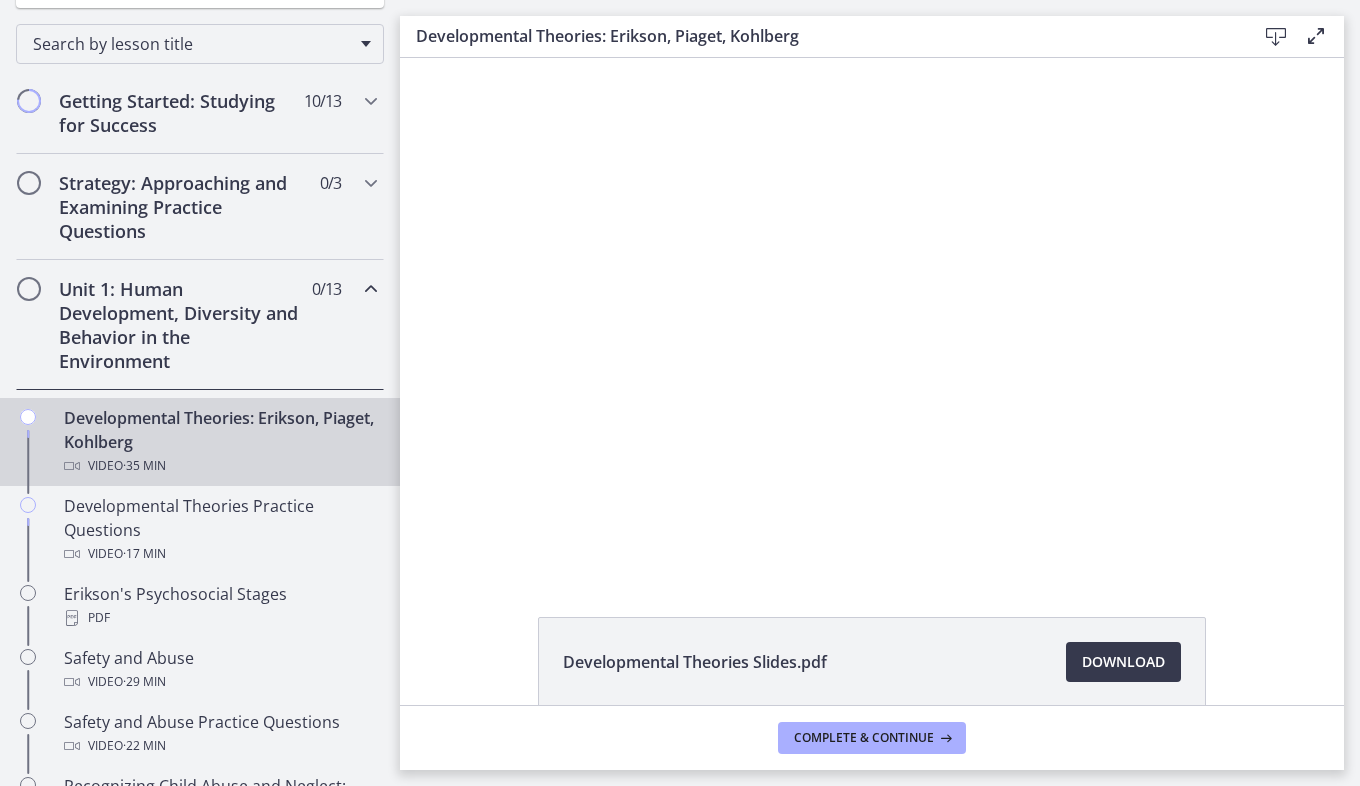 scroll, scrollTop: 0, scrollLeft: 0, axis: both 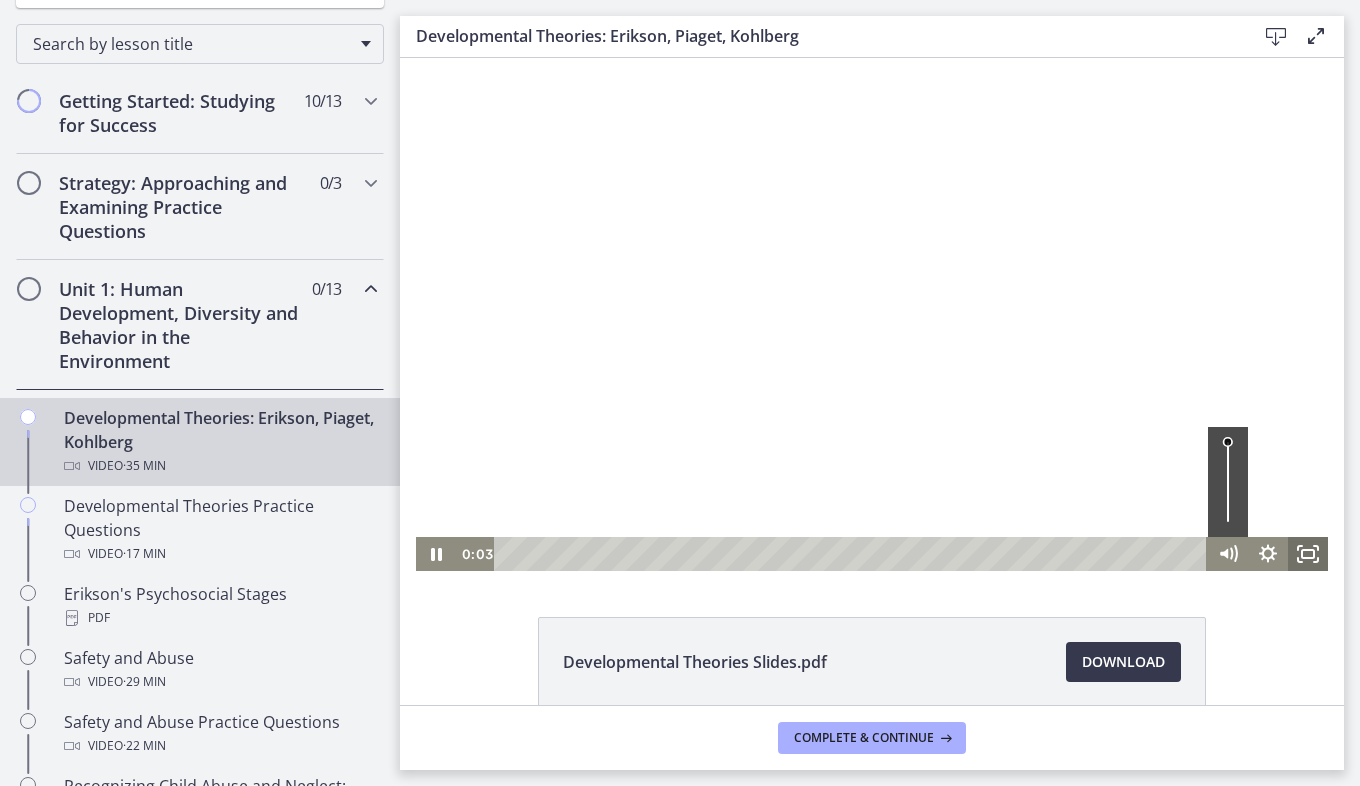 click 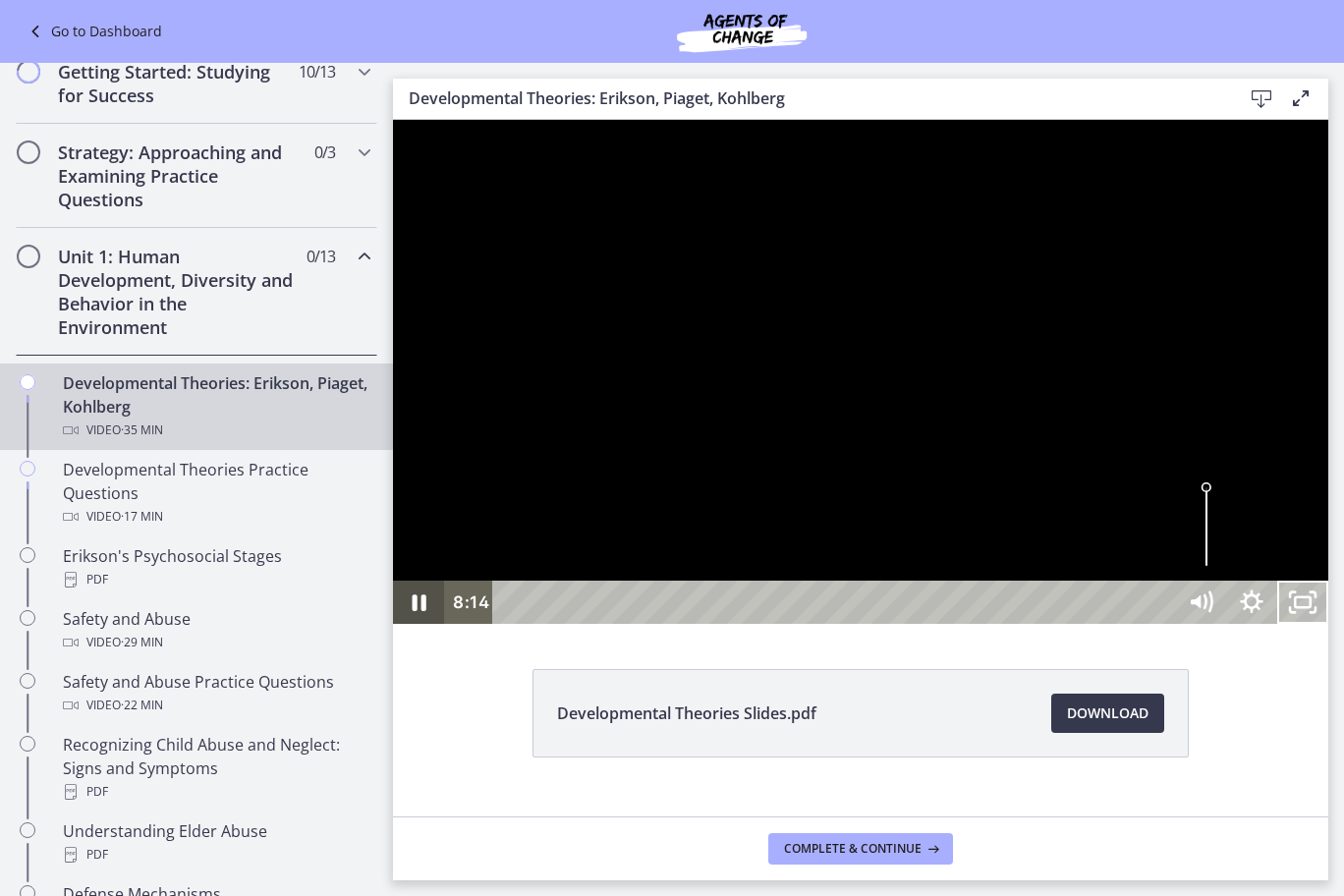 click 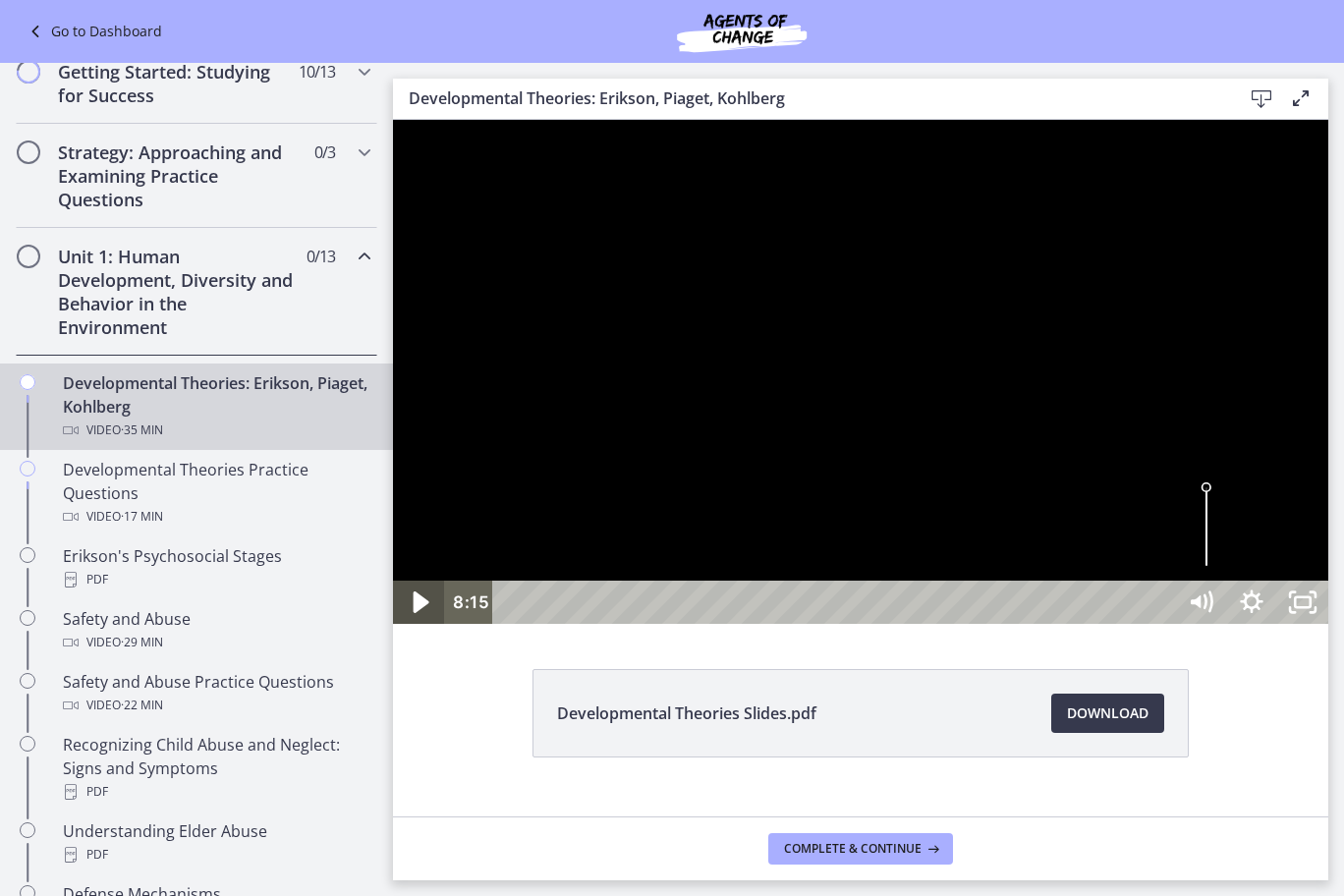 click 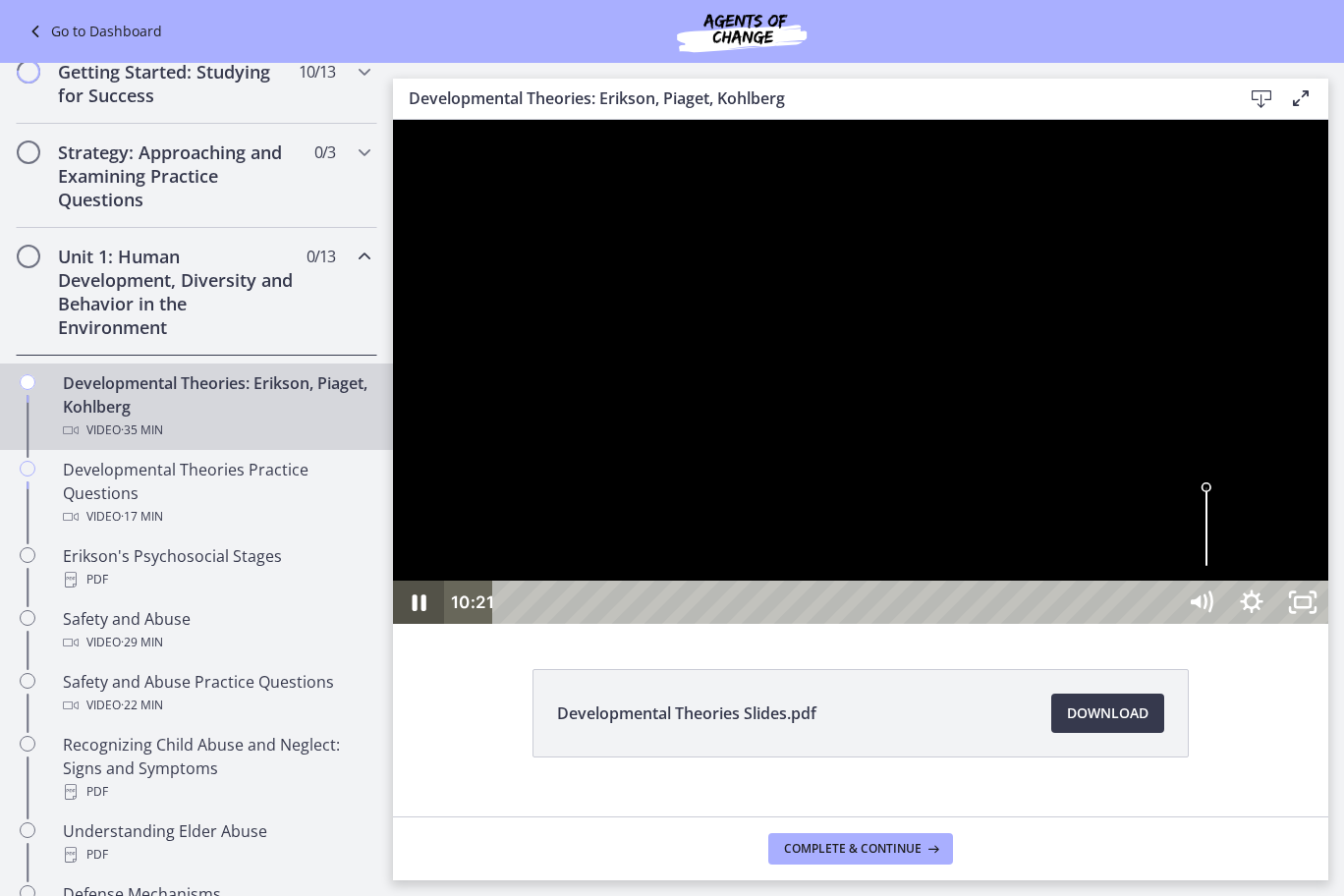click on "10:21" at bounding box center [810, 602] 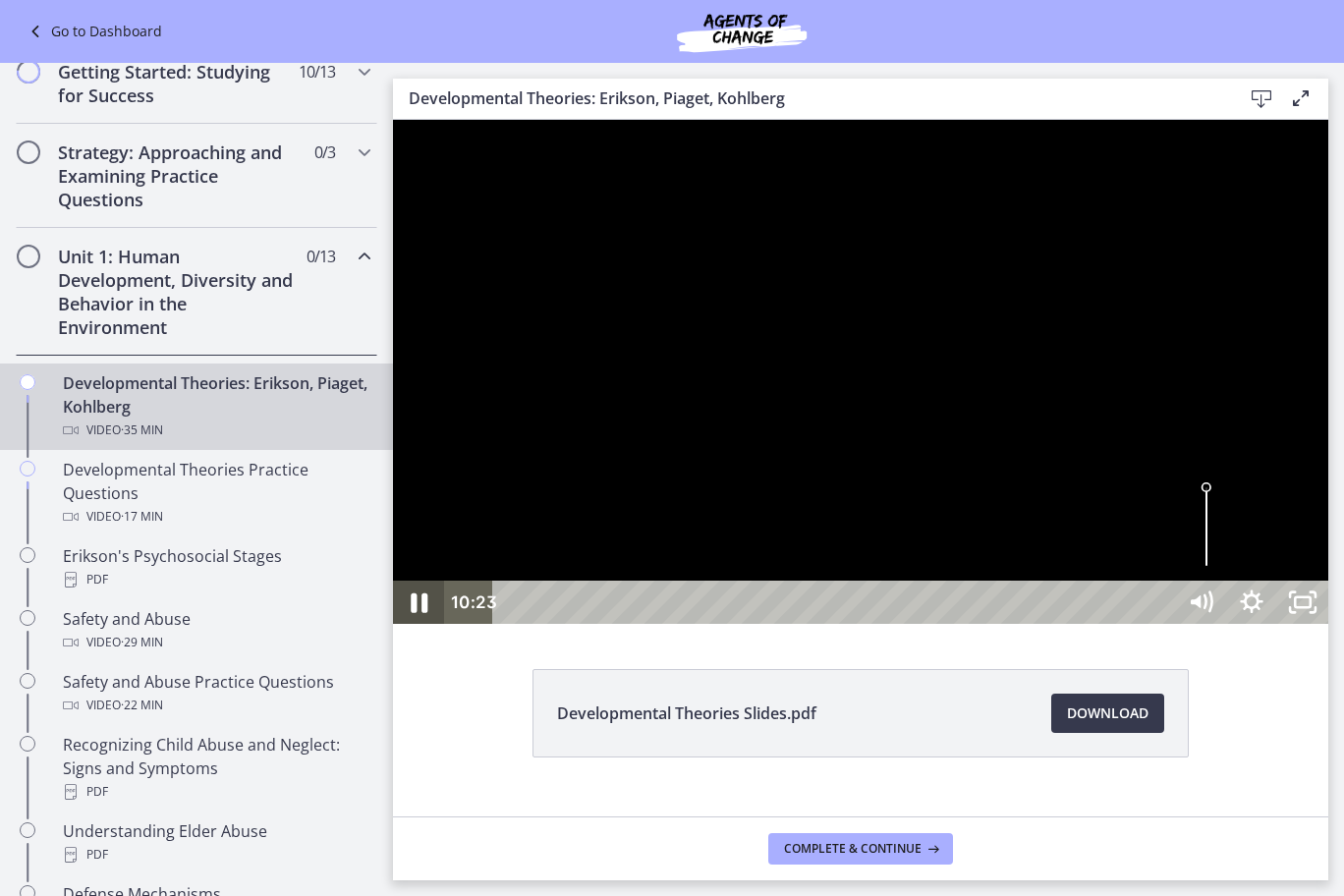 click 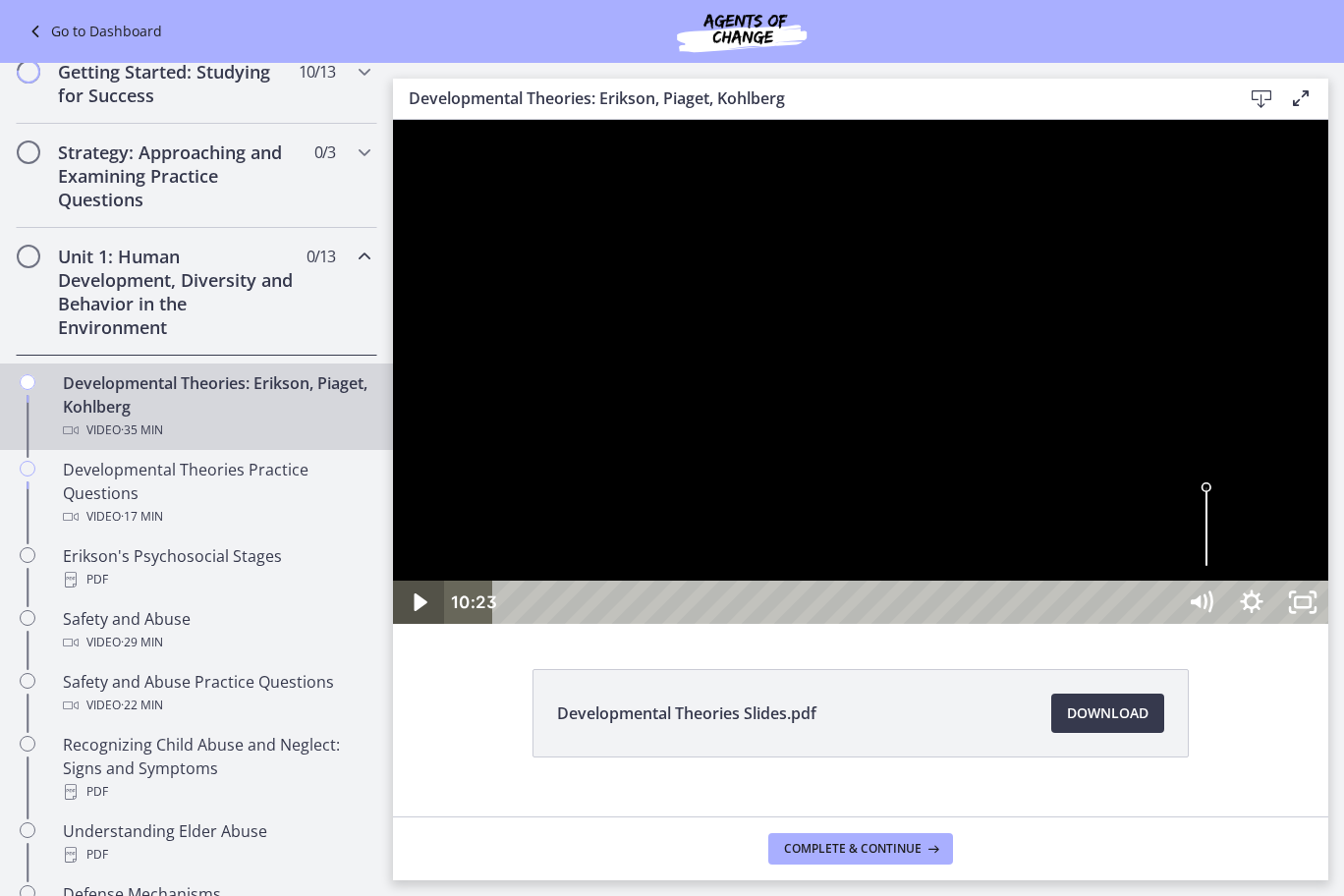 click 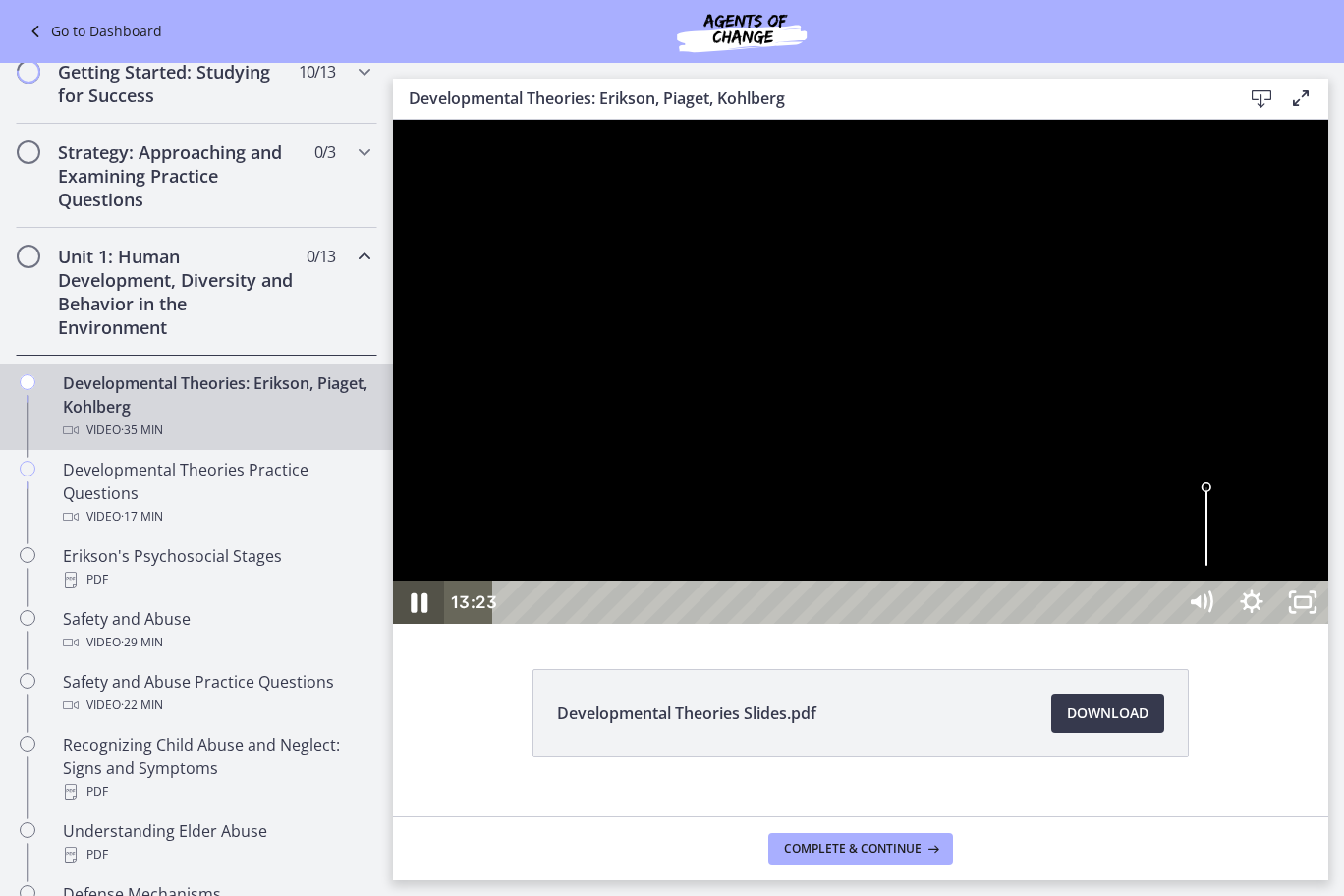 click 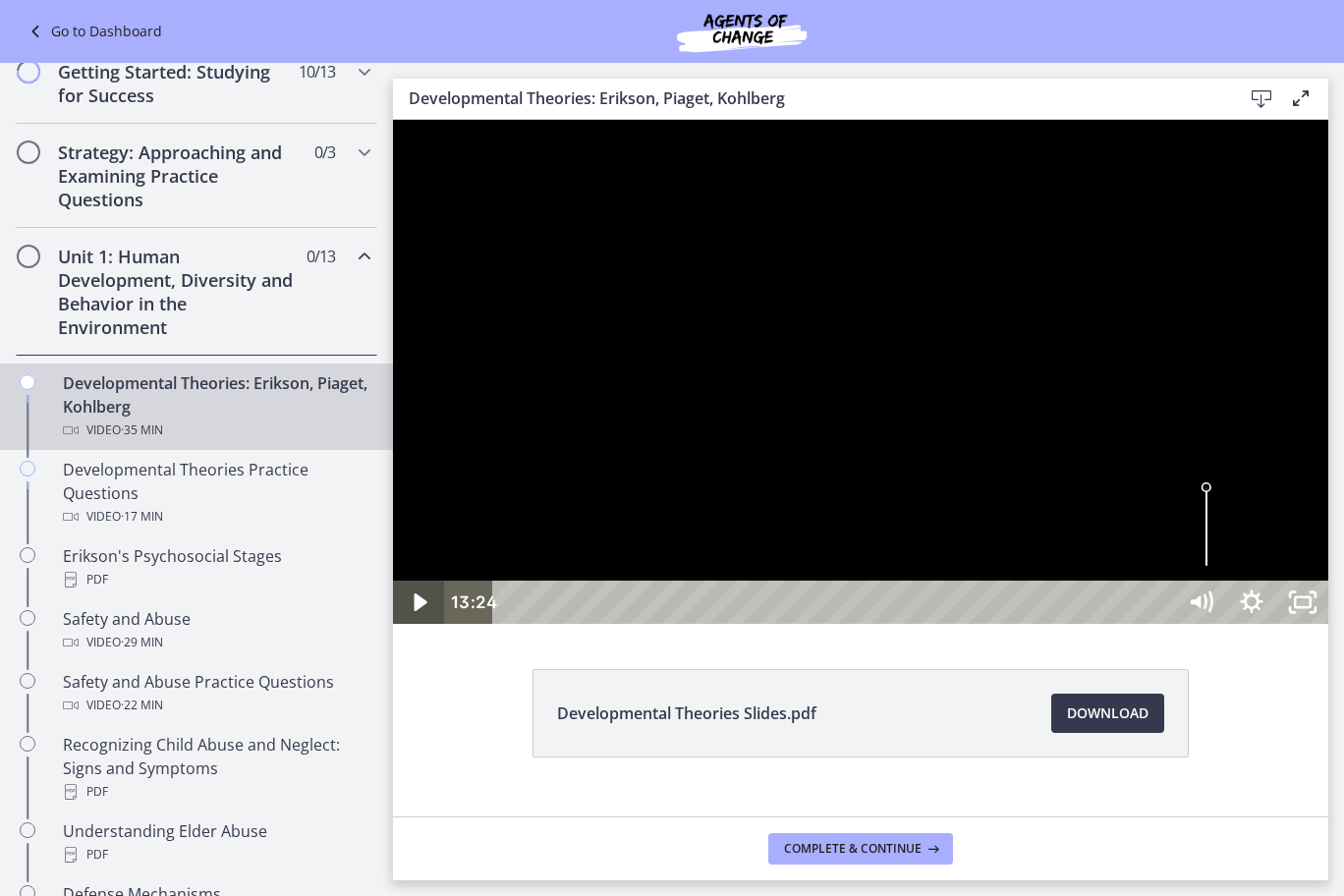 click 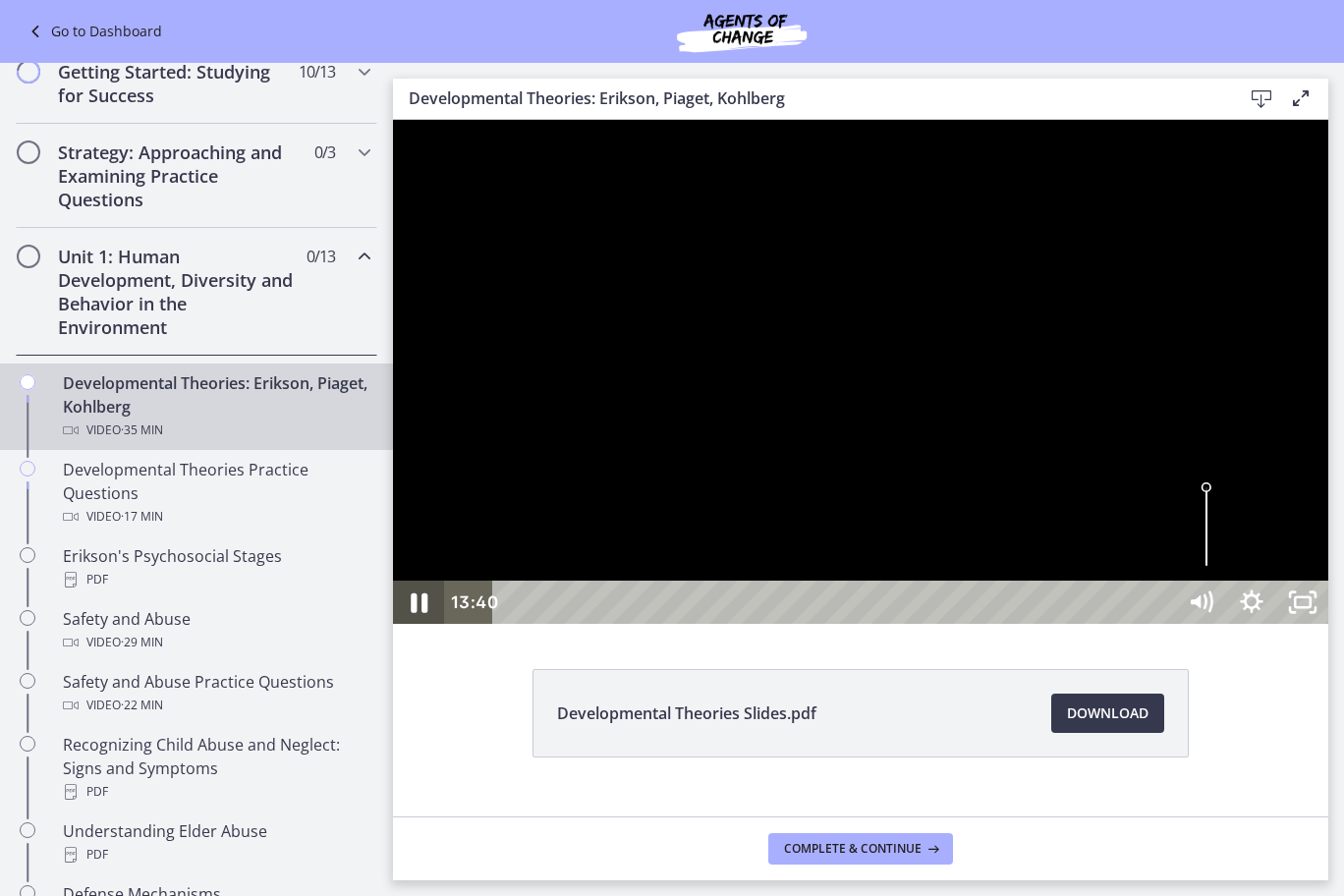 click 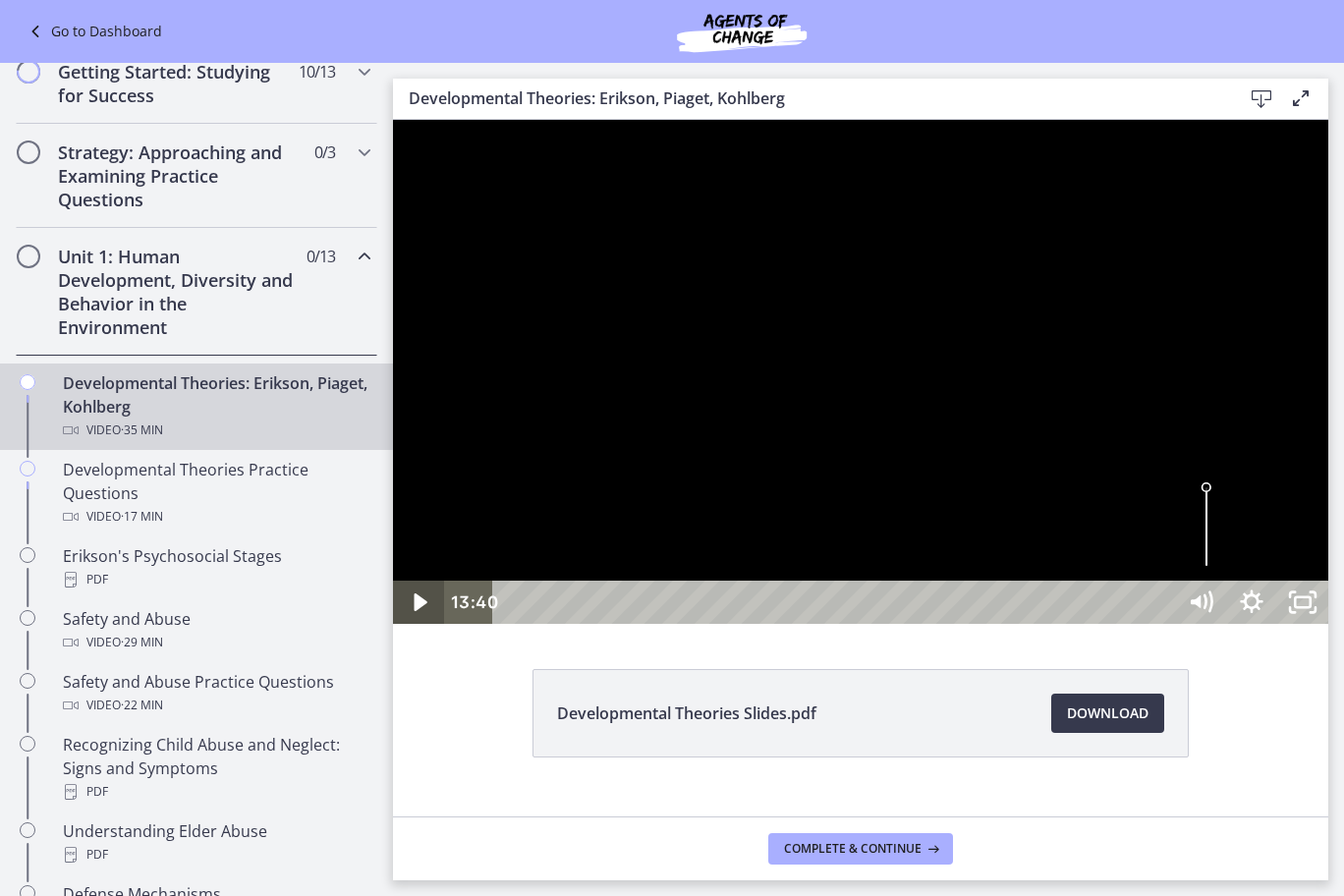 click 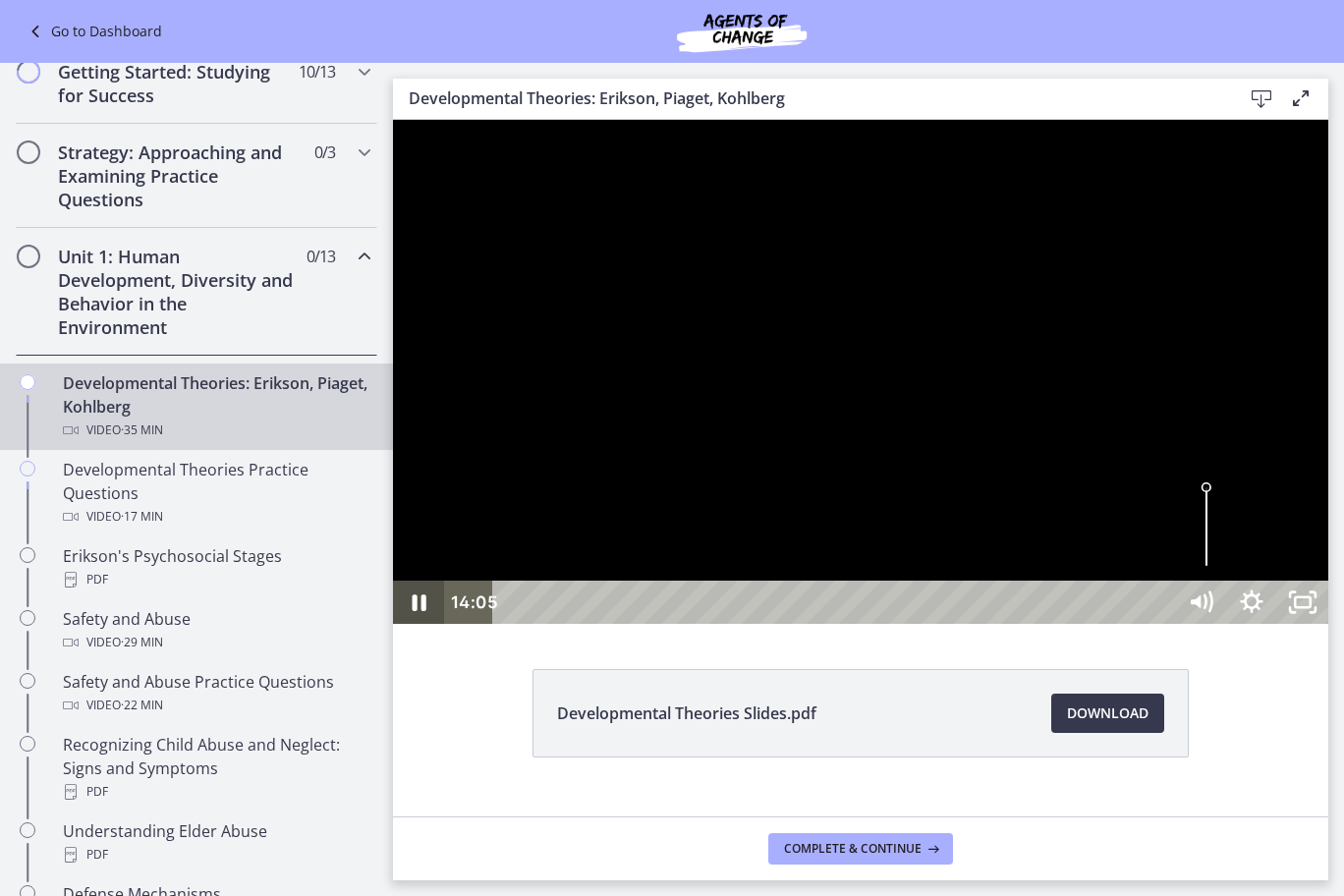 click 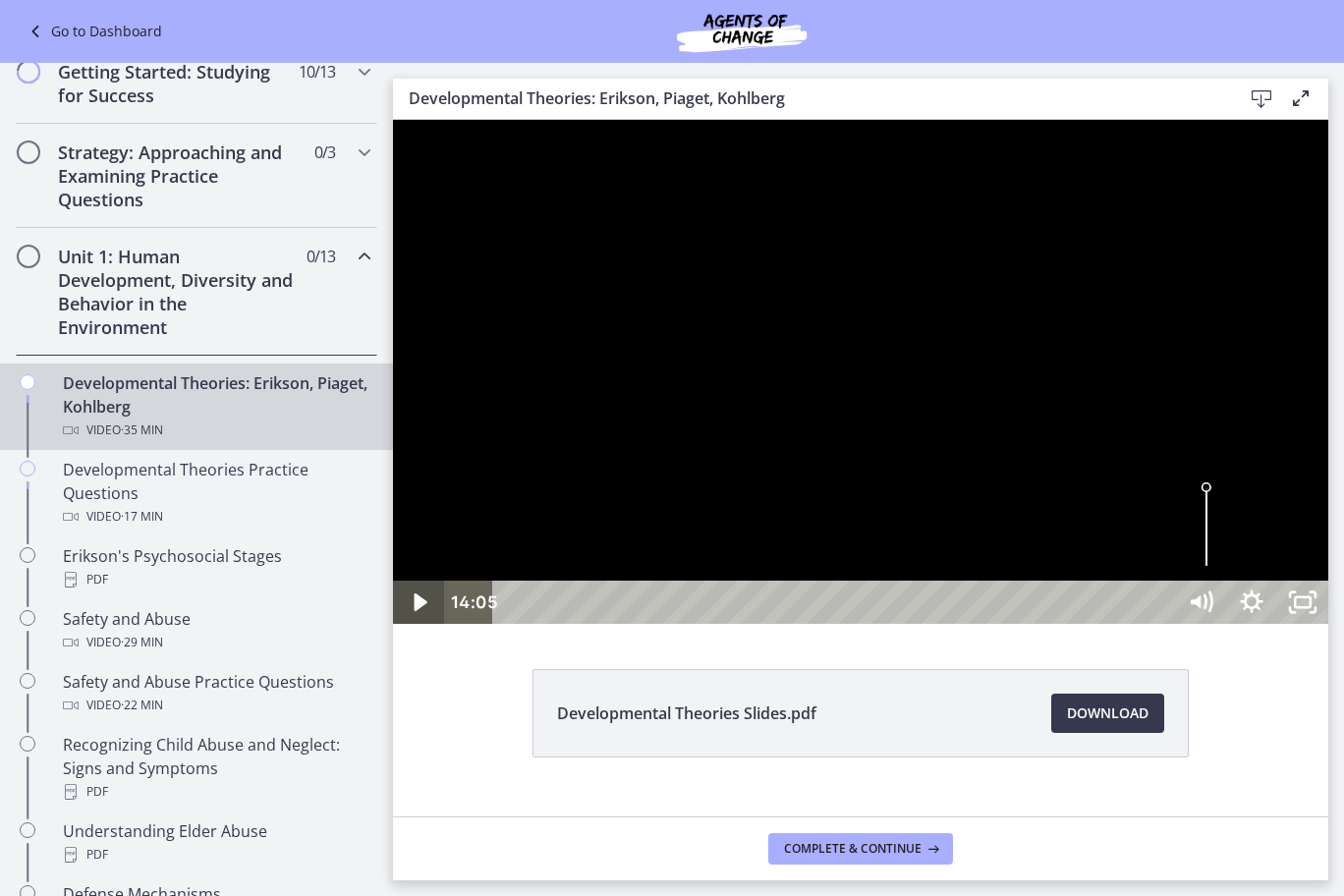 click 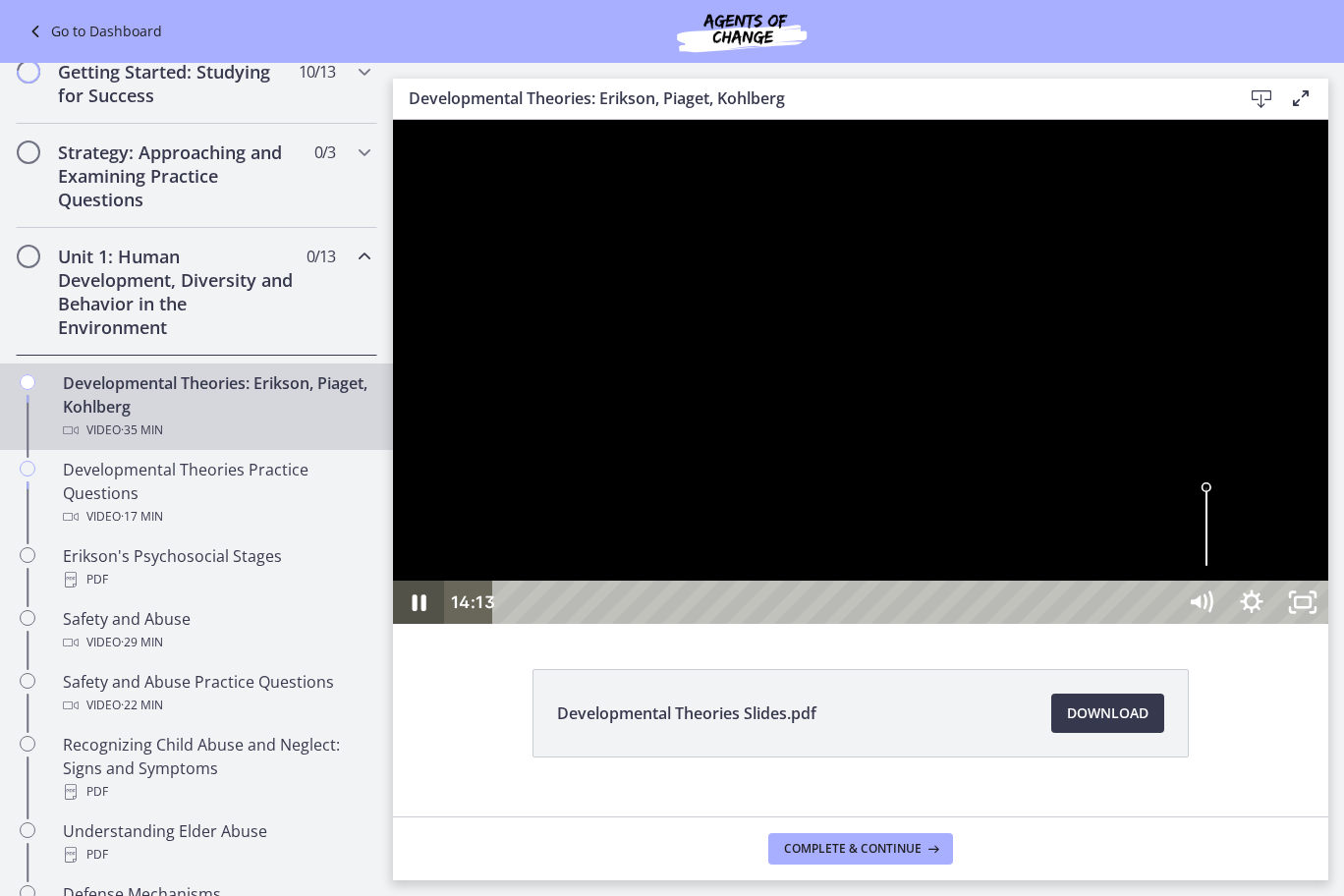 click 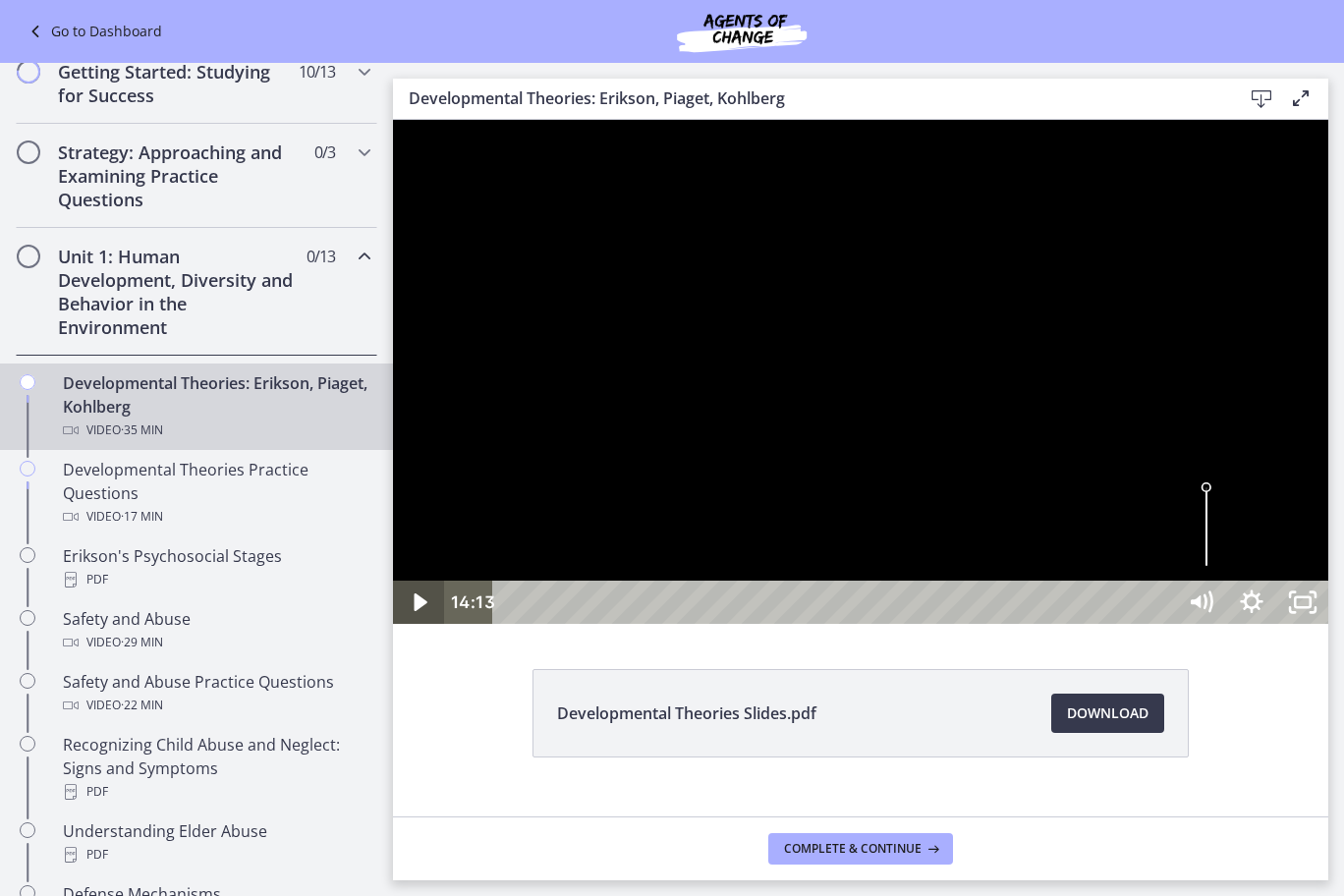 click 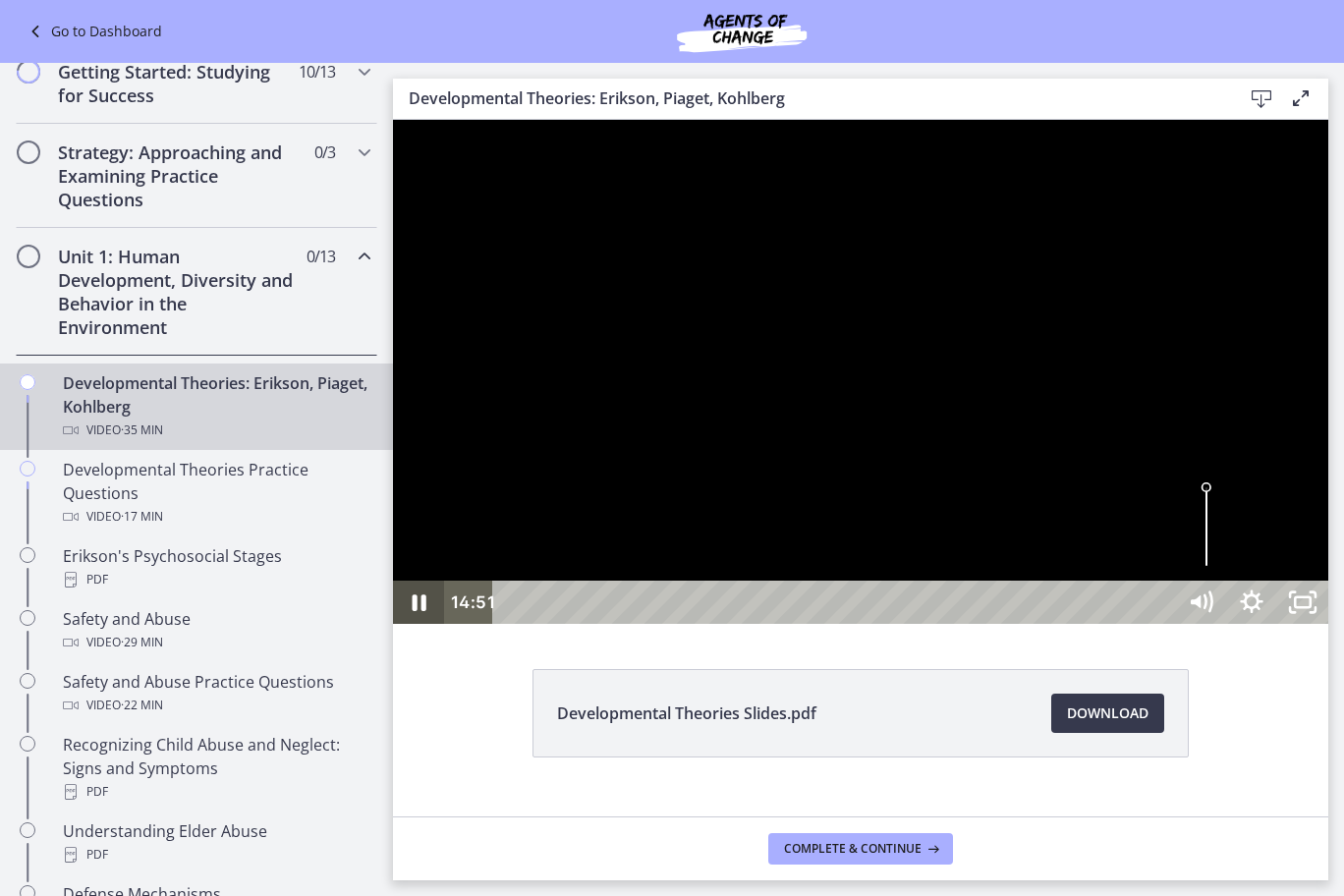 click 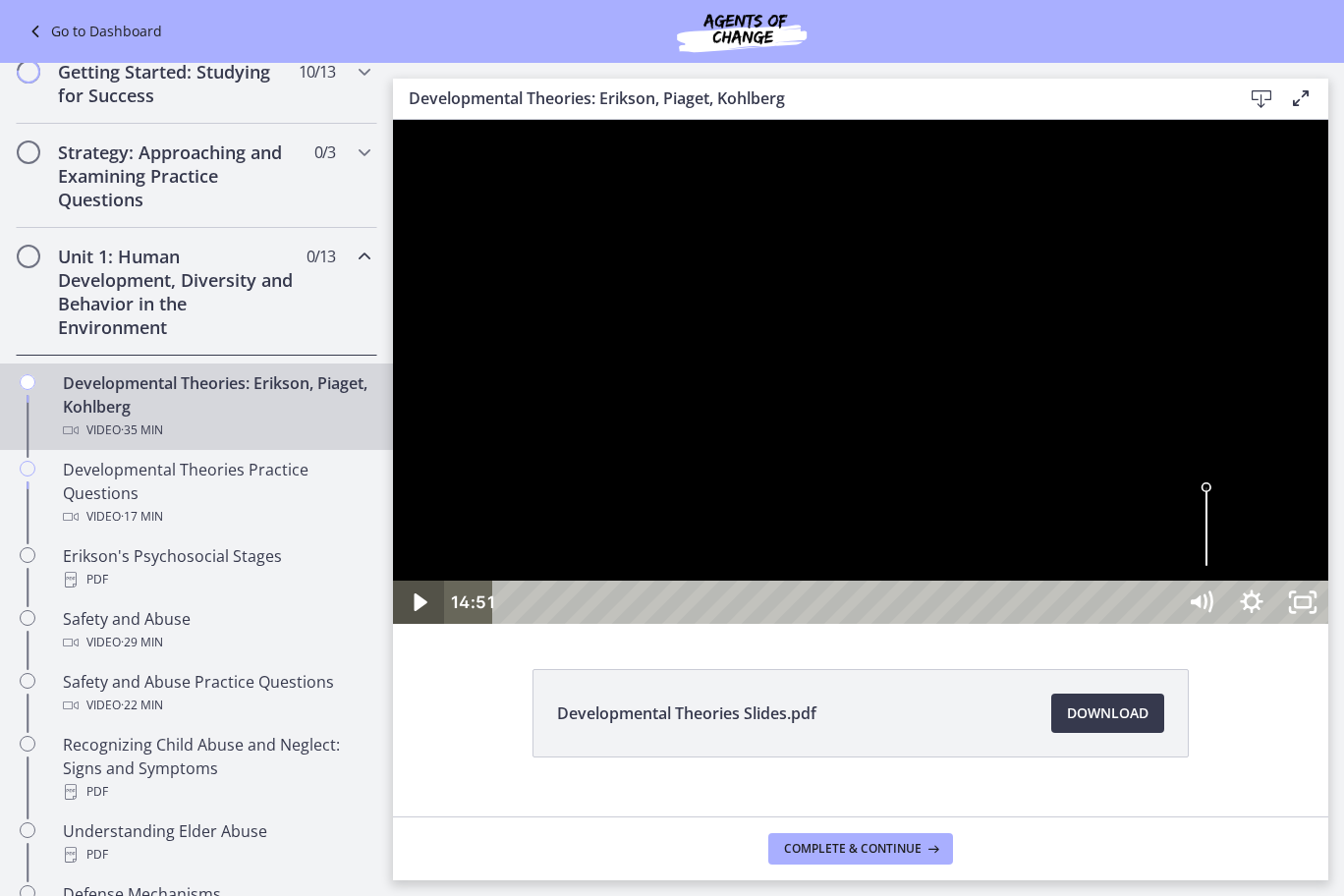 click 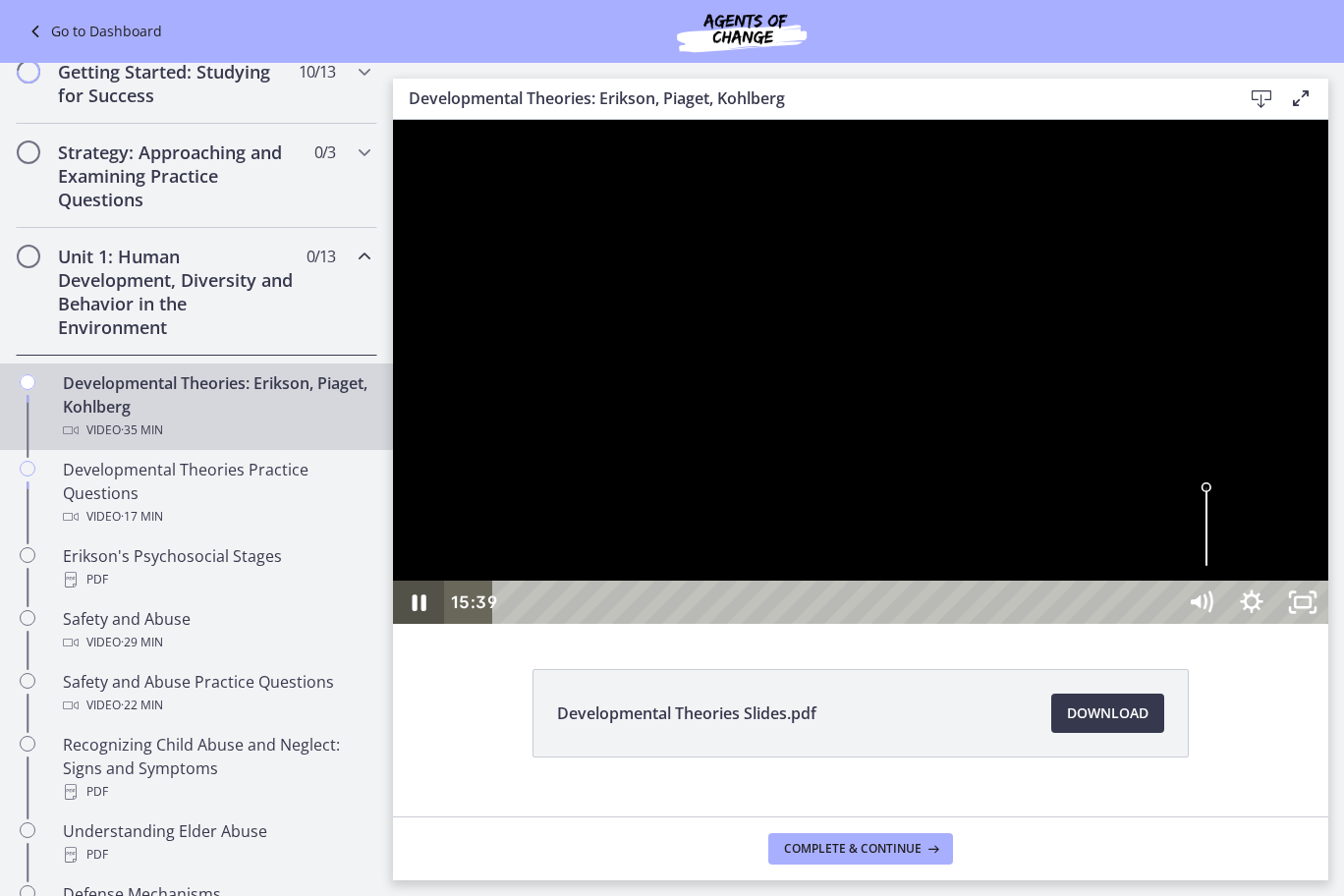click 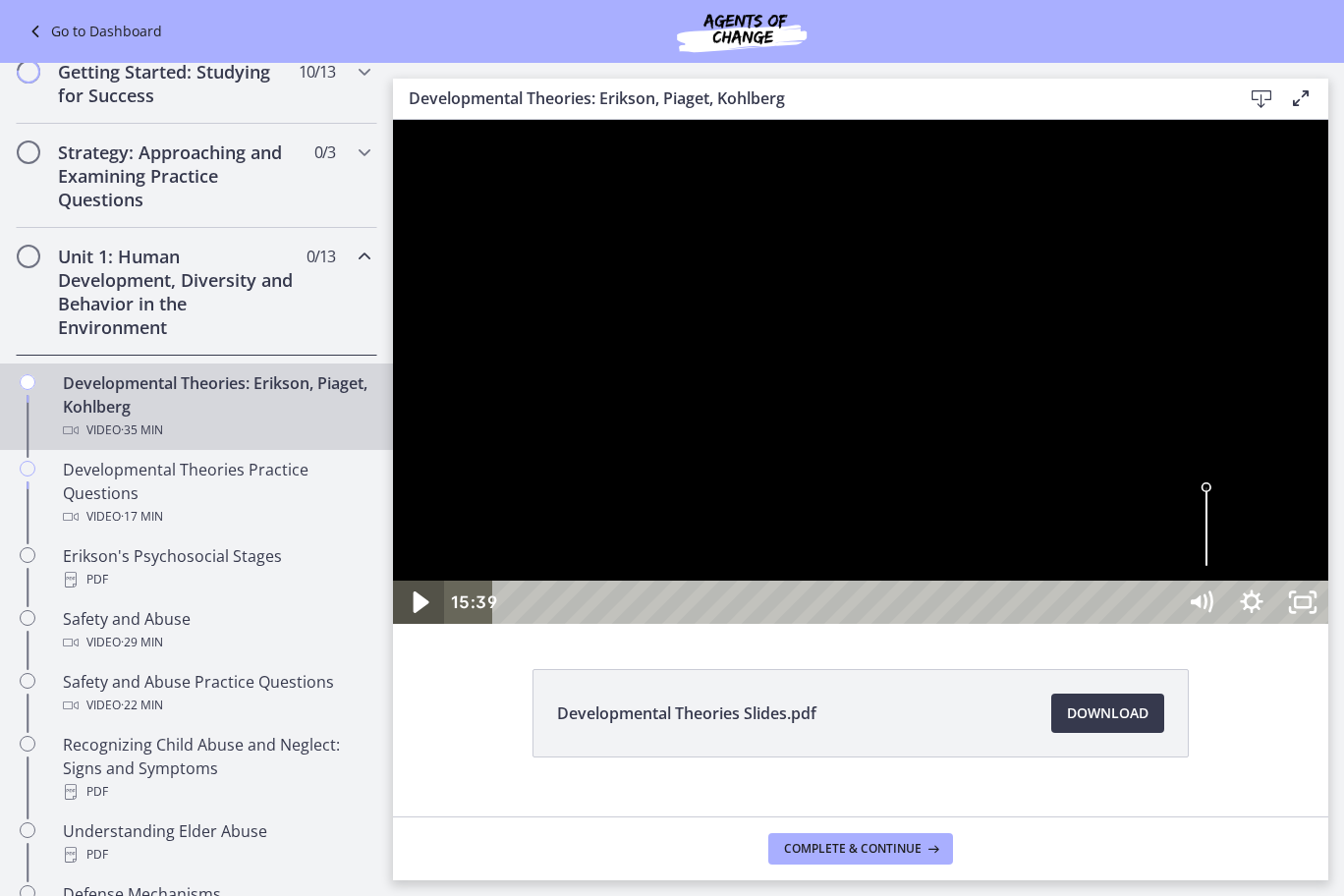 click 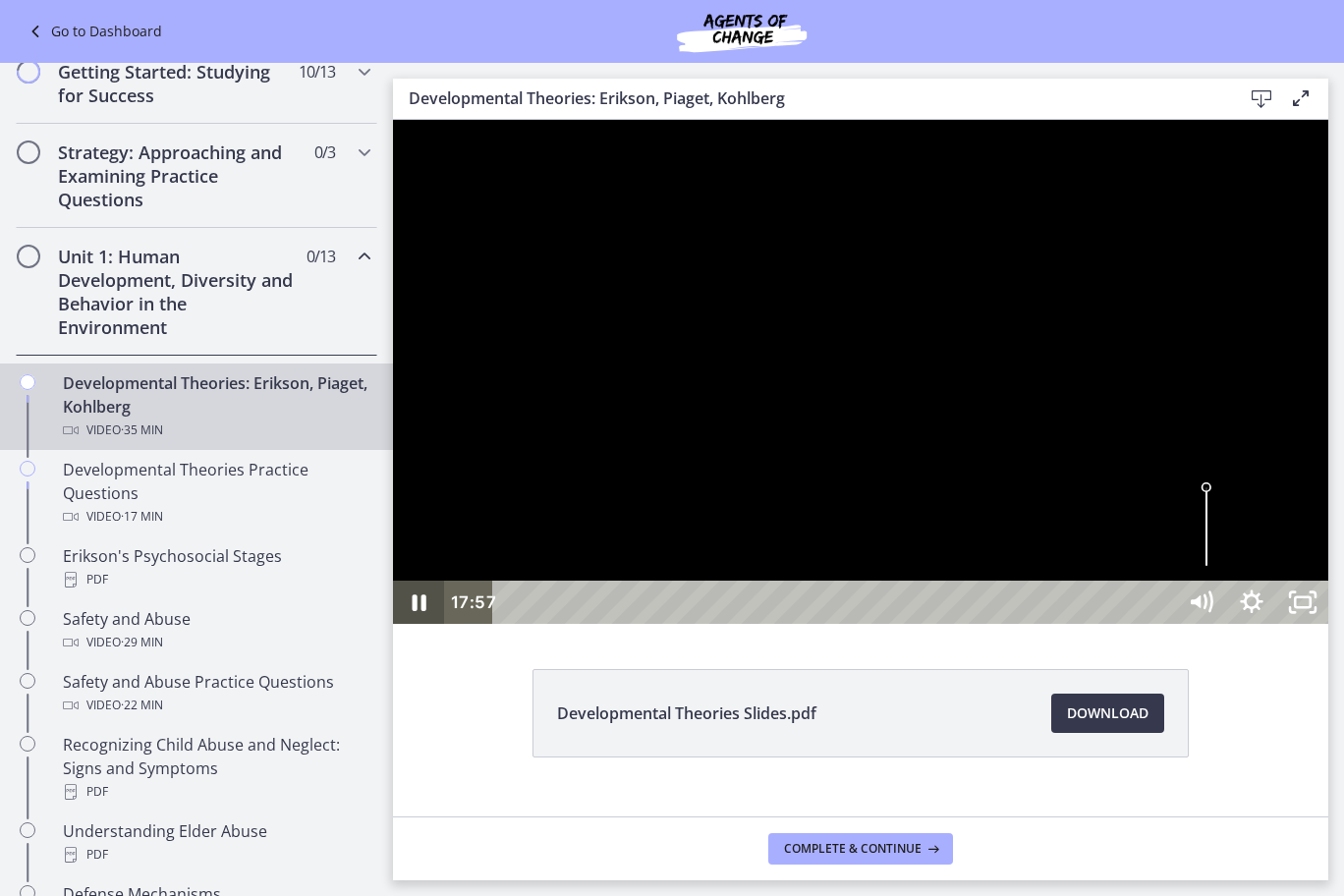 click 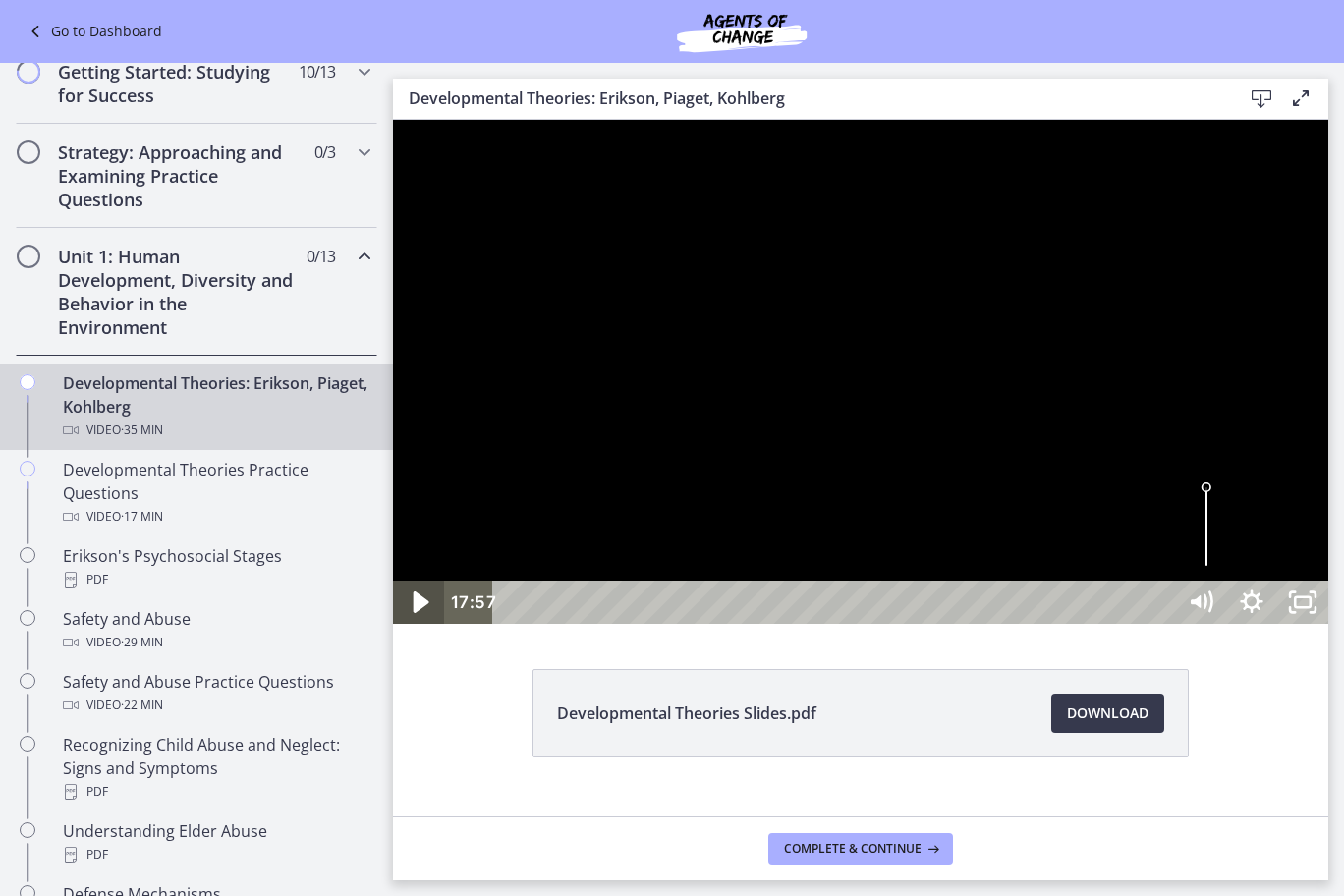 click at bounding box center (419, 602) 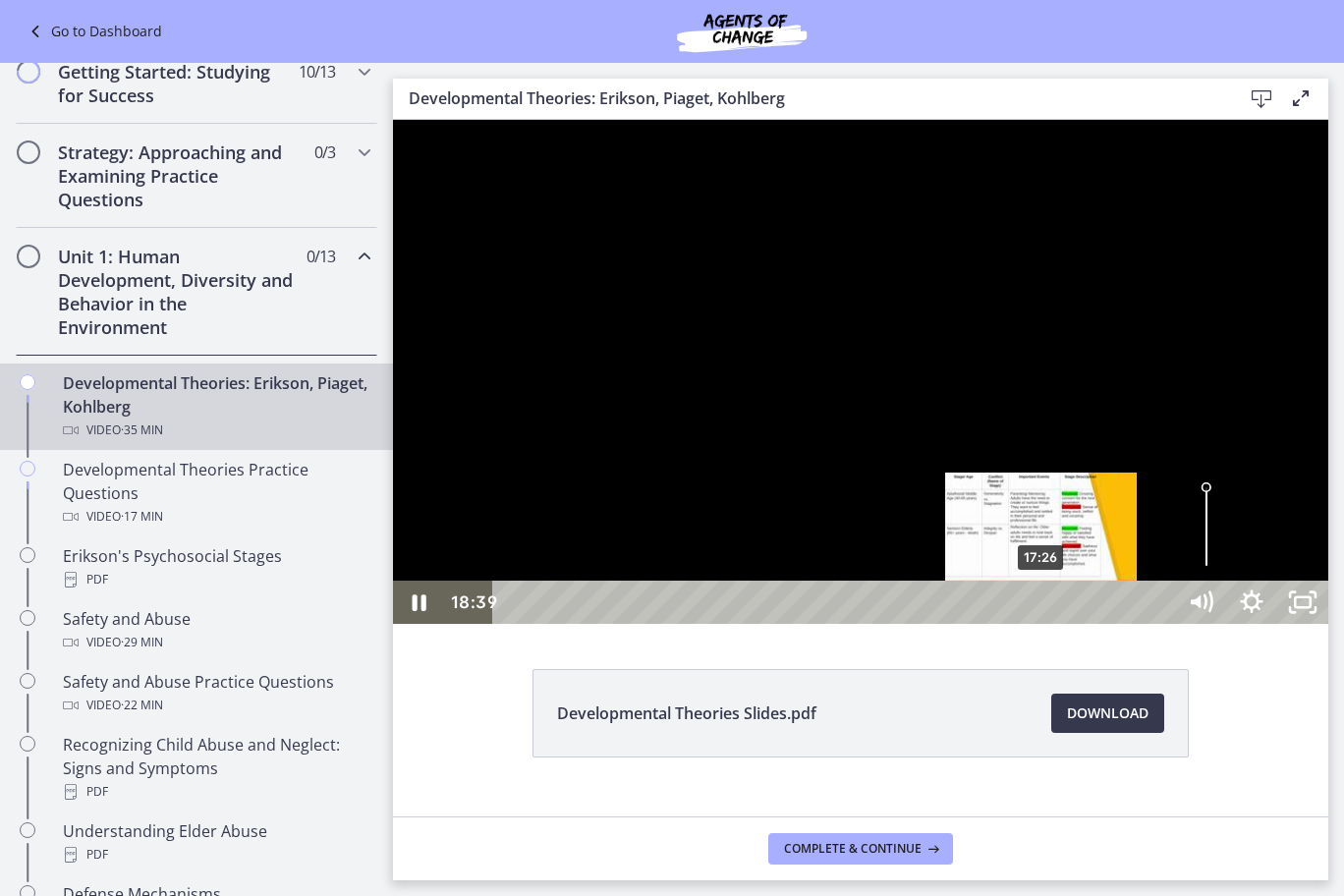 click on "17:26" at bounding box center (837, 602) 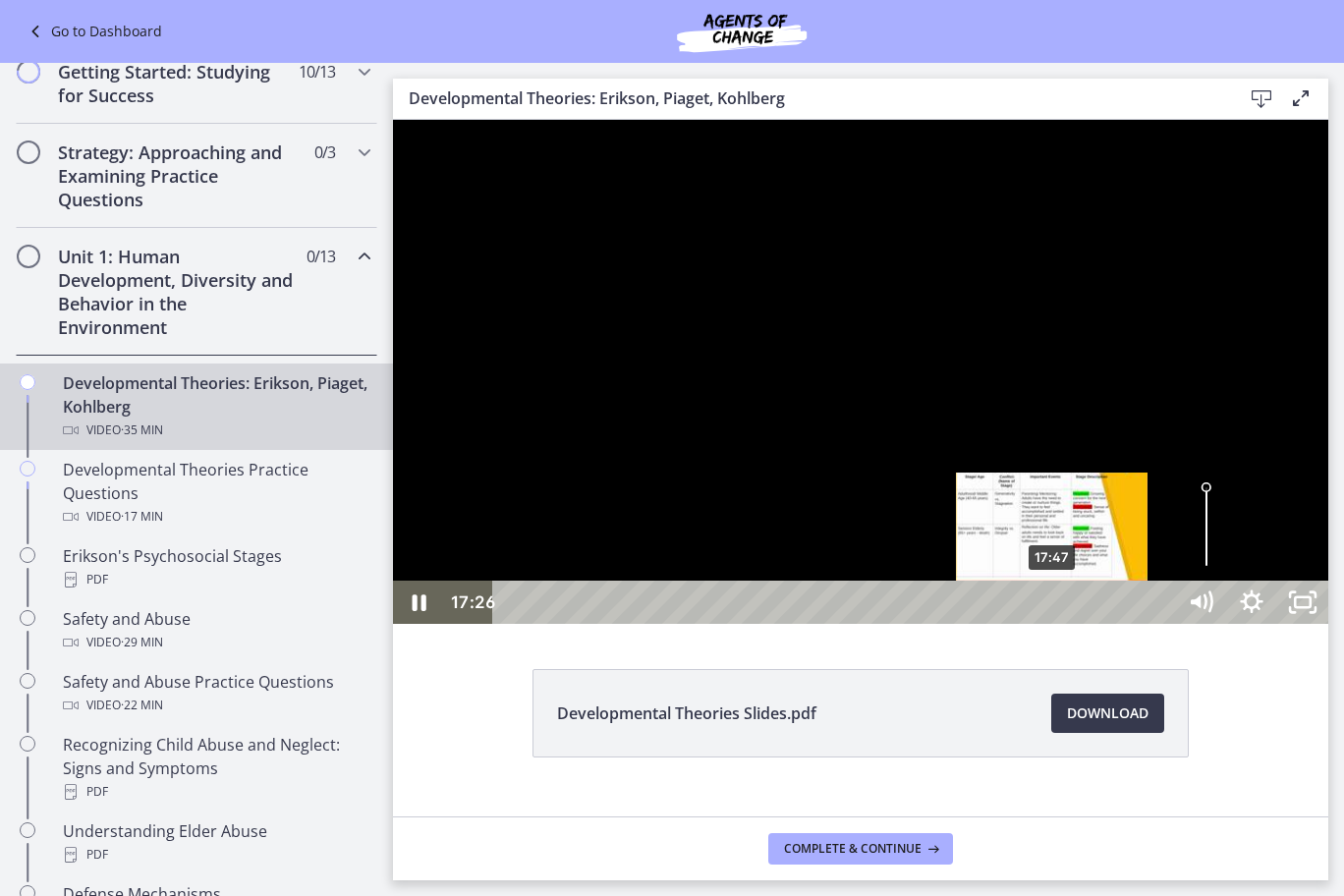 click on "17:47" at bounding box center (837, 602) 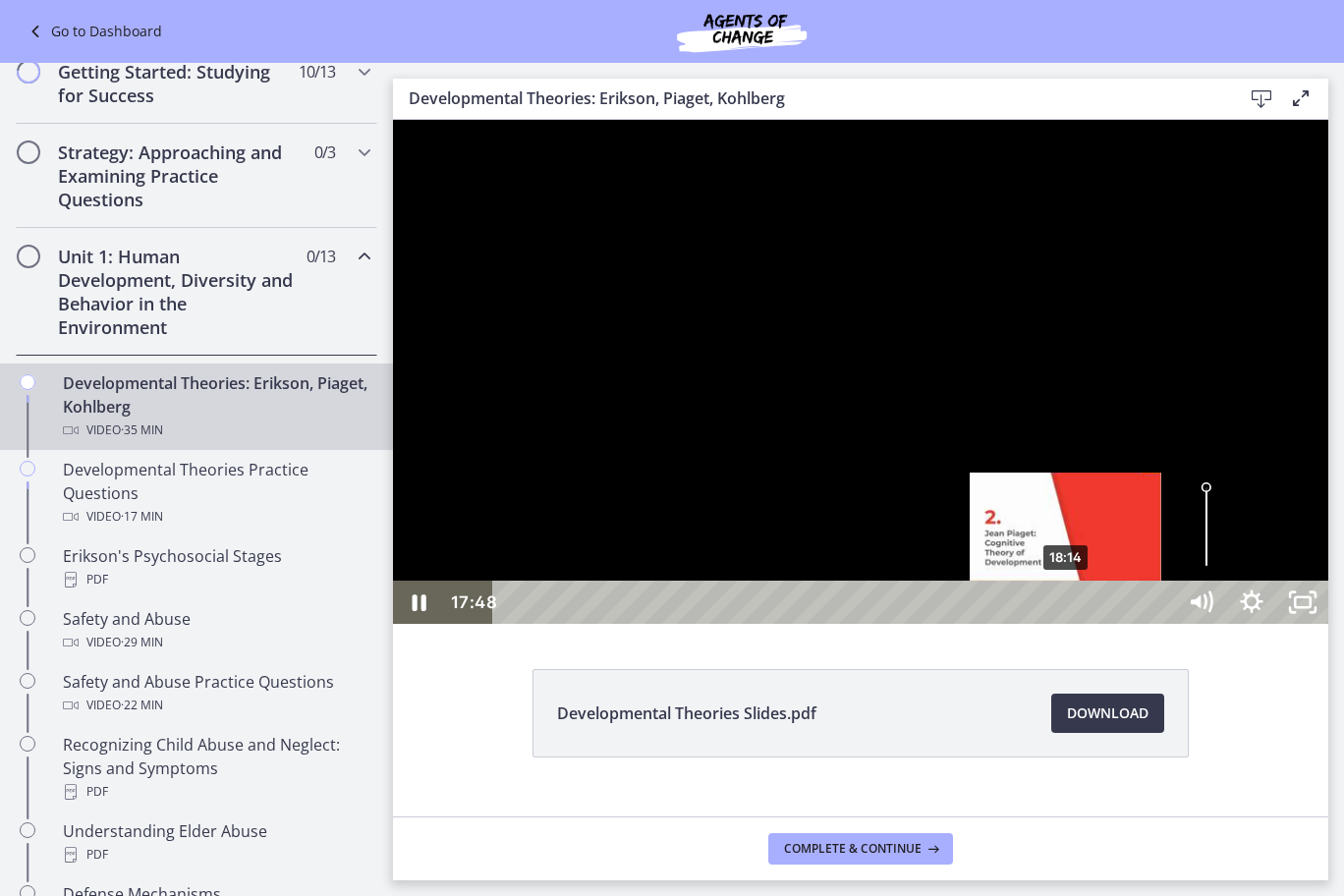 click on "18:14" at bounding box center [837, 602] 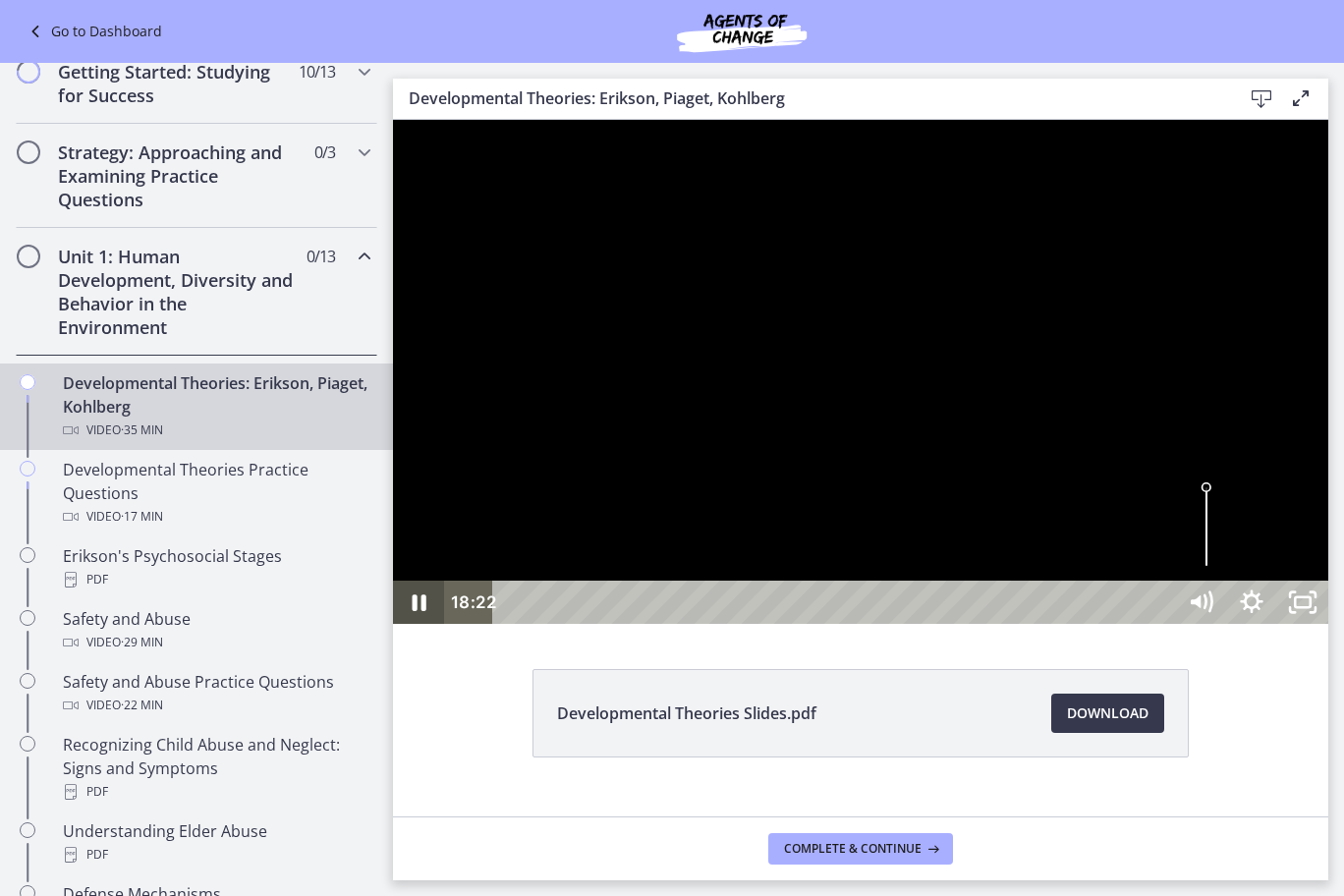 click 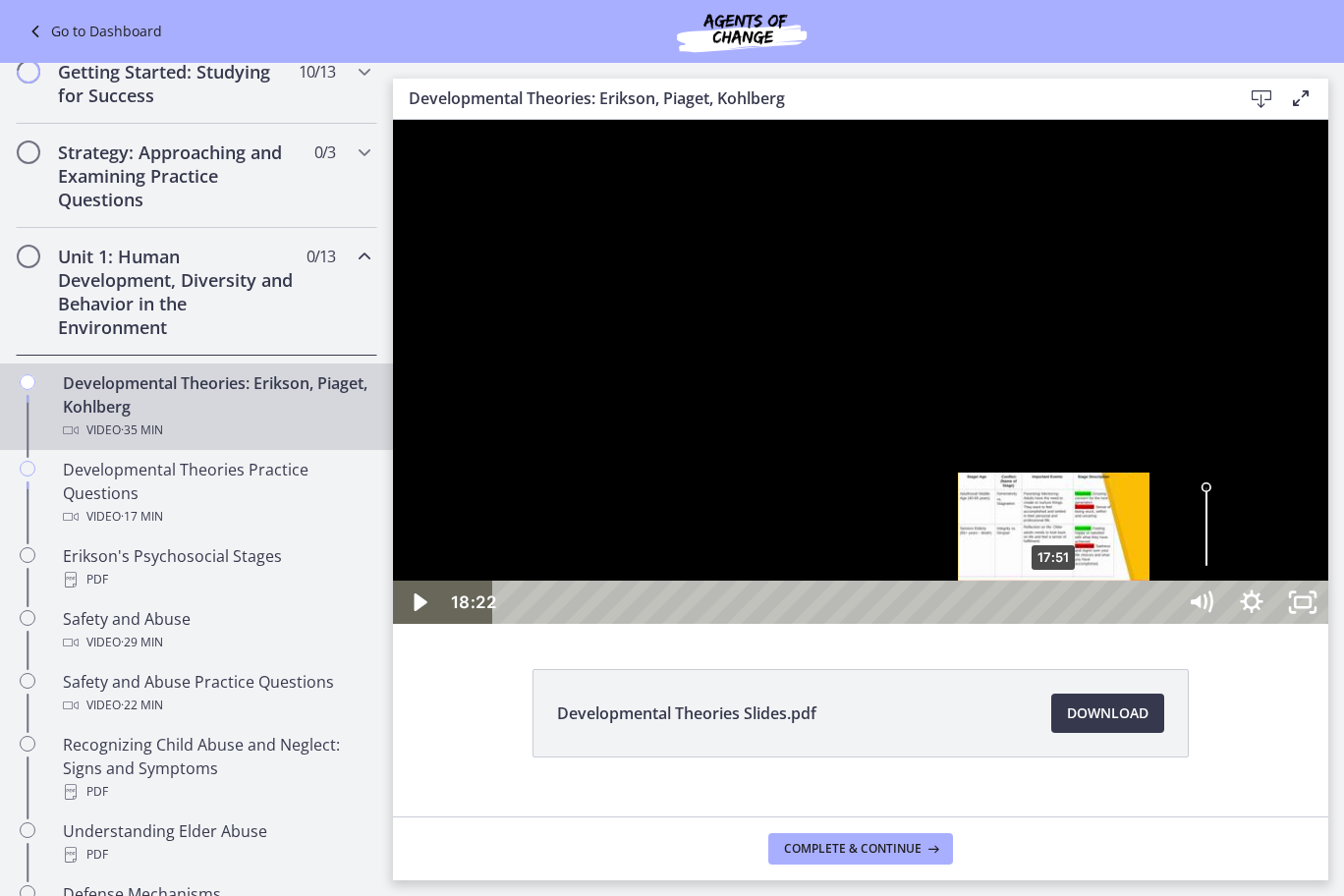 click on "17:51" at bounding box center (837, 602) 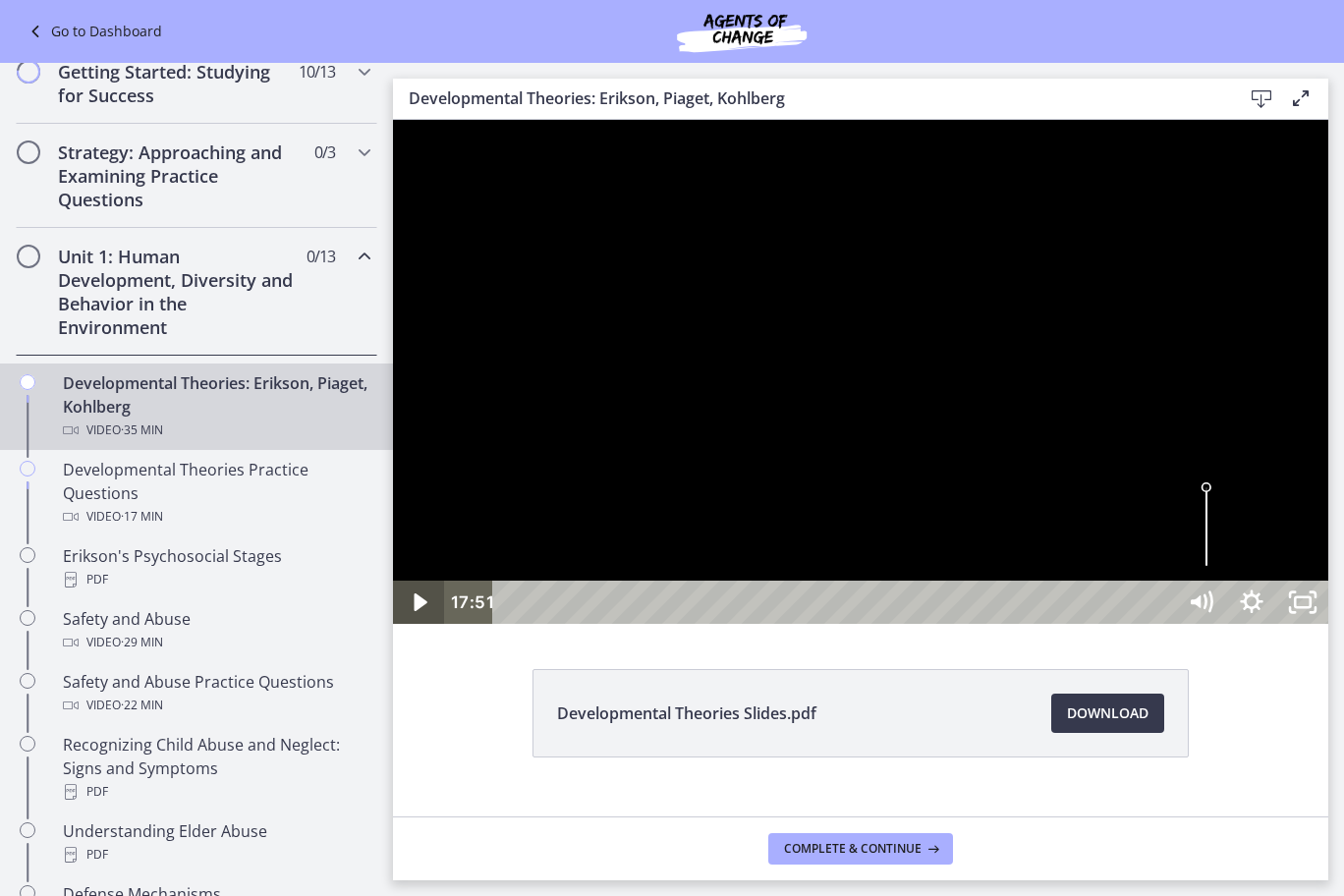 click 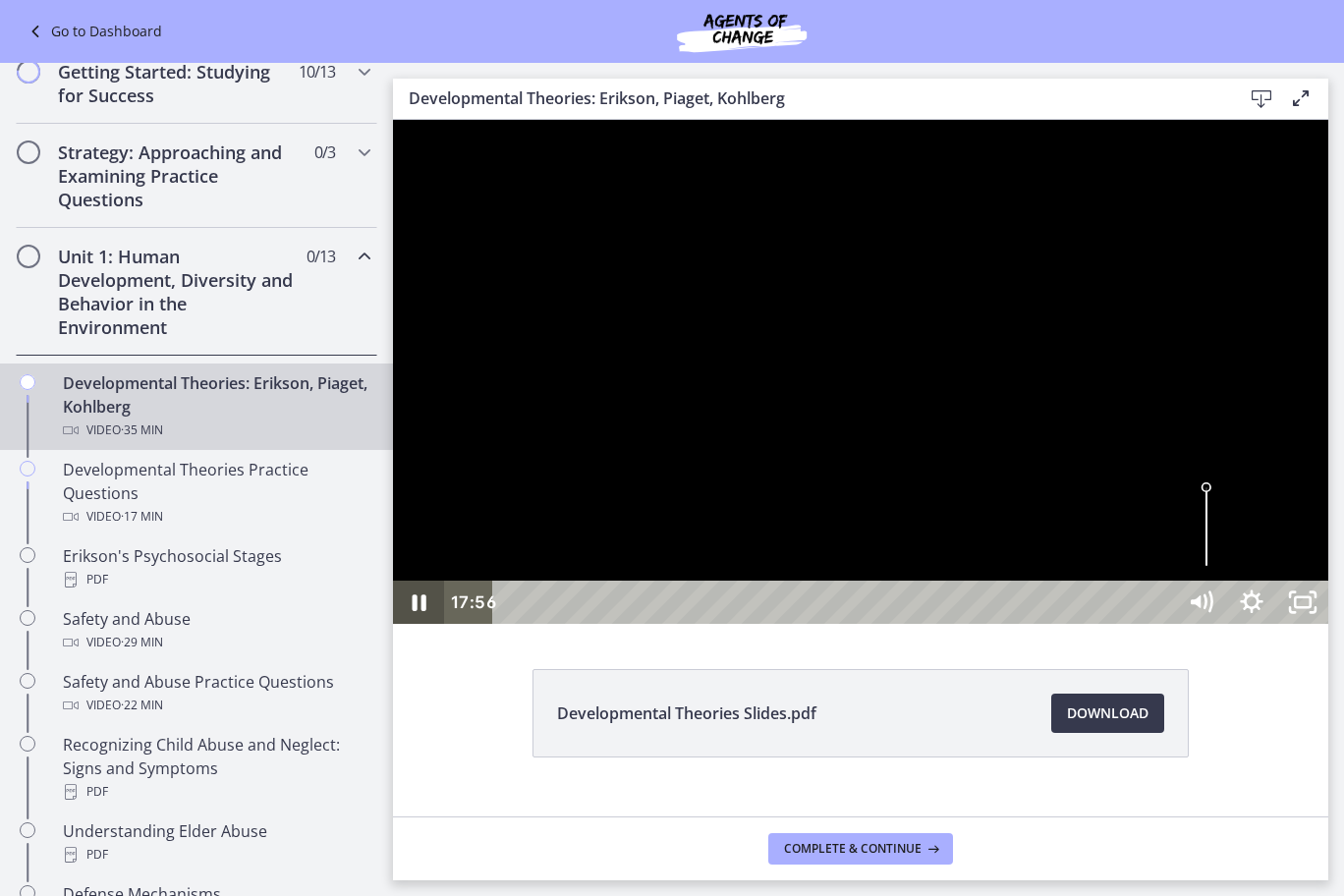 click 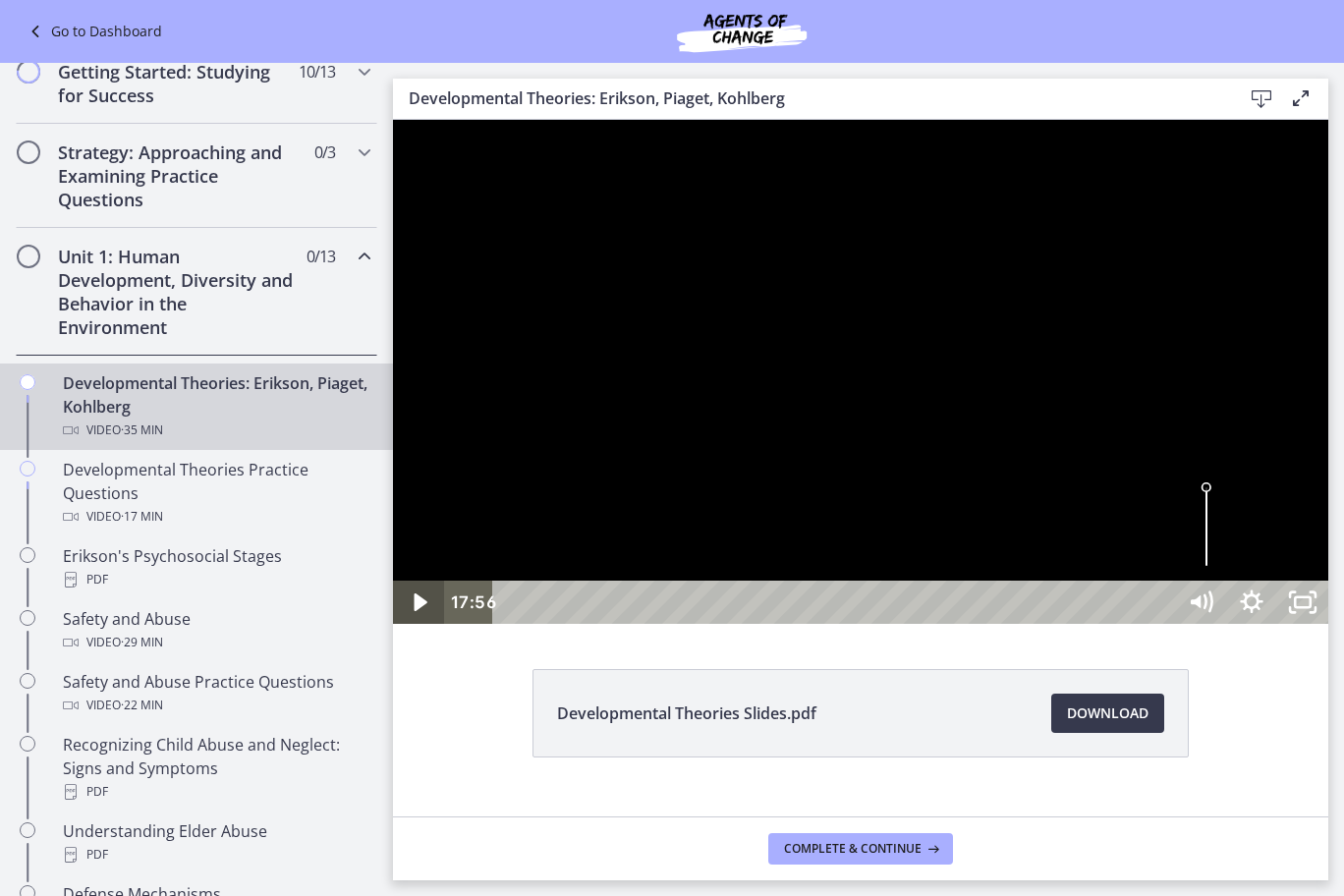 click 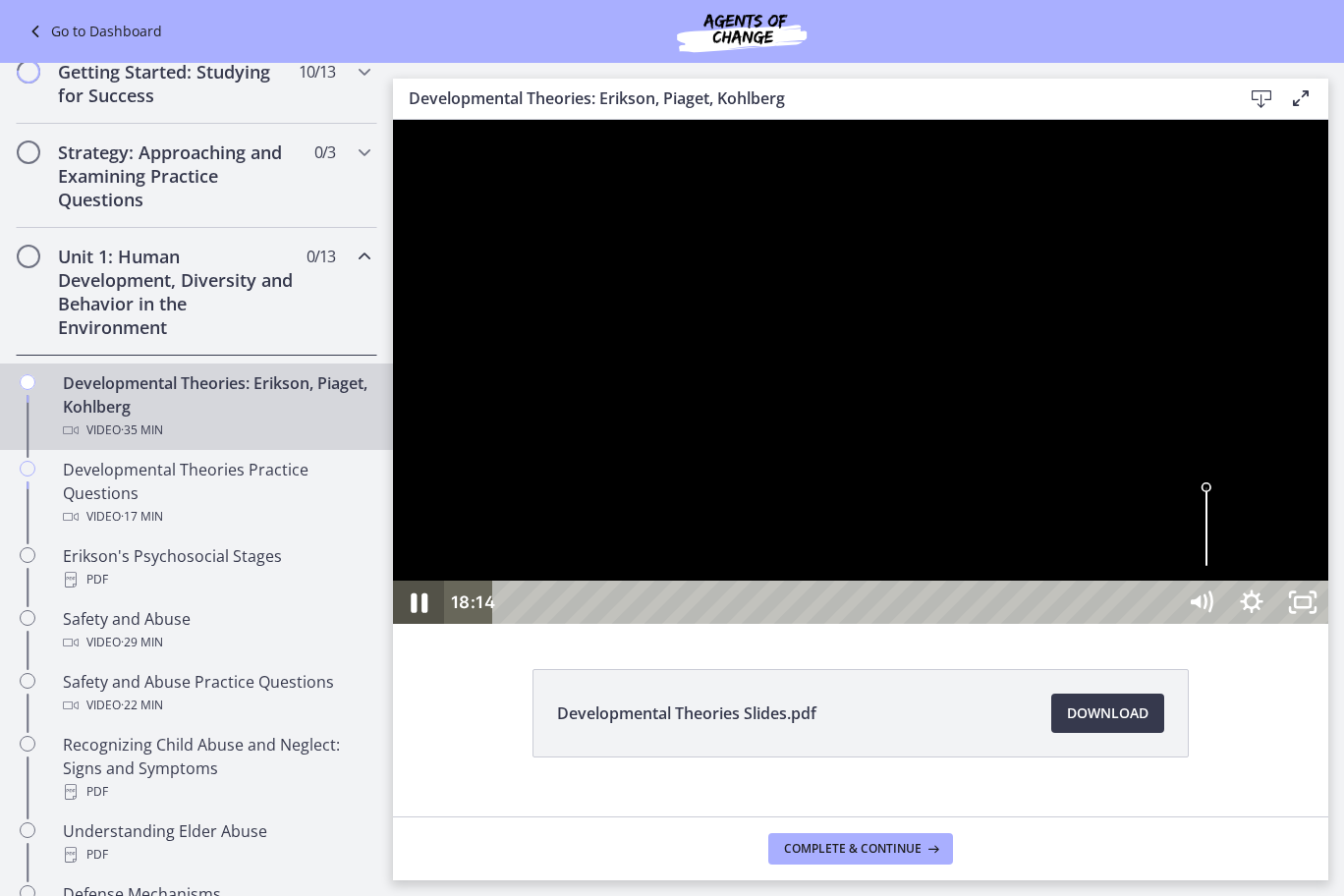 click 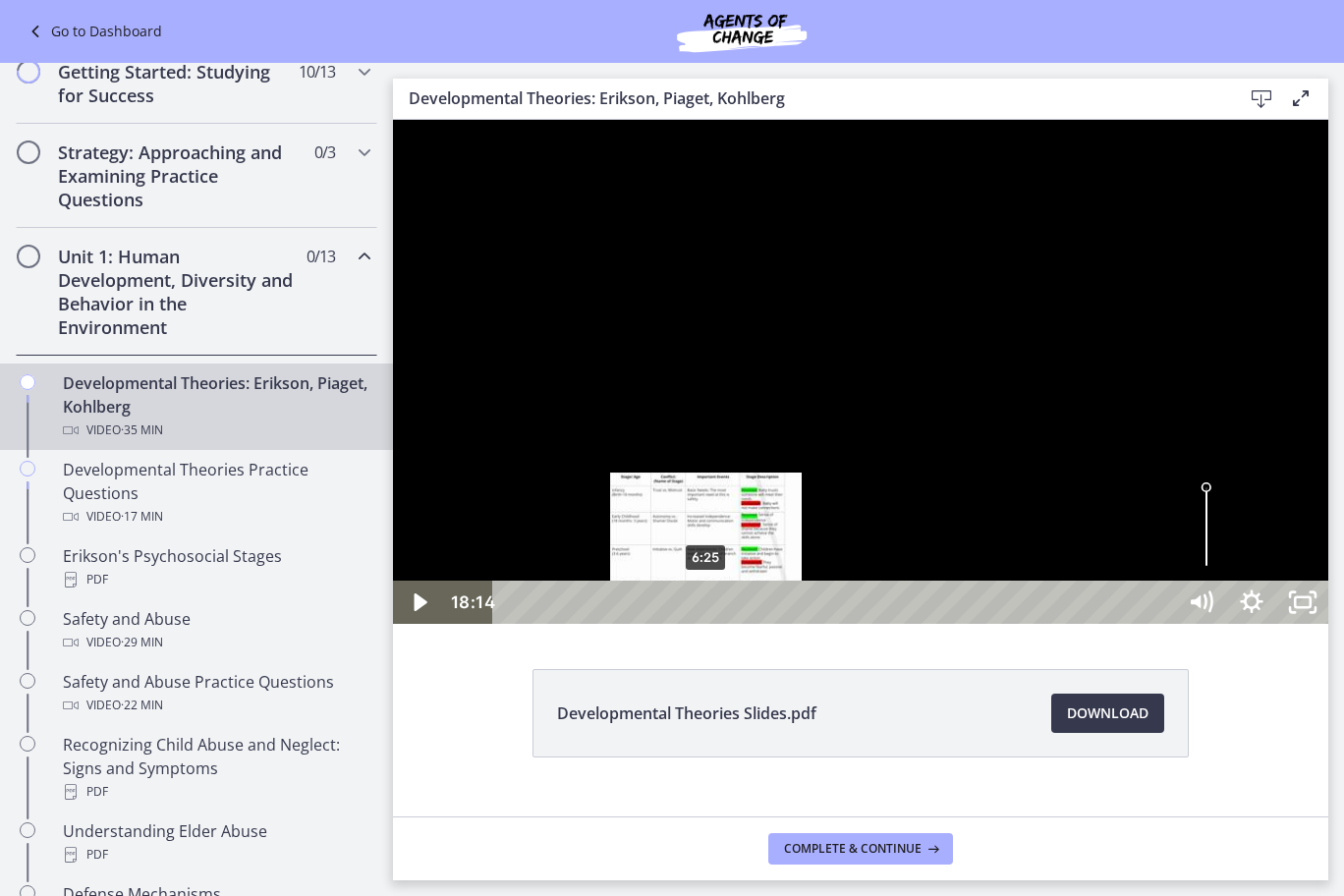 click on "6:25" at bounding box center (837, 602) 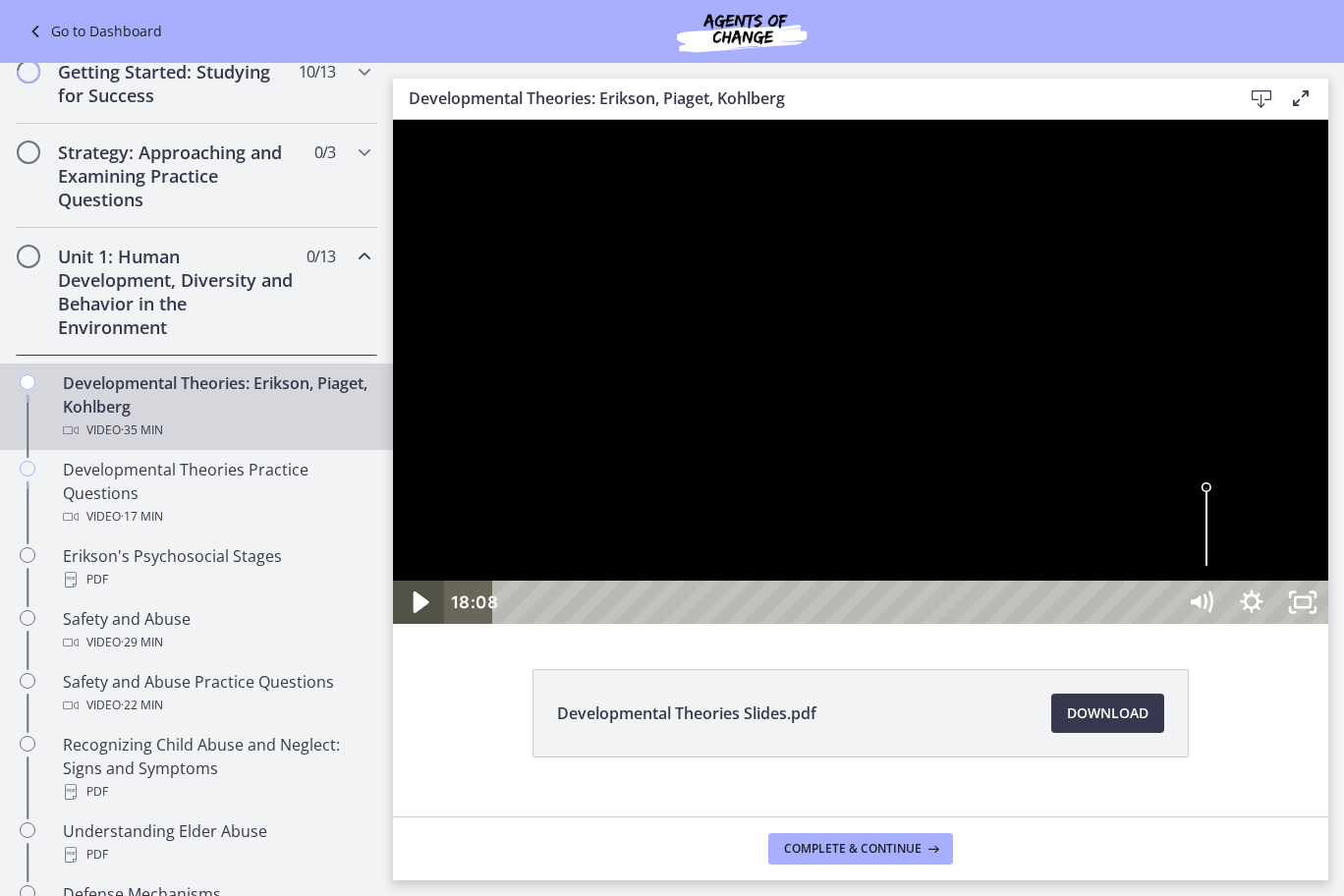 click 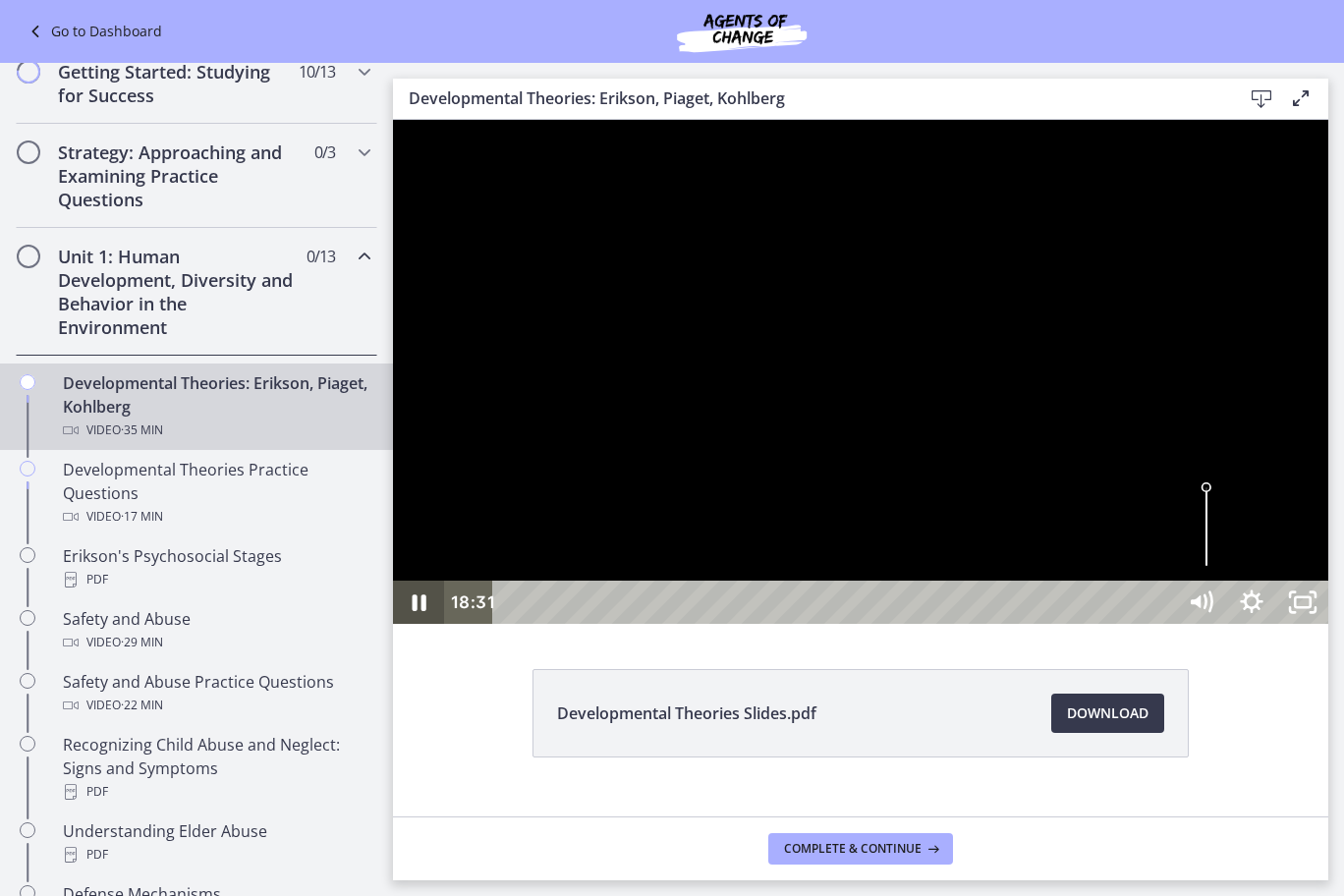 click 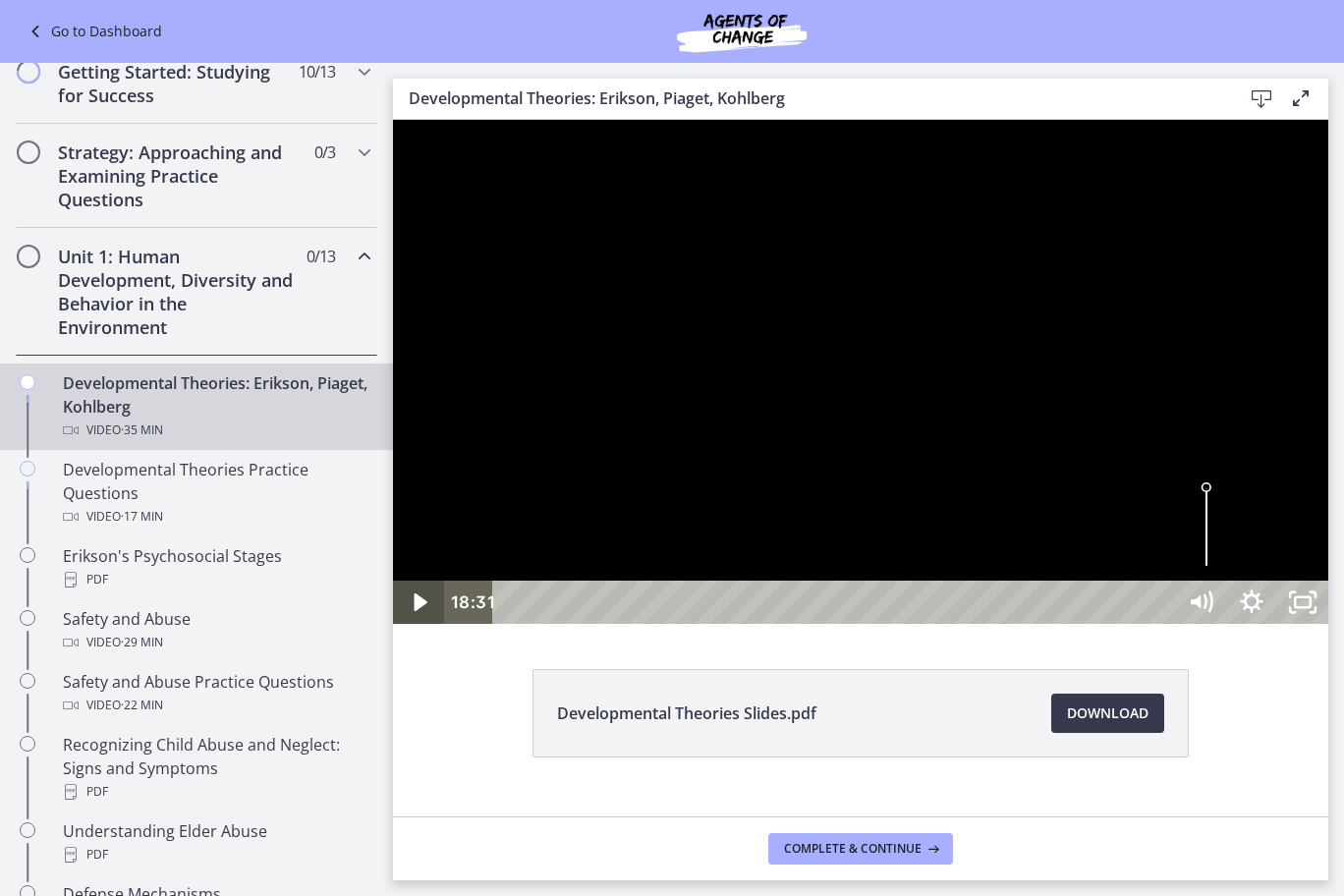 click 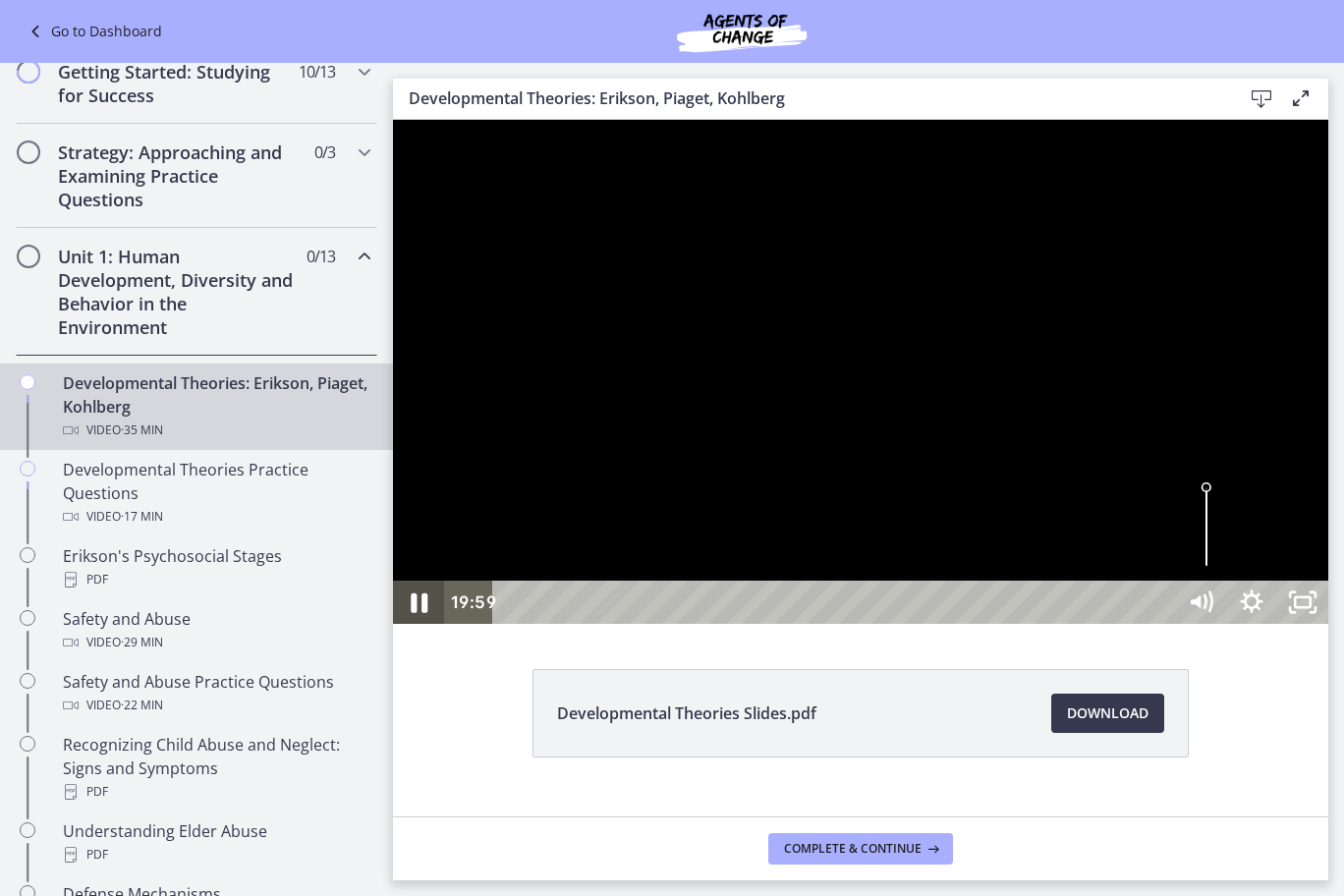 click 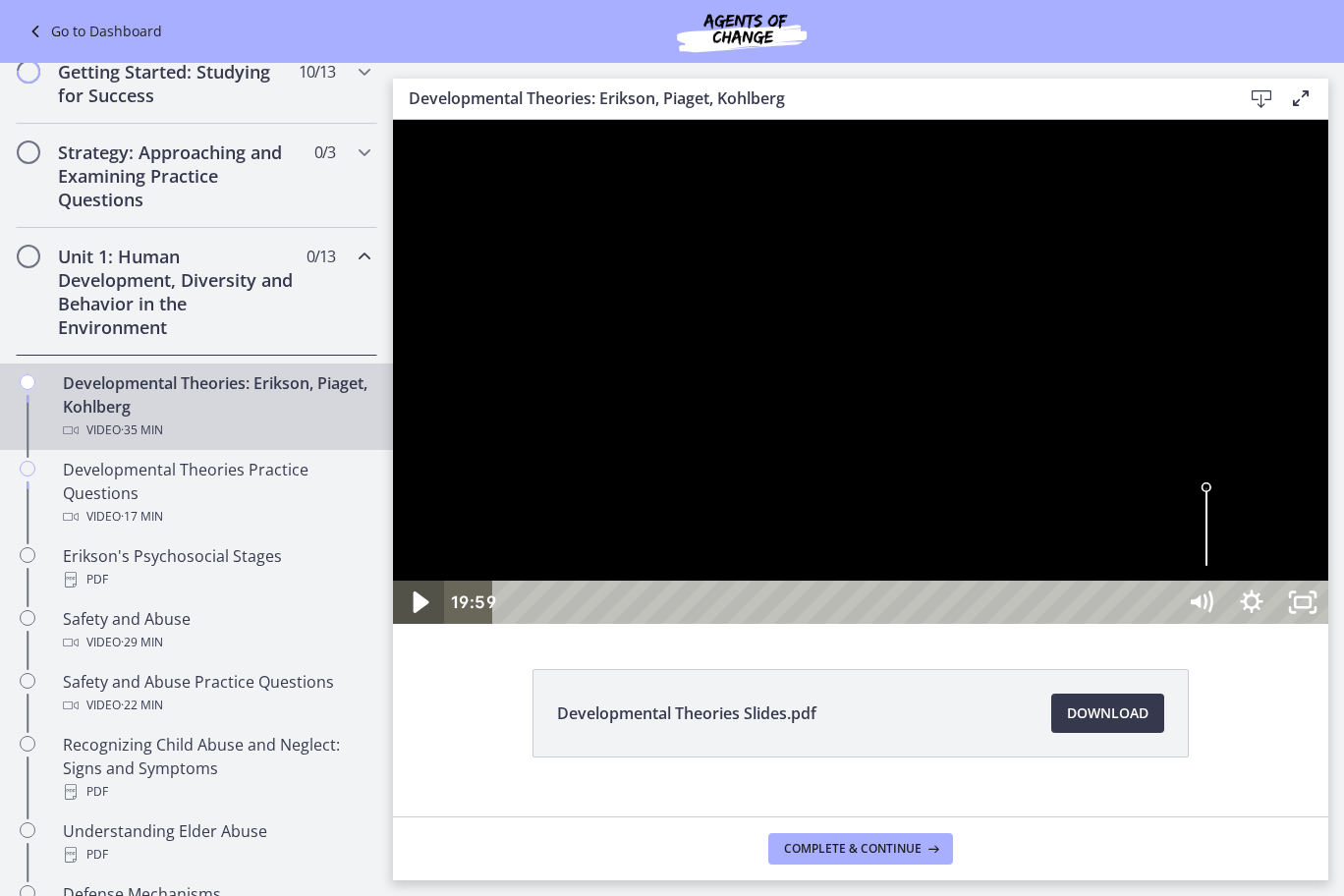 click 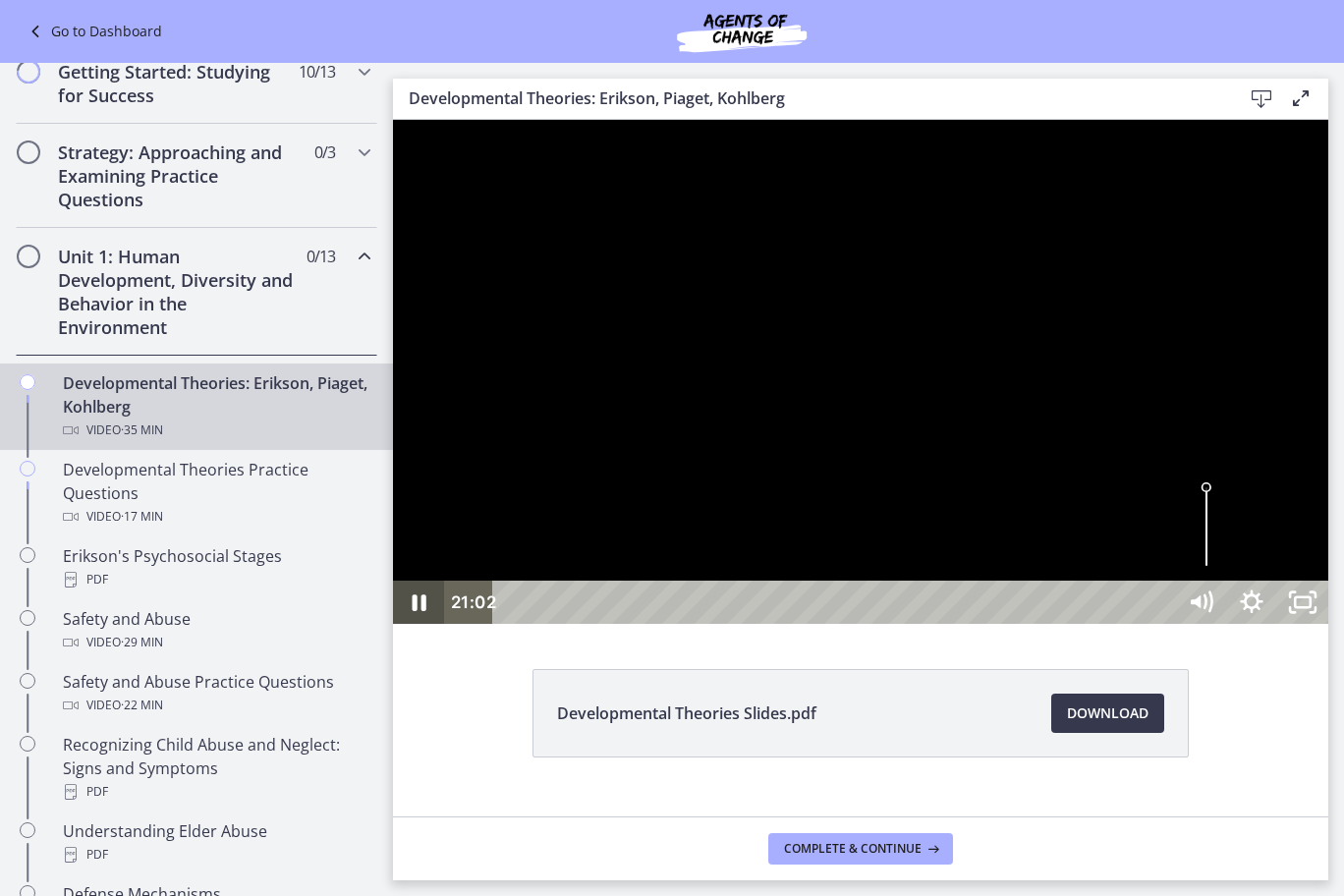 click 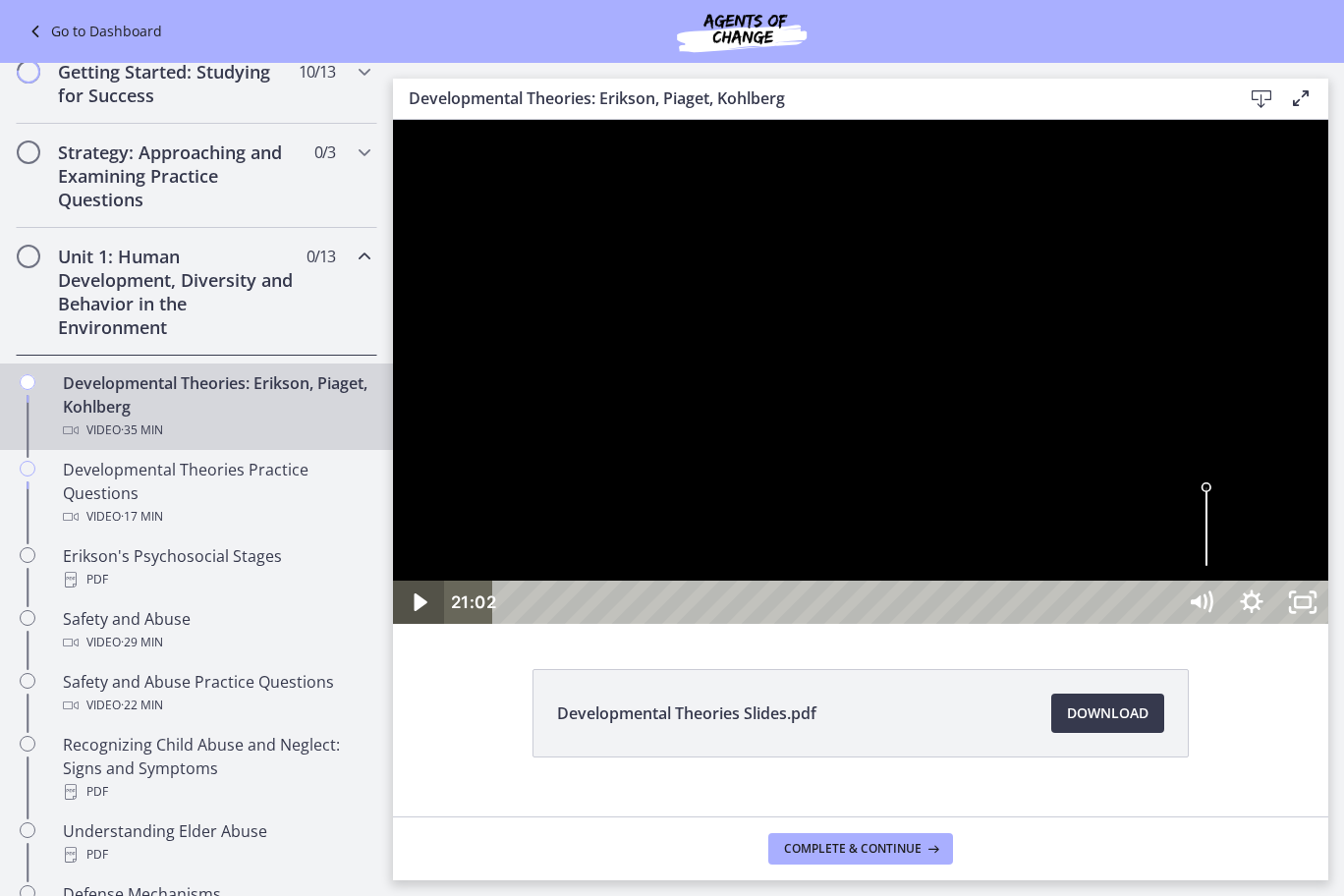 click 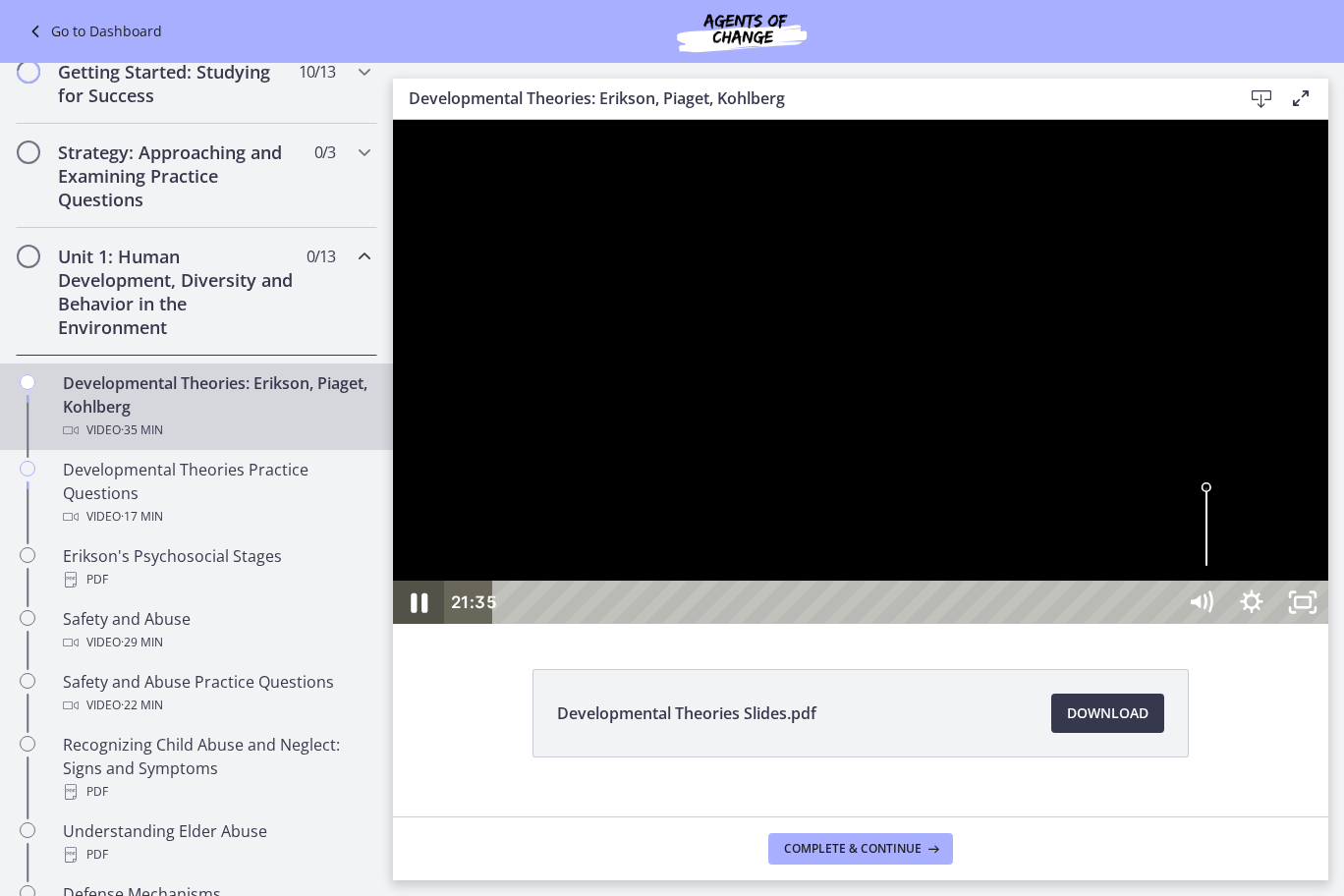 click 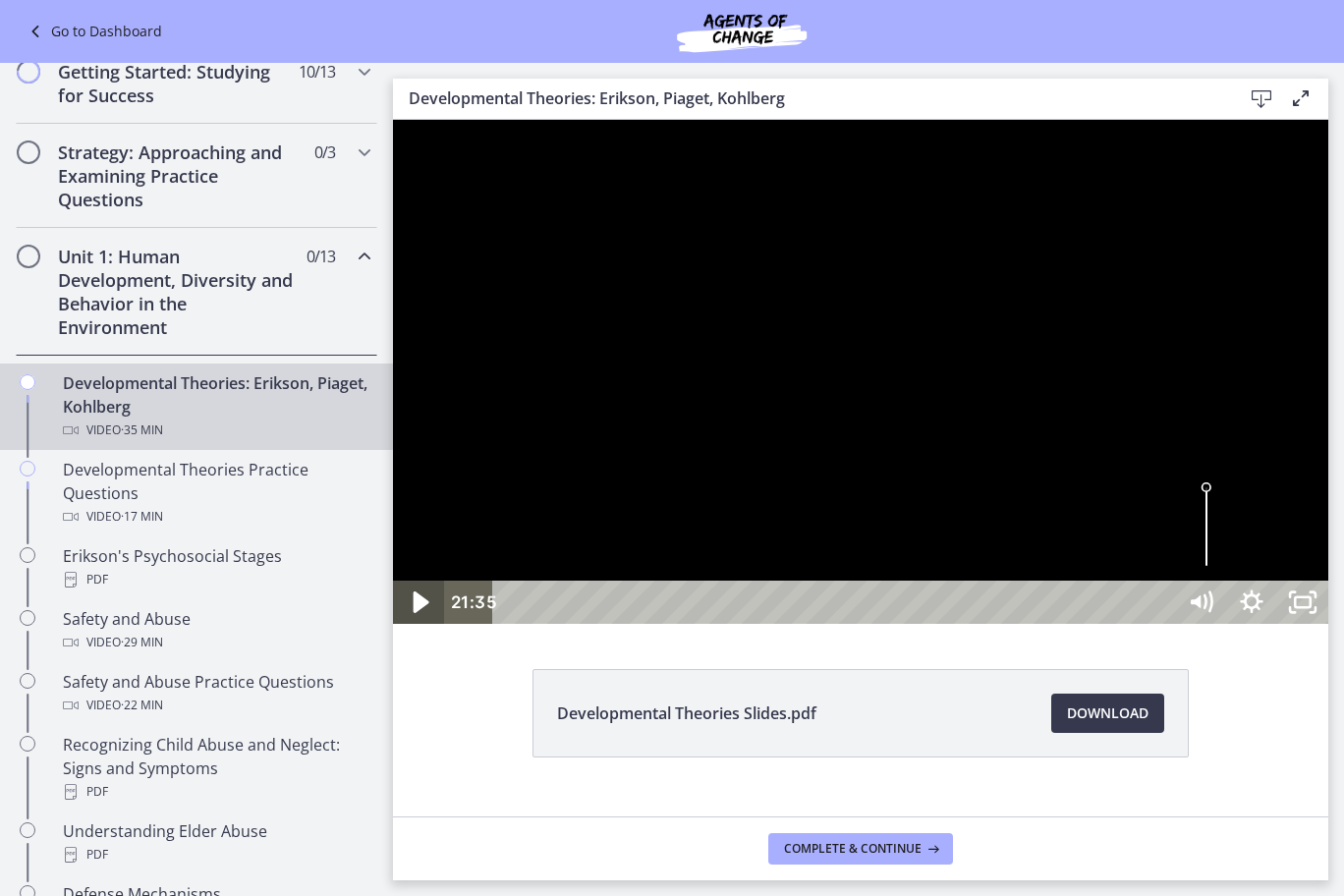 click 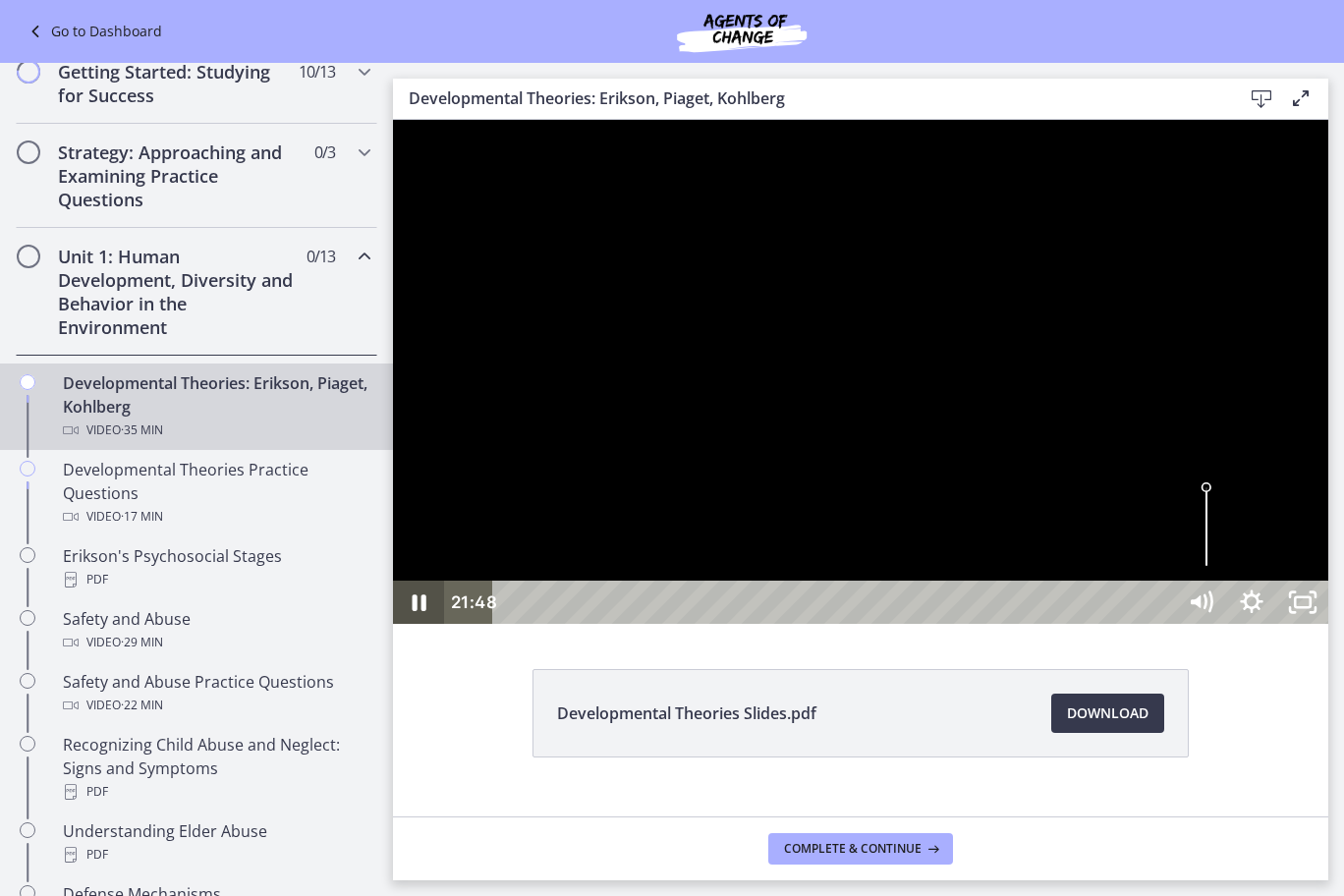click 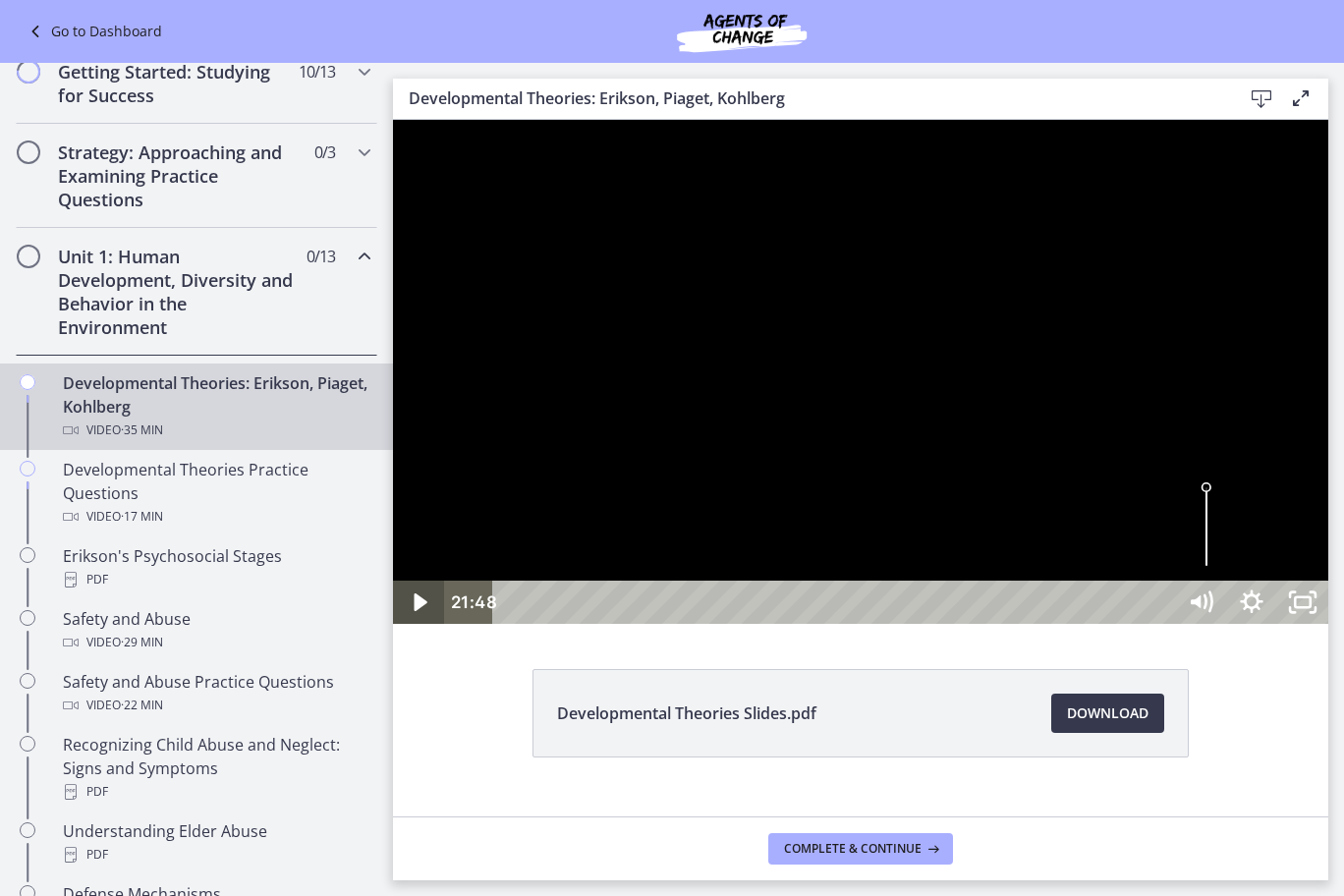 click 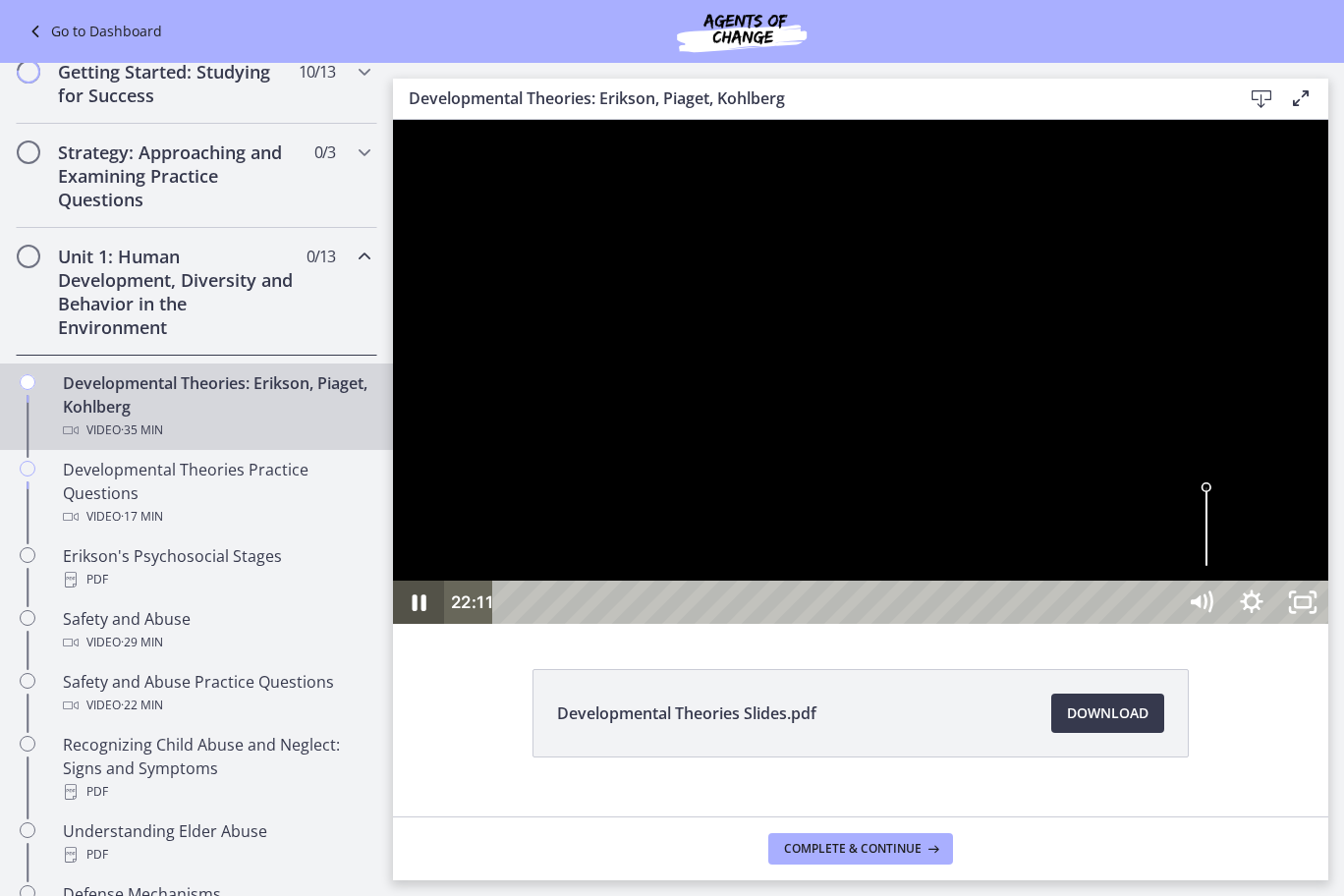 click 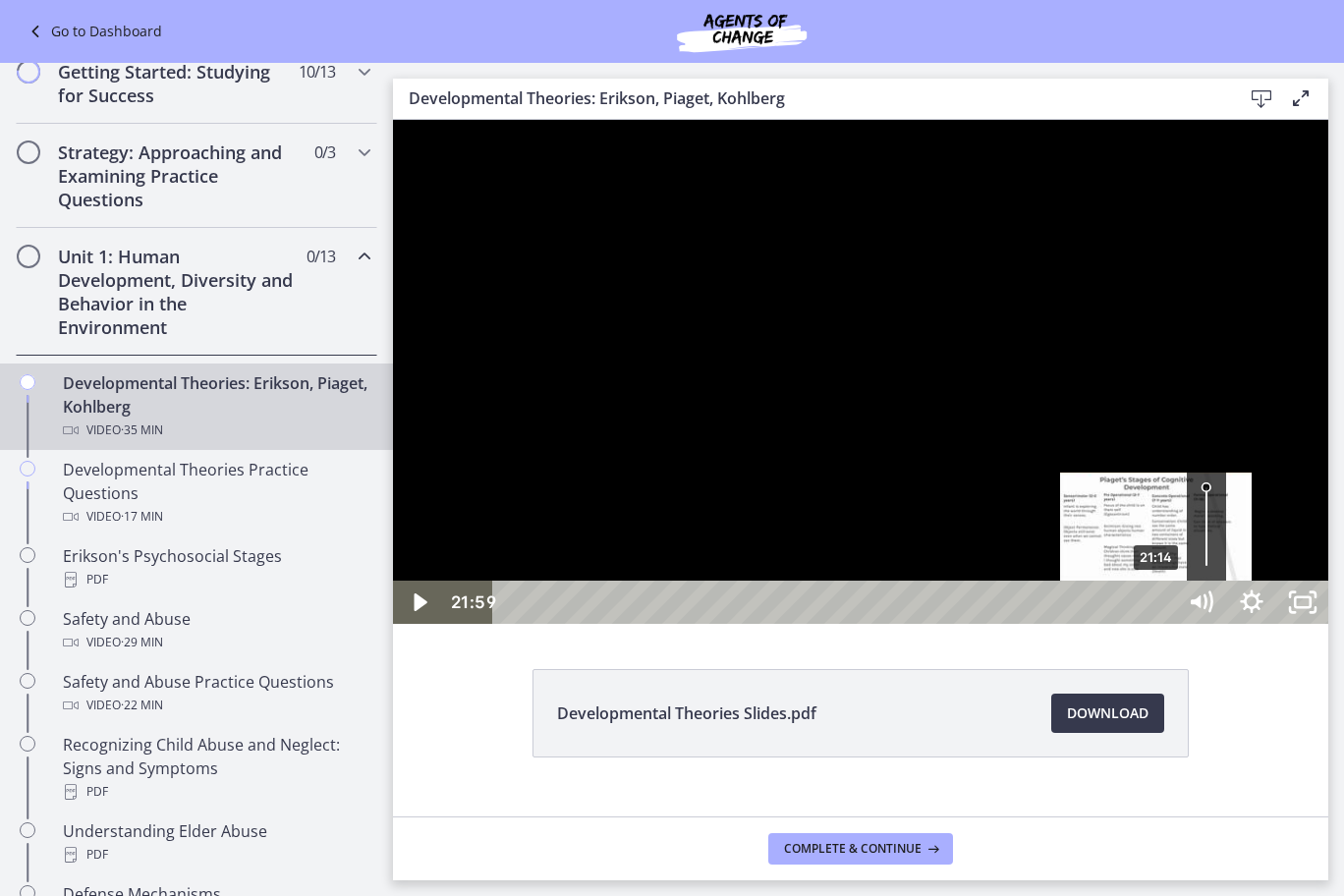 click on "21:14" at bounding box center (837, 602) 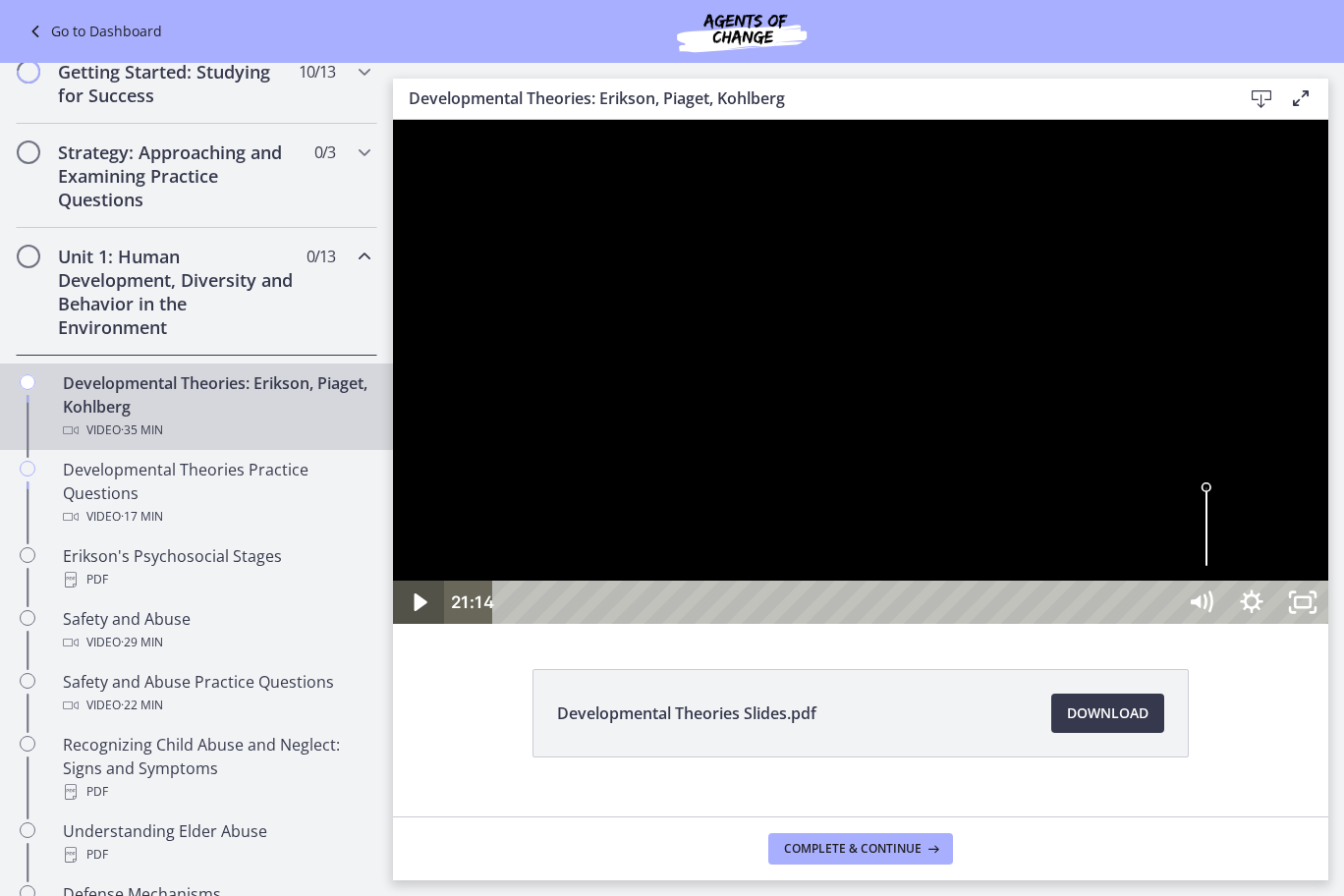 click 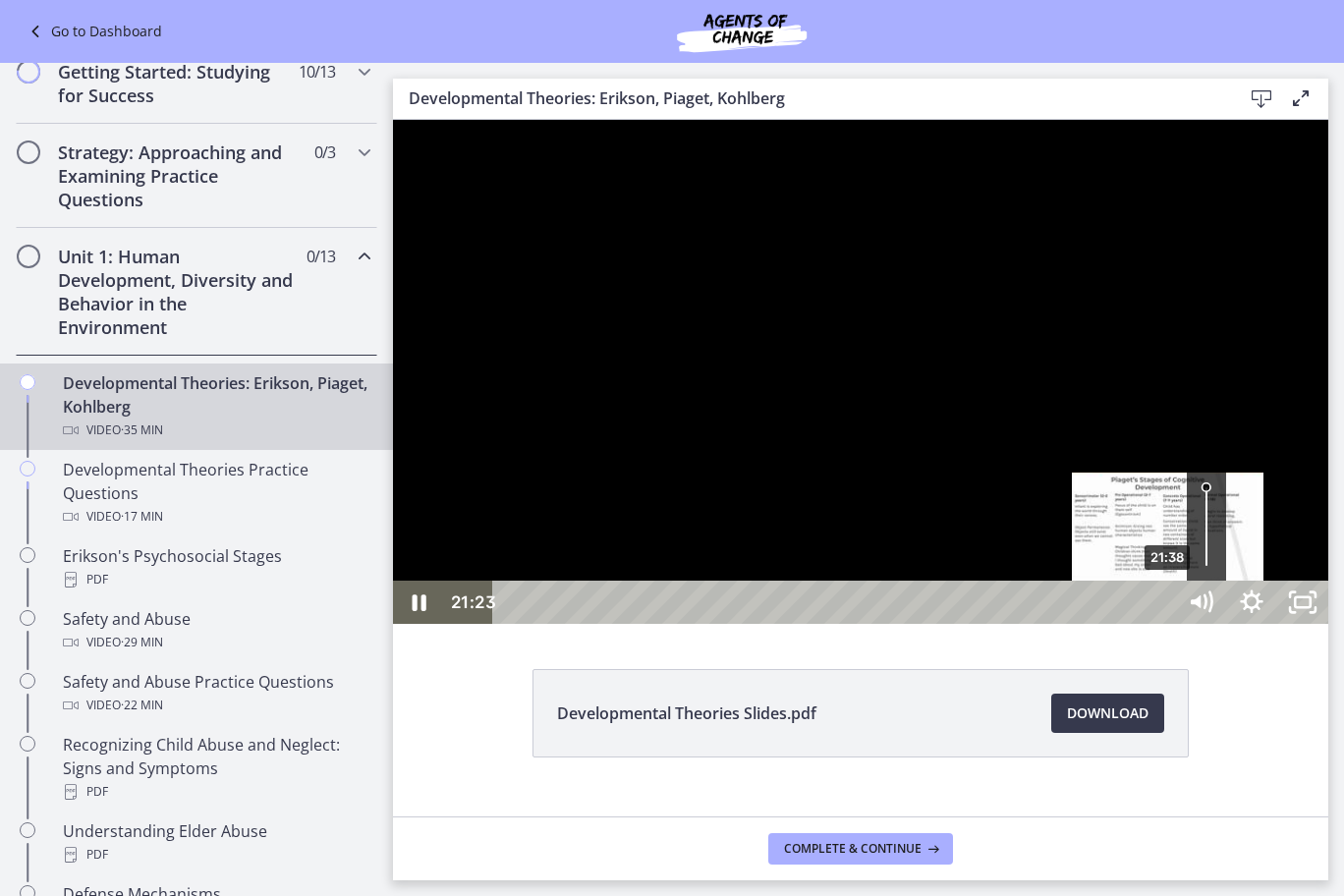 click on "21:38" at bounding box center (837, 602) 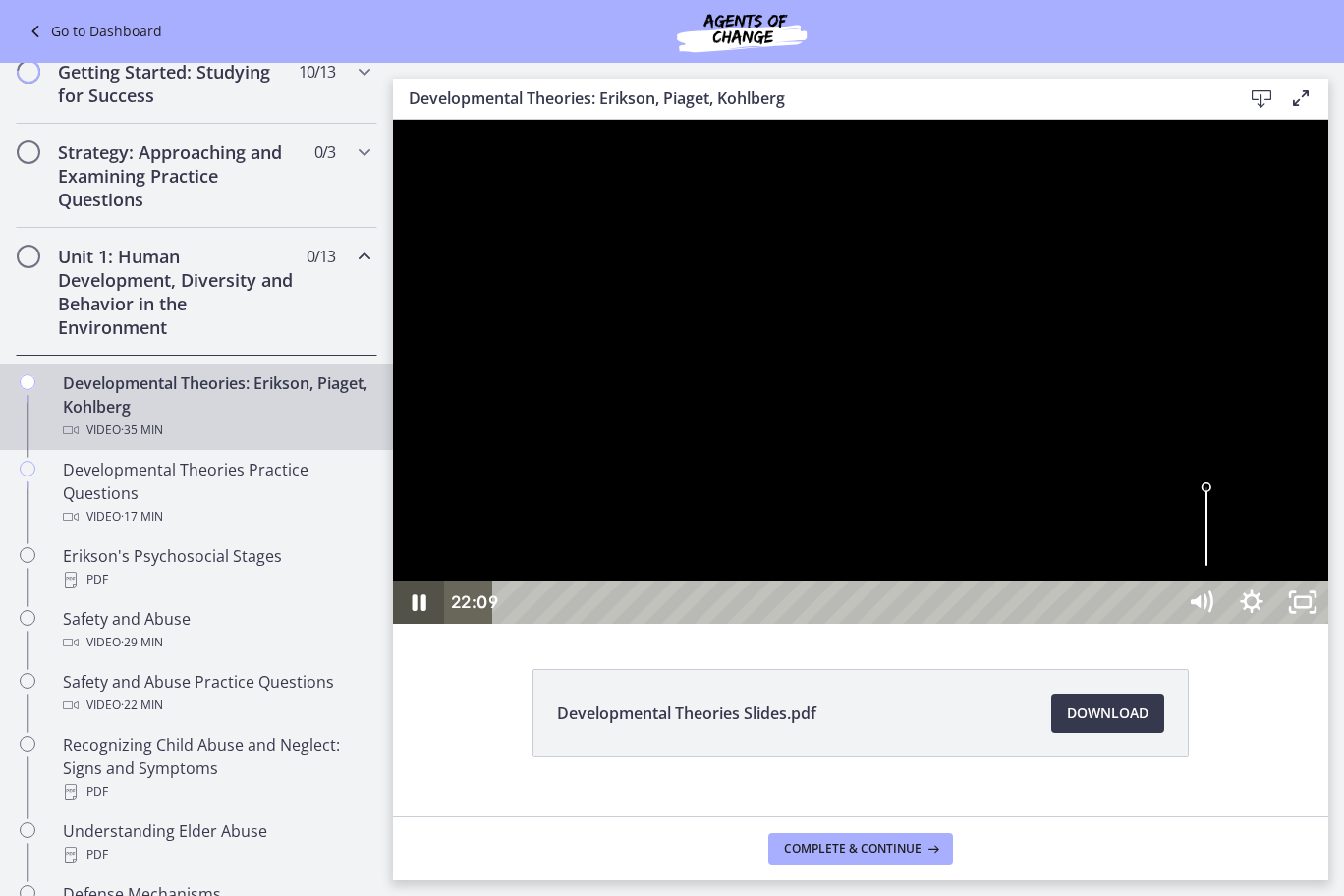 click 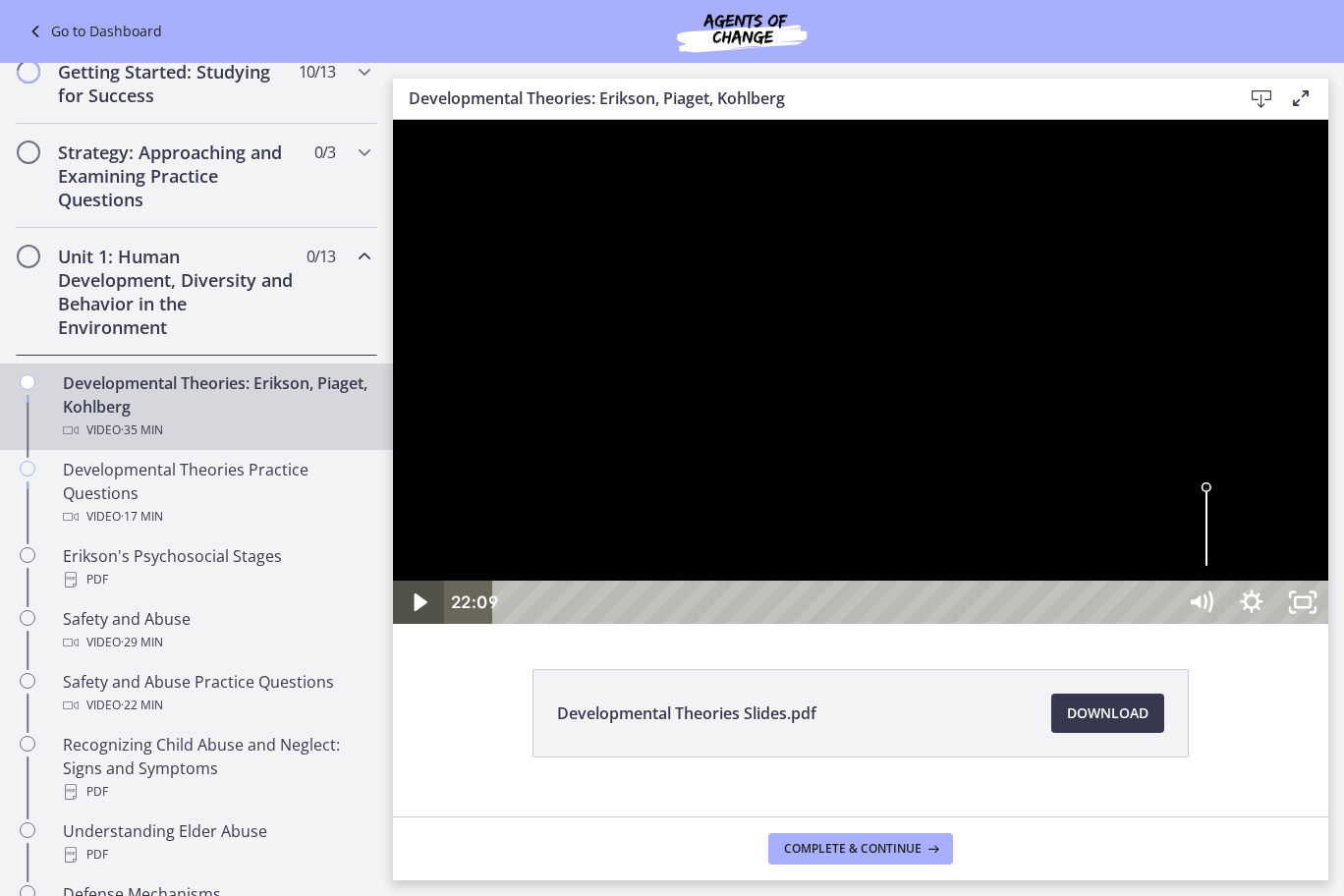 click 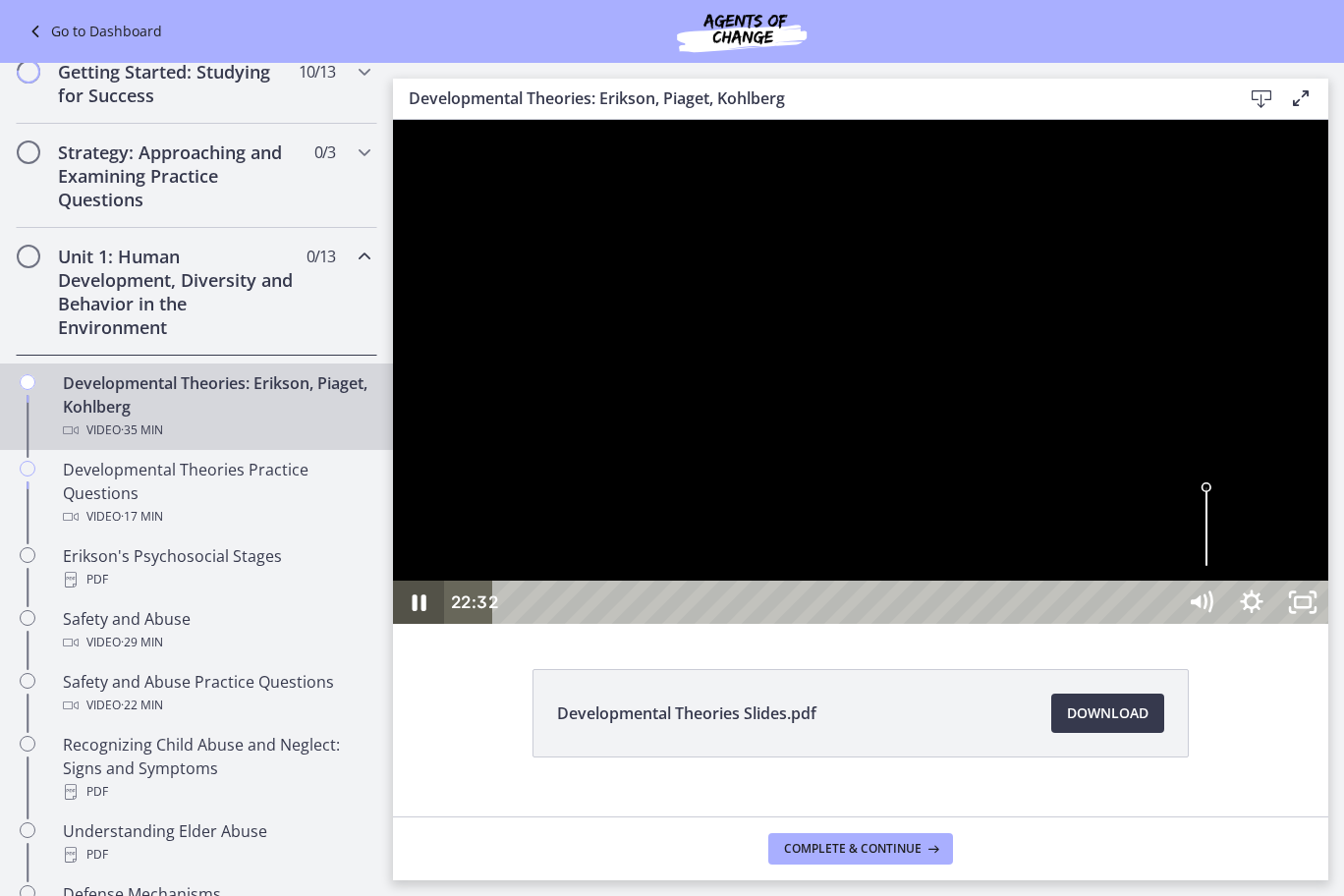 click 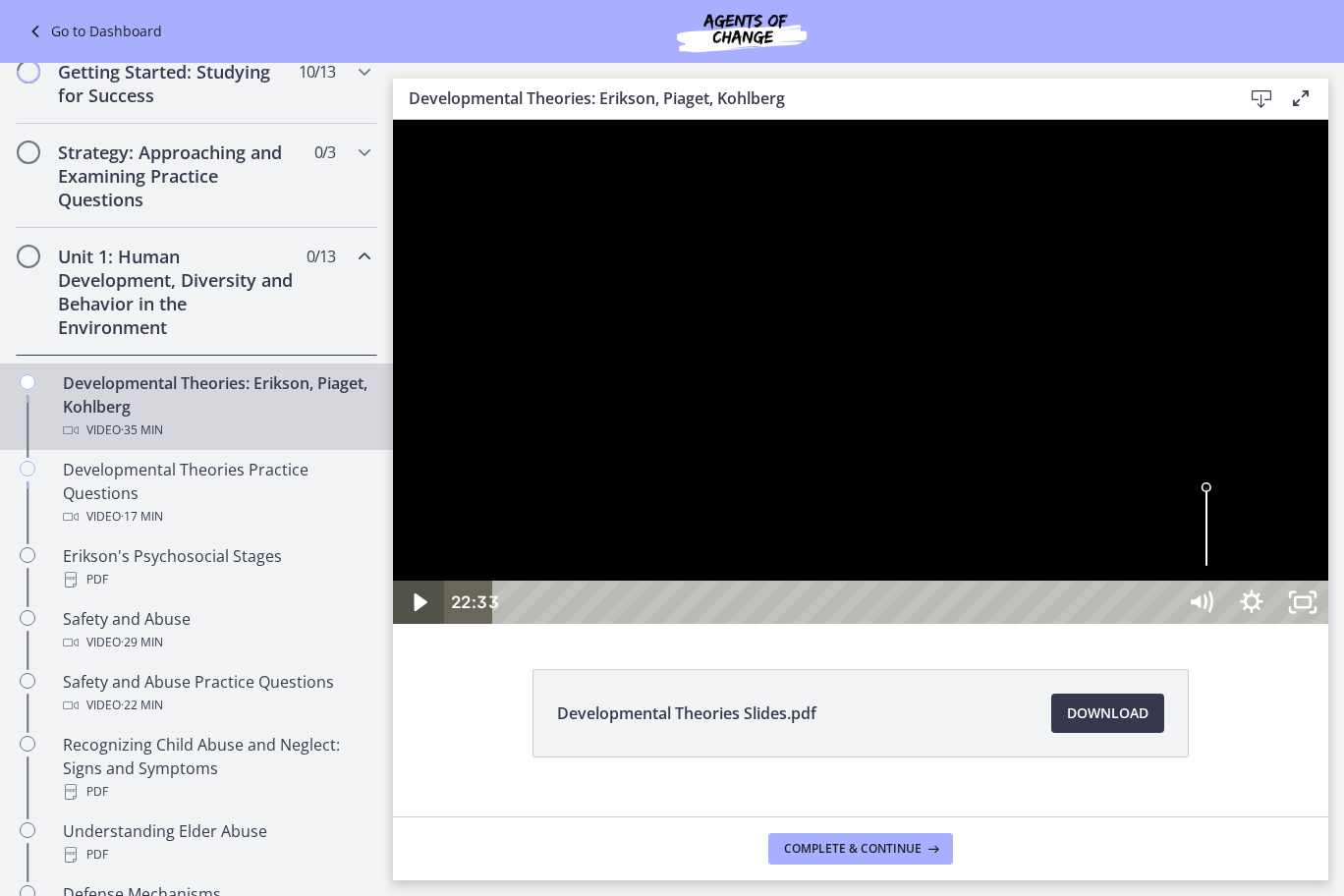 click 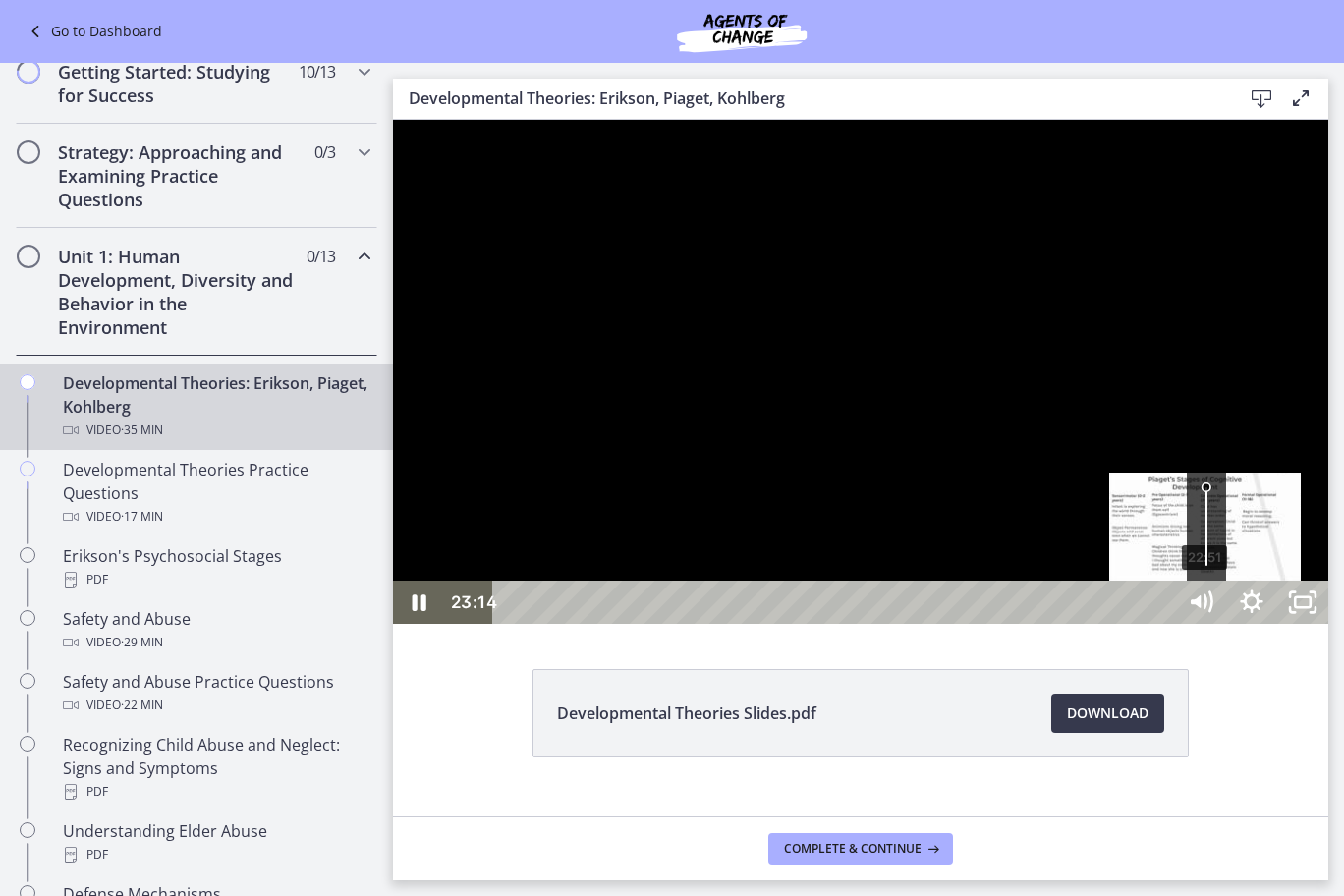 click on "22:51" at bounding box center (837, 602) 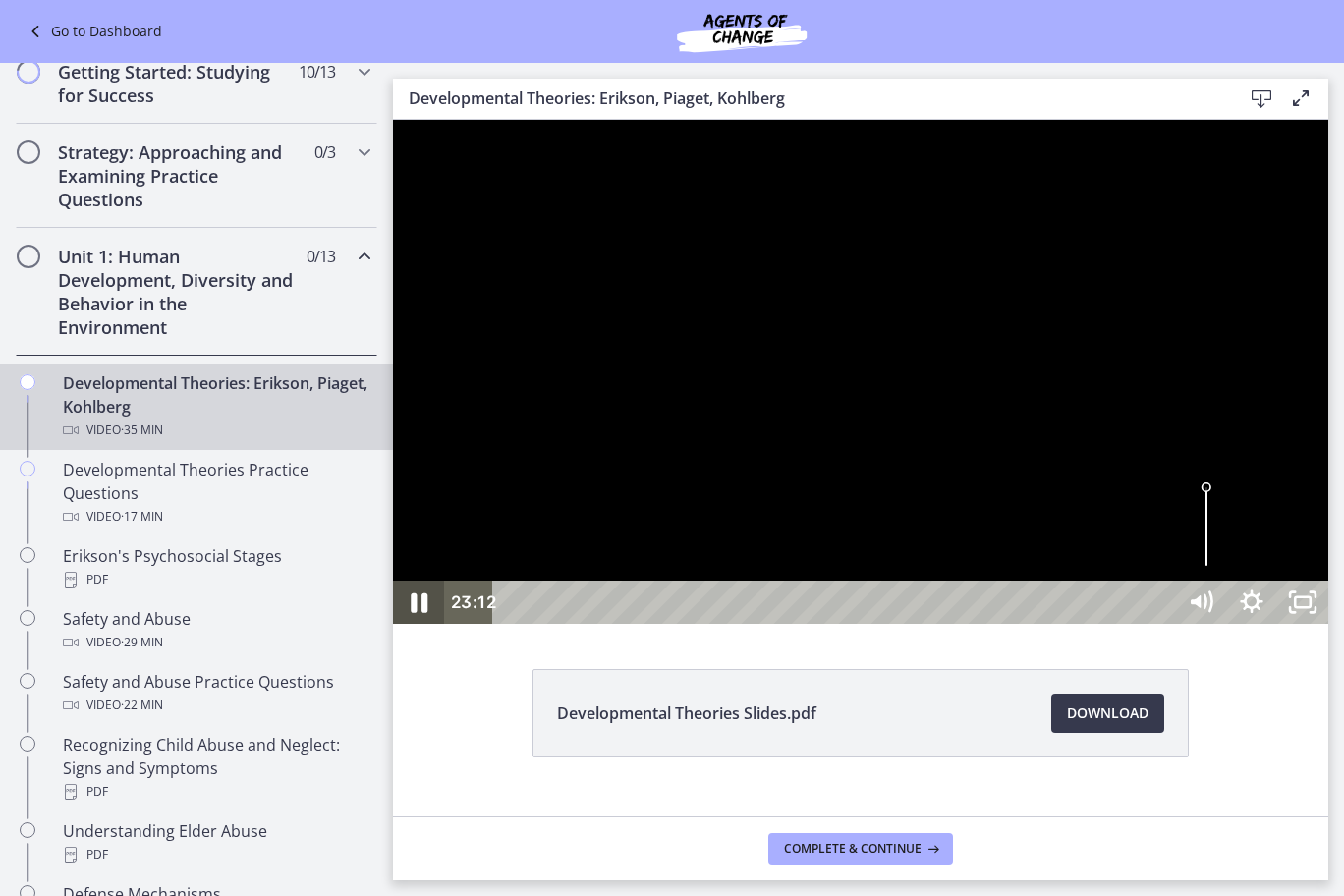 click 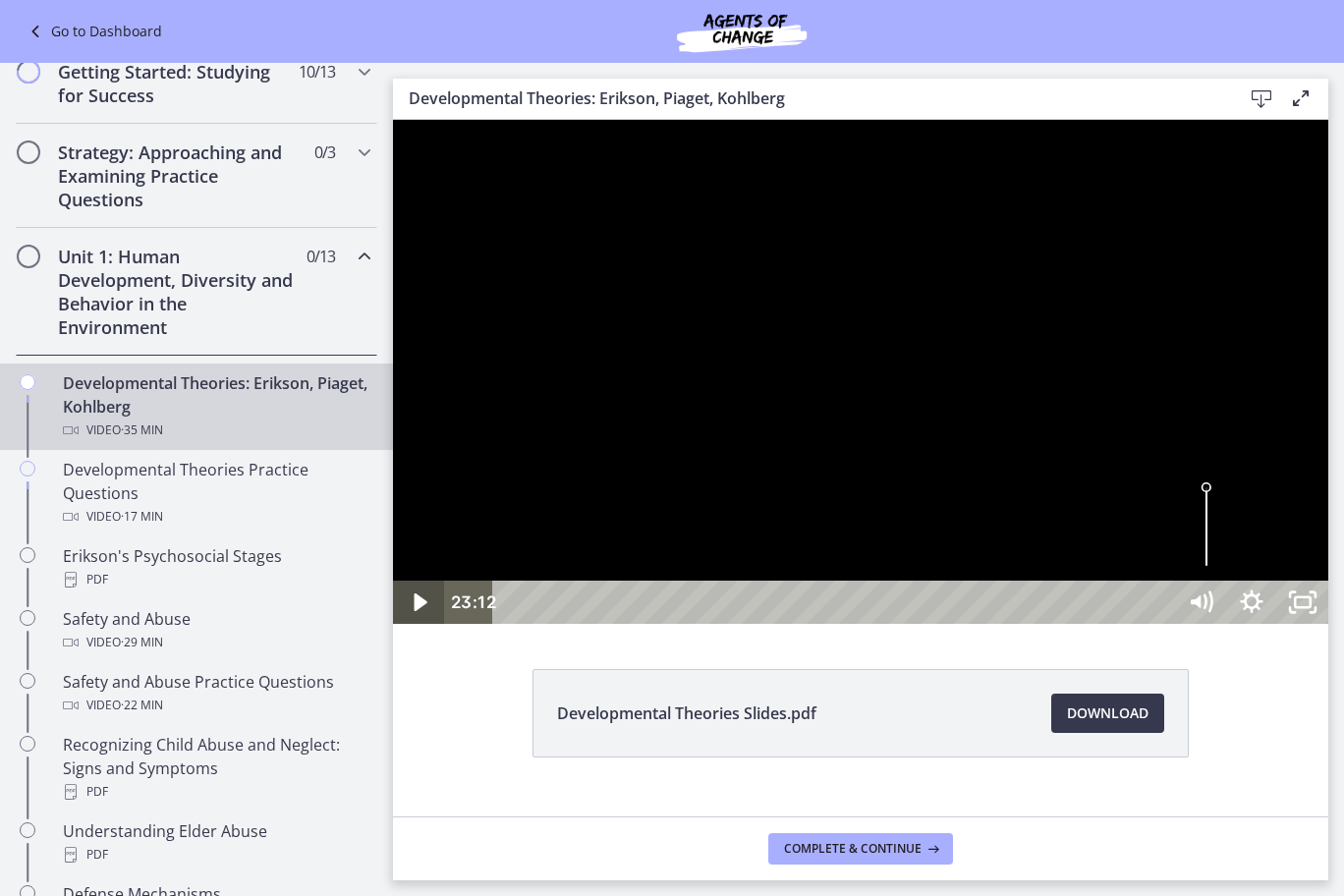 click 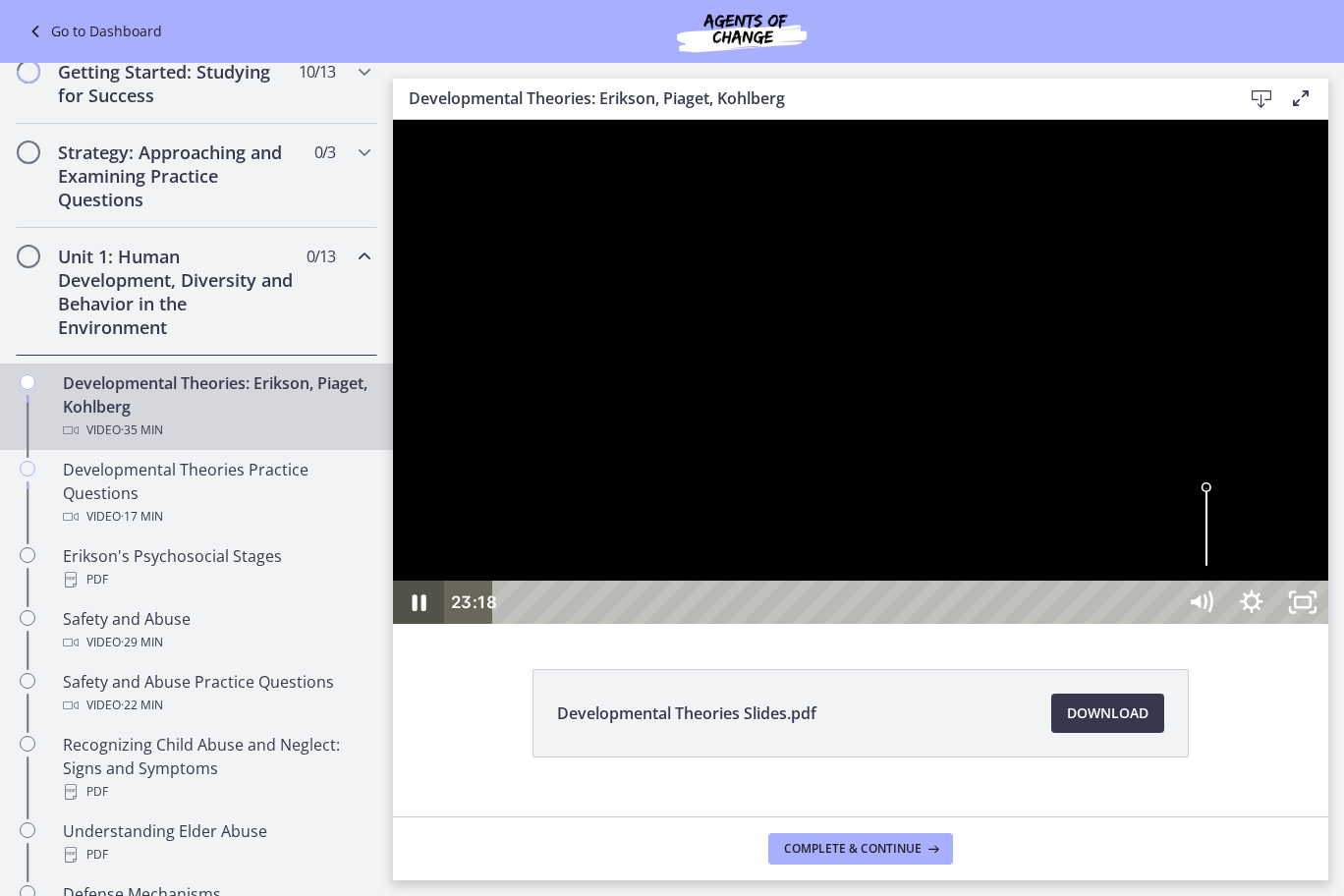 click 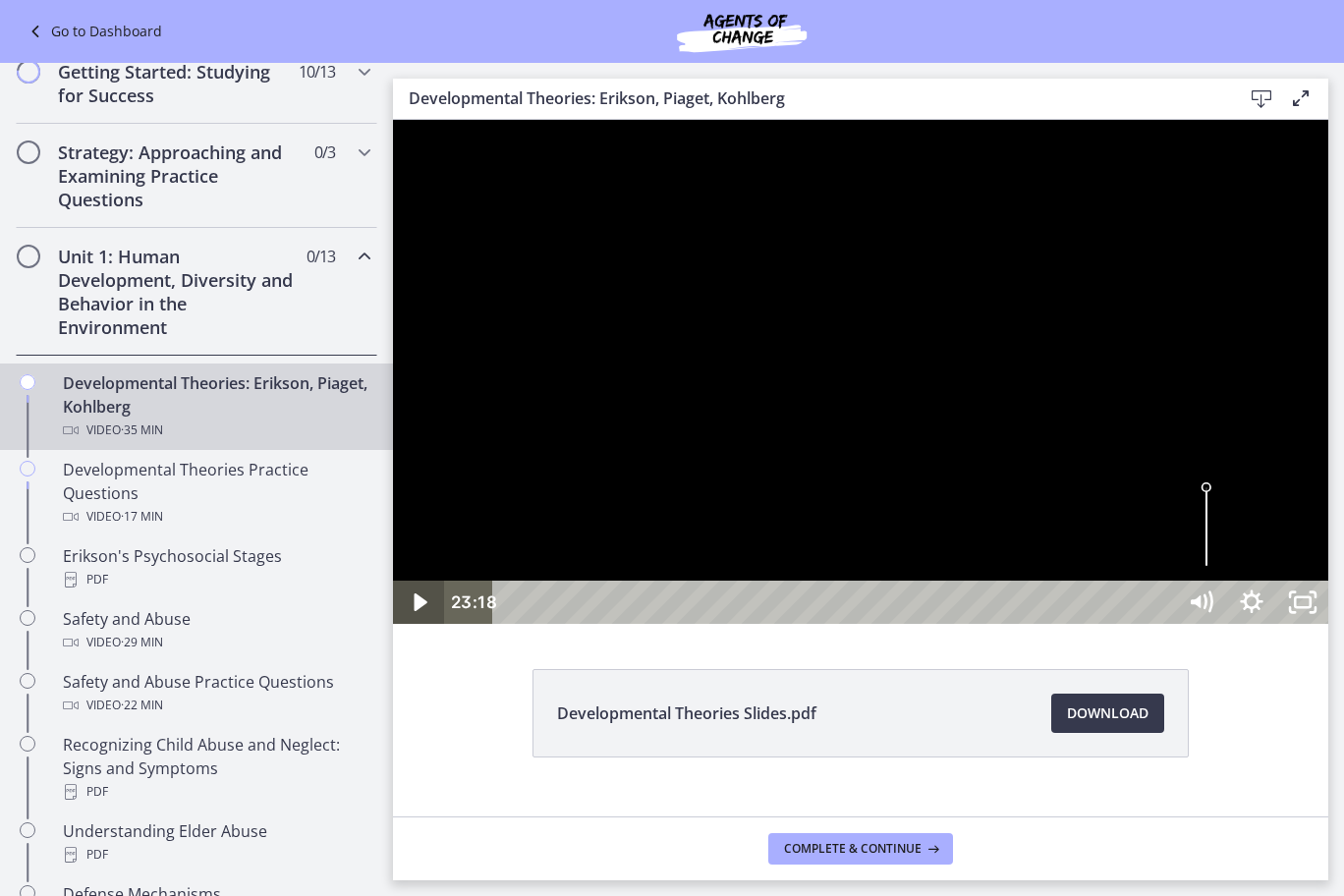 click 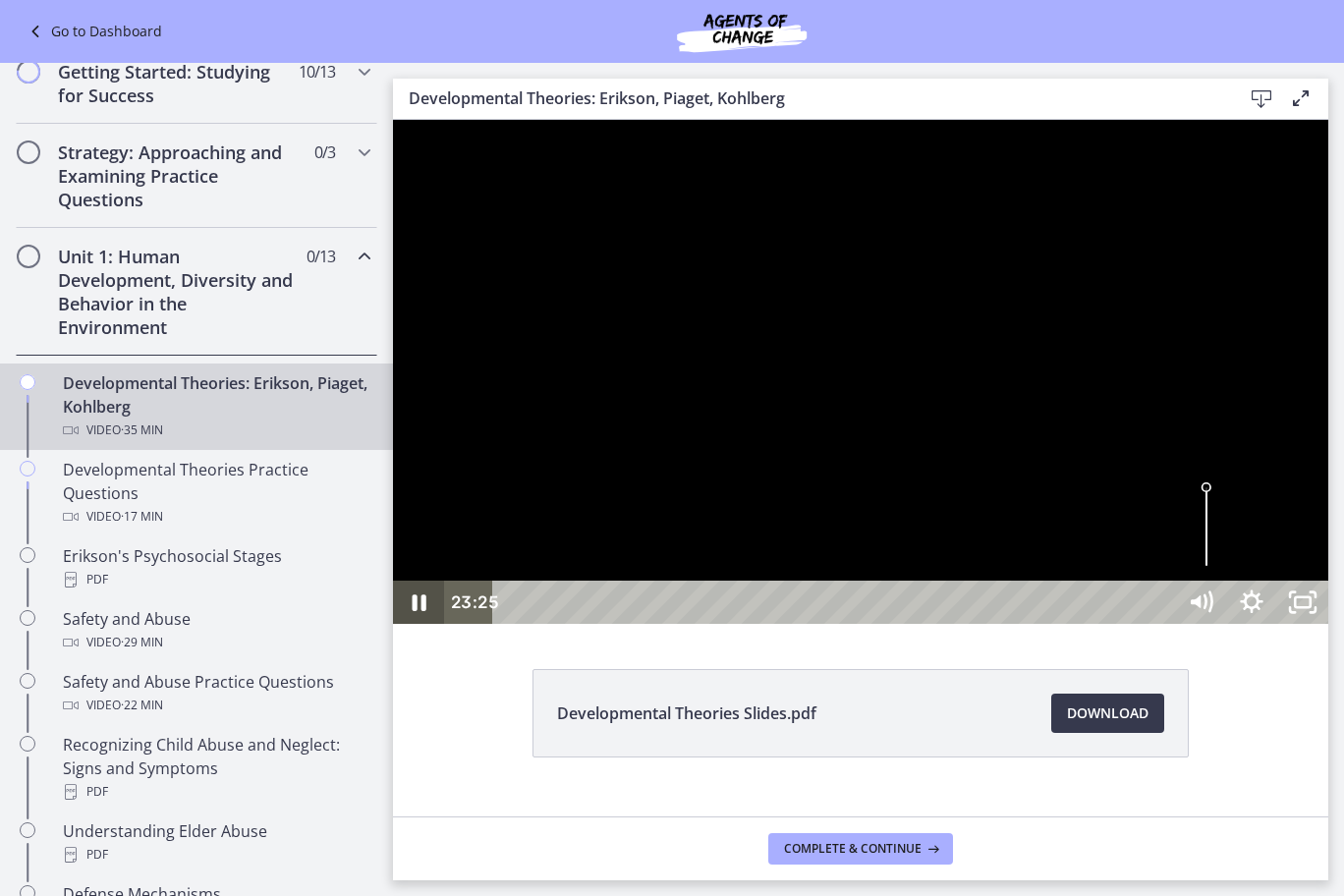 click 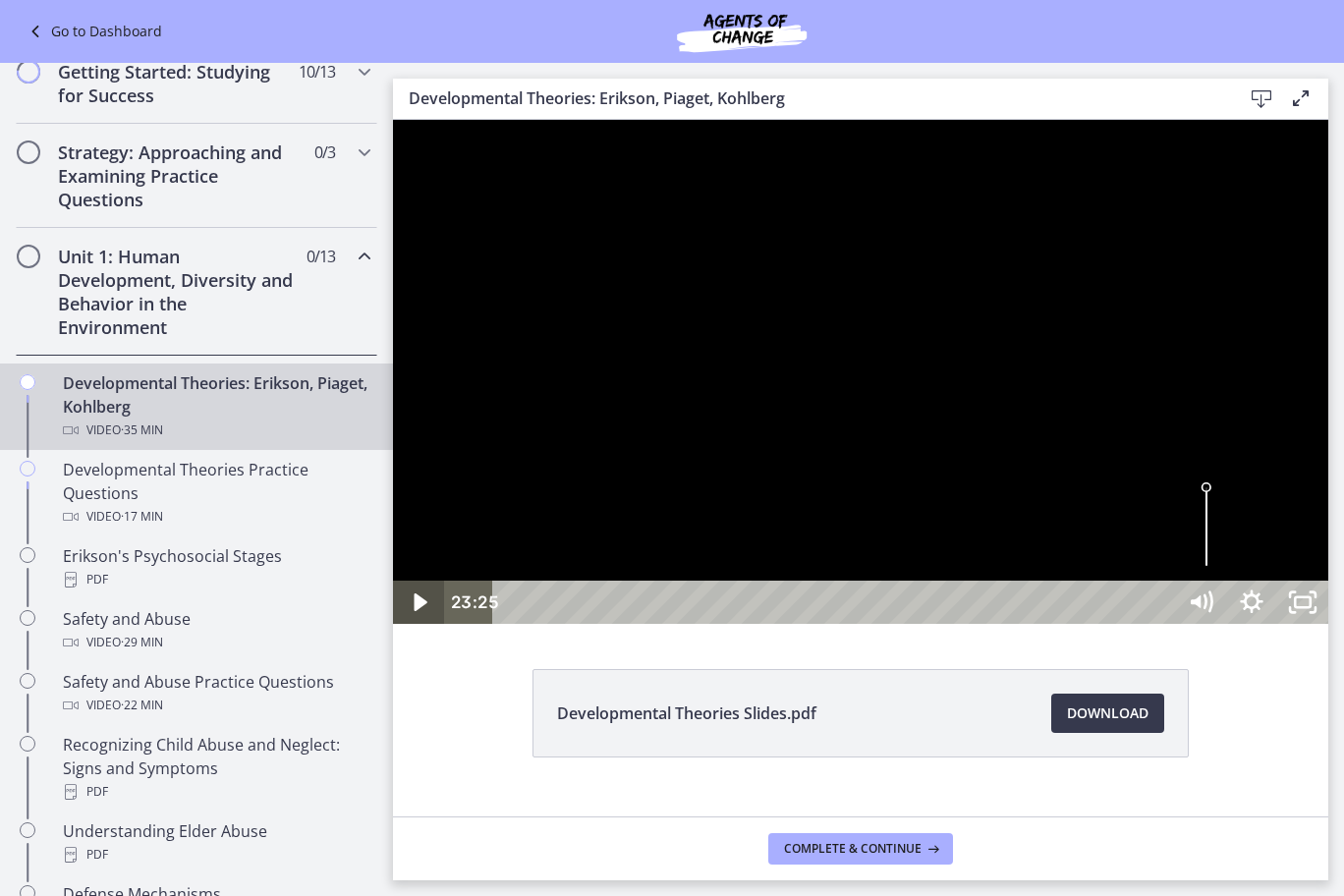 click 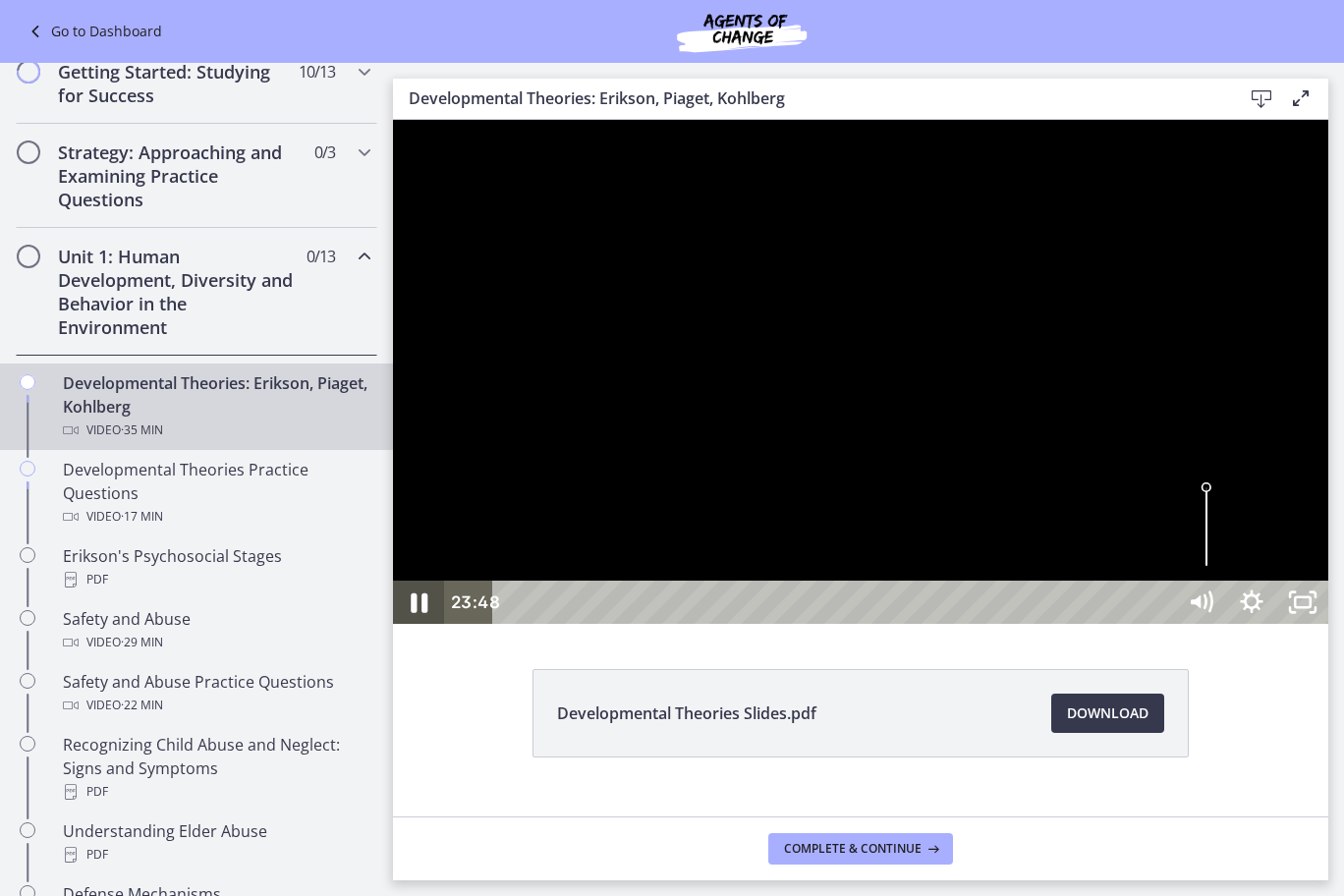 click 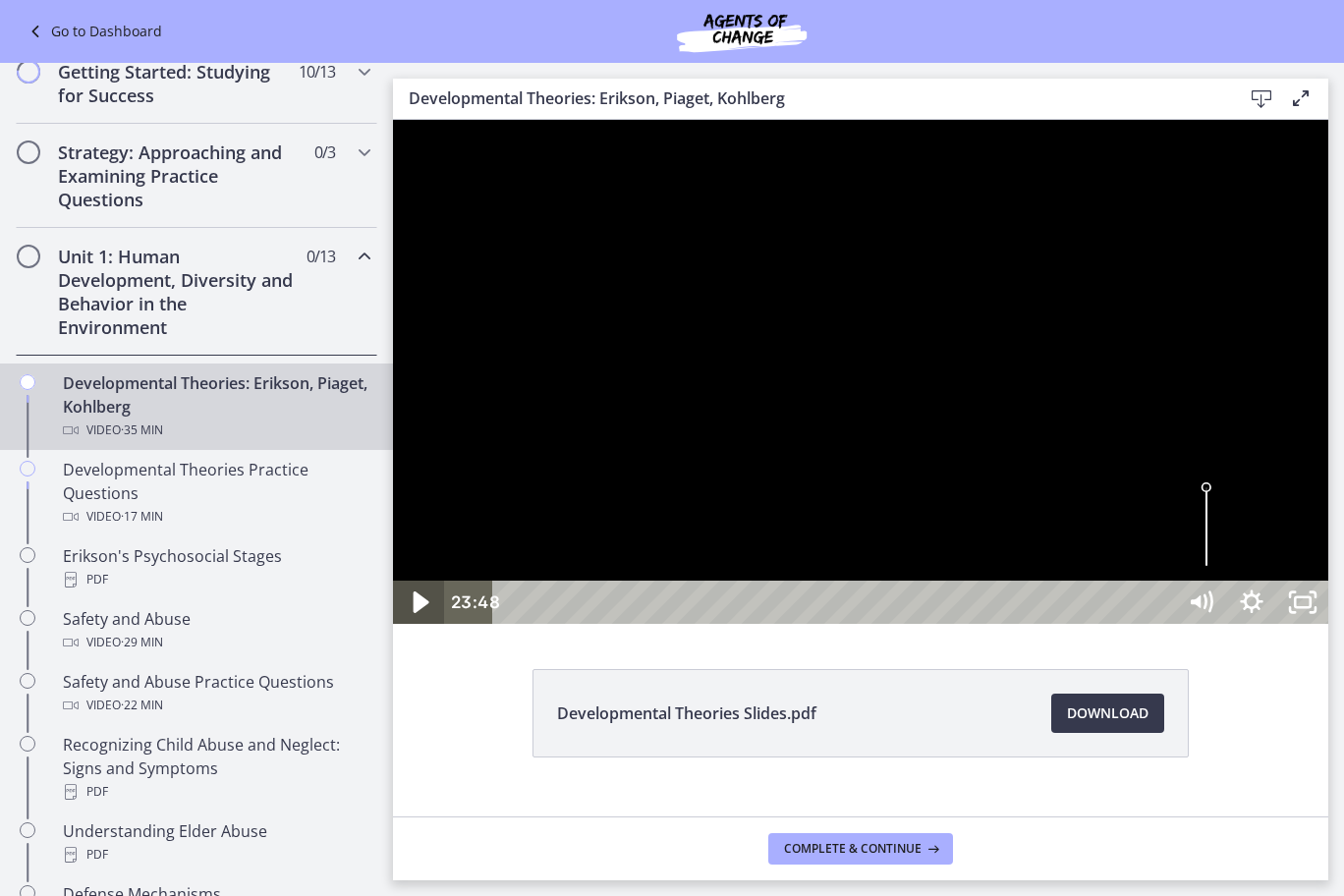 click 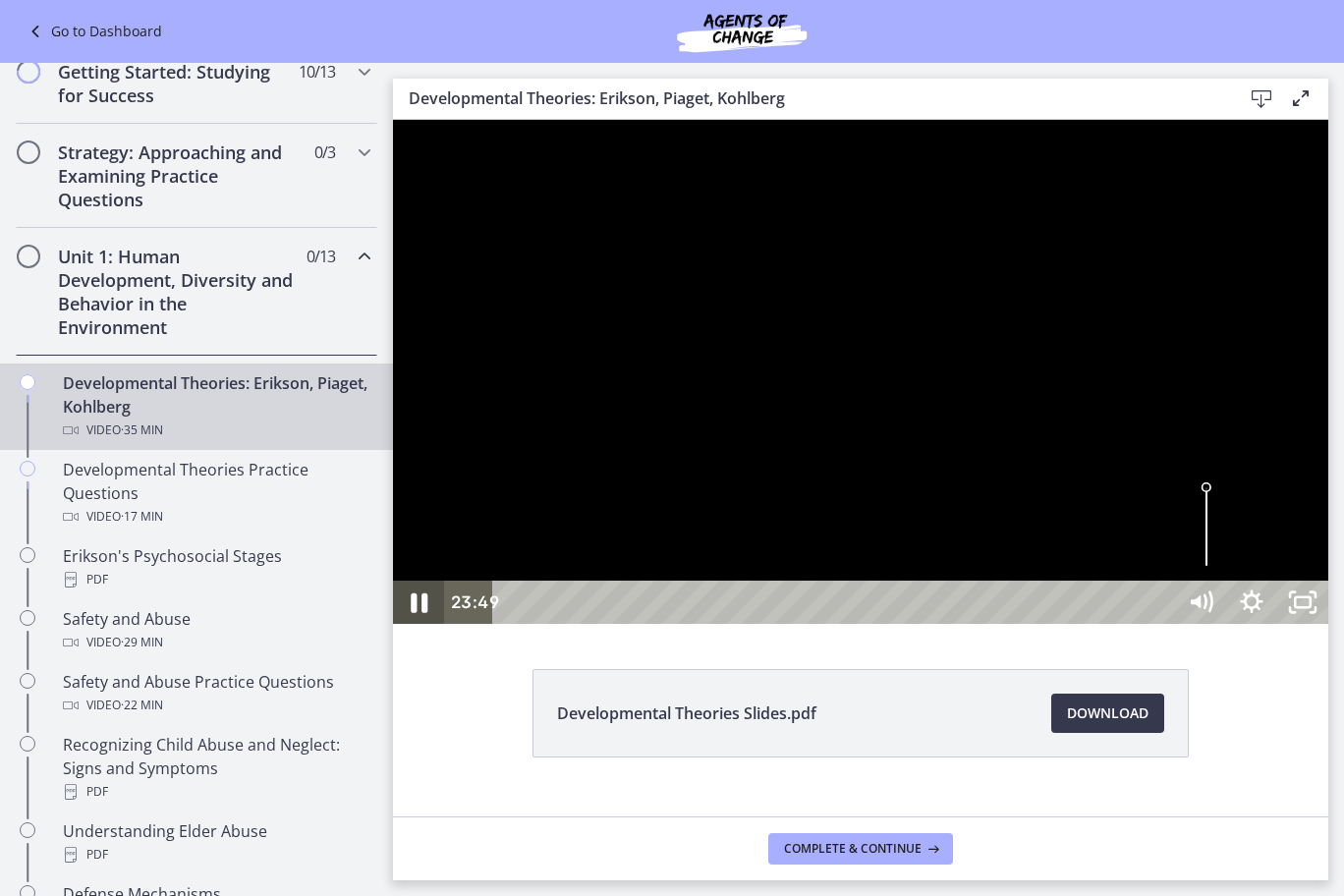 click 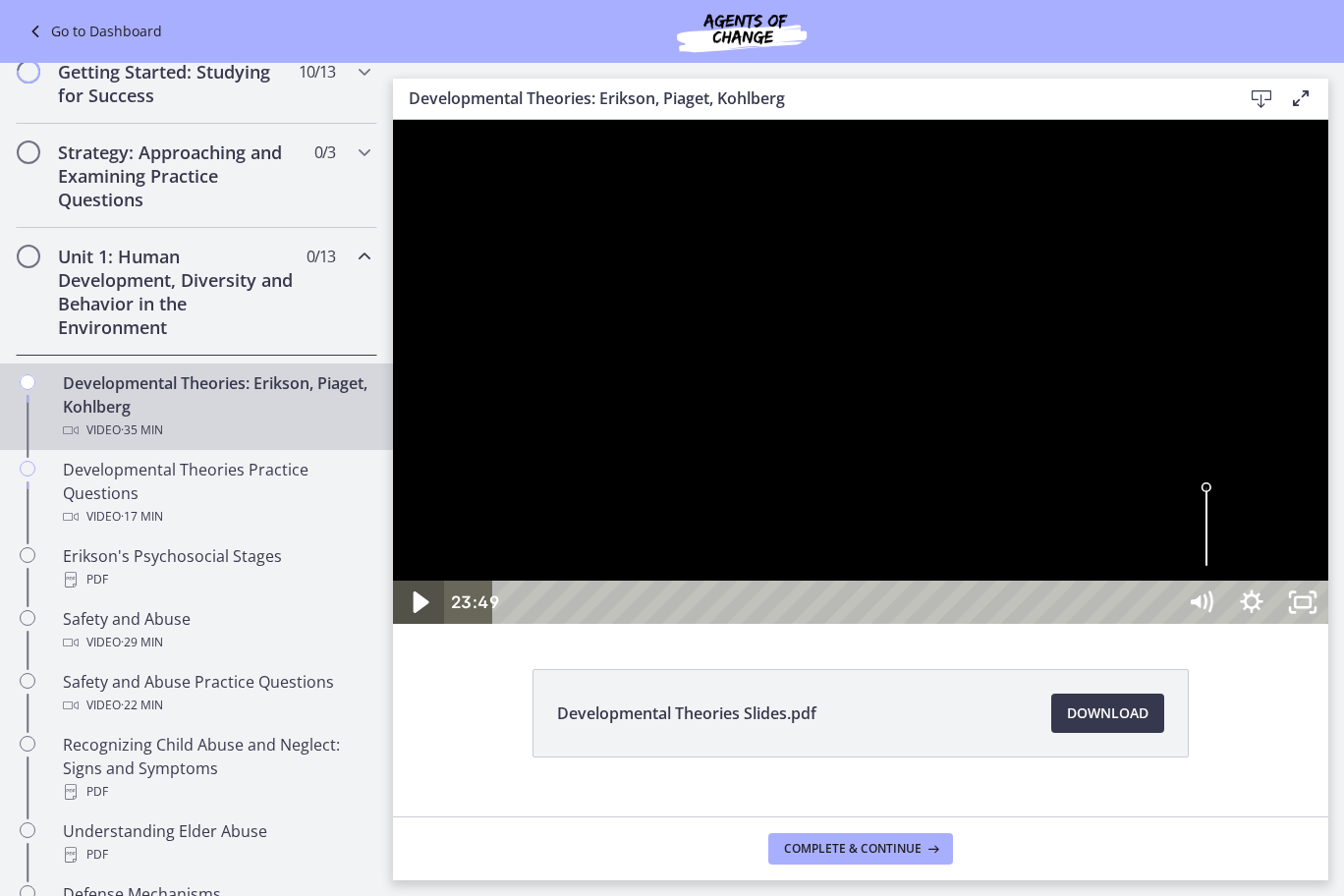 click 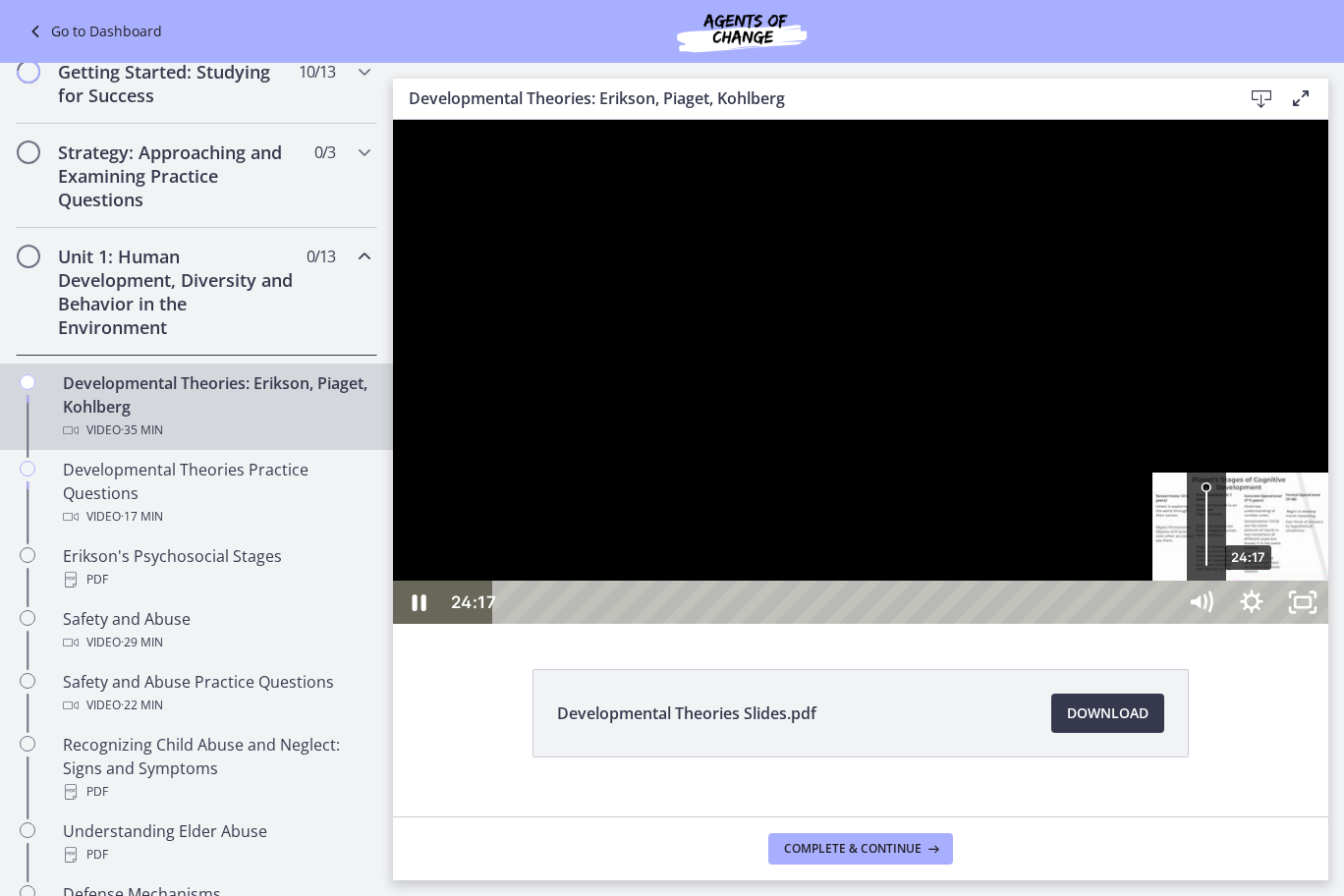 click on "24:17" at bounding box center [837, 602] 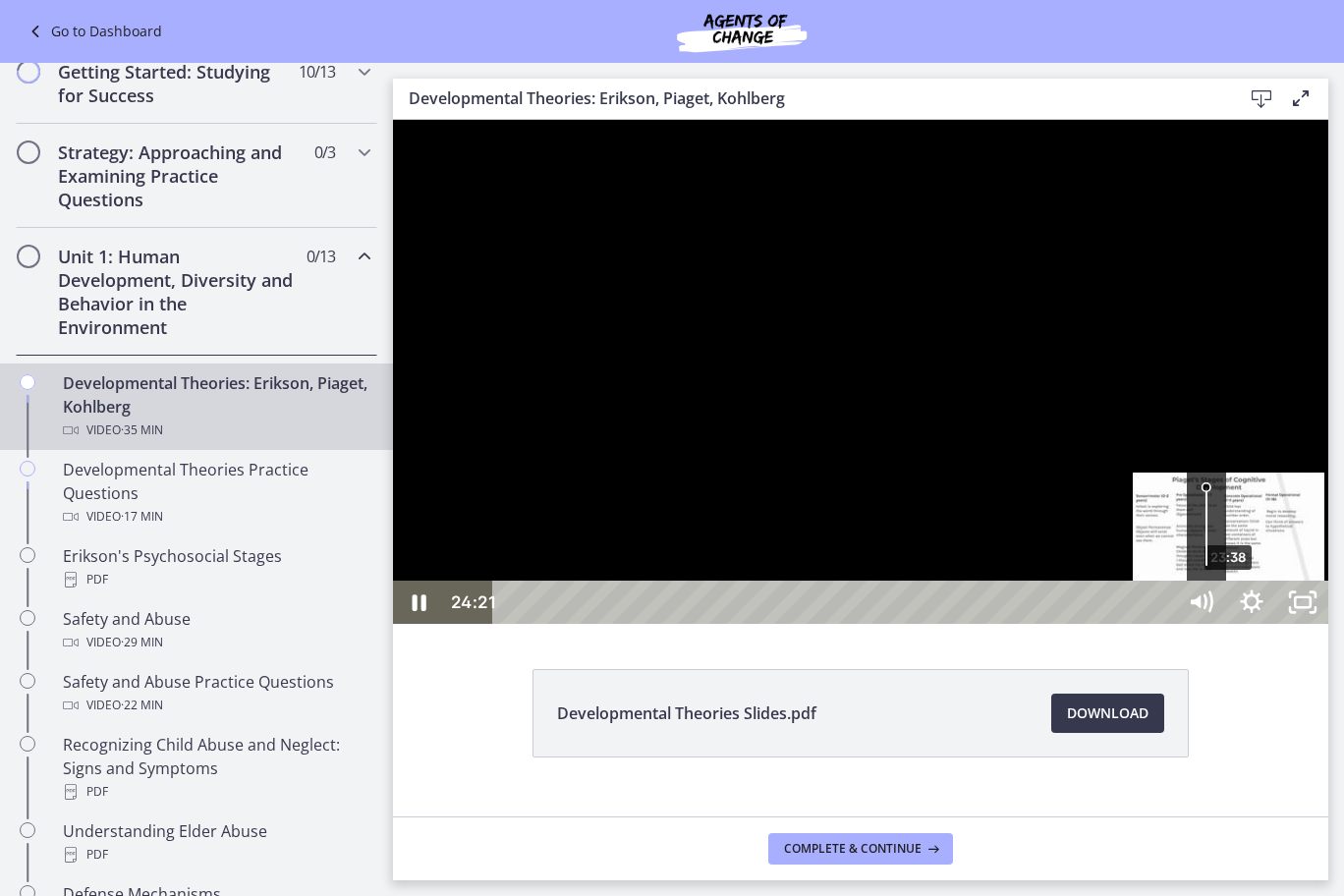 click on "23:38" at bounding box center (837, 602) 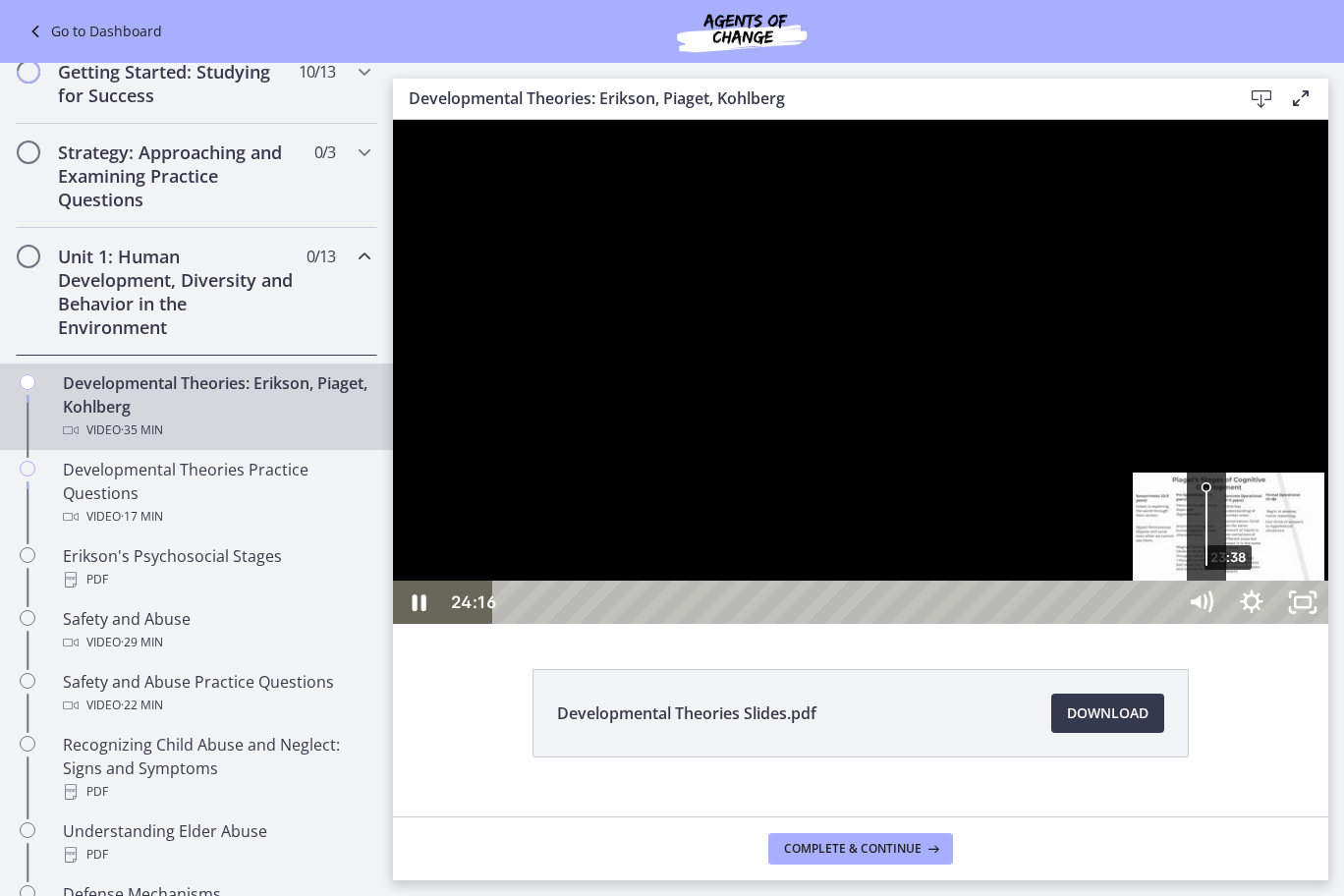 click on "23:38" at bounding box center [837, 602] 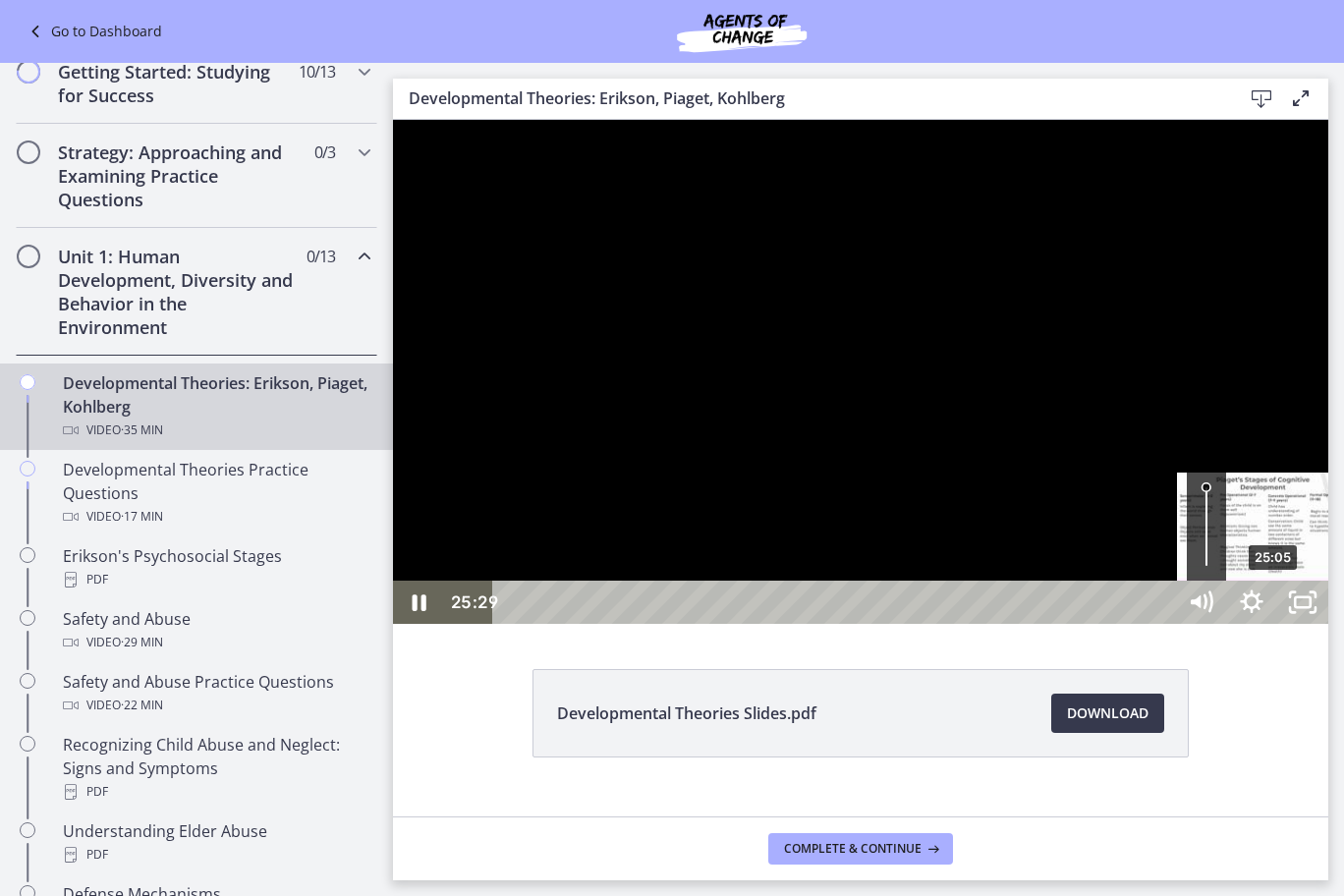 click on "25:05" at bounding box center [837, 602] 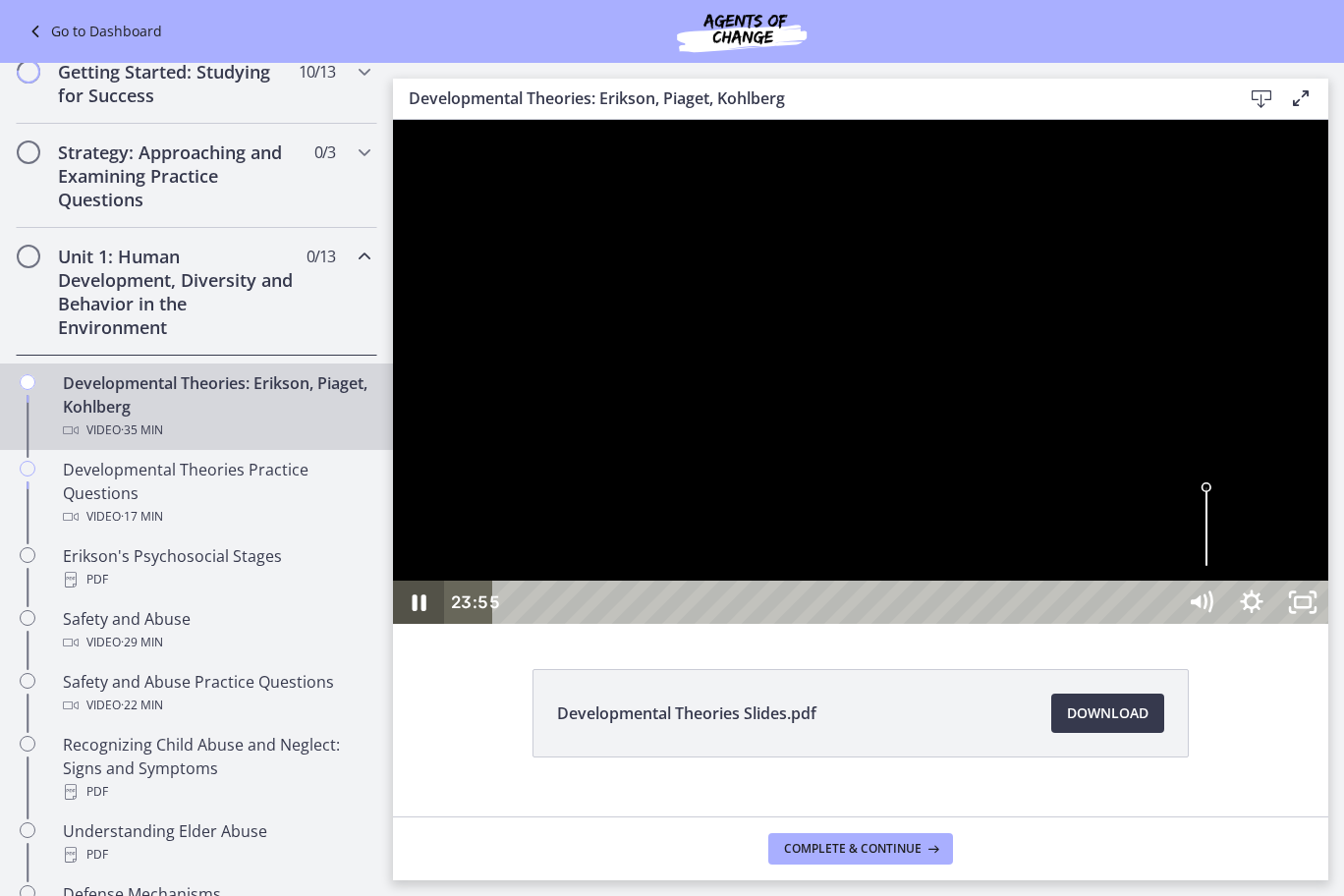 click 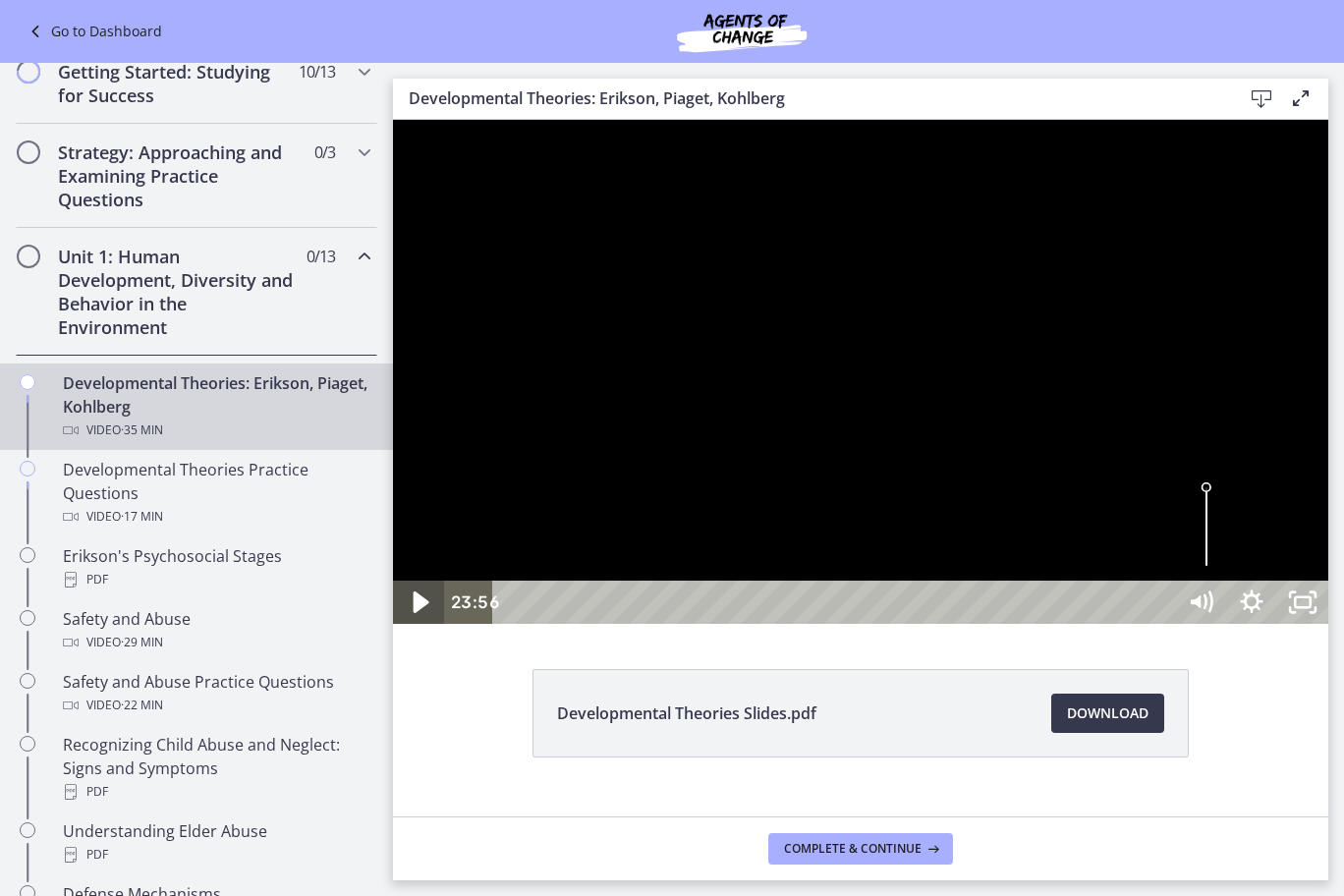 click 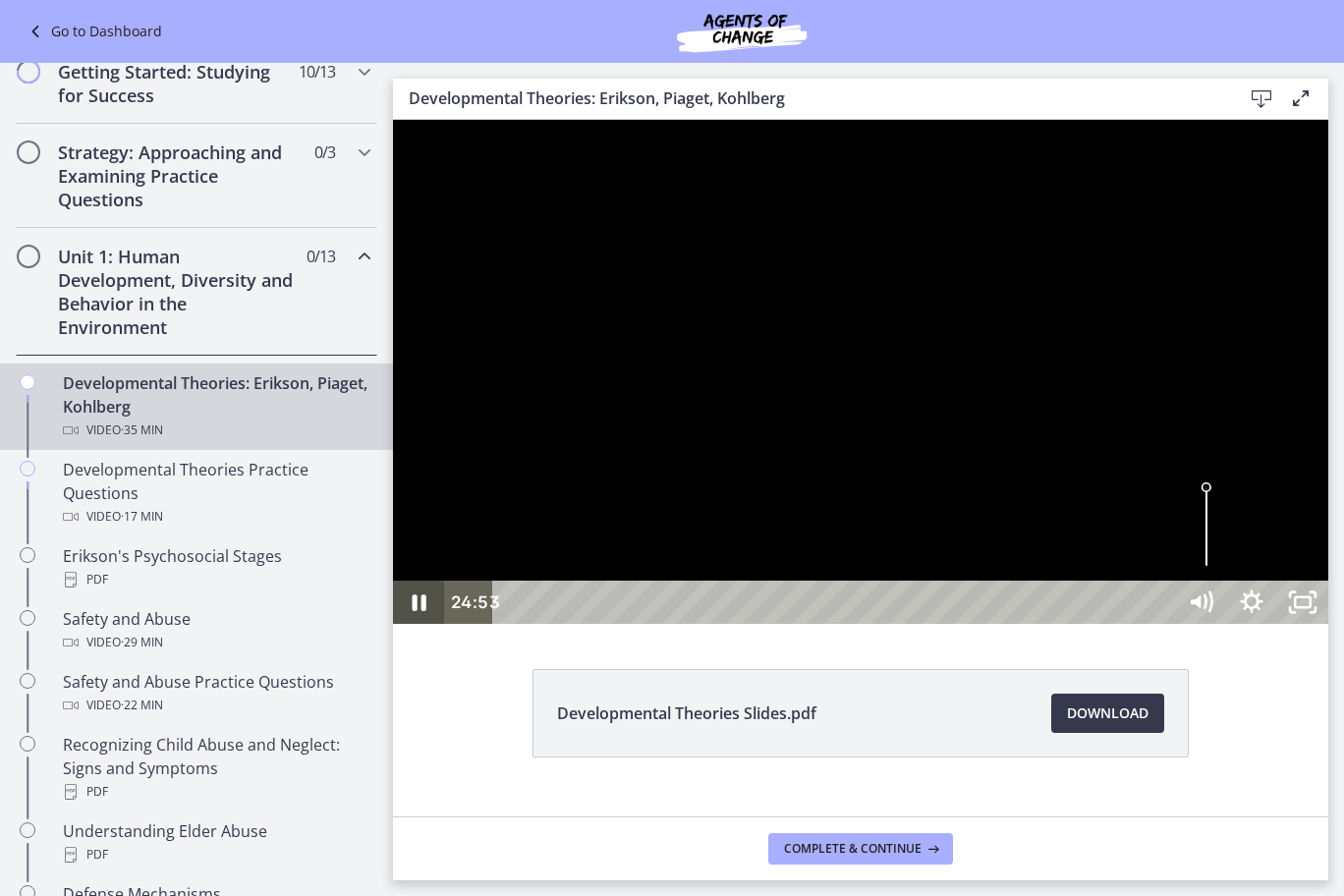click 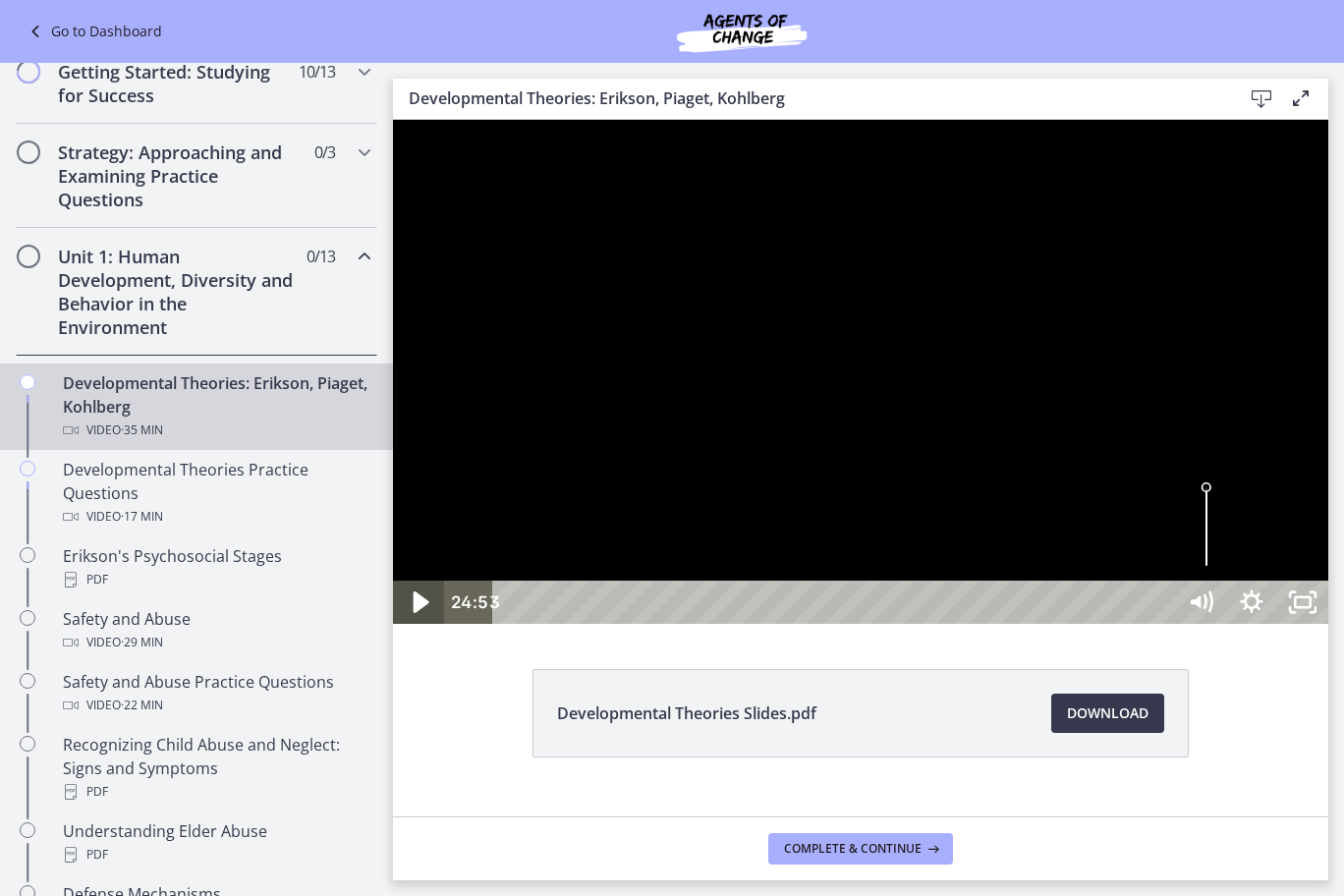 click 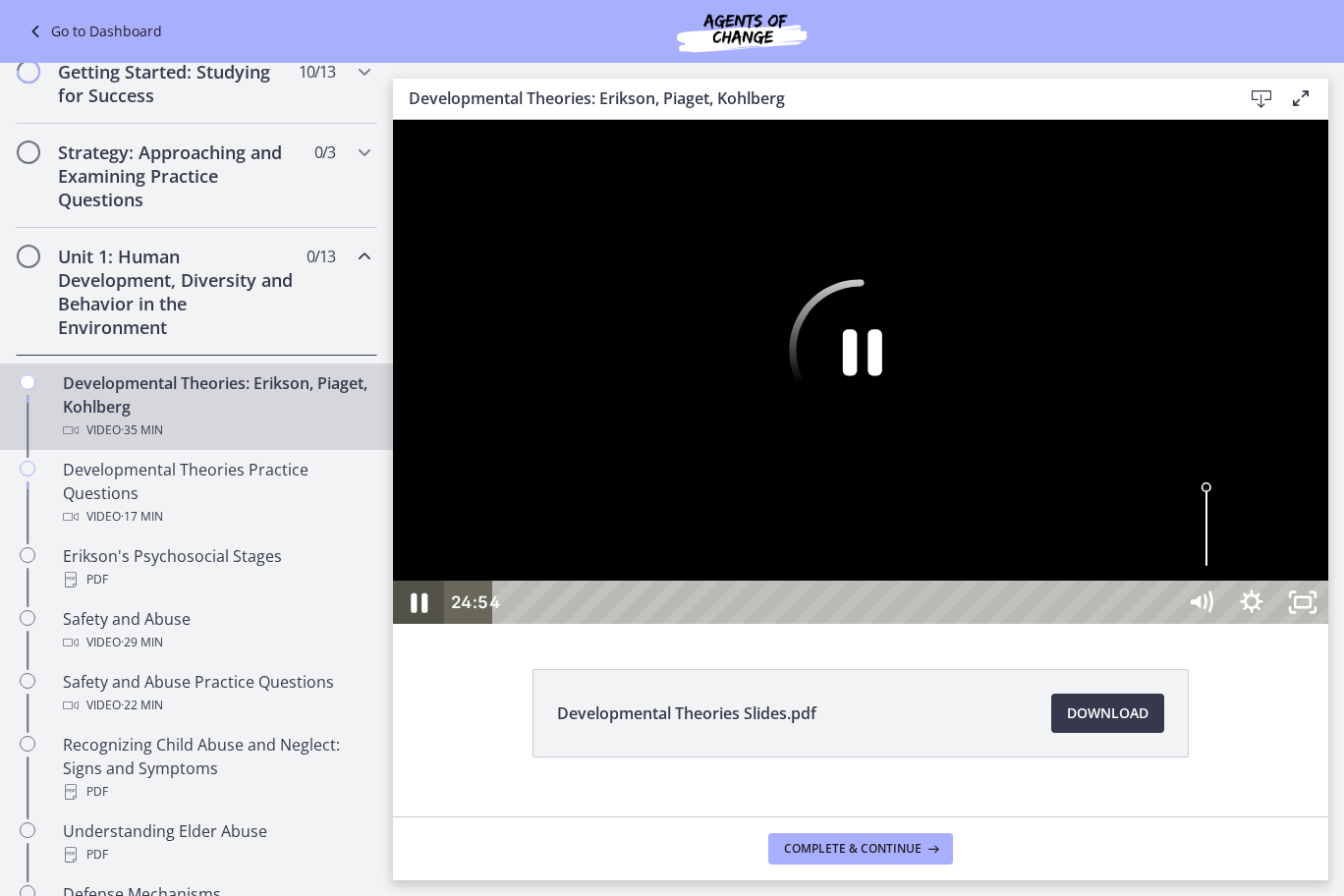click 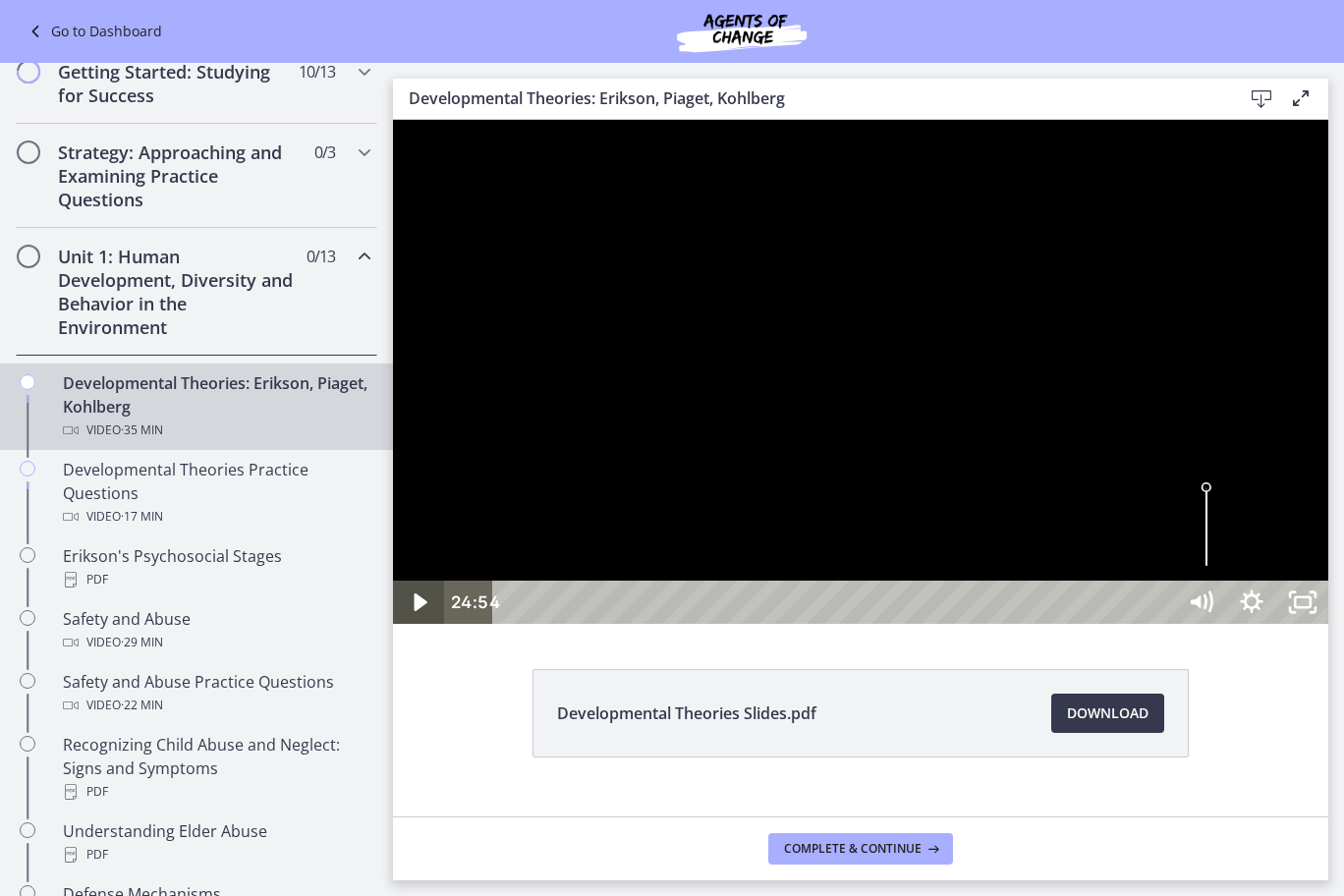 click 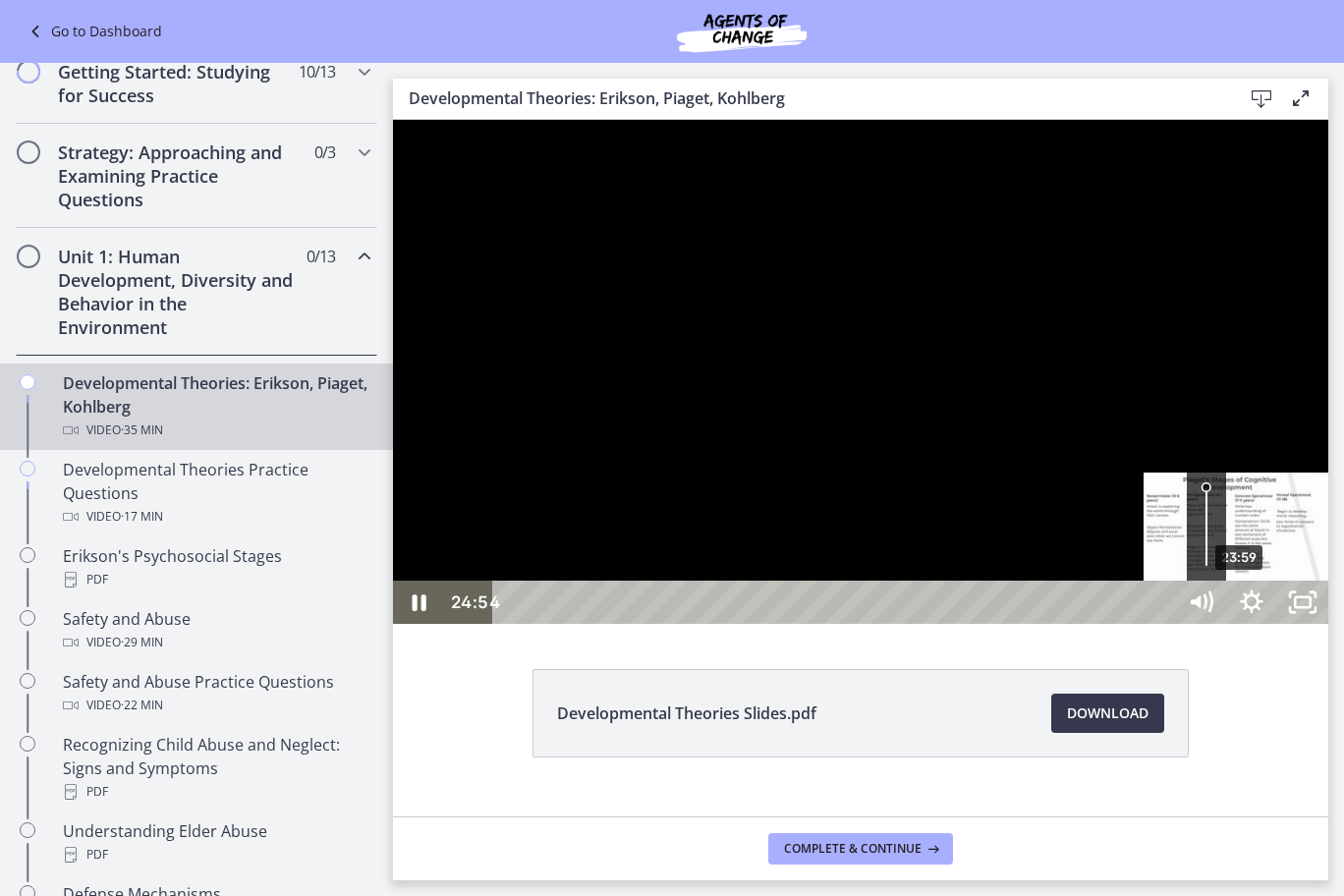 click on "23:59" at bounding box center (837, 602) 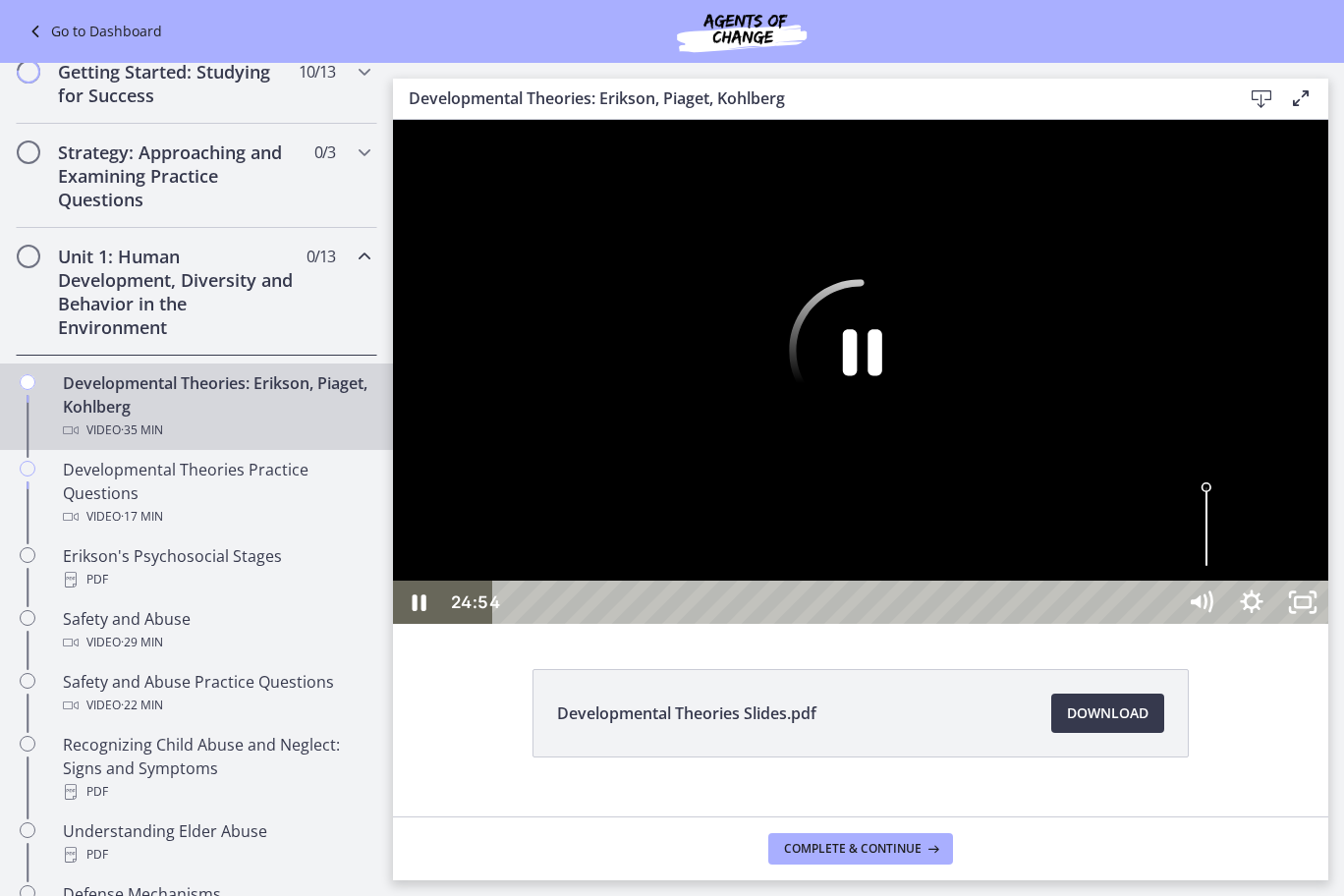 click 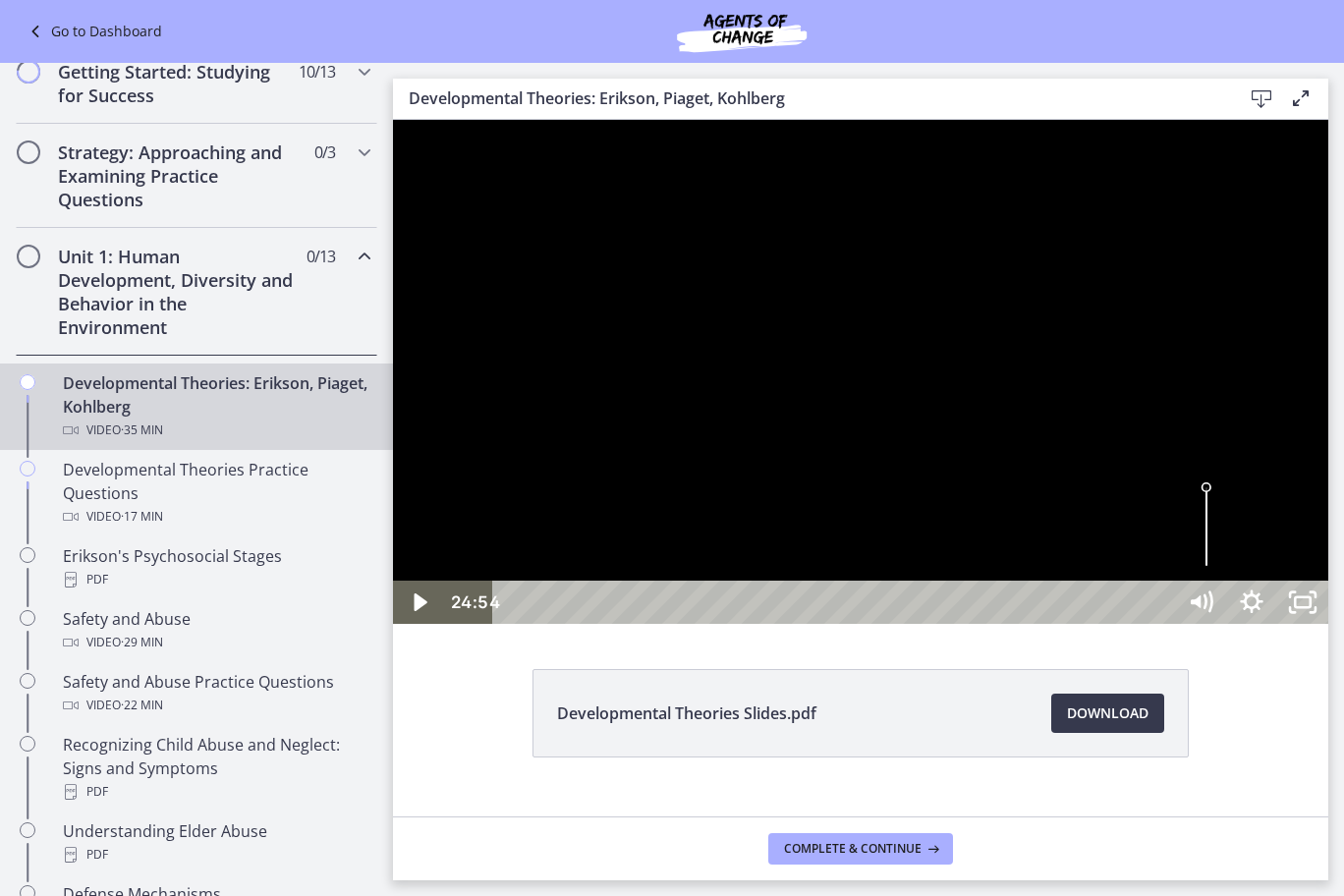 click at bounding box center [861, 371] 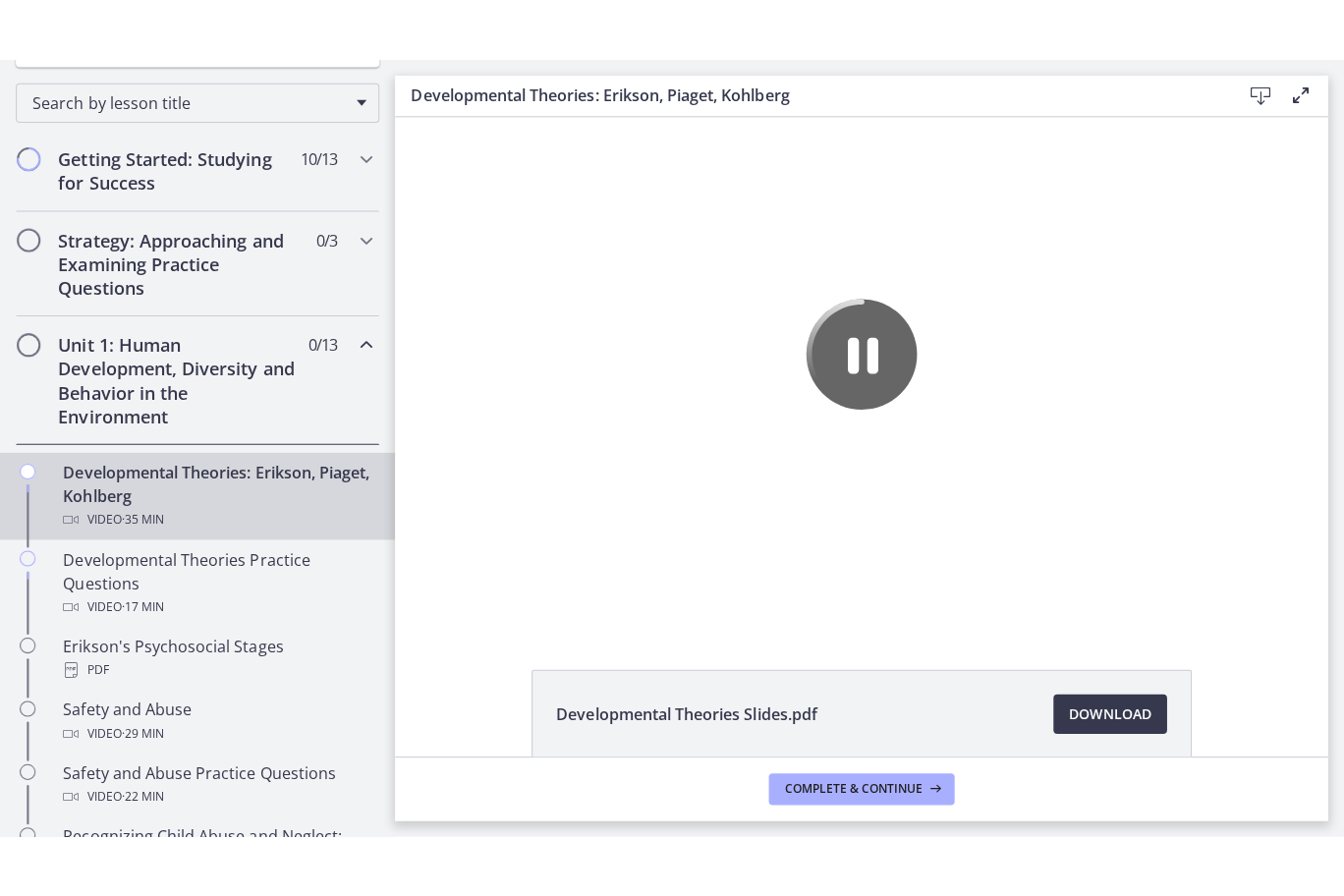 scroll, scrollTop: 353, scrollLeft: 0, axis: vertical 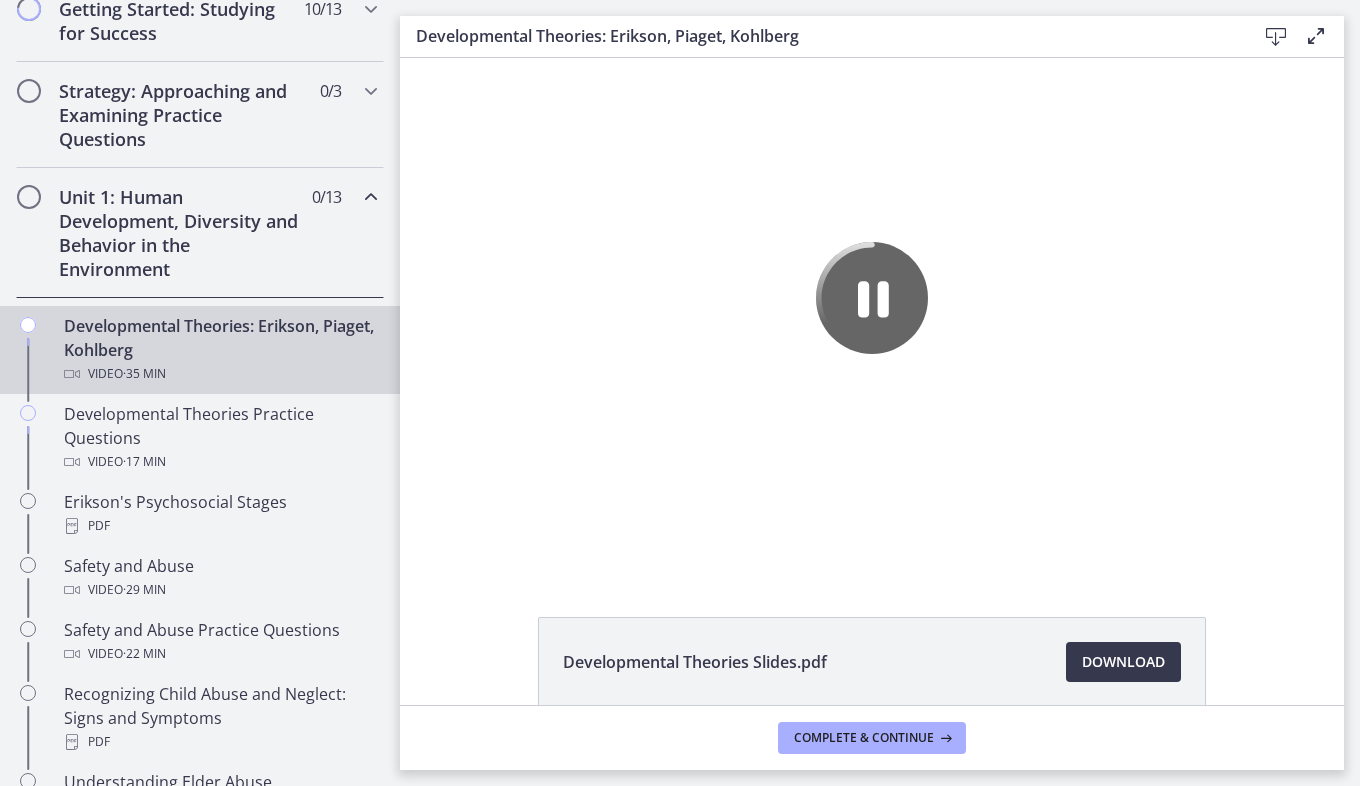 click on "Developmental Theories: Erikson, Piaget, Kohlberg
Video
·  35 min" at bounding box center [220, 350] 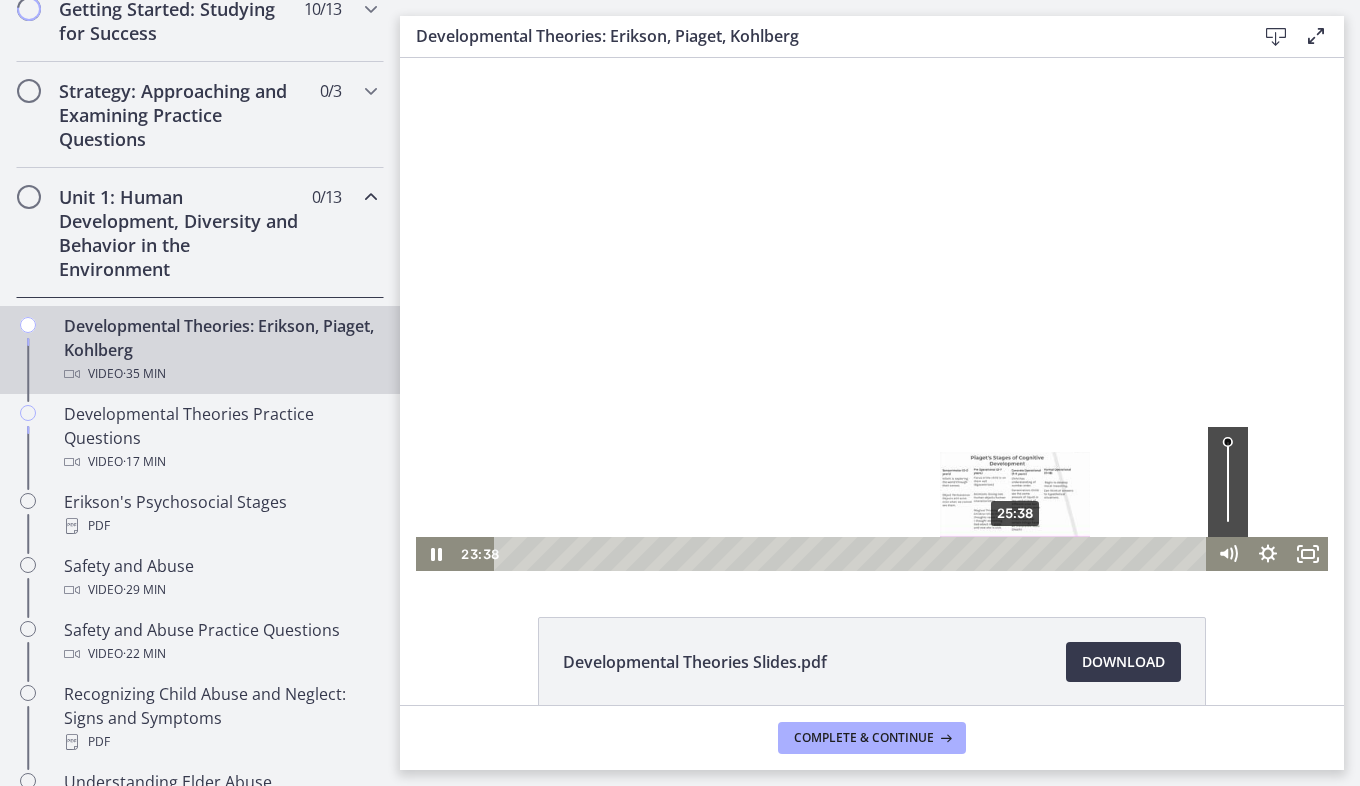 click on "25:38" at bounding box center (853, 554) 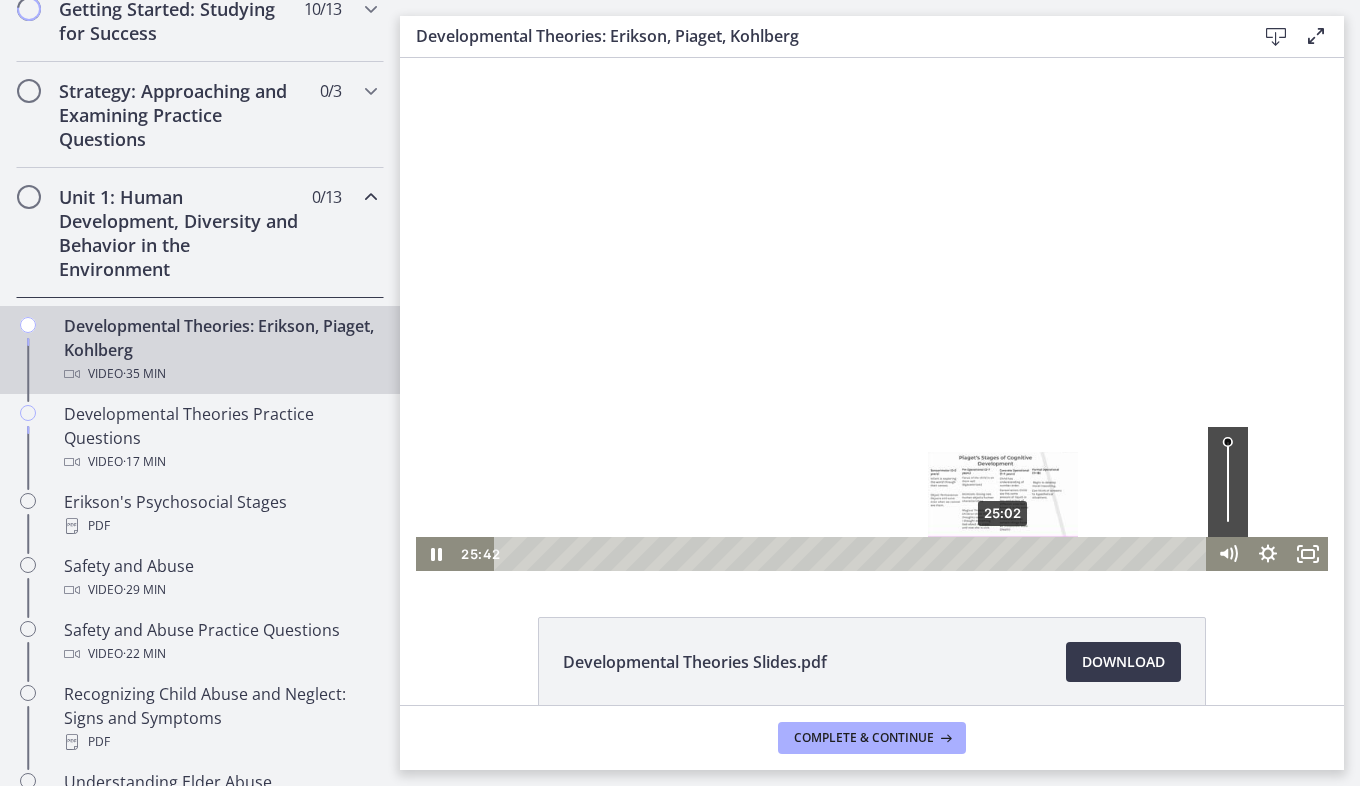 click on "25:02" at bounding box center [853, 554] 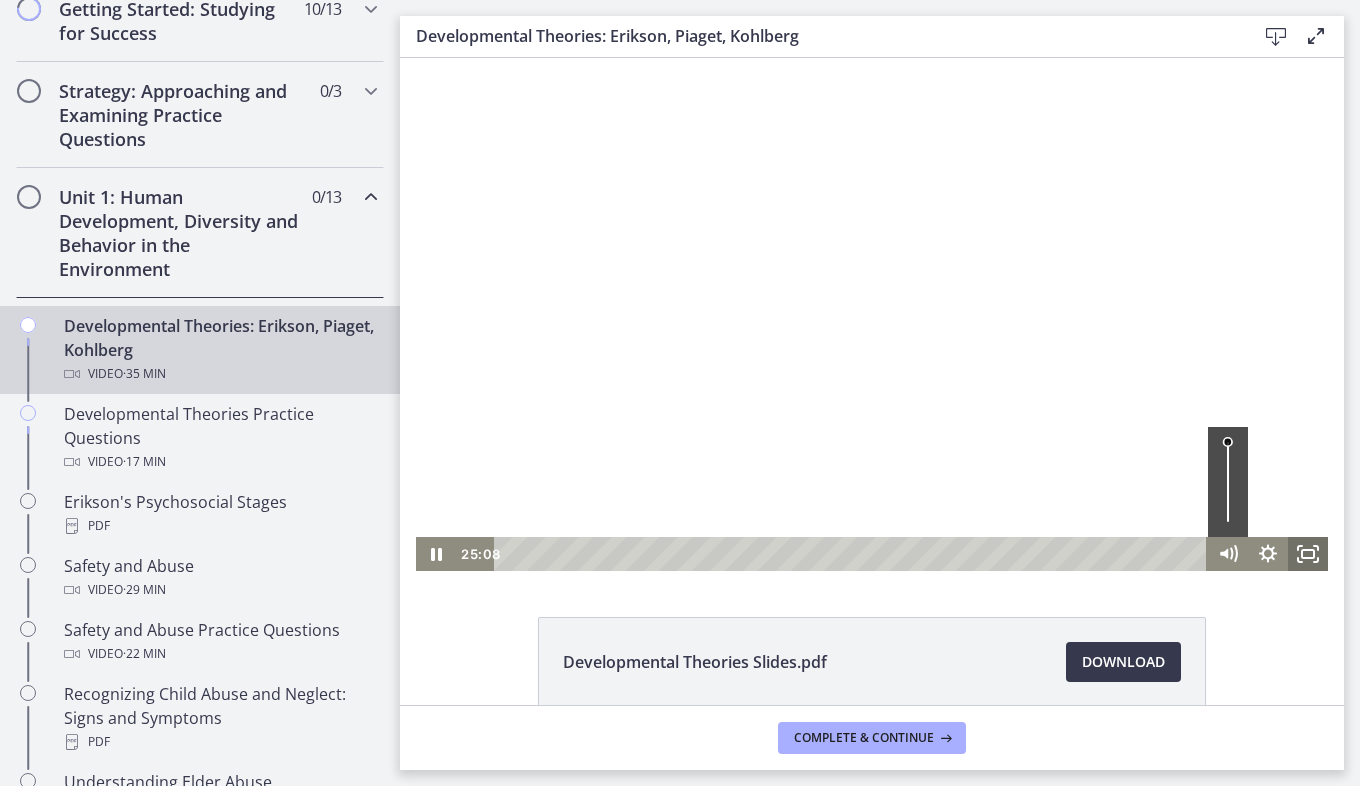 drag, startPoint x: 1297, startPoint y: 553, endPoint x: 1701, endPoint y: 685, distance: 425.01764 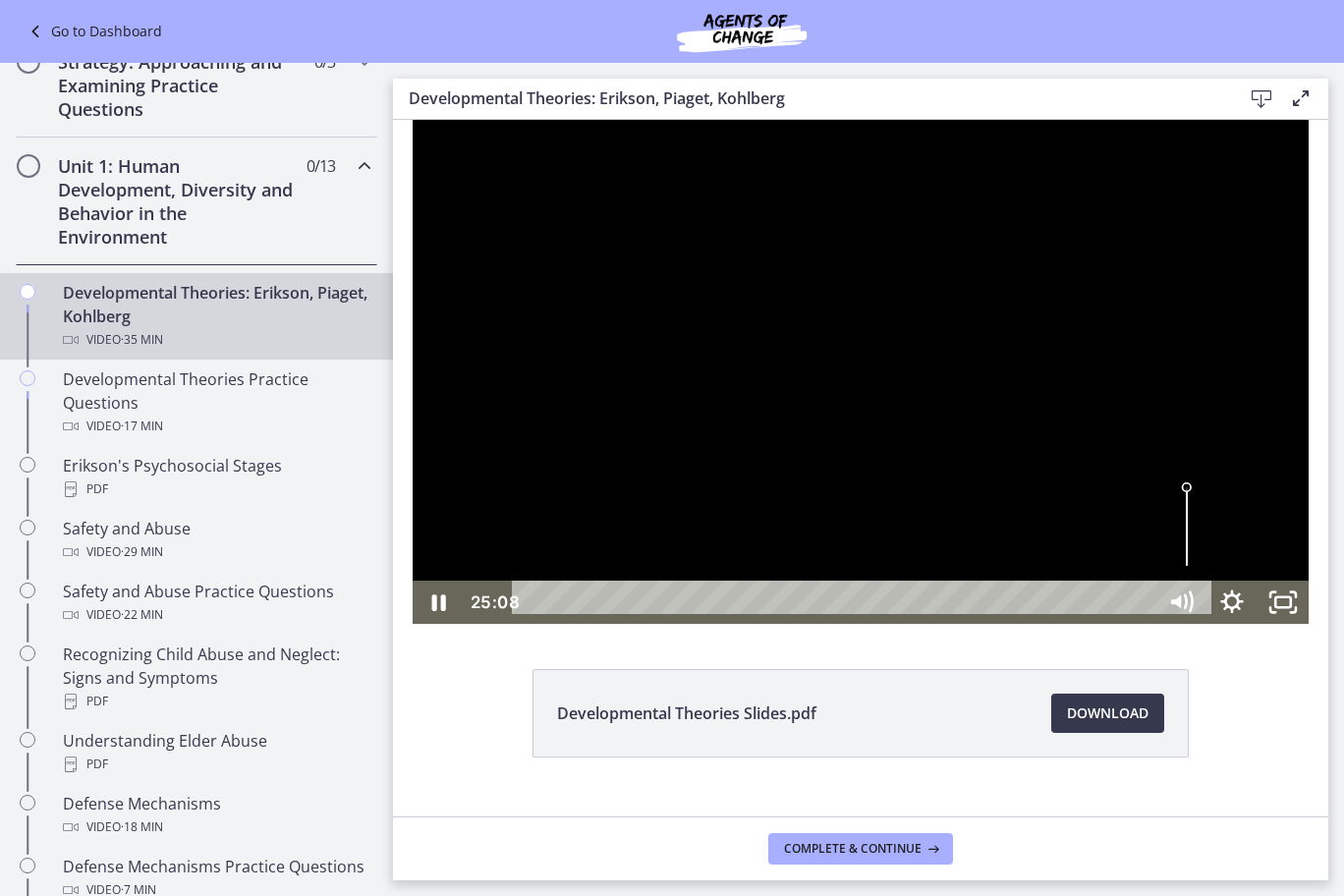 scroll, scrollTop: 262, scrollLeft: 0, axis: vertical 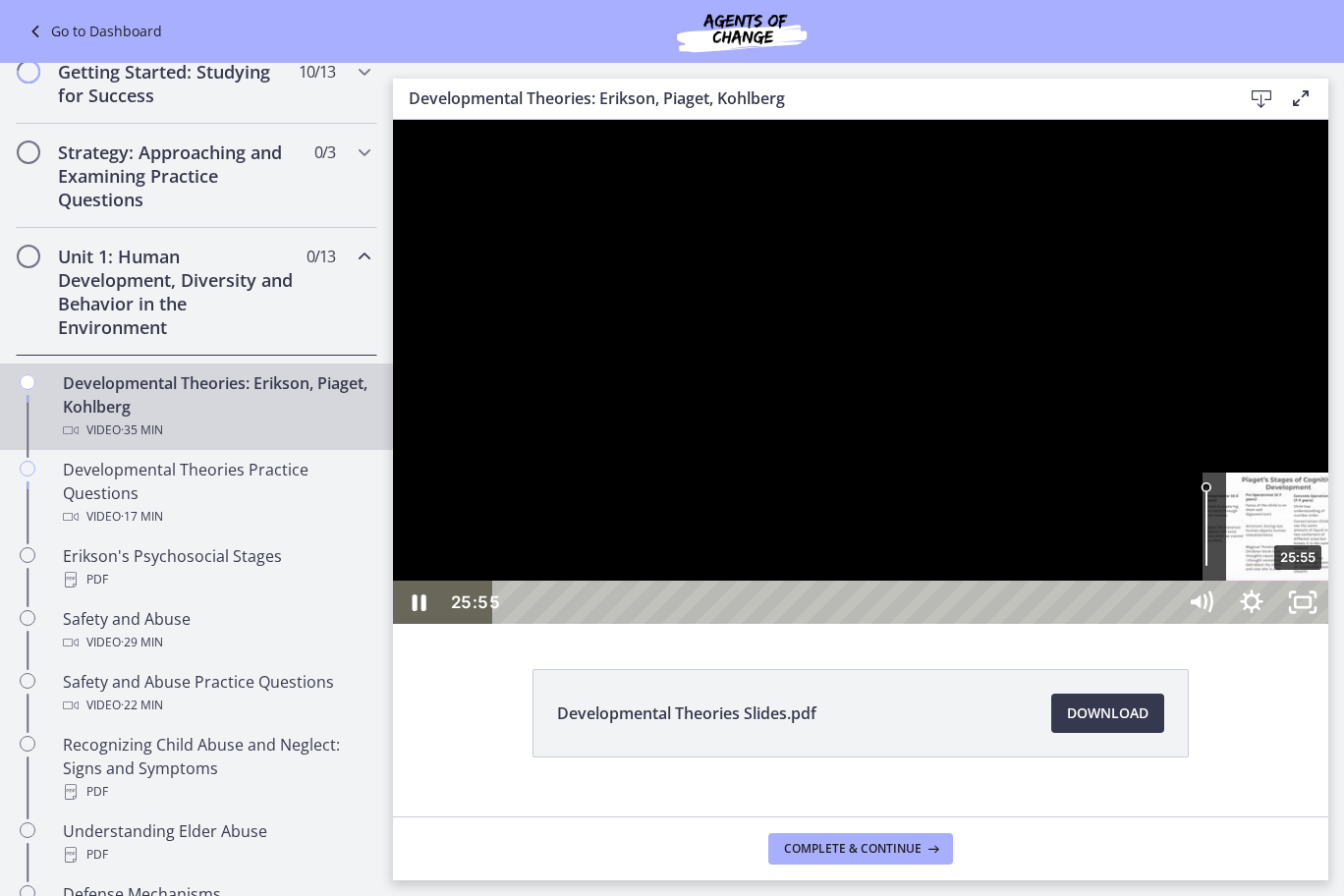 click on "25:55" at bounding box center [837, 602] 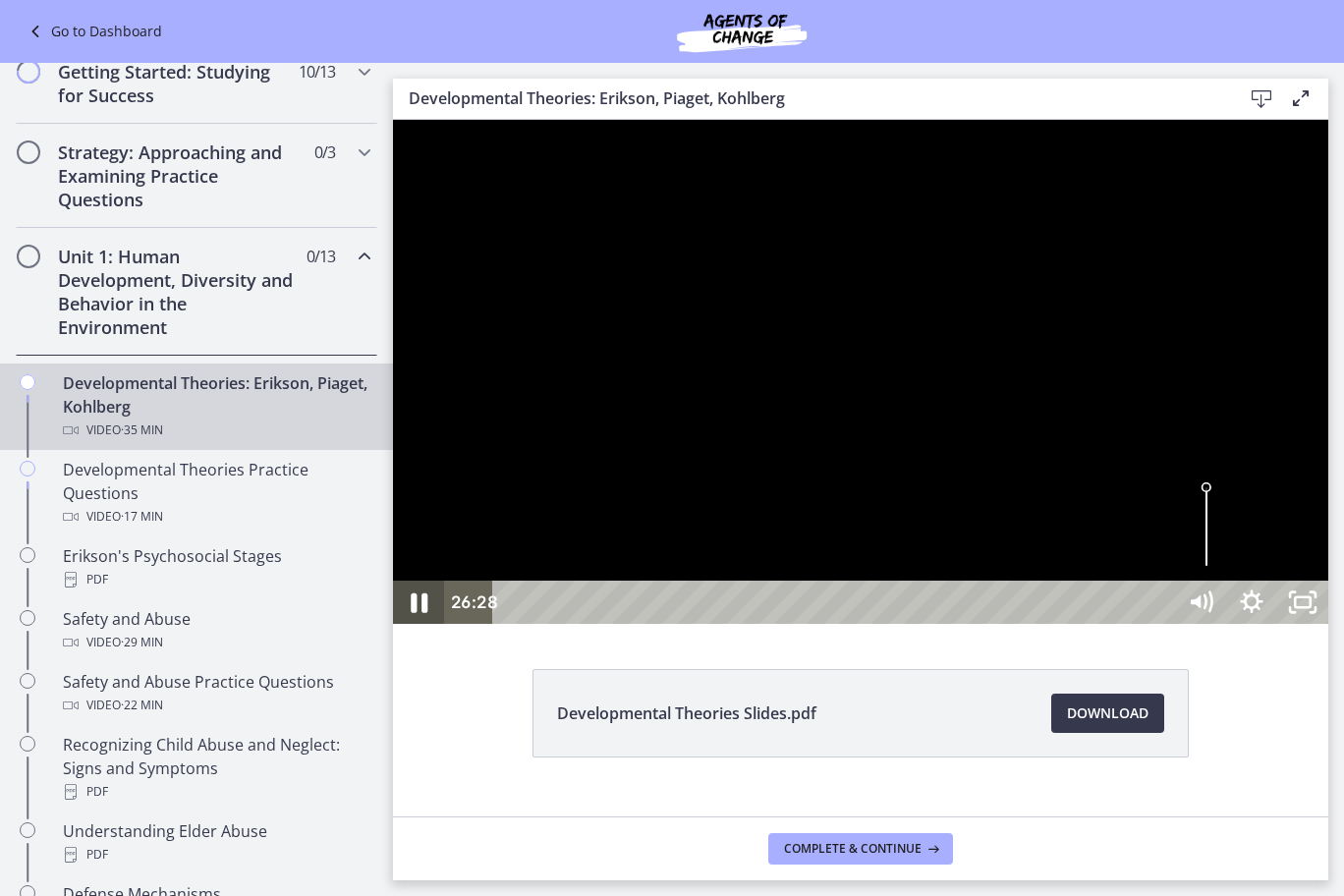 click 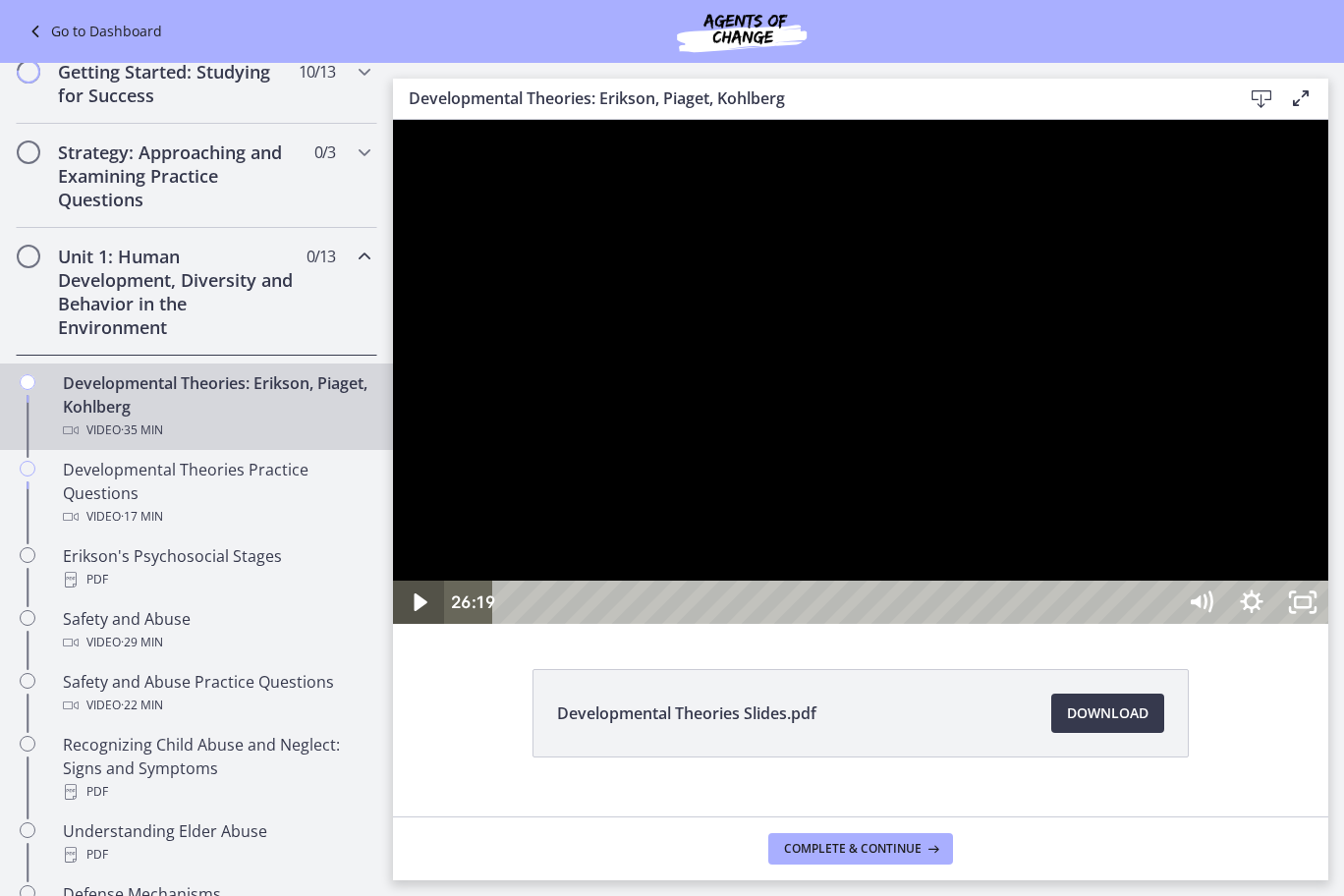 click 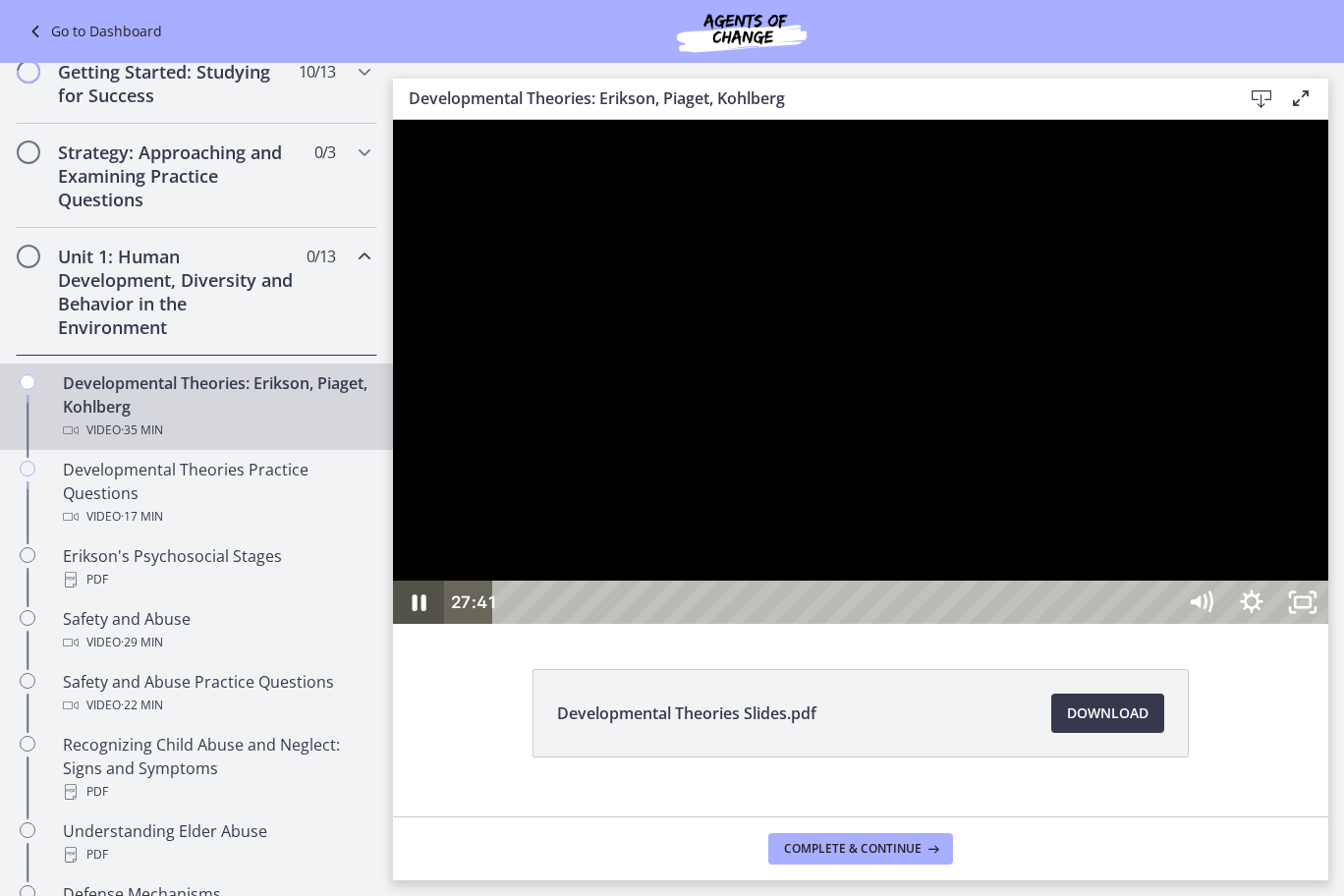click 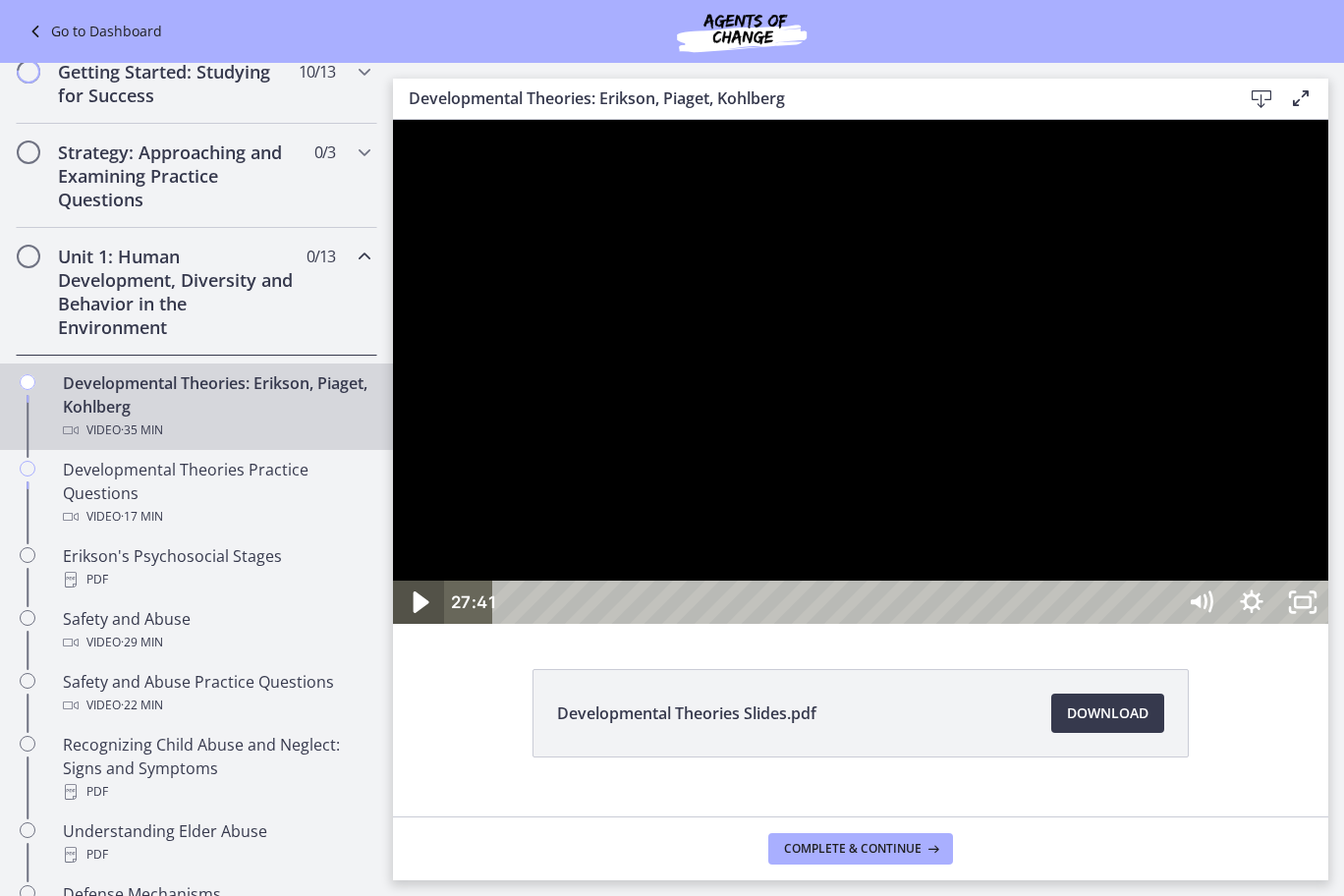 click 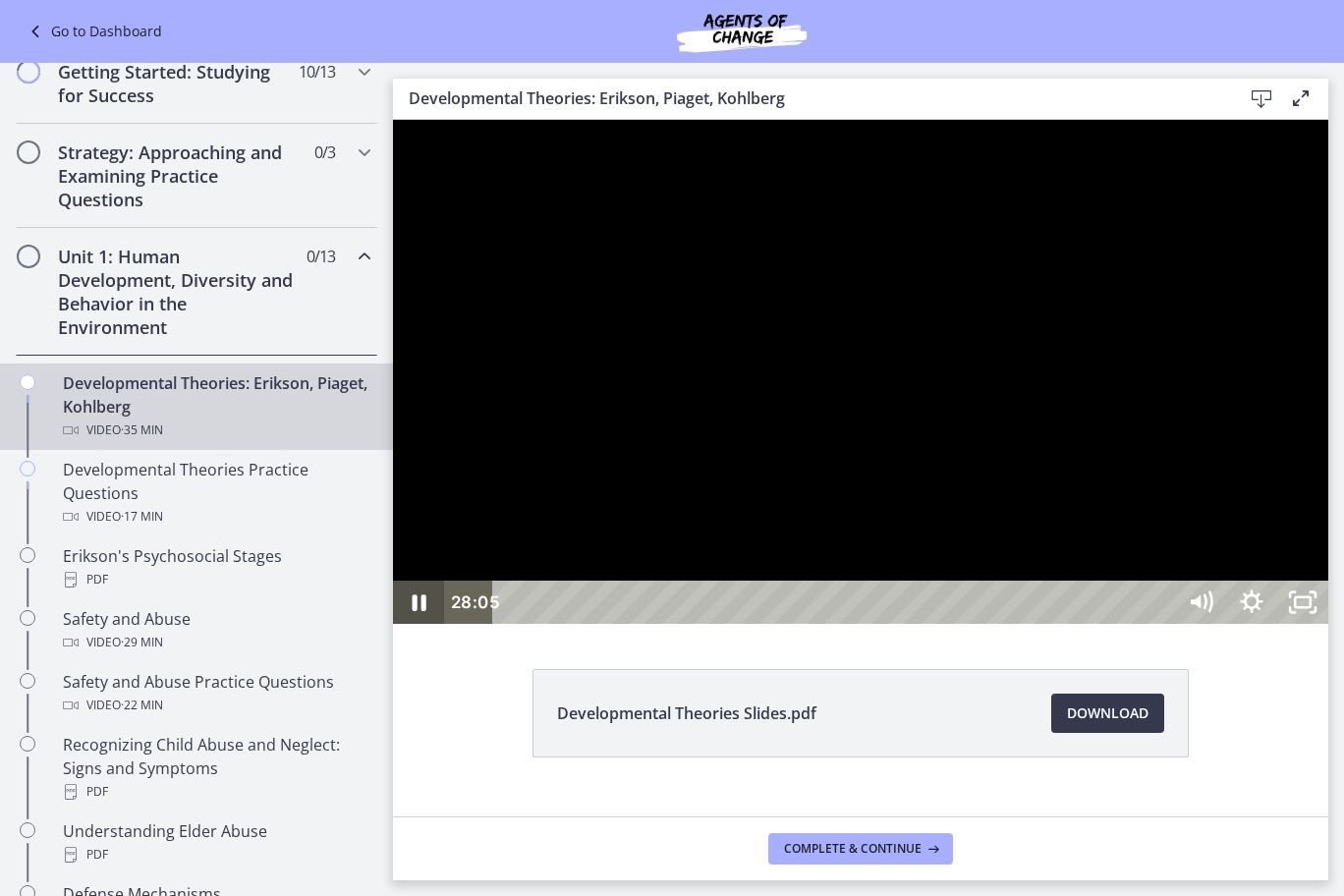 click 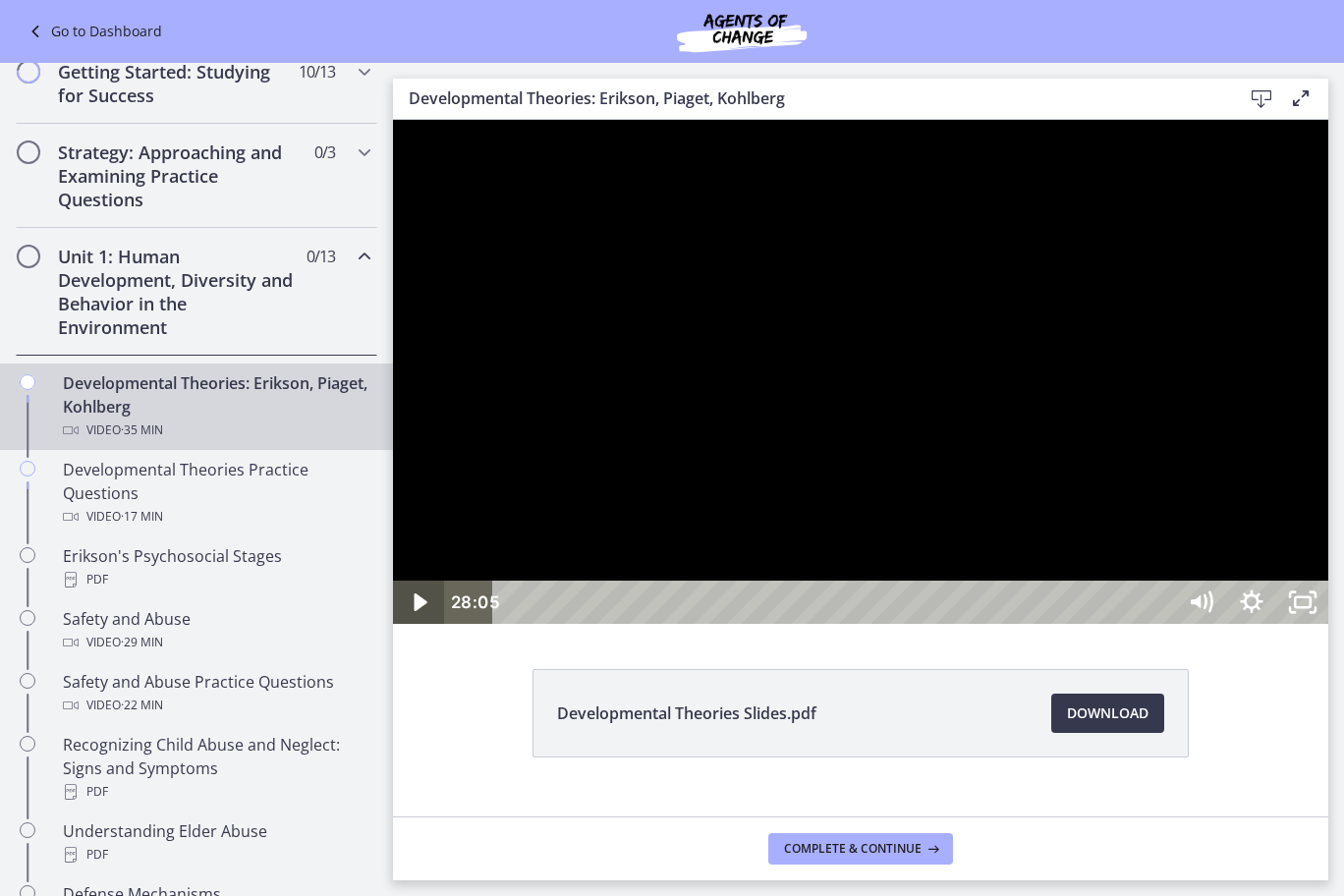 click 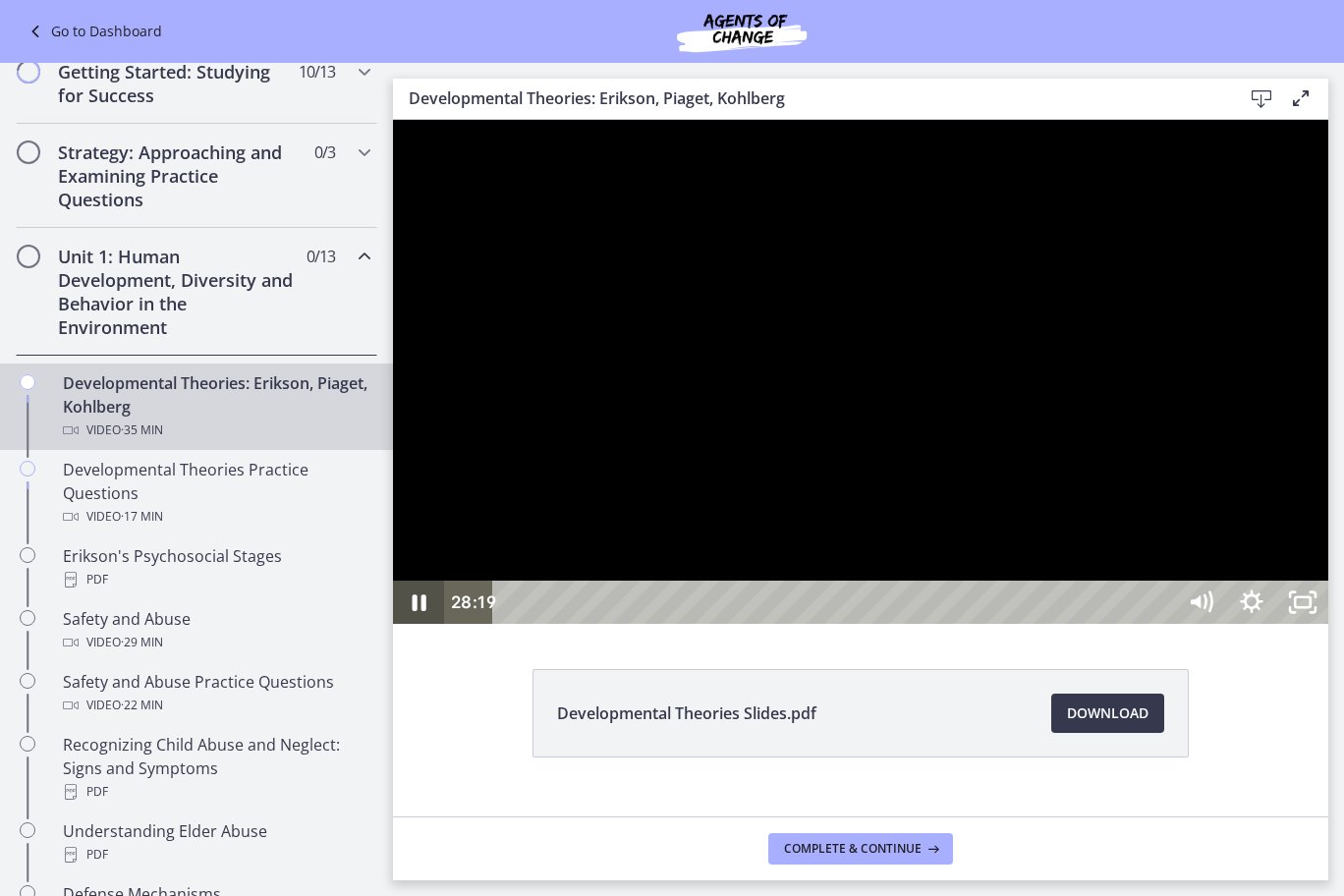 click 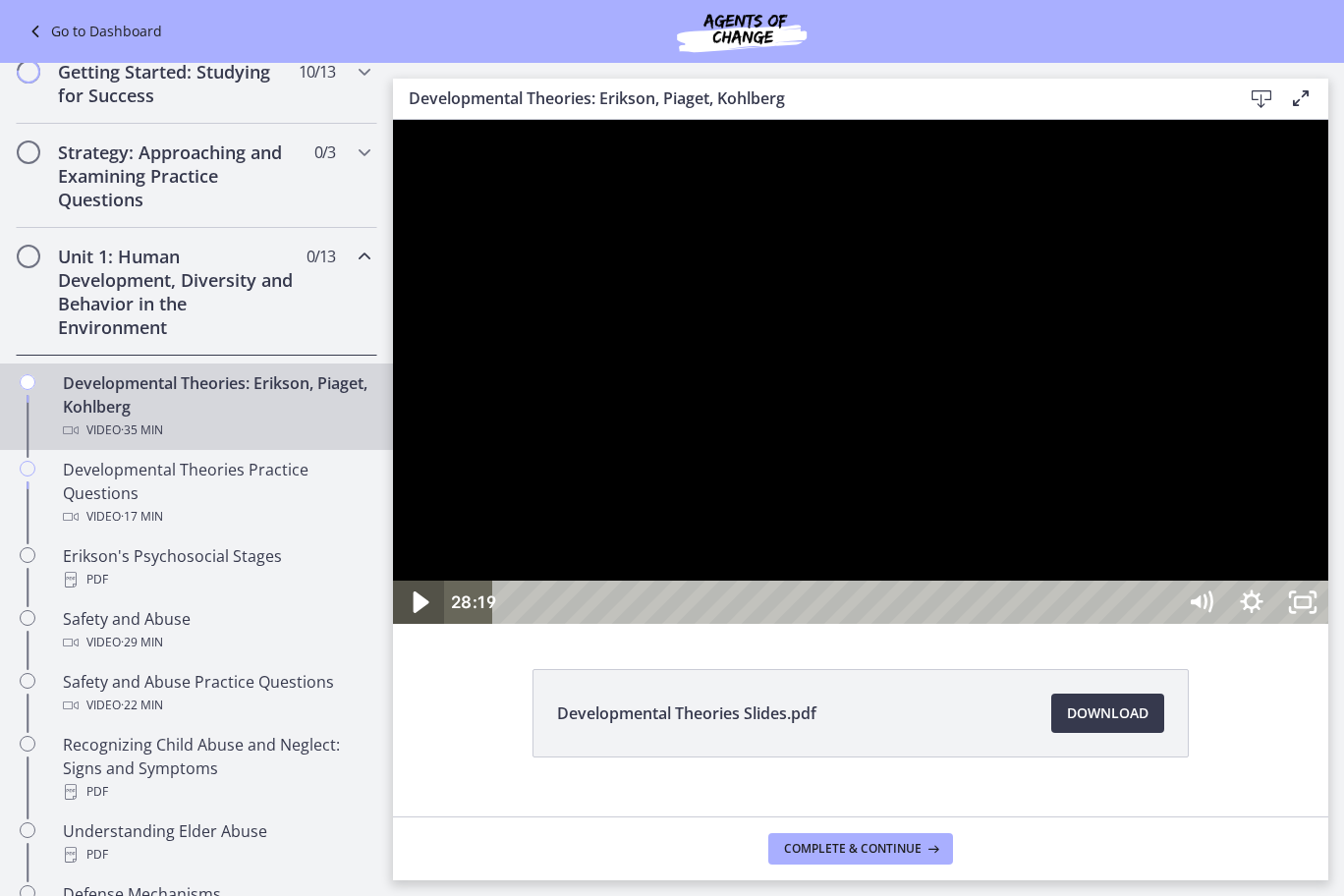 click 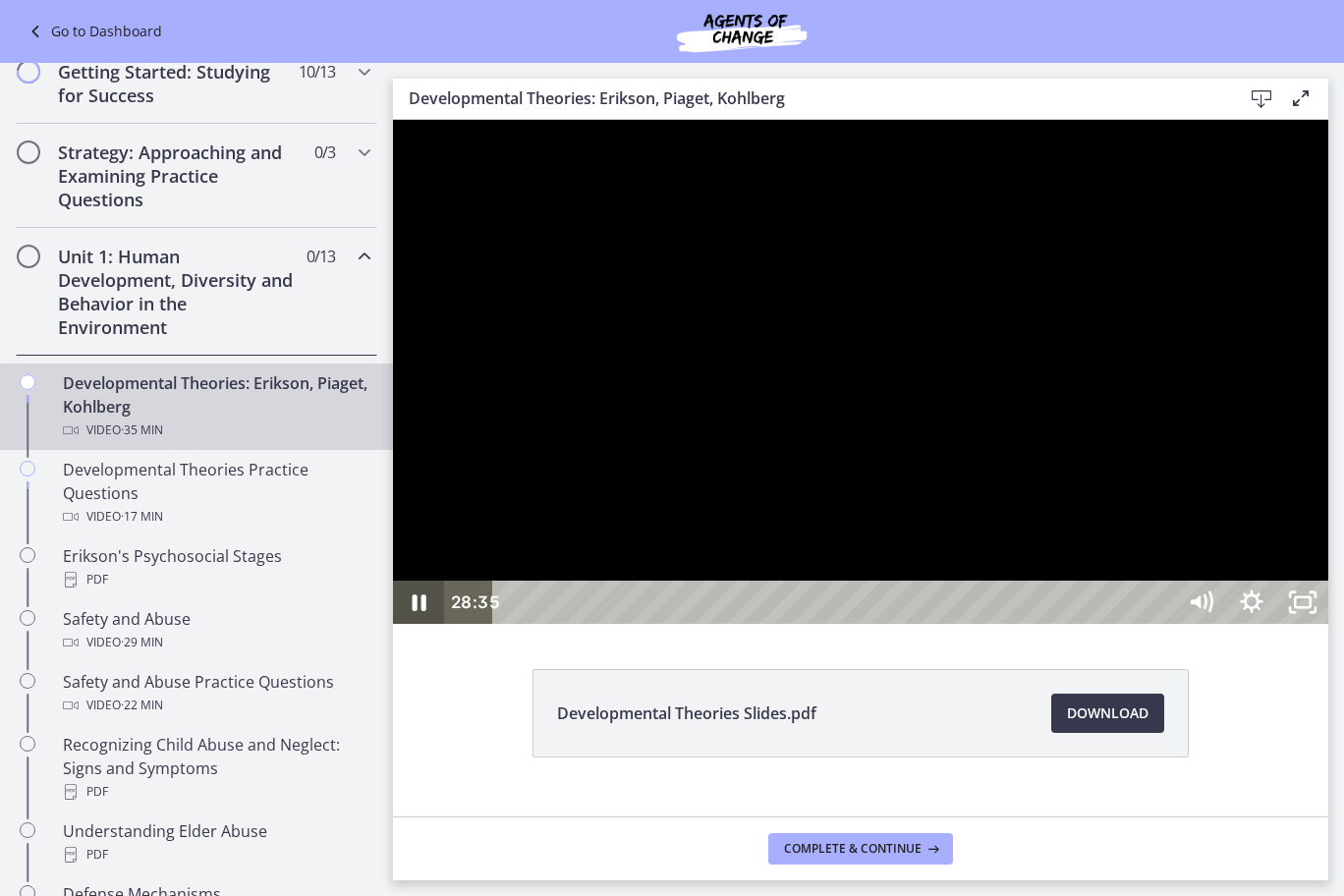 click 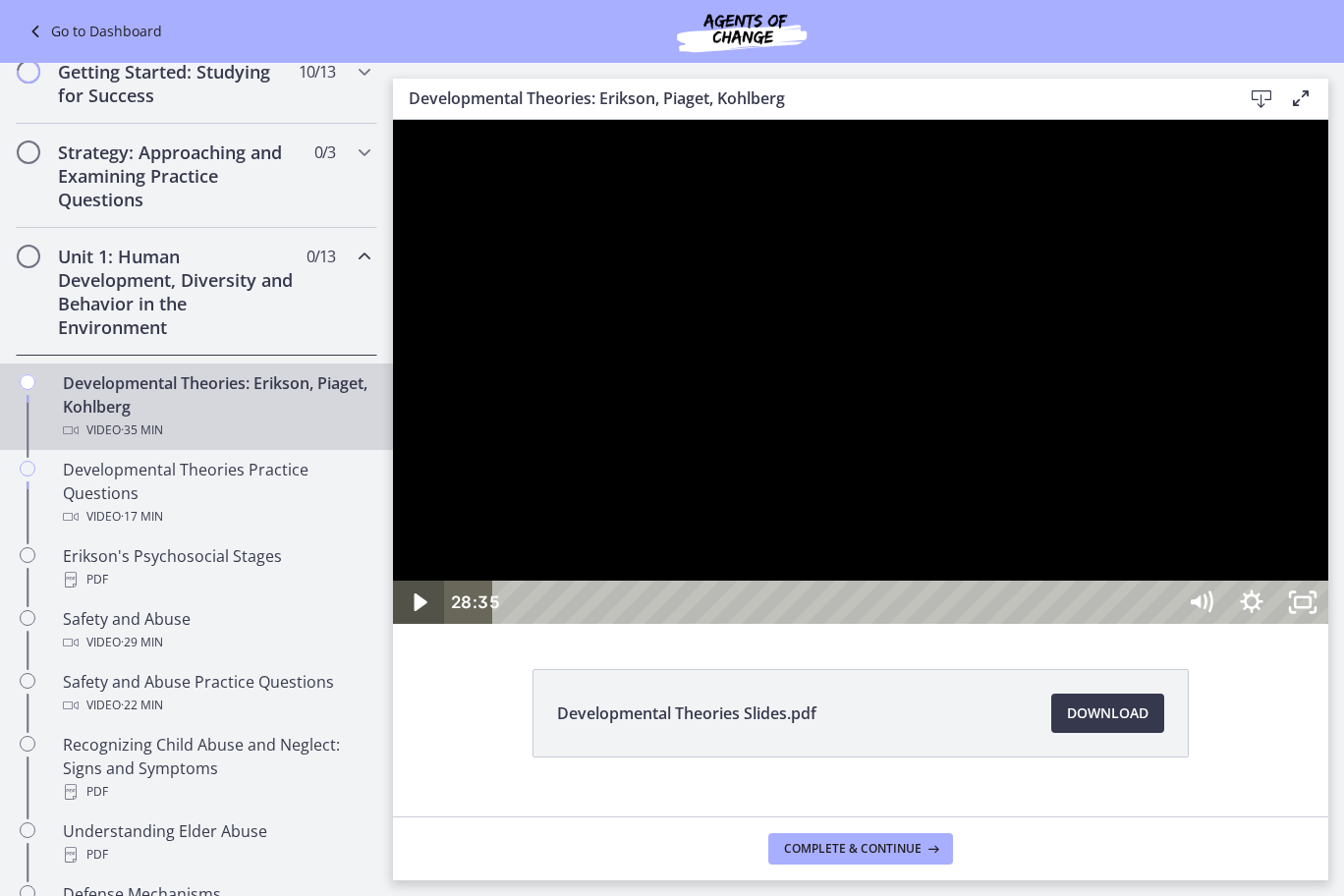 click 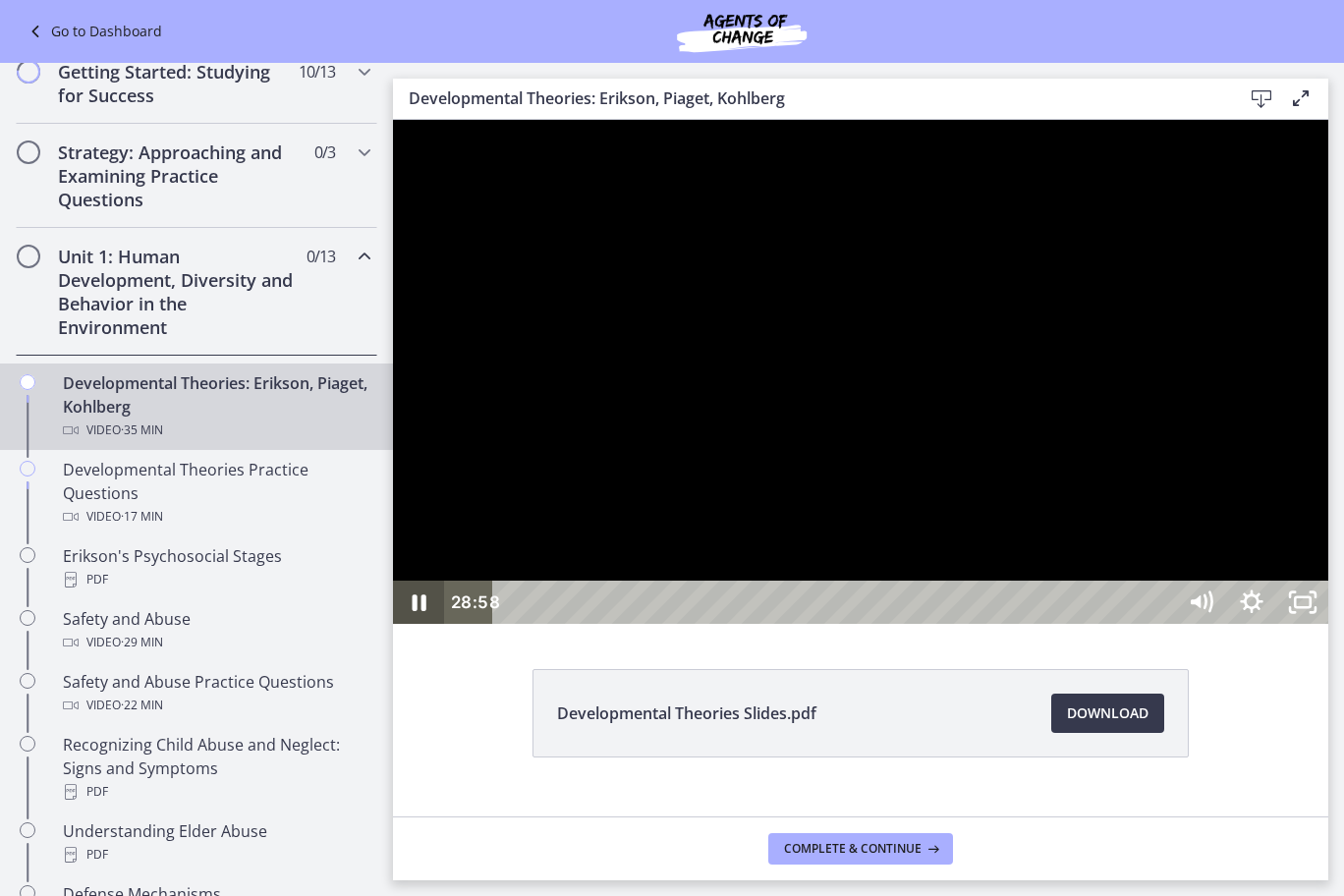 click 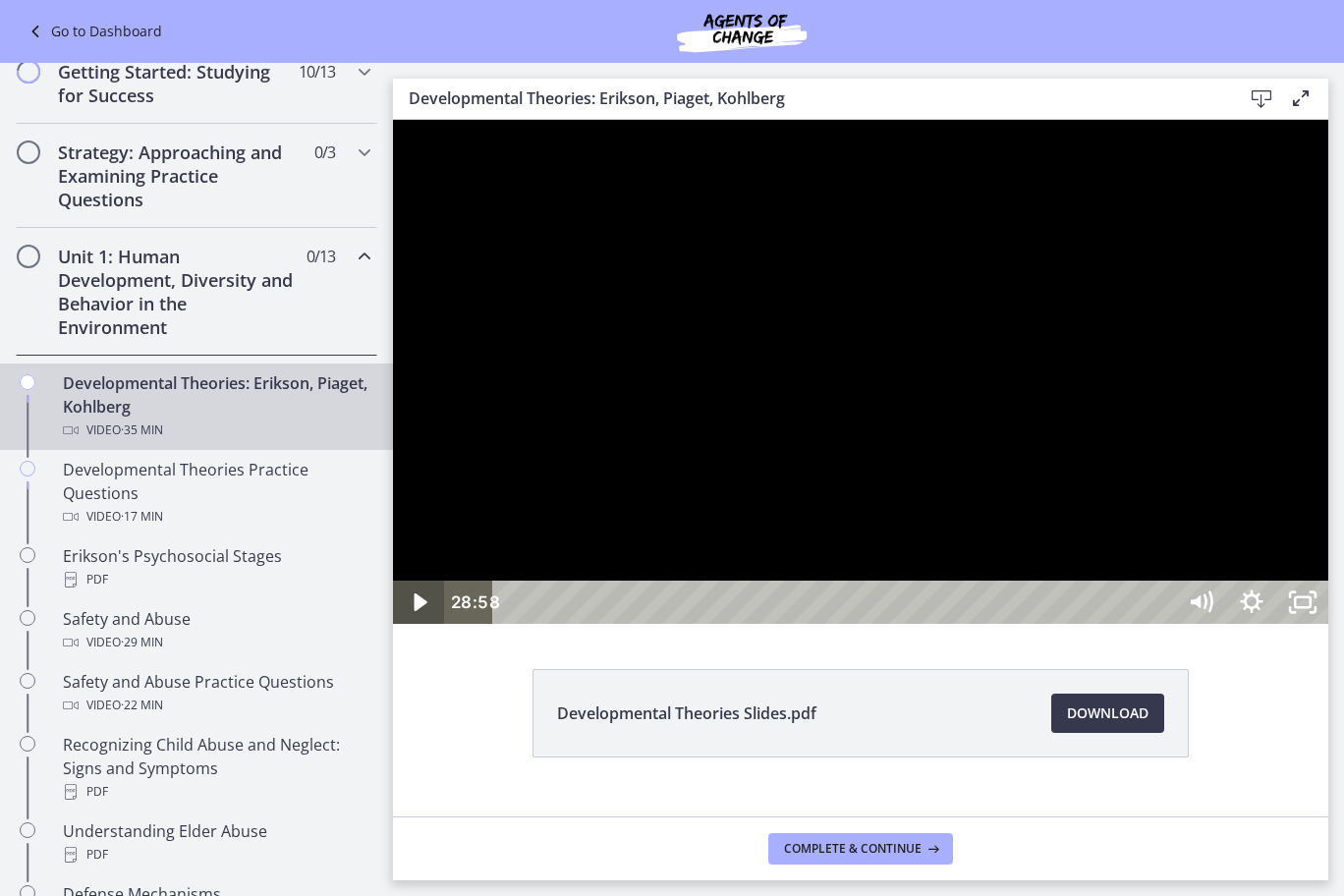 click 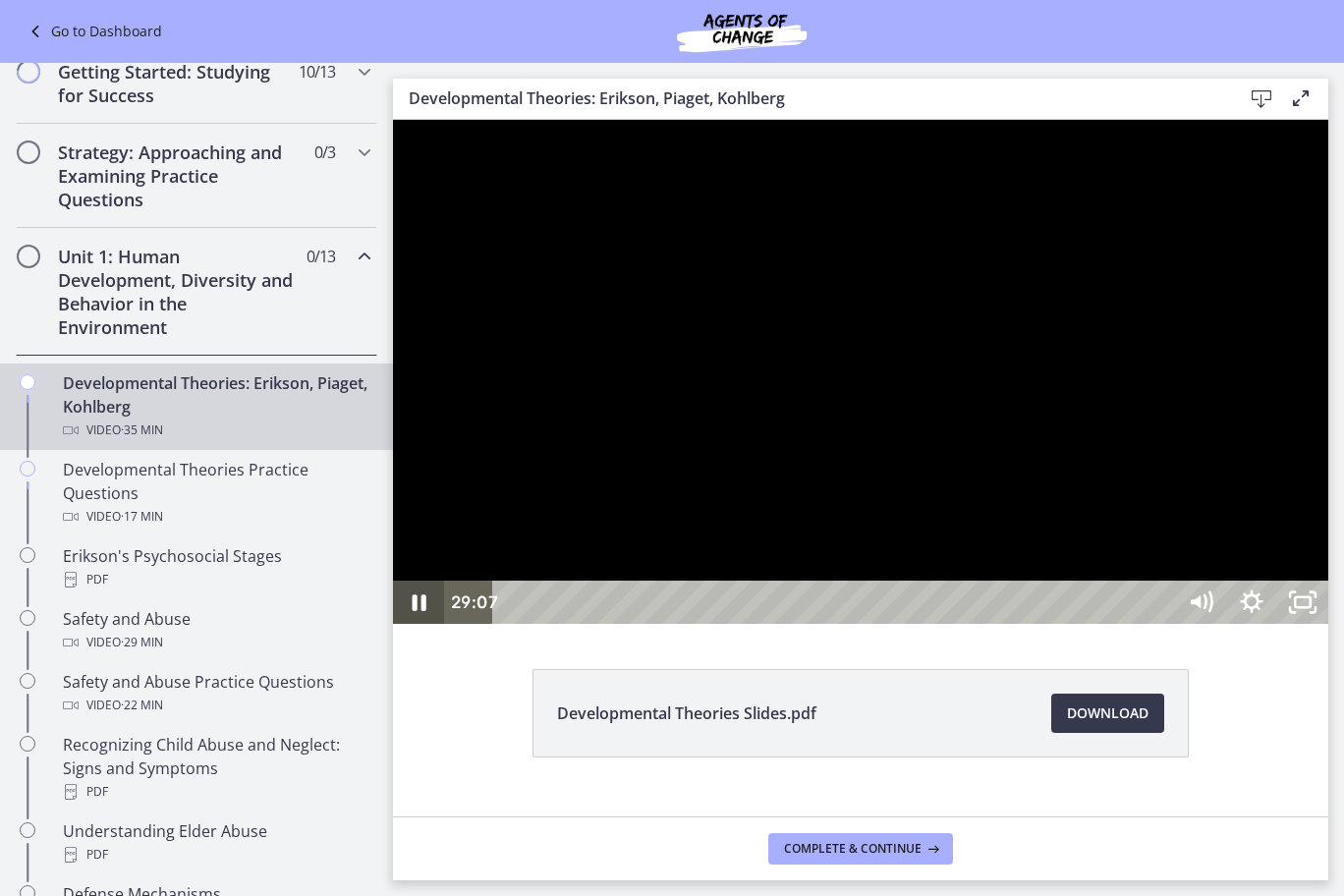 click 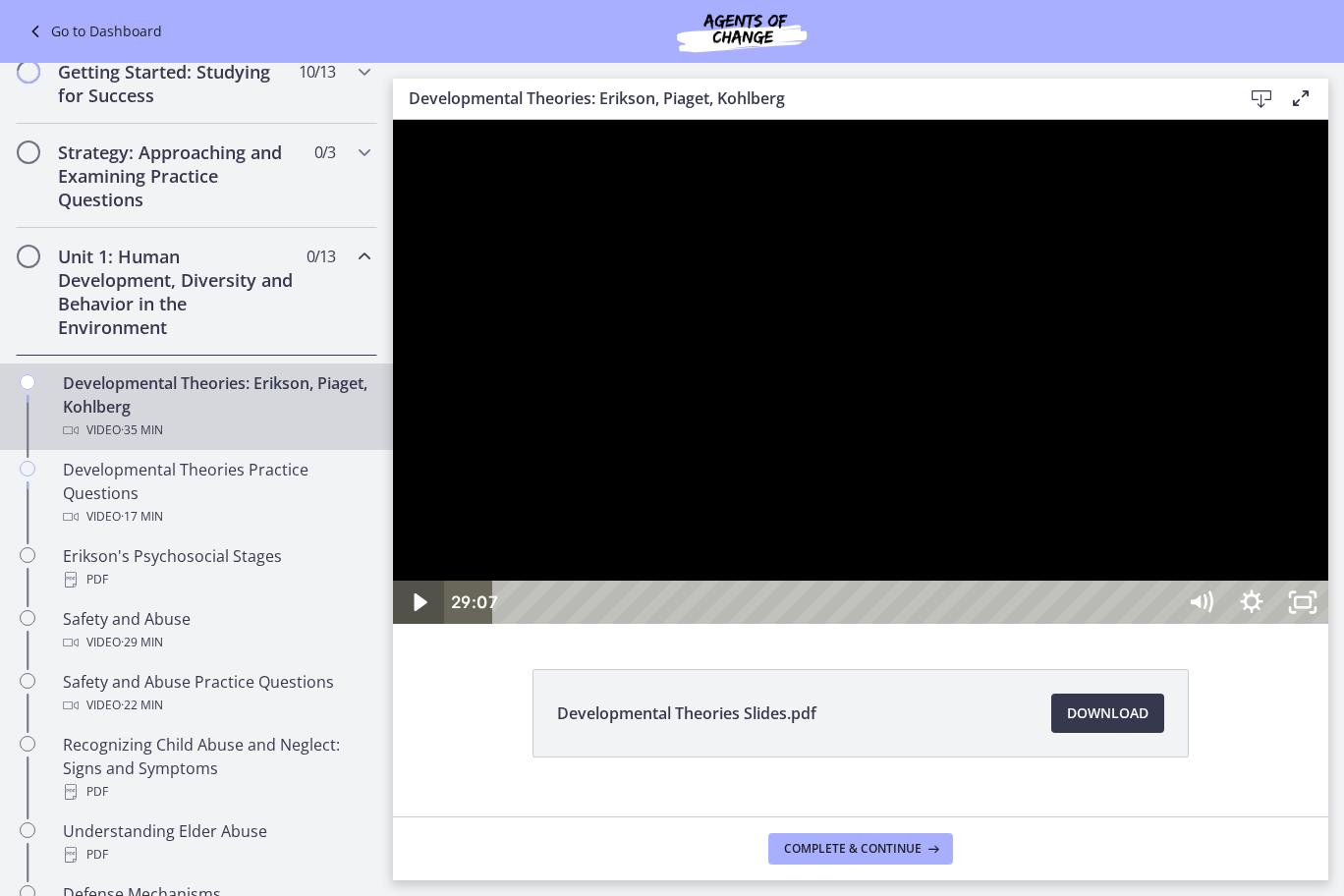 click 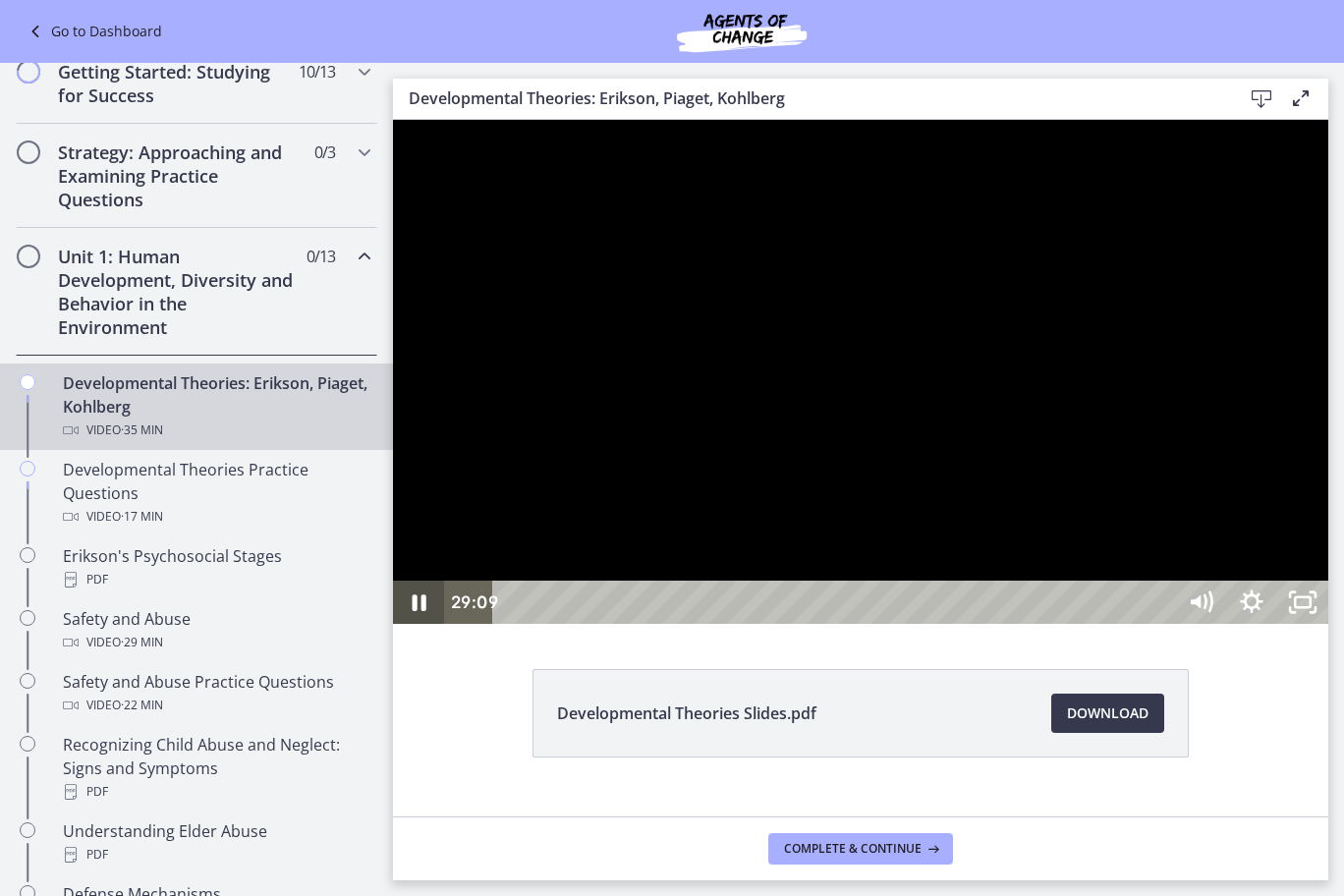 click 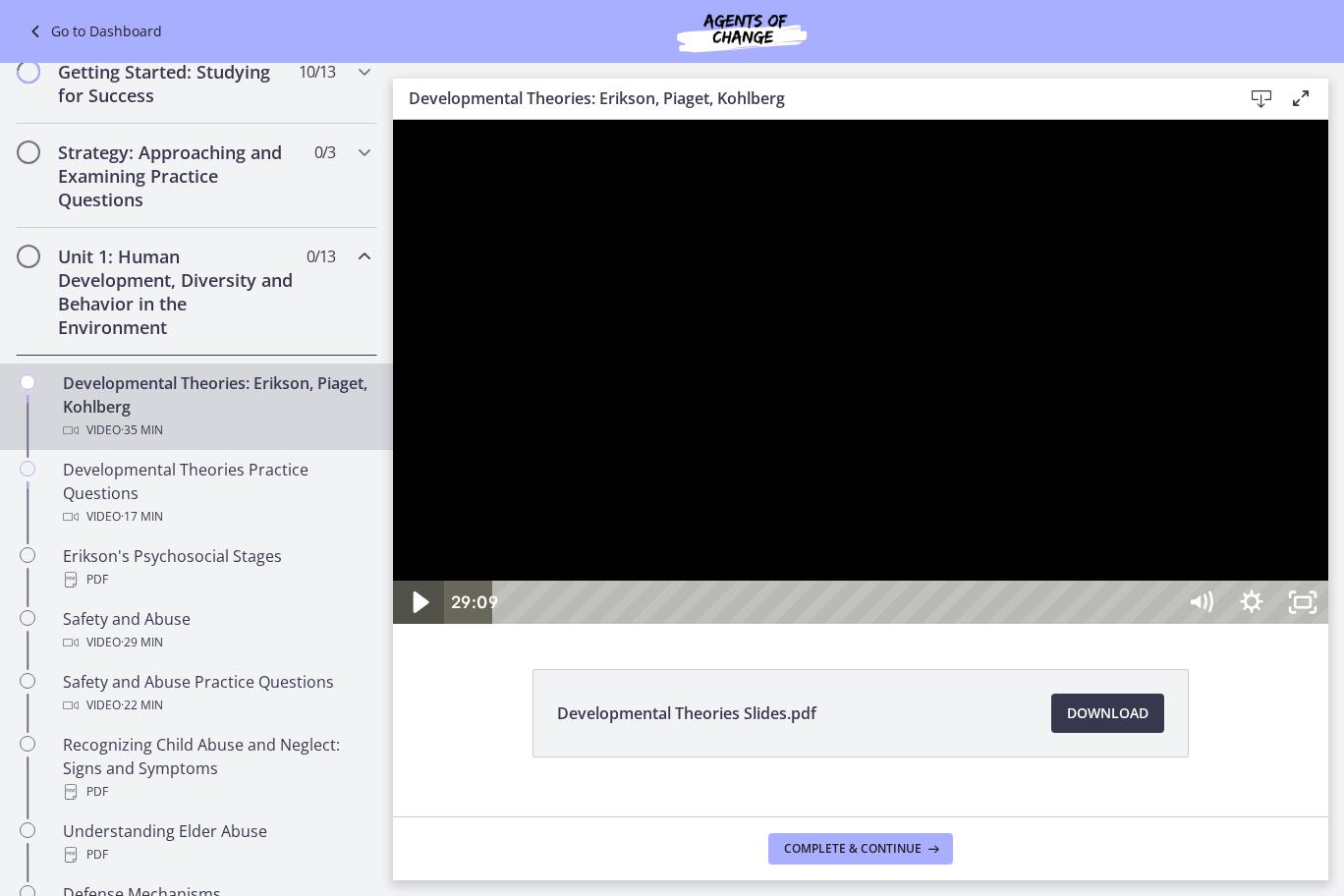 click 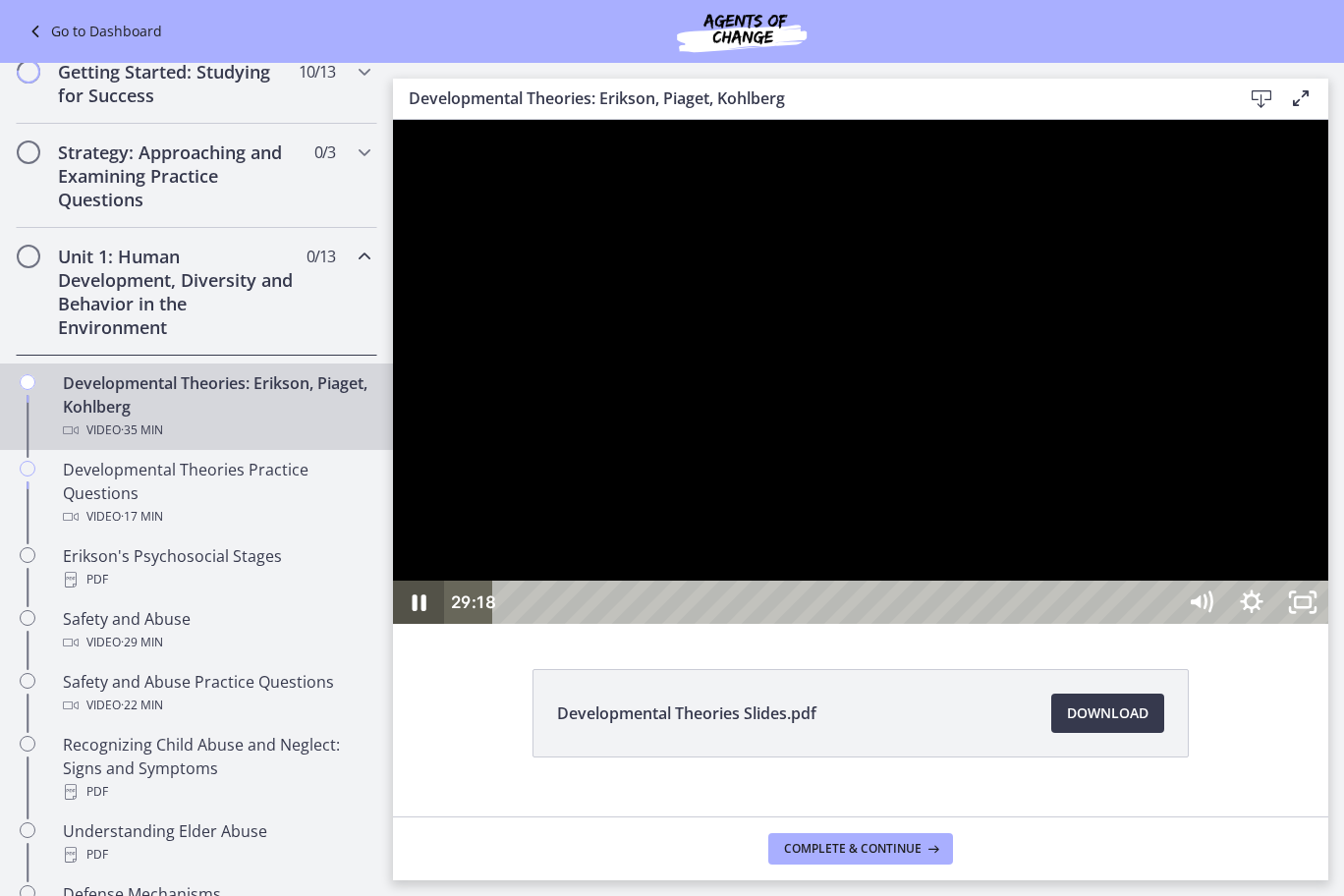 click 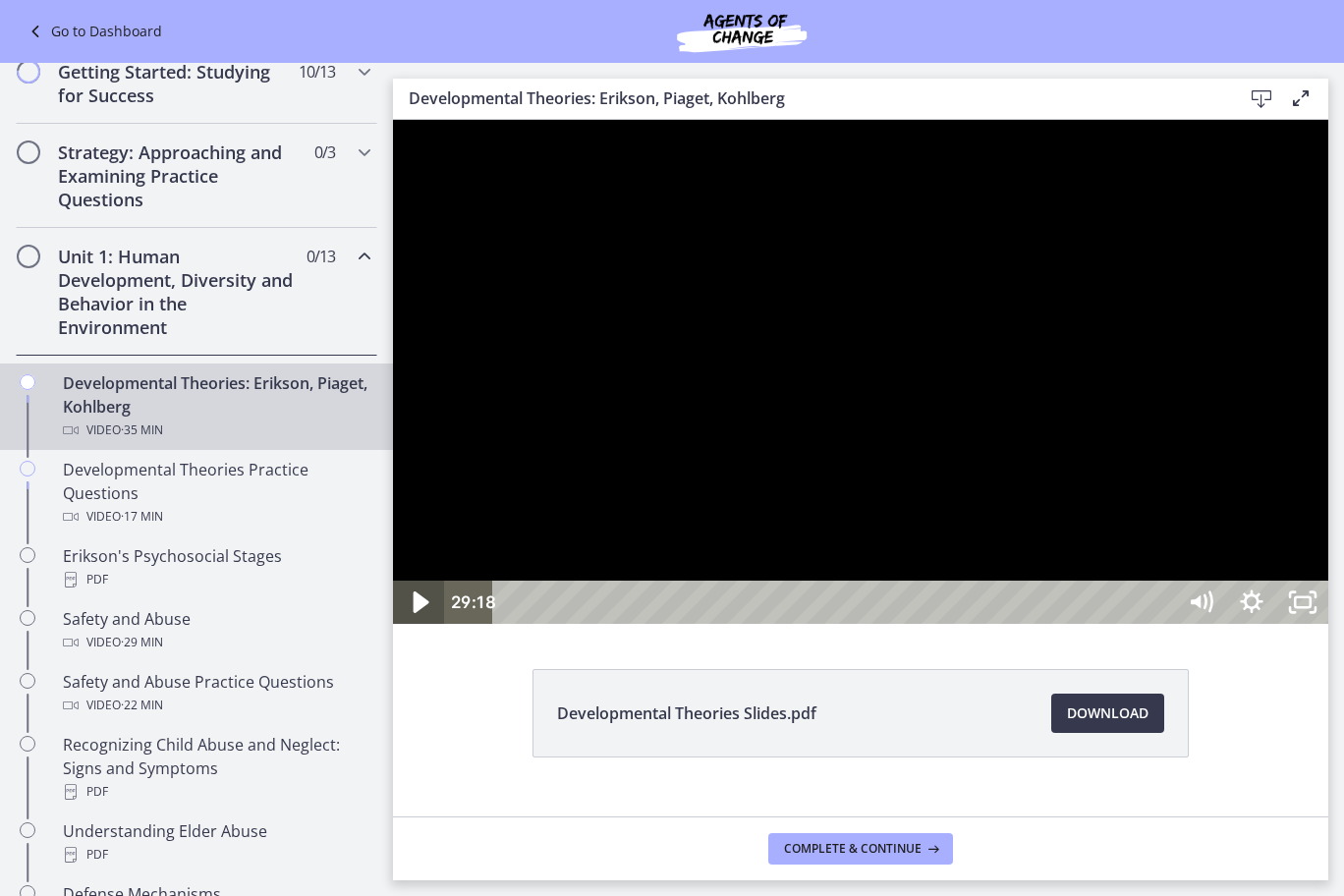 click 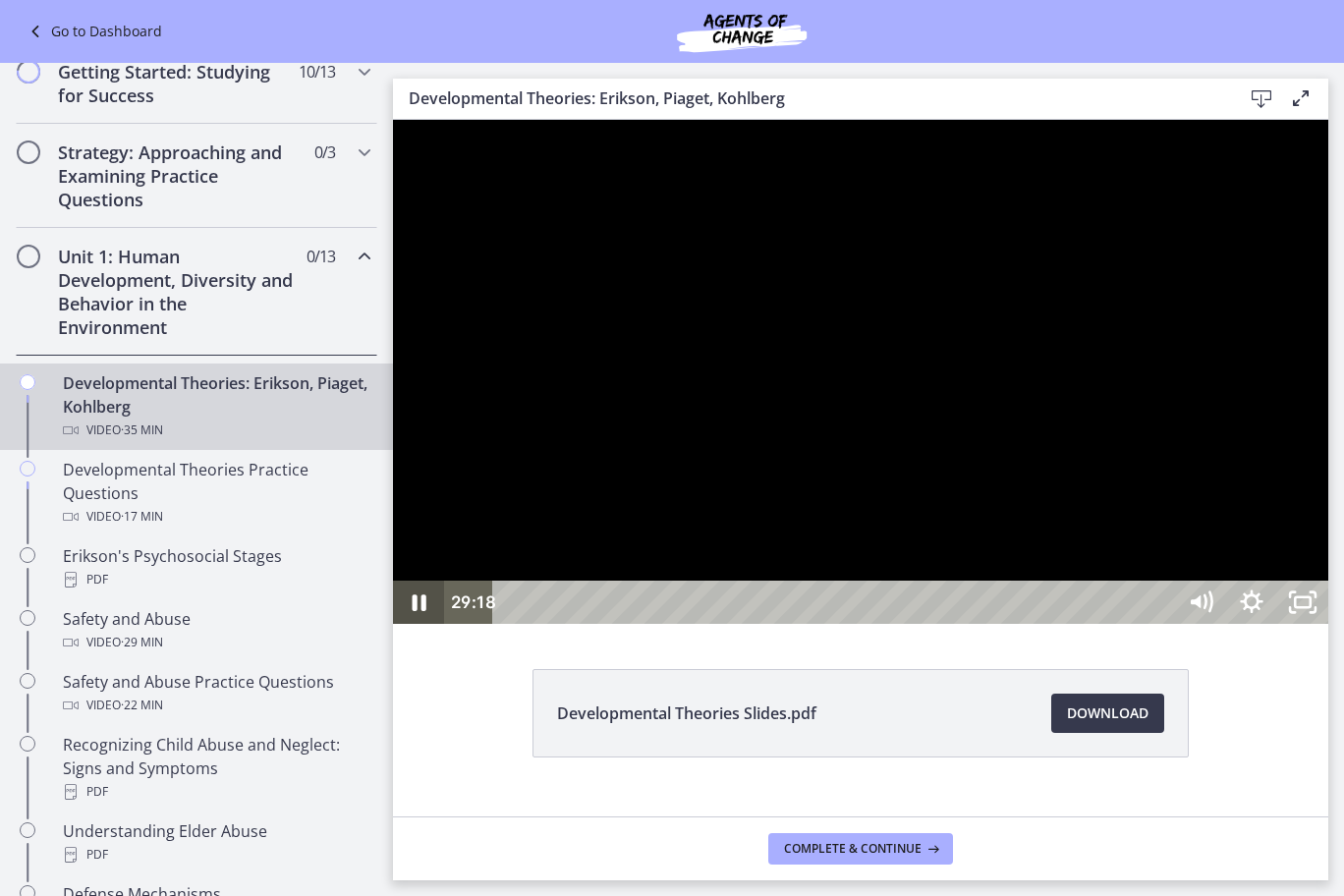 click 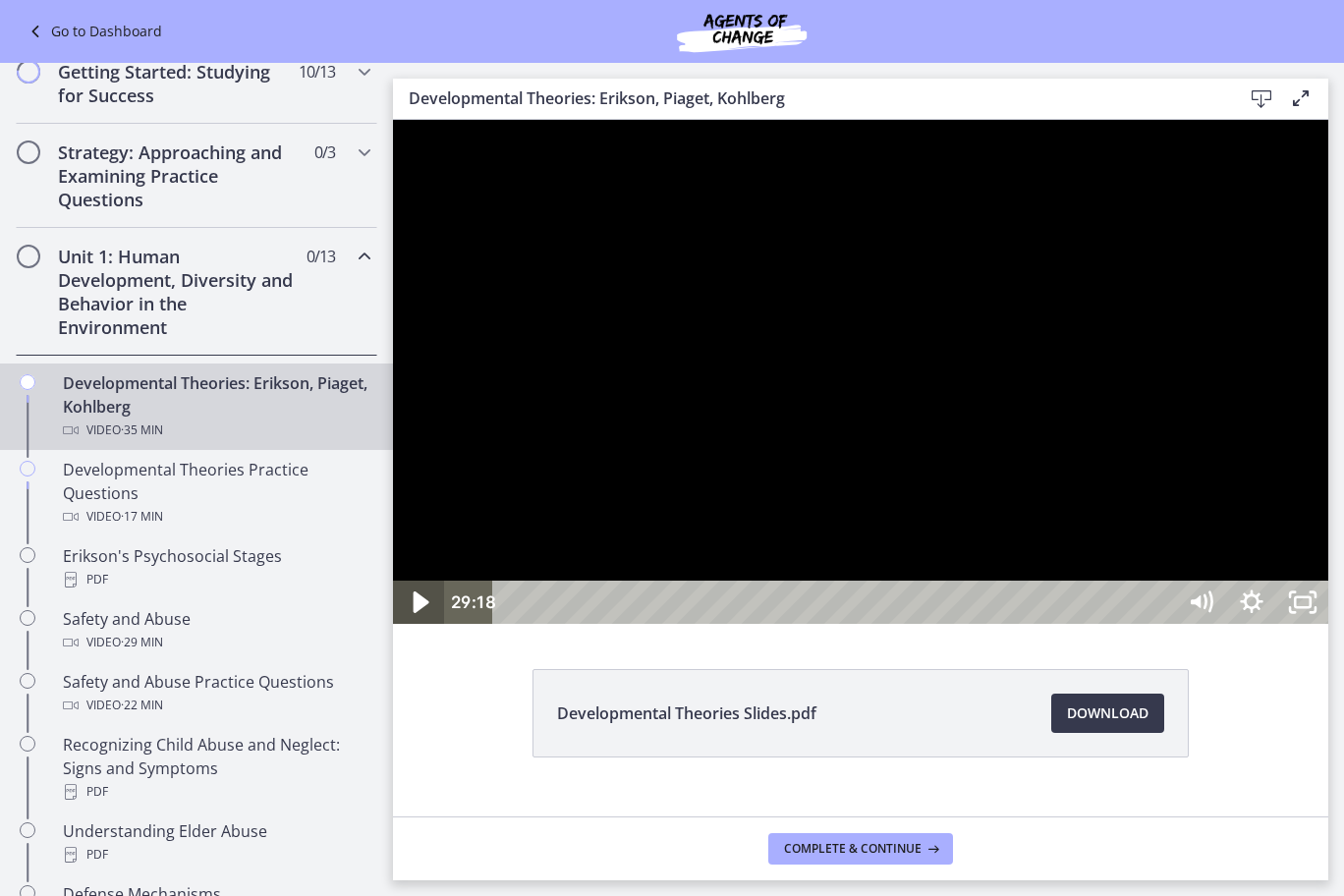 click 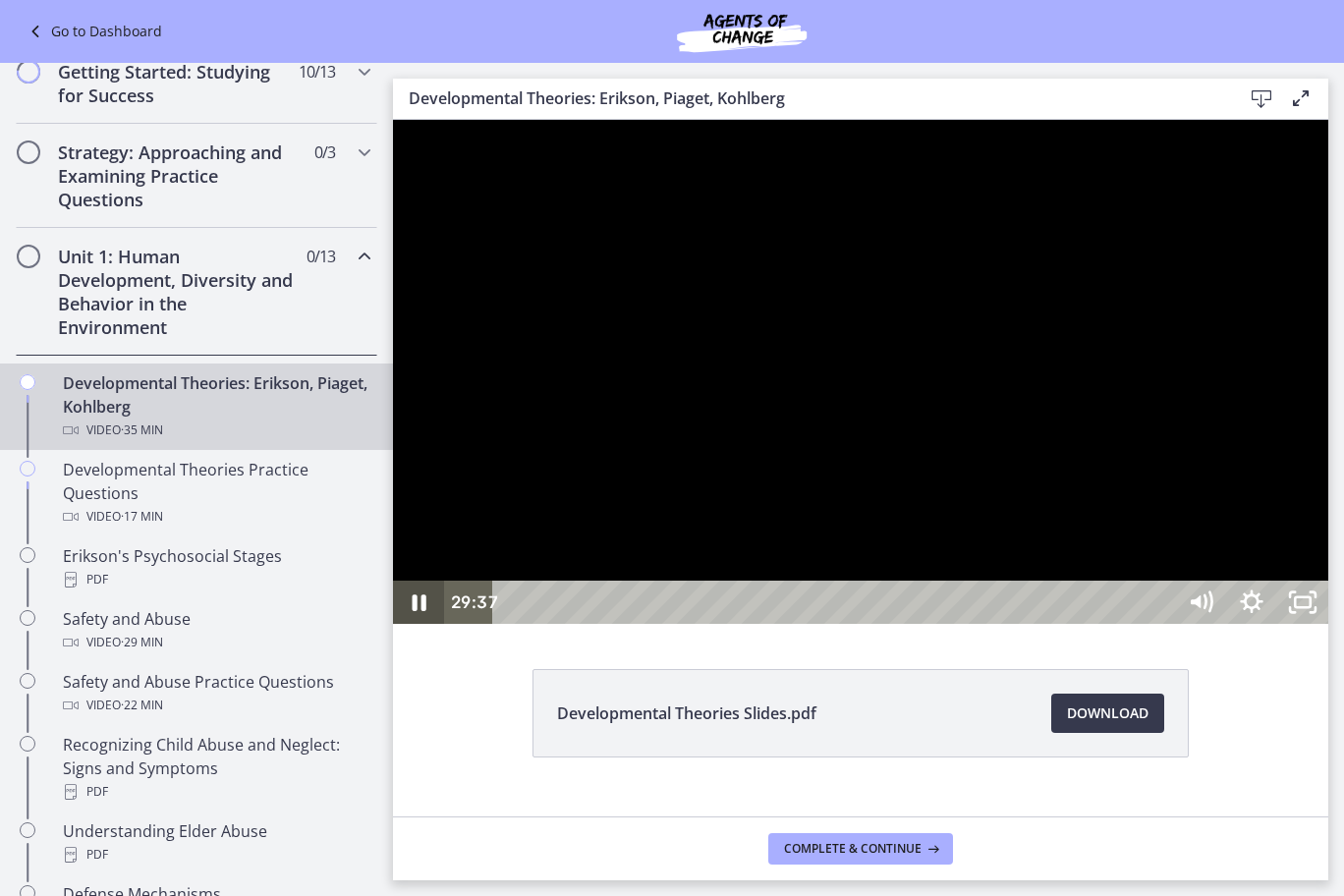 click 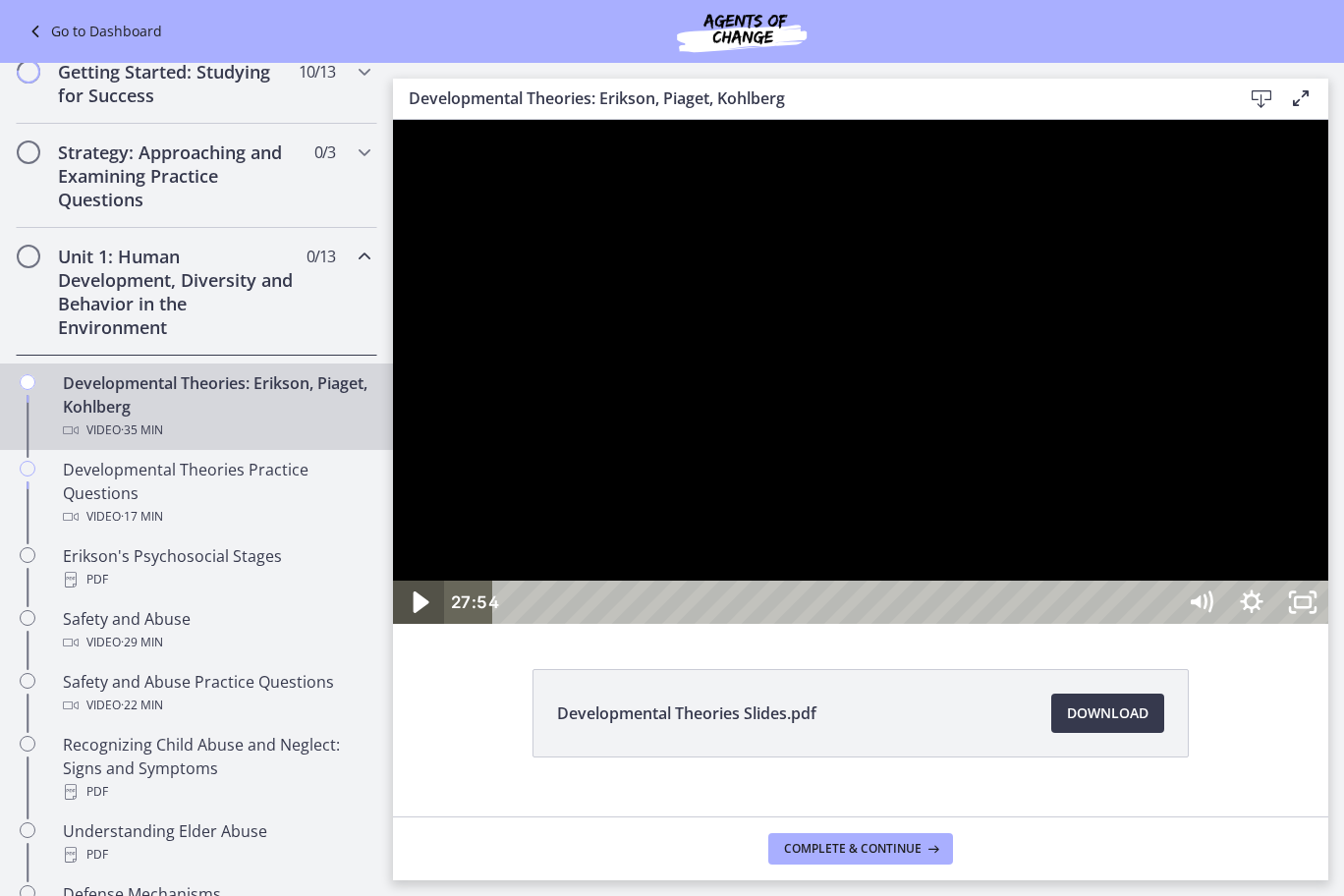 click 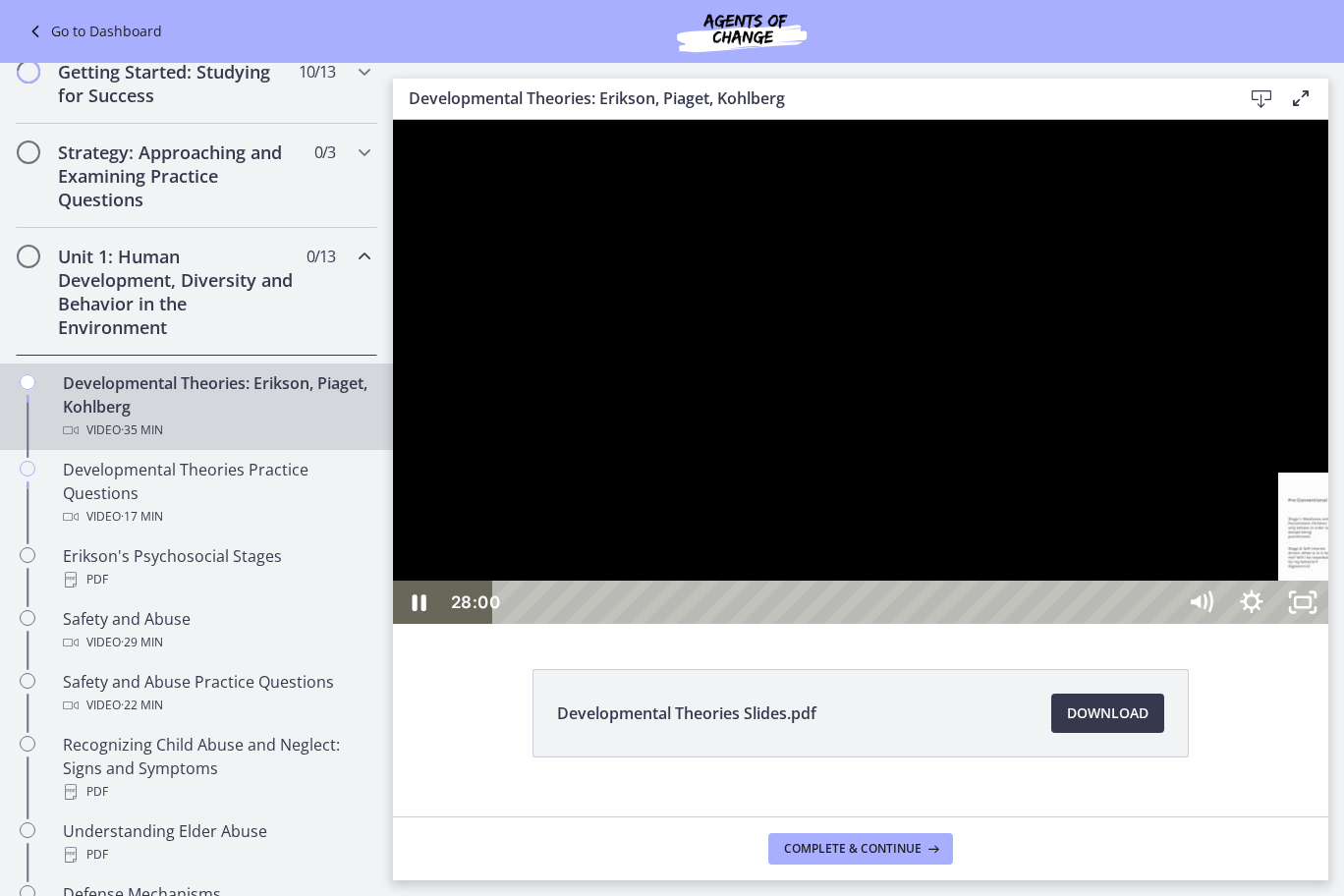 click on "28:25" at bounding box center [837, 602] 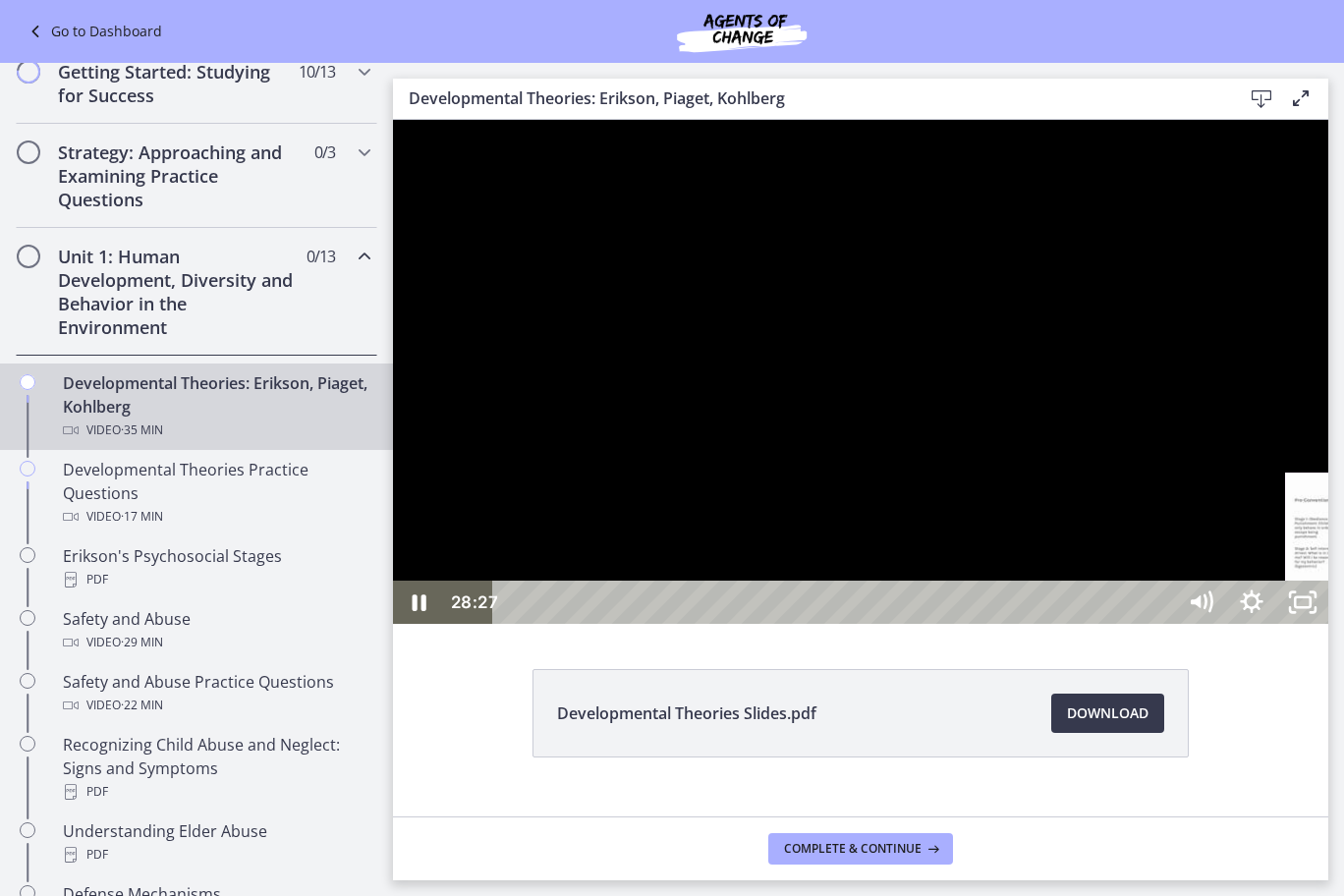 click on "28:38" at bounding box center [837, 602] 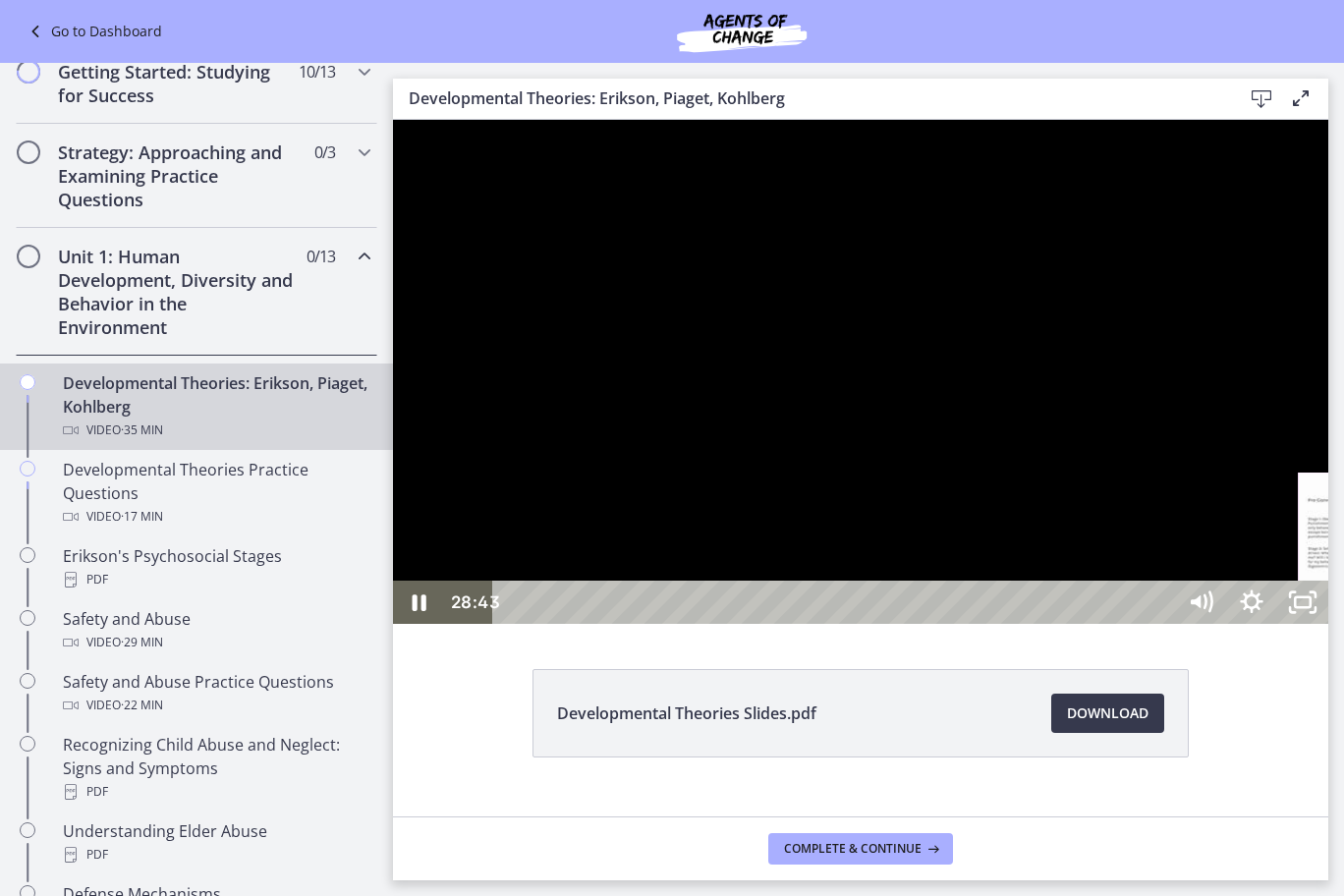 click on "29:03" at bounding box center [837, 602] 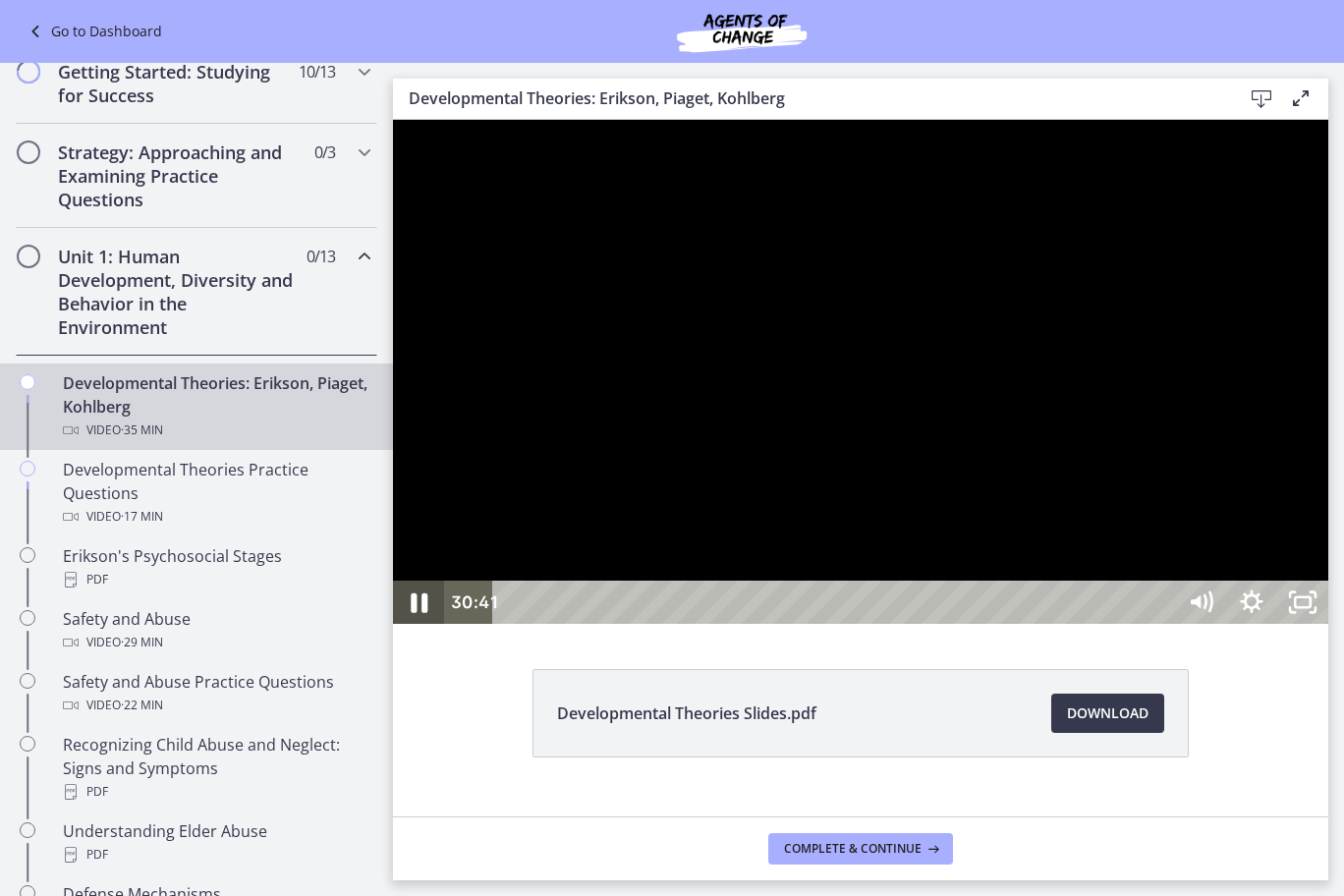 click 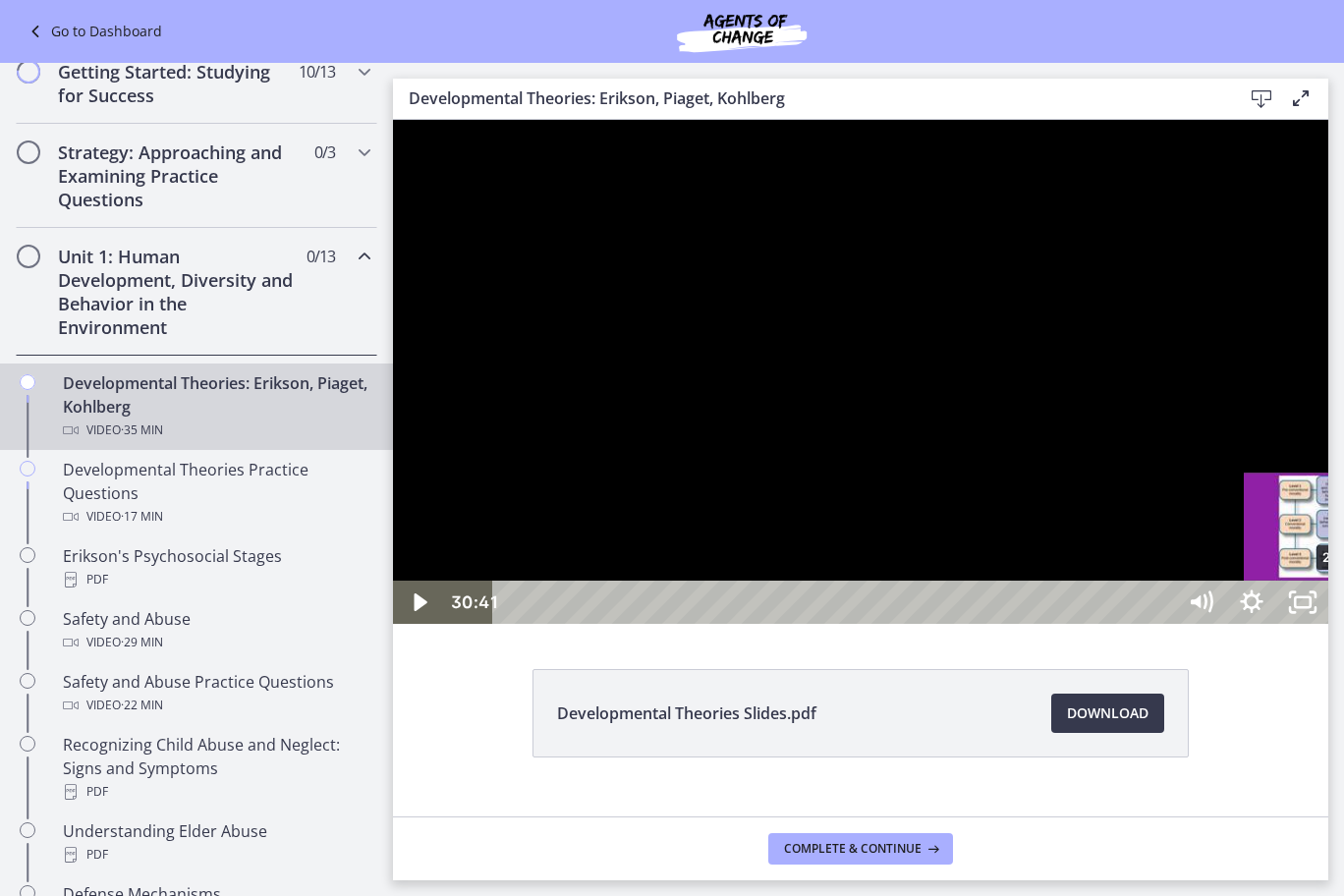 click on "27:17" at bounding box center (837, 602) 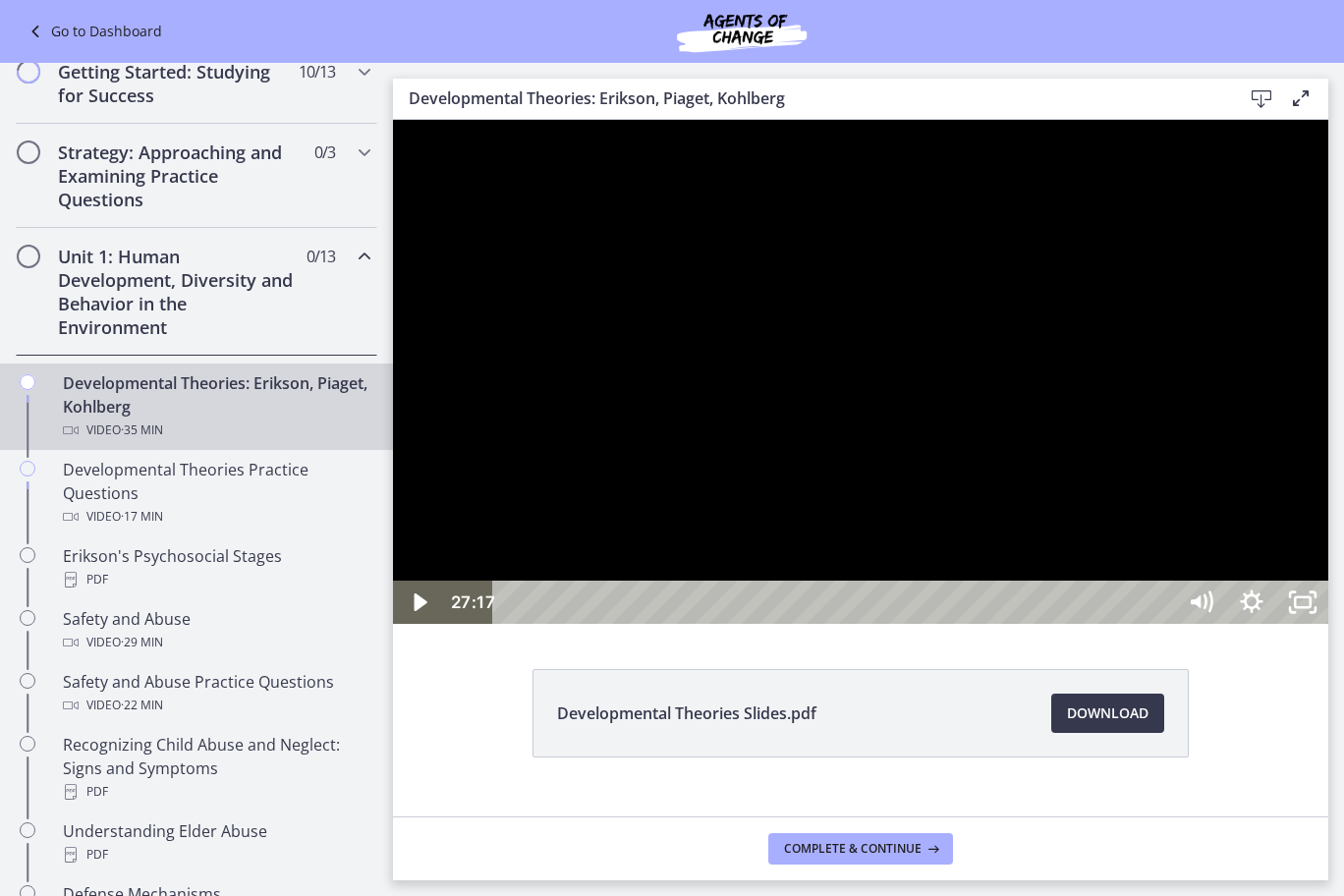 click on "30:07" at bounding box center [837, 602] 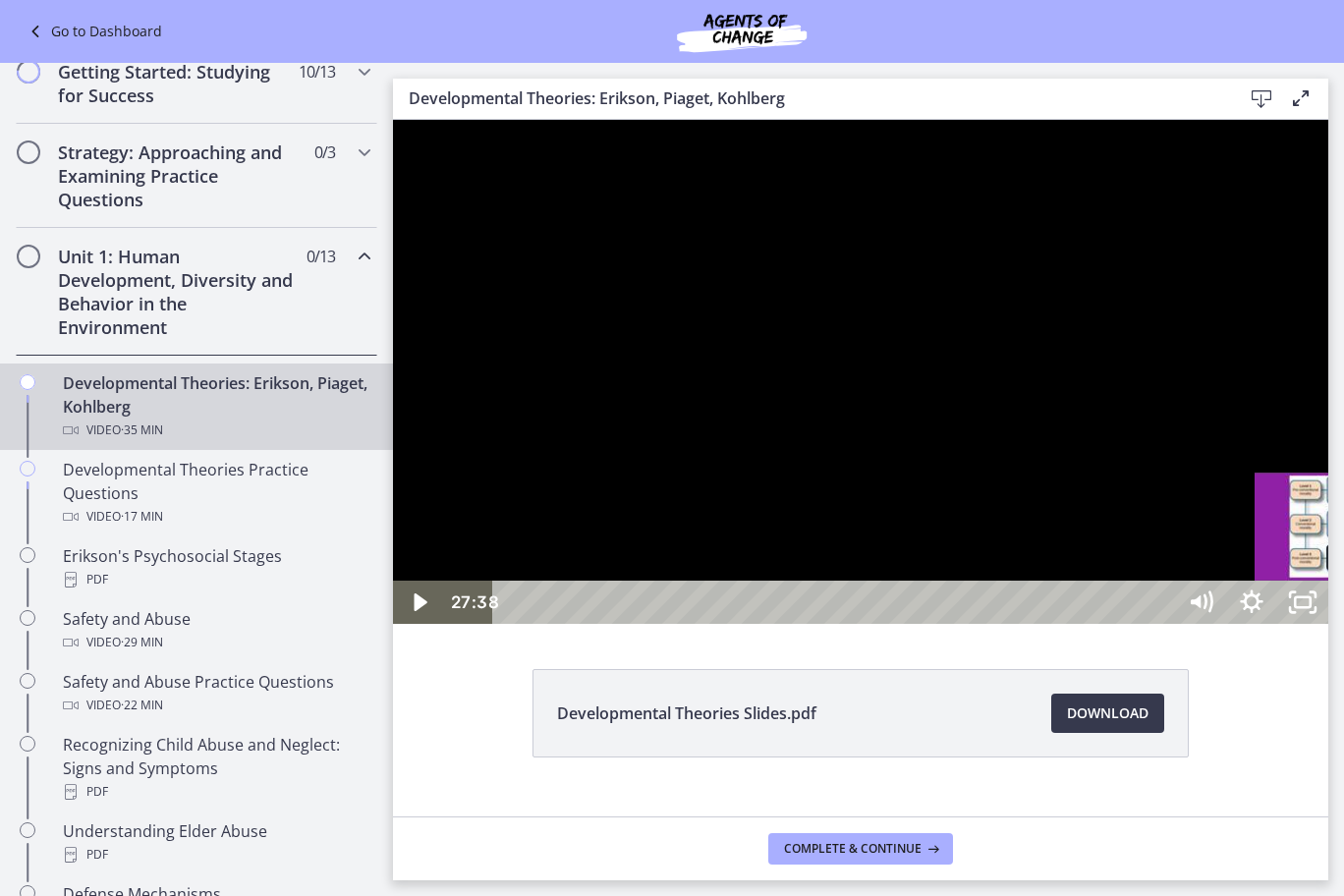 click on "27:38" at bounding box center (837, 602) 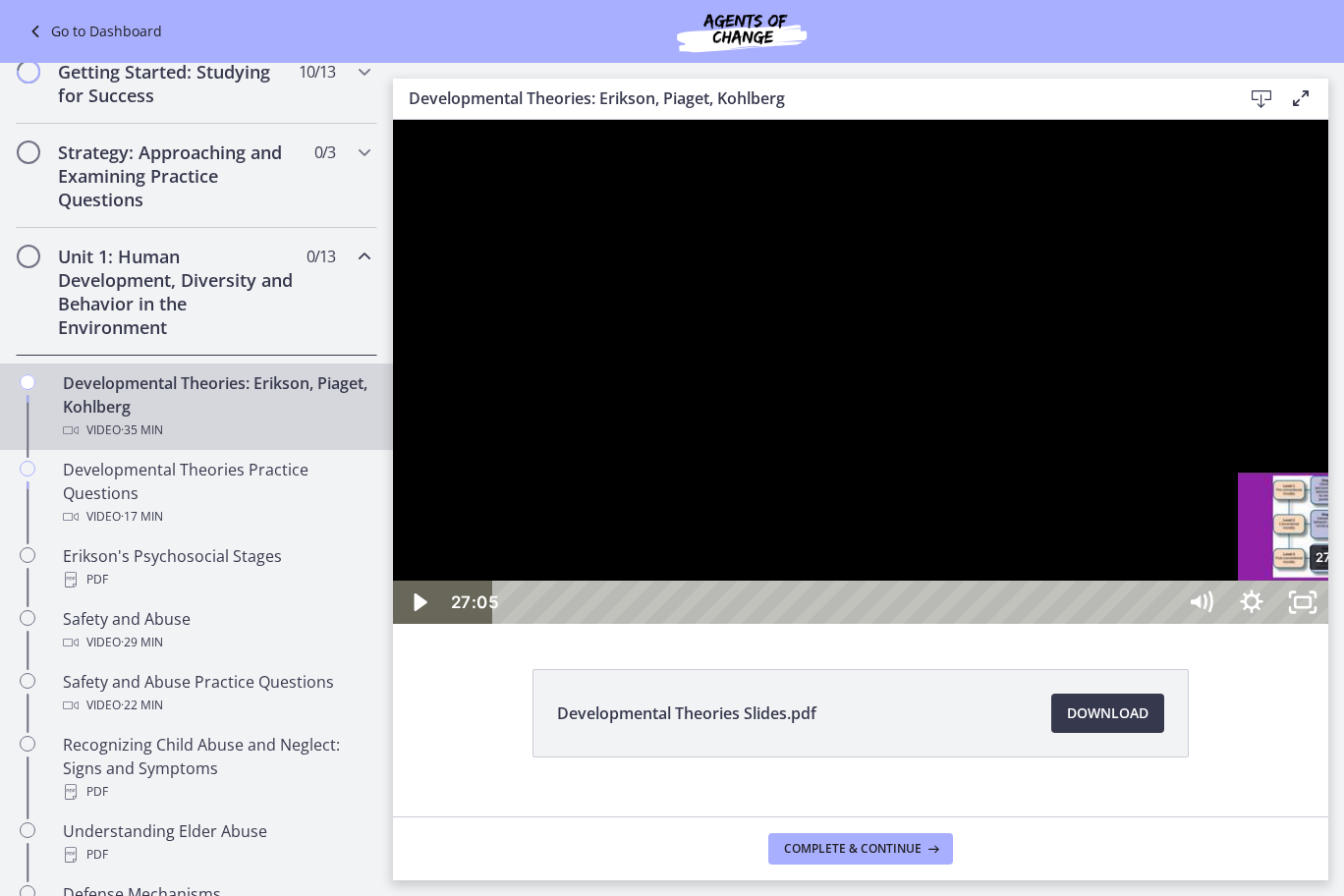 click on "27:05" at bounding box center [837, 602] 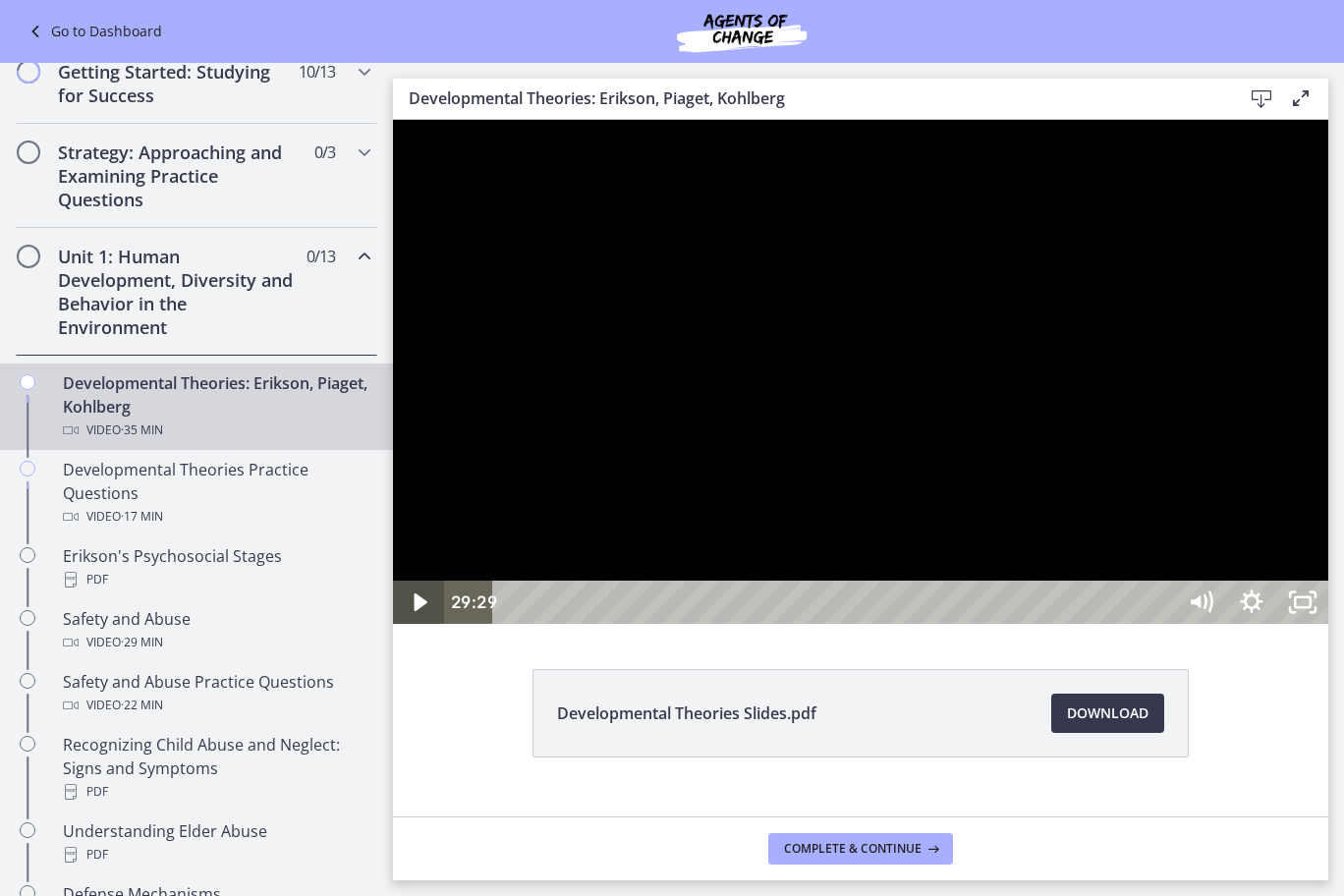 click 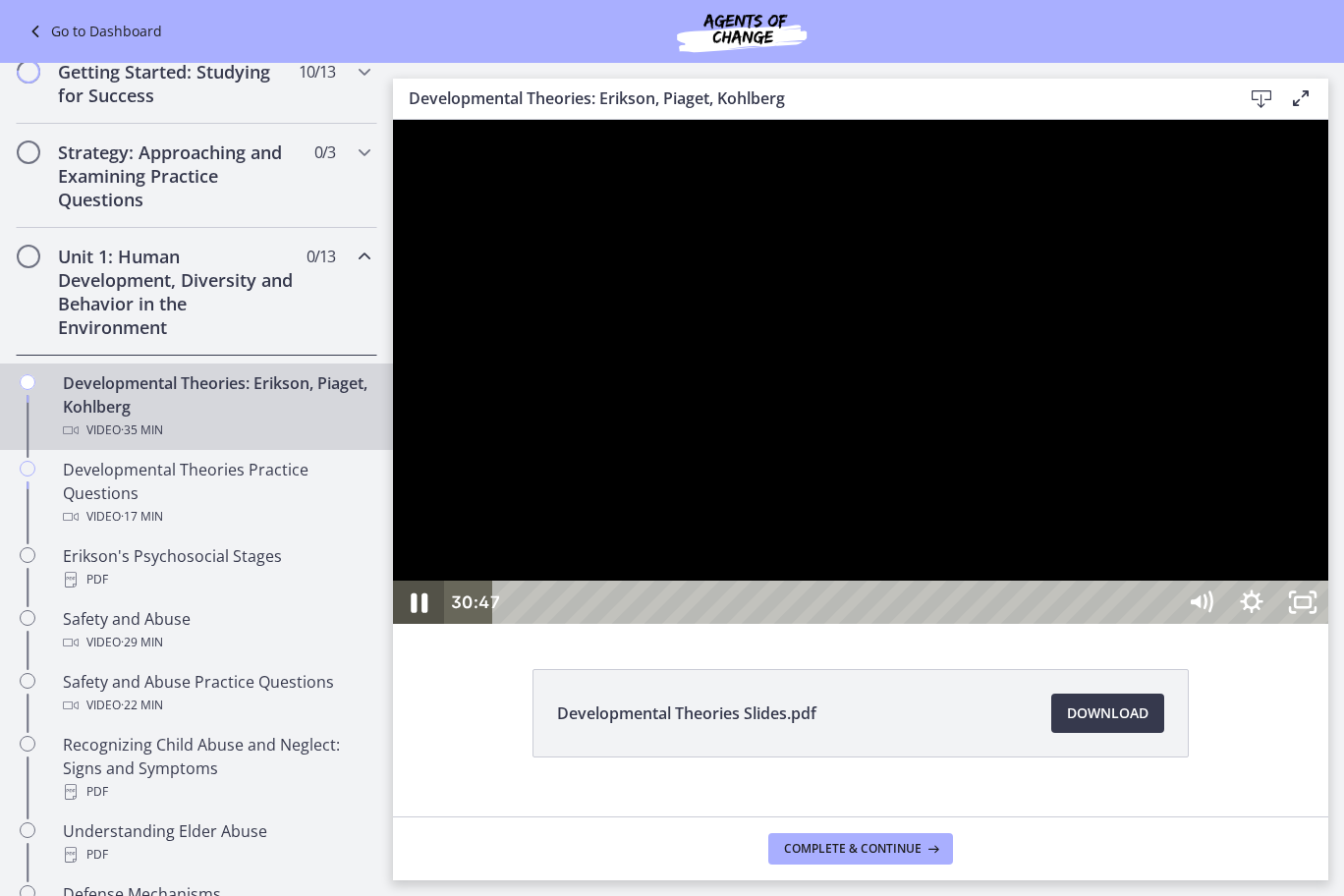 click 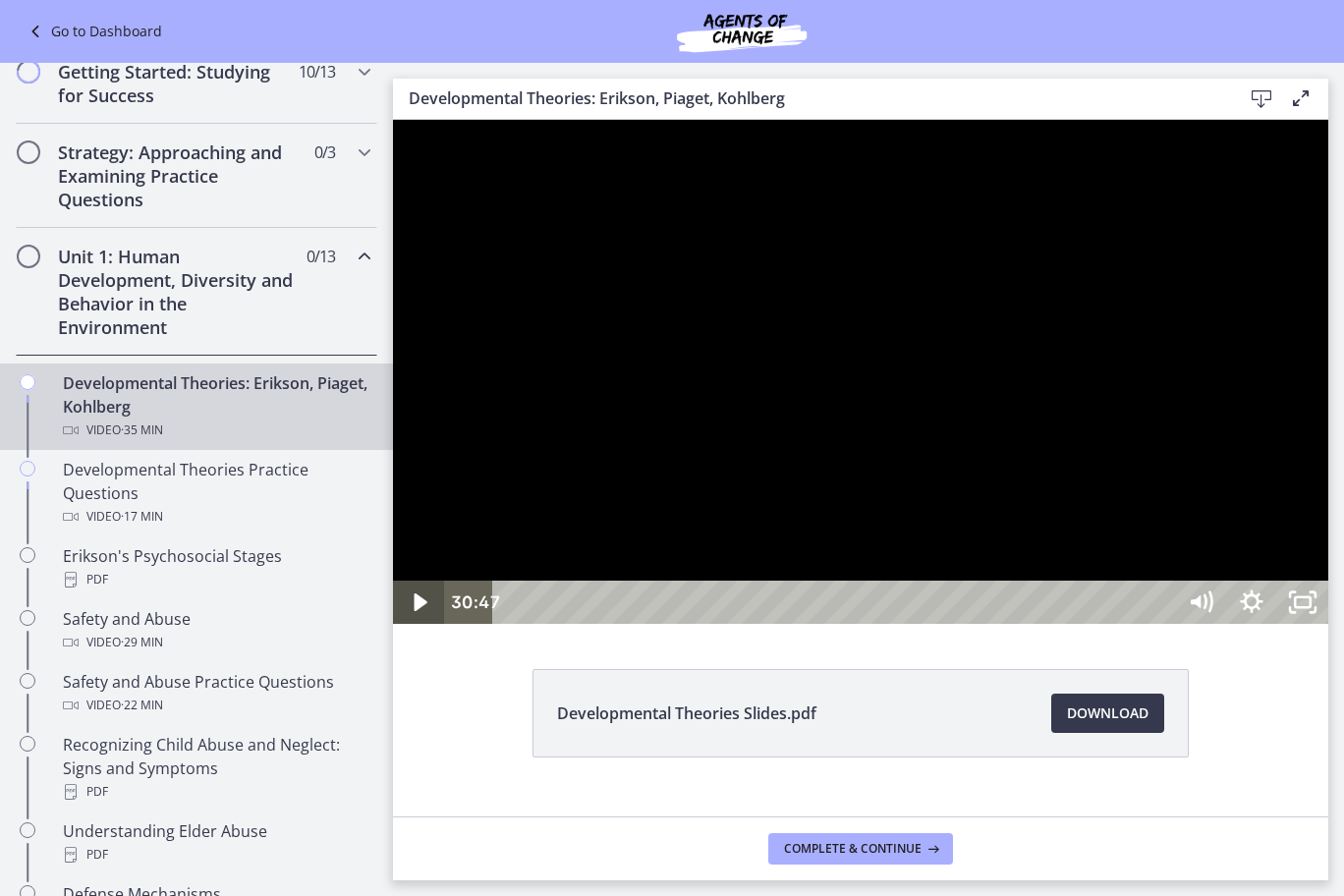 click 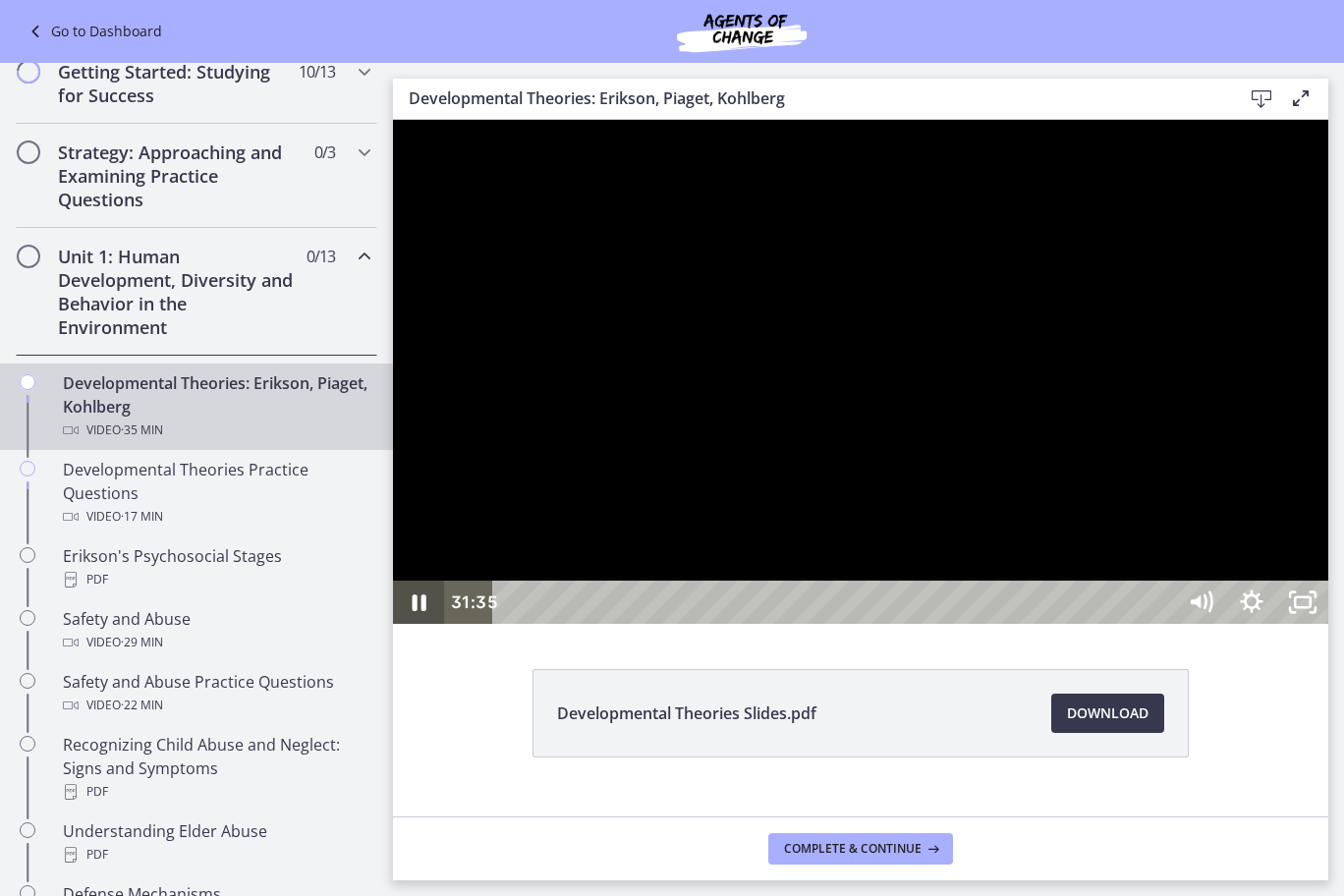 click 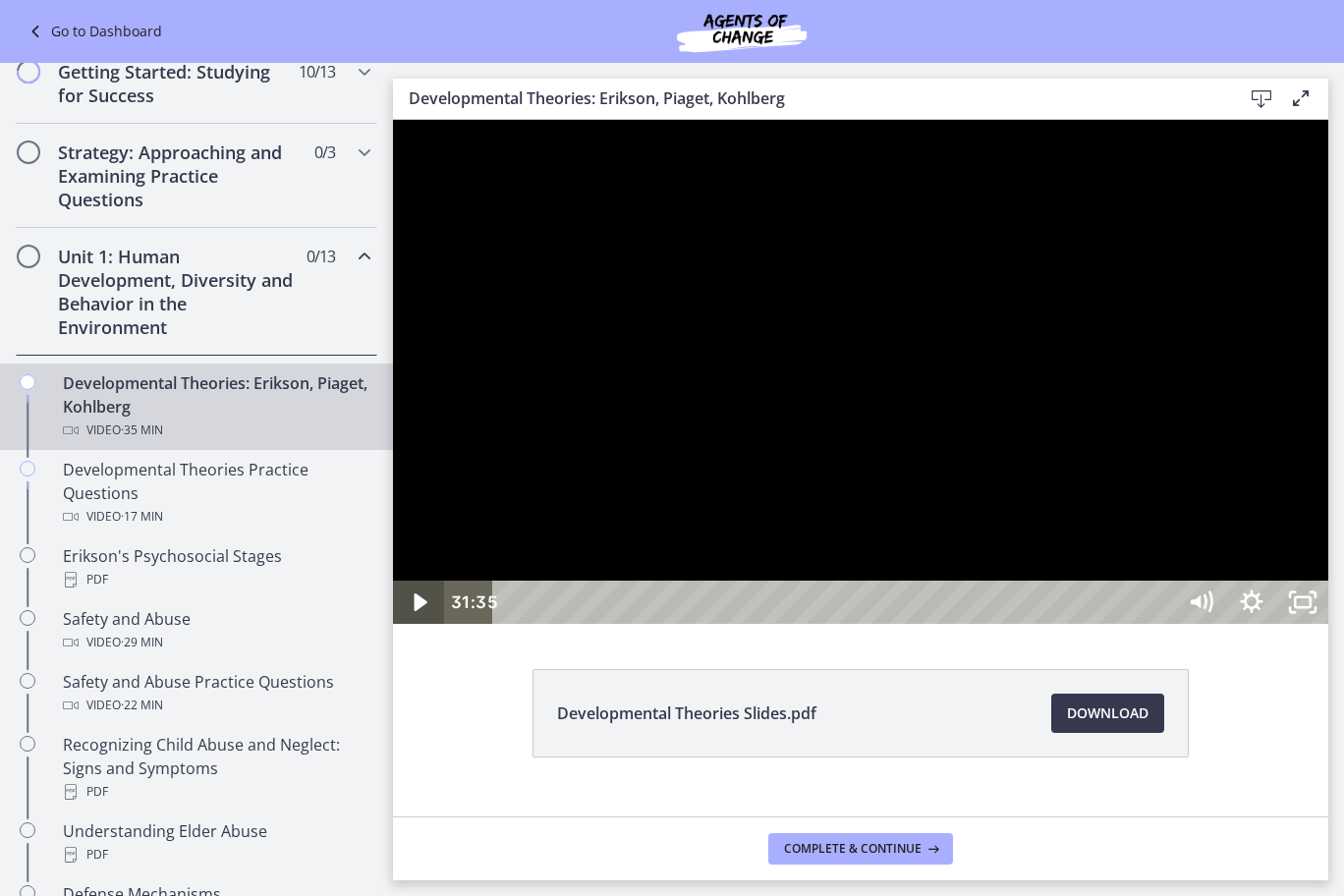 click 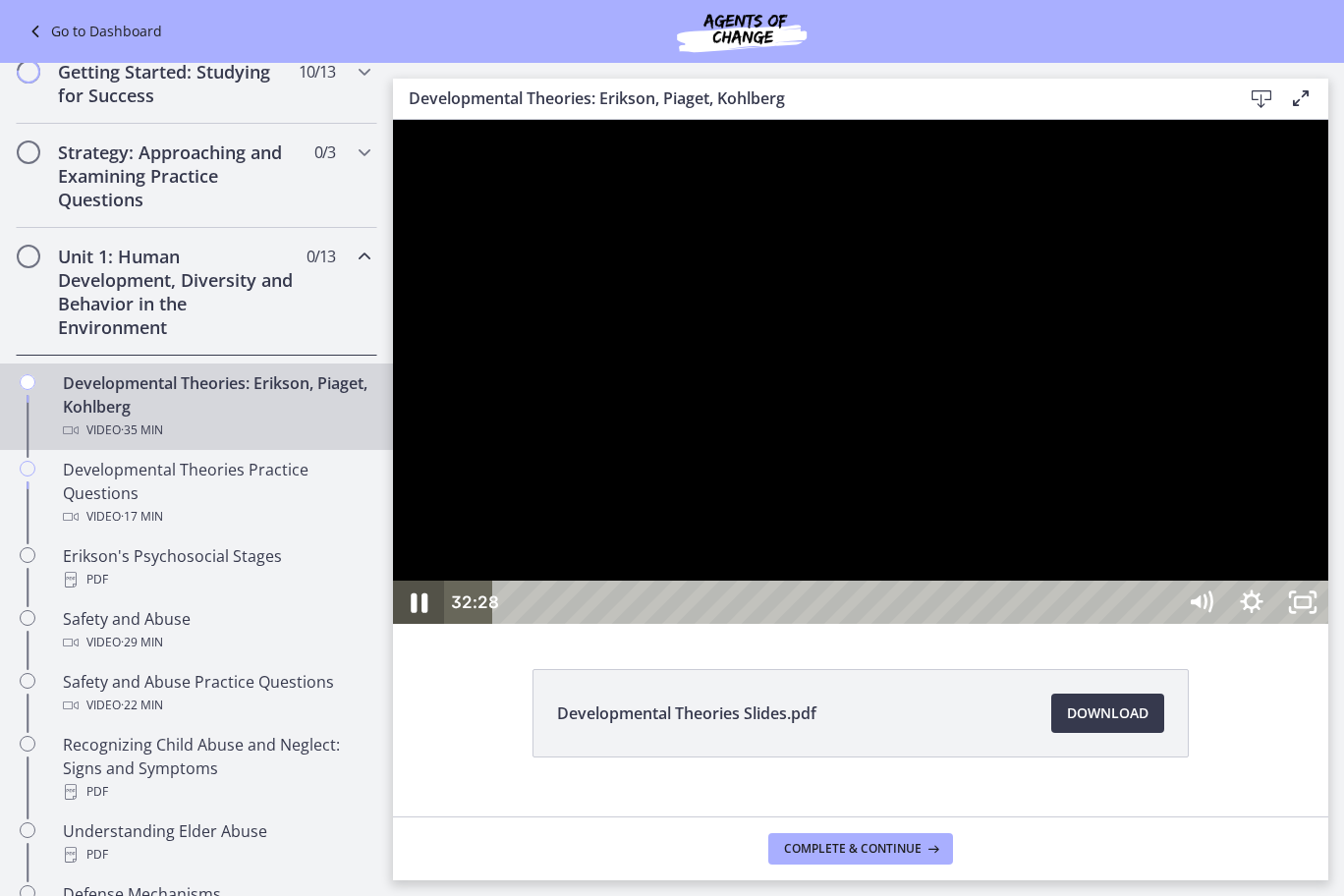 click 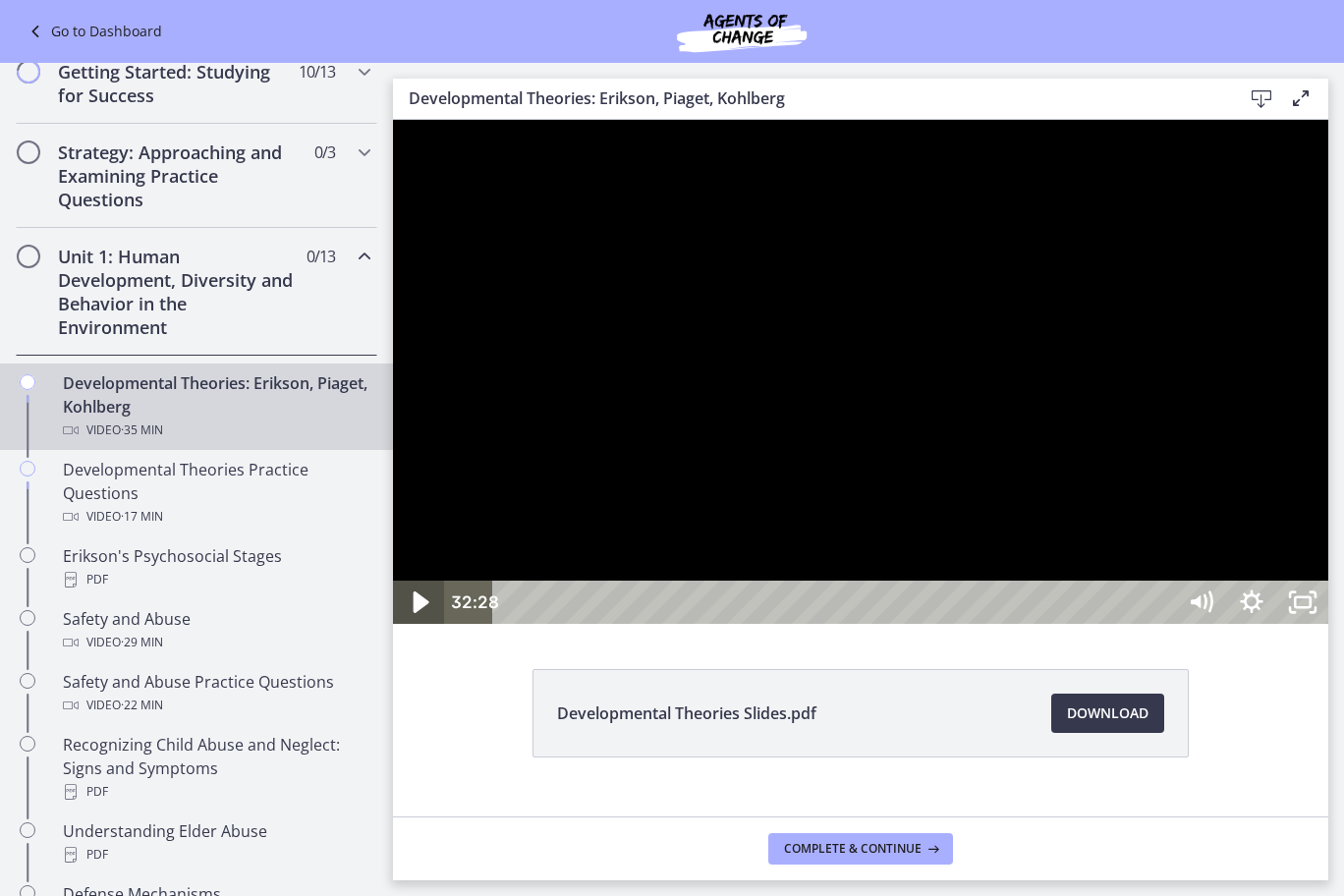 click 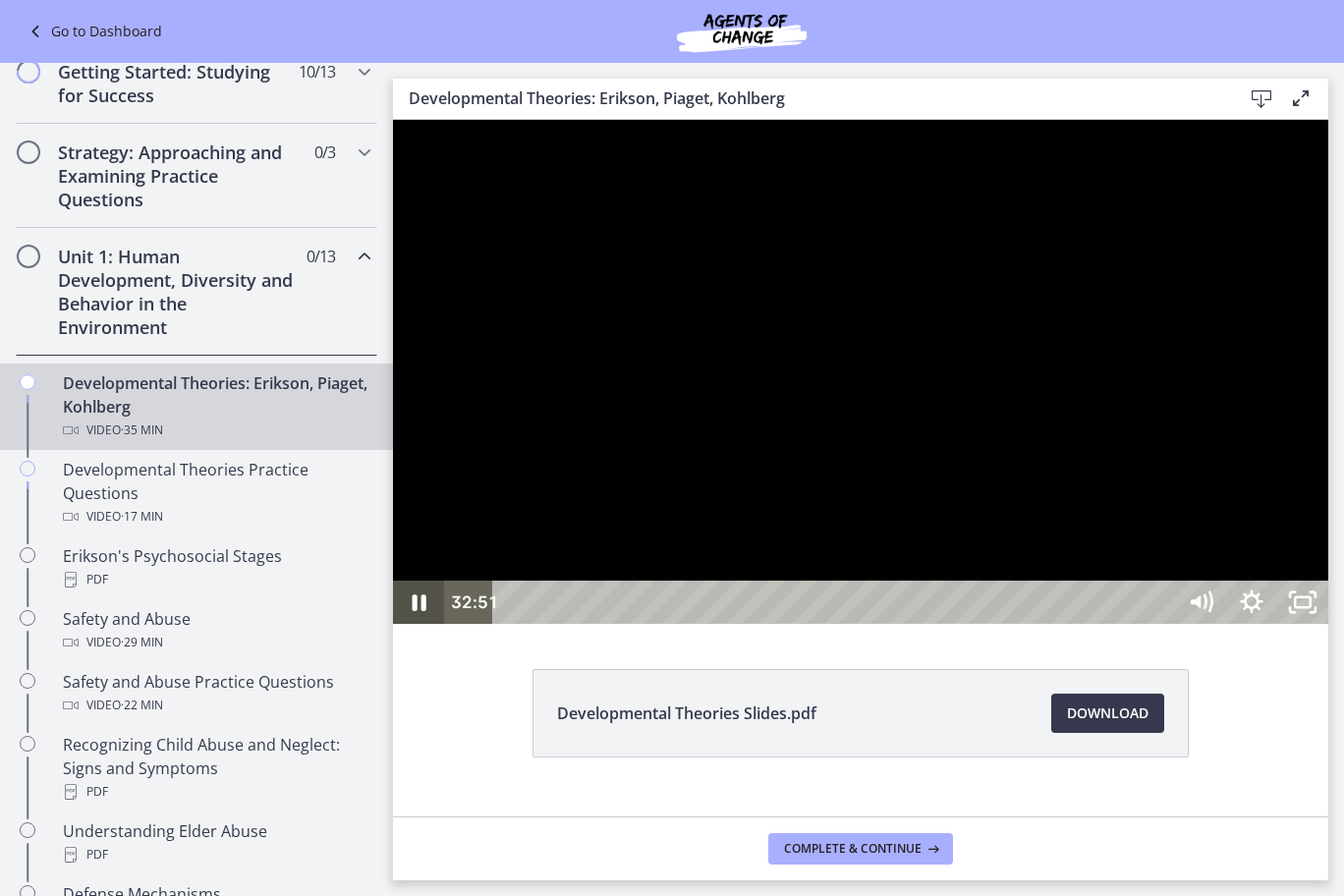 click 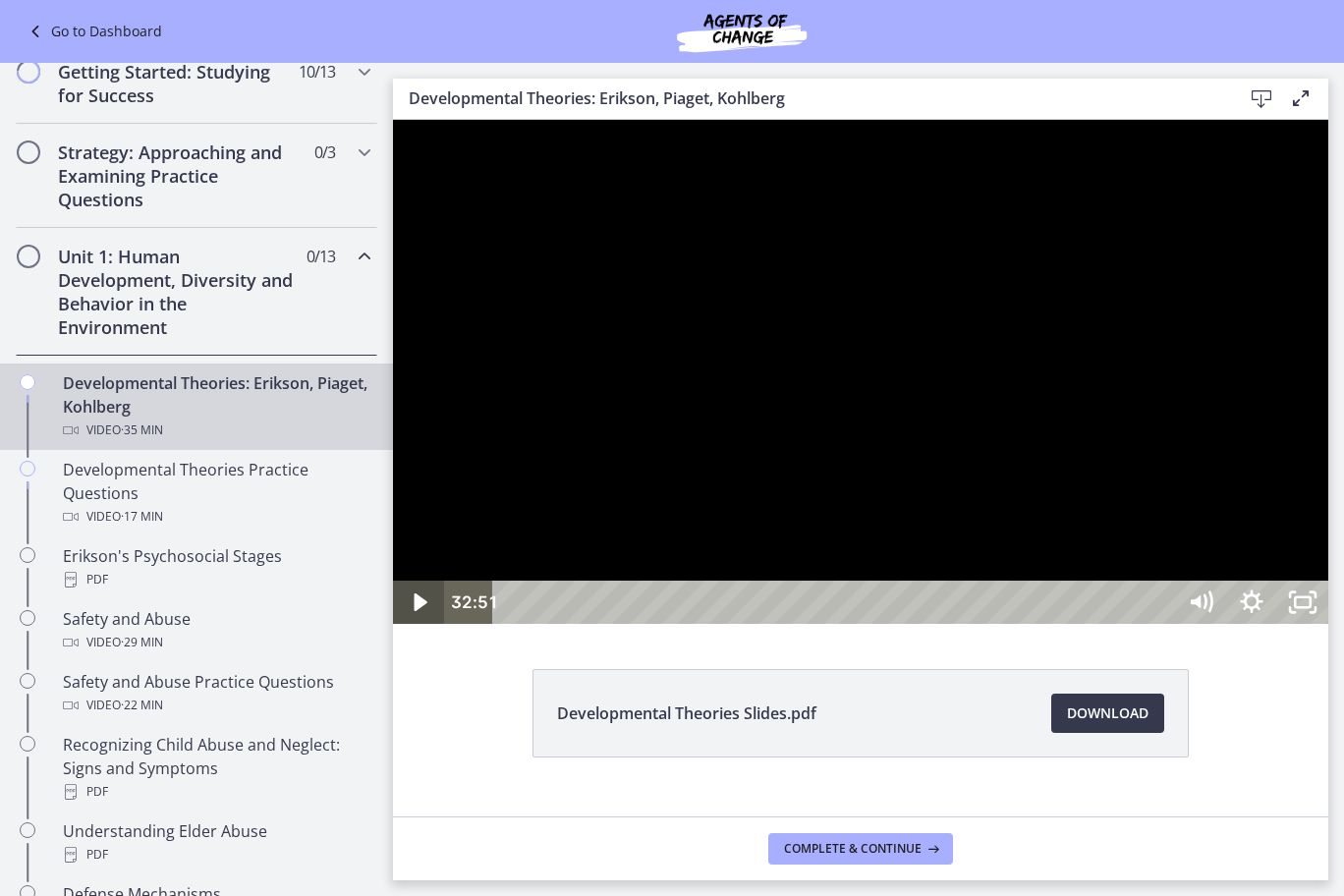 click 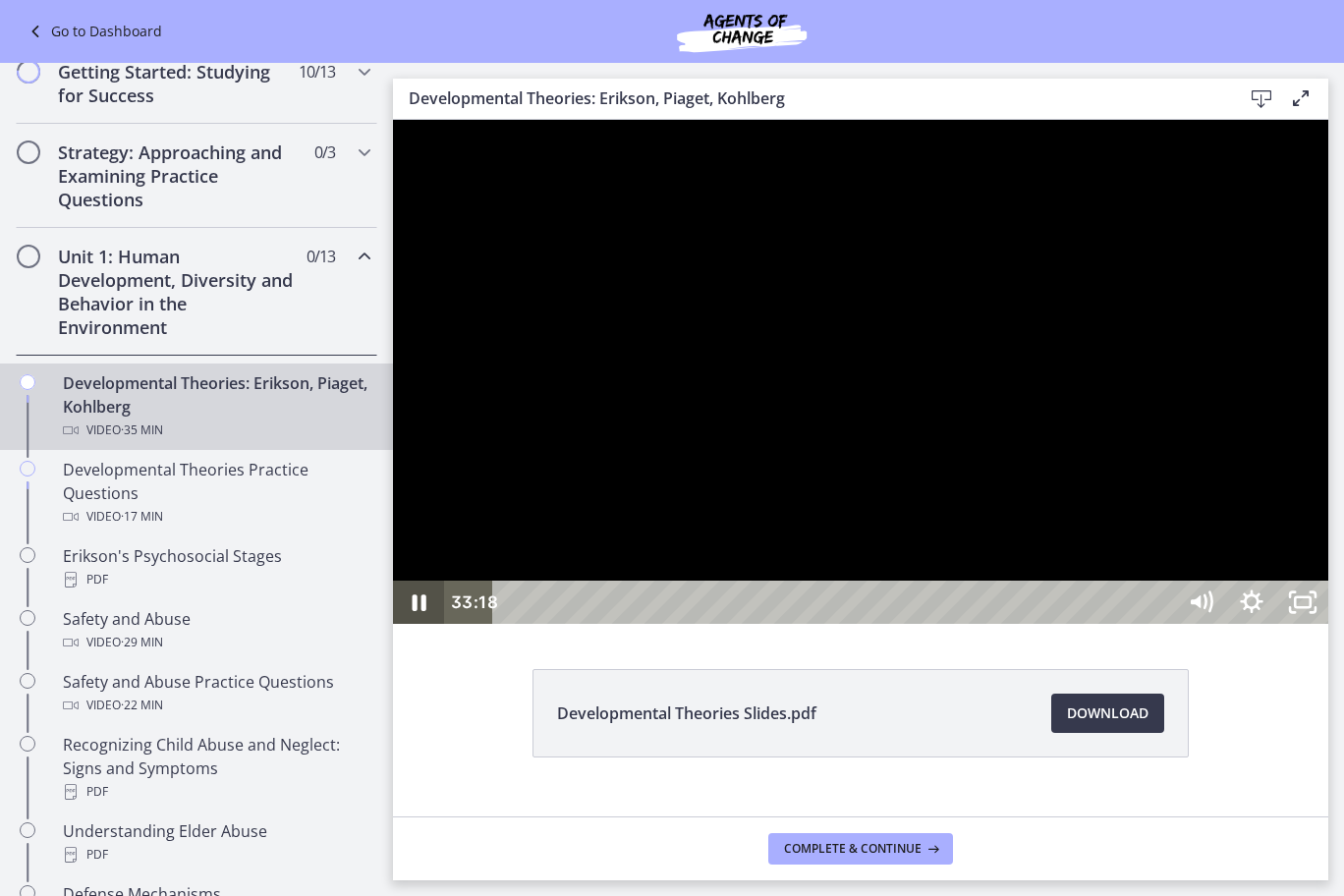 click 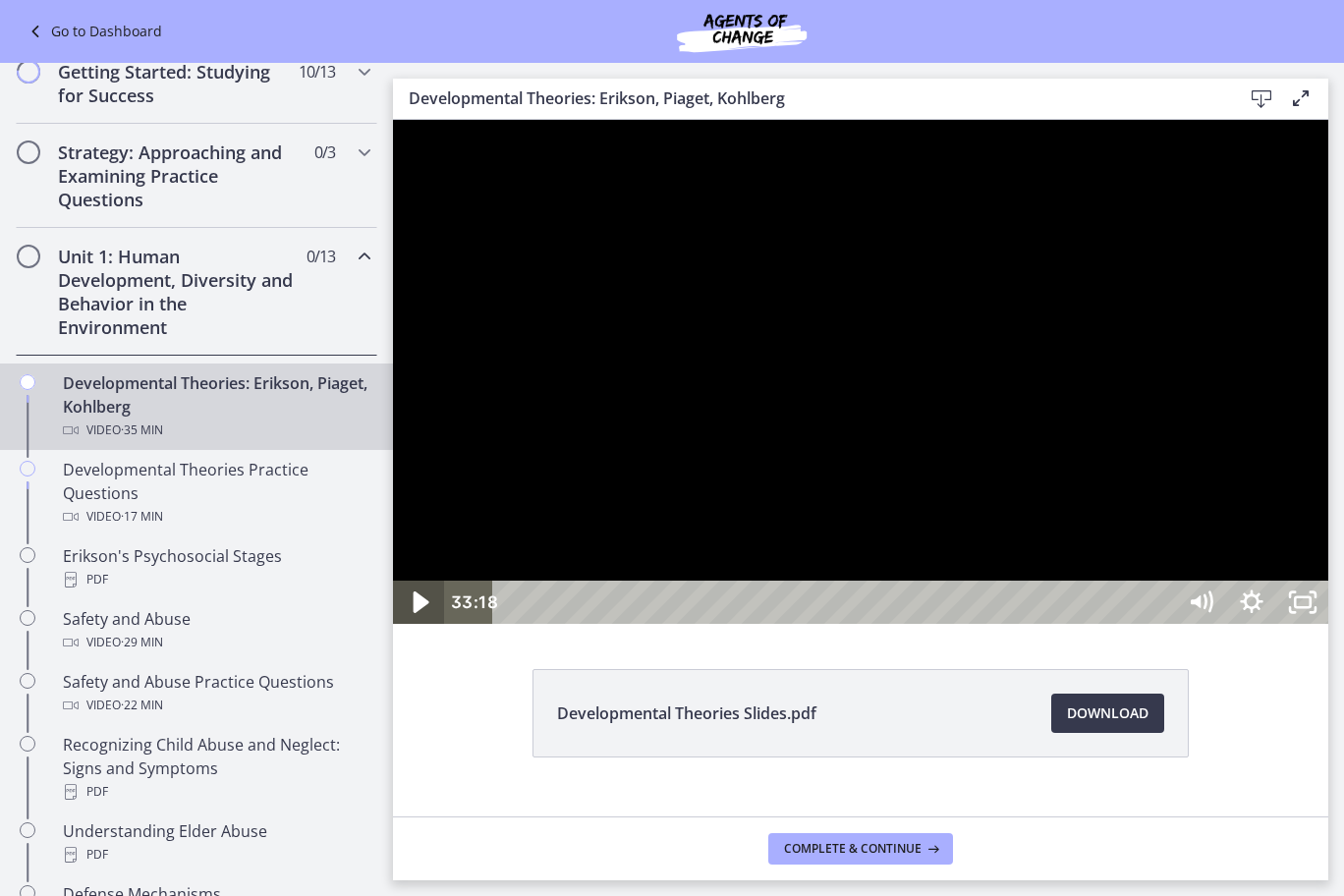 click 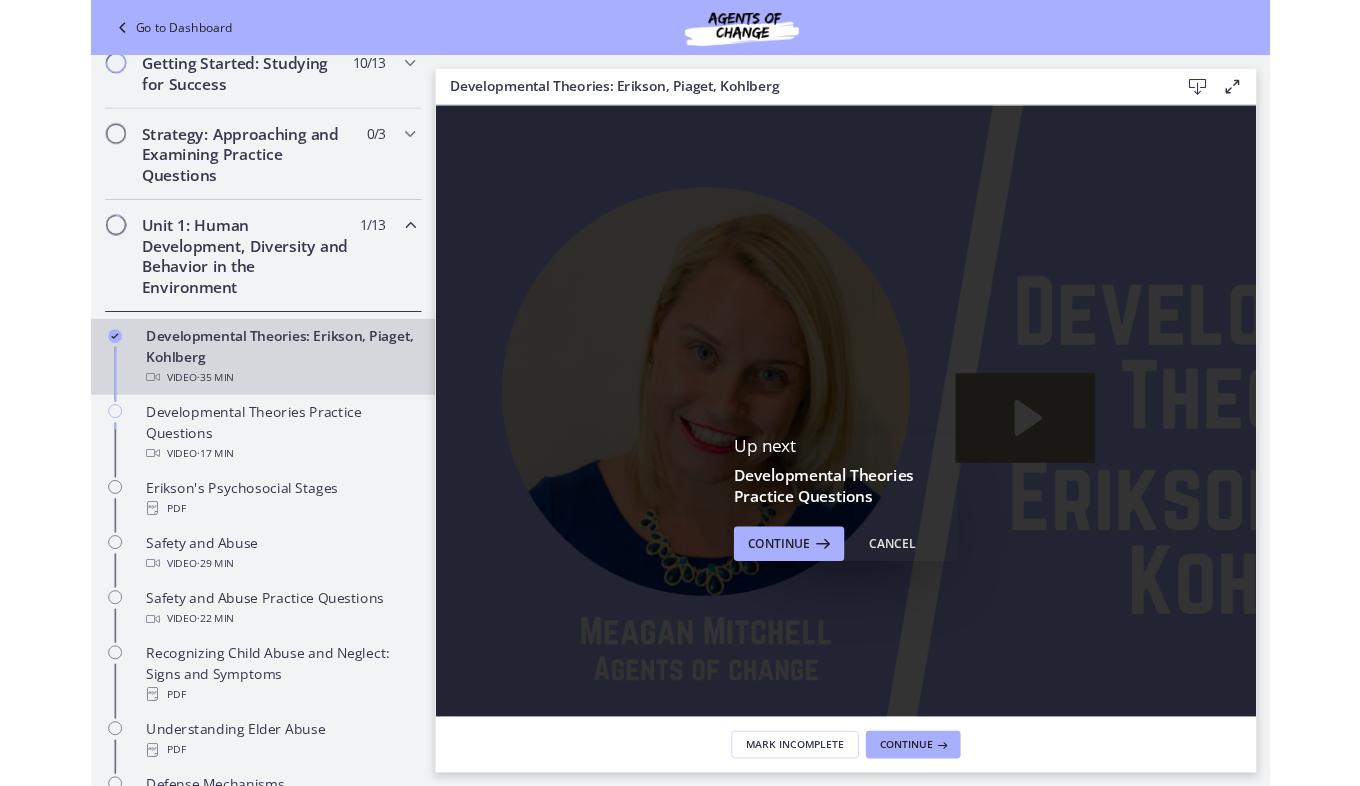 scroll, scrollTop: 0, scrollLeft: 0, axis: both 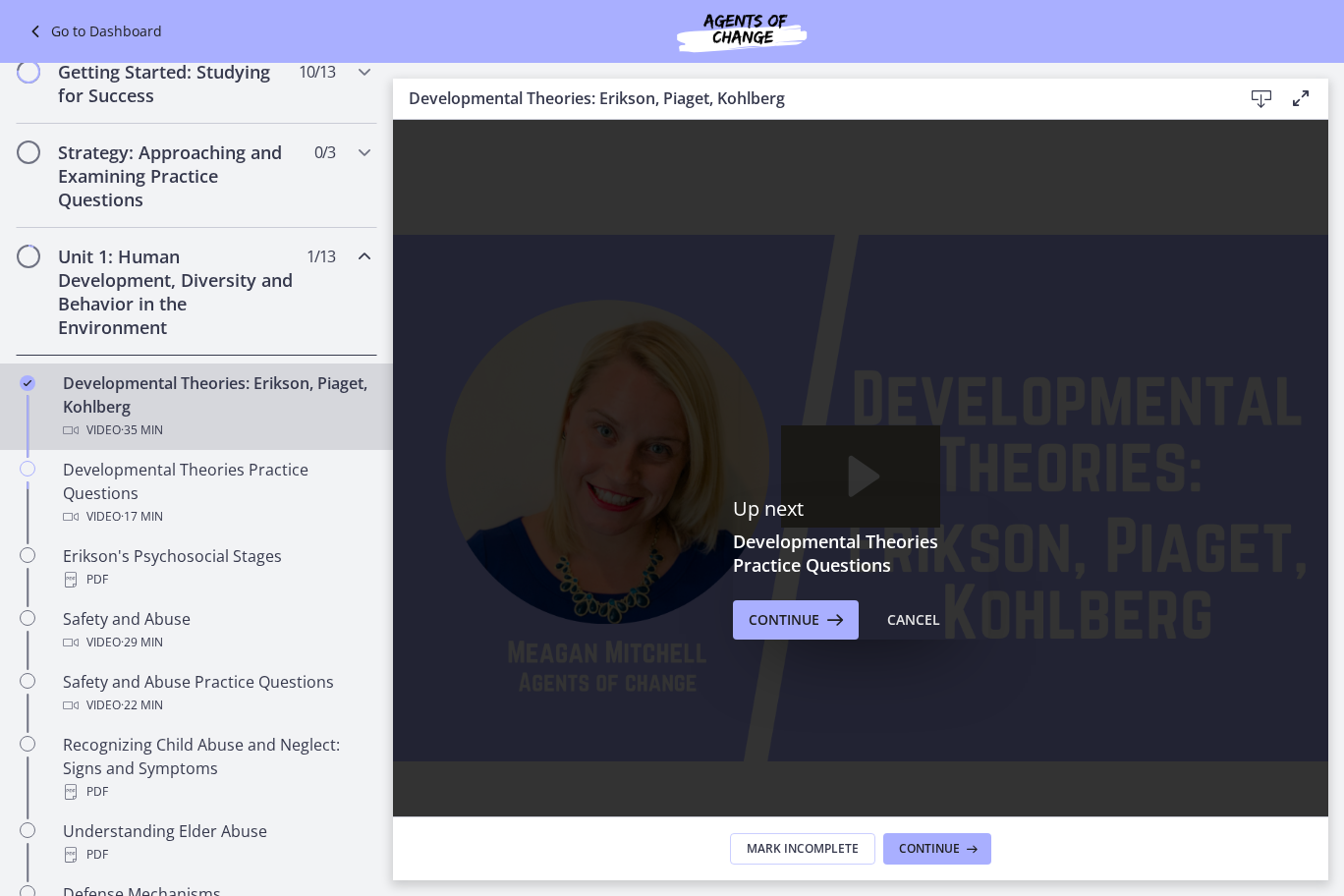 click at bounding box center (861, 498) 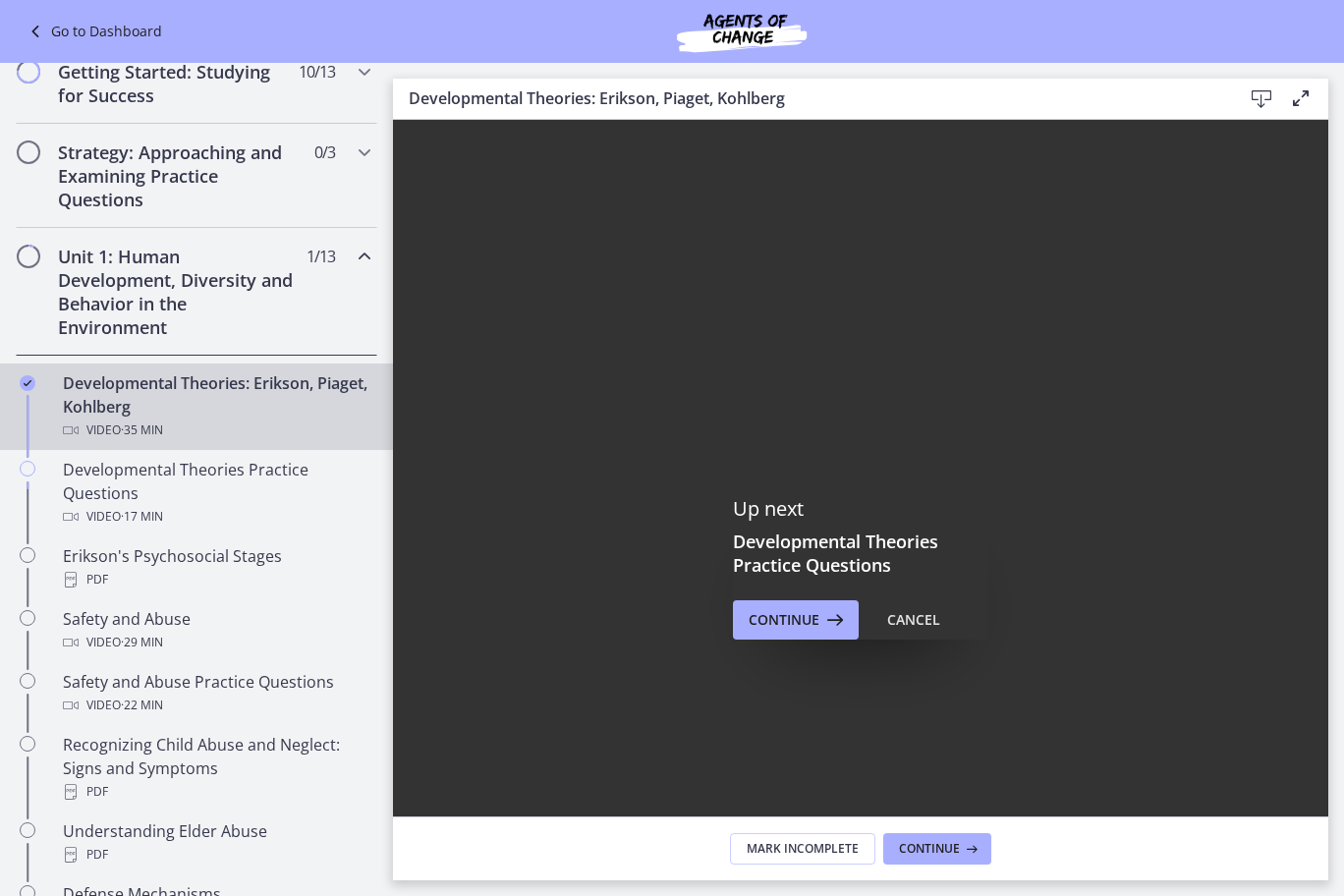 click 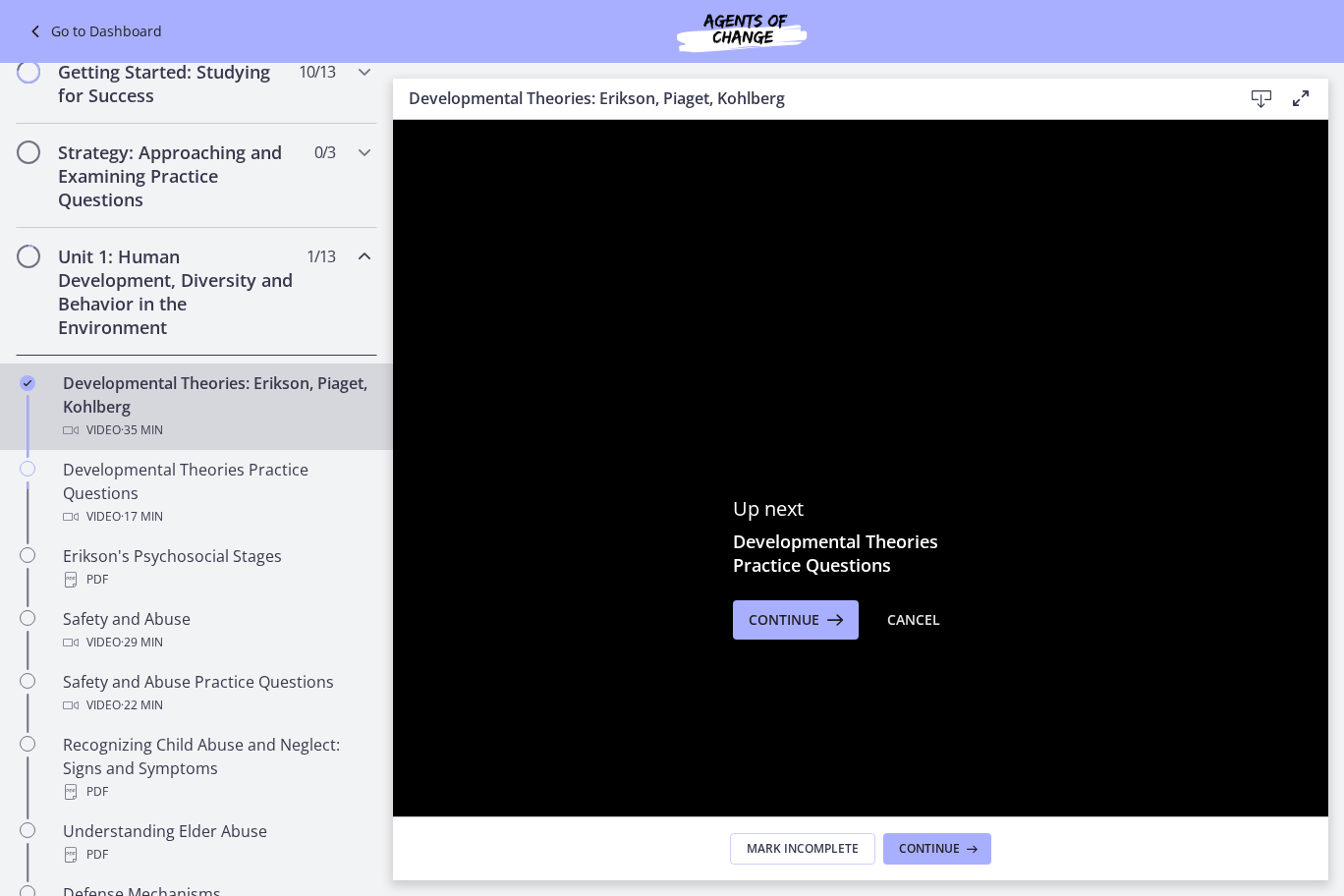 click 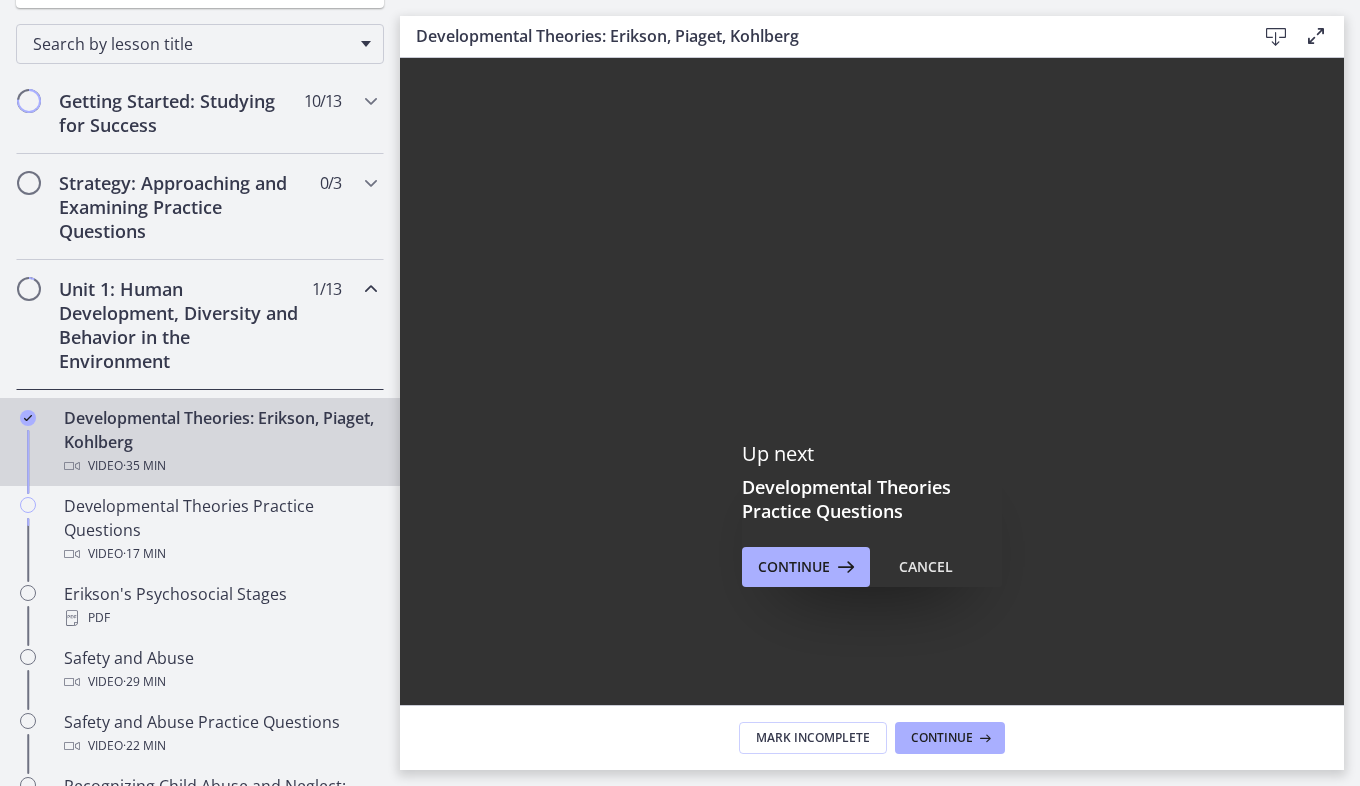 scroll, scrollTop: 359, scrollLeft: 0, axis: vertical 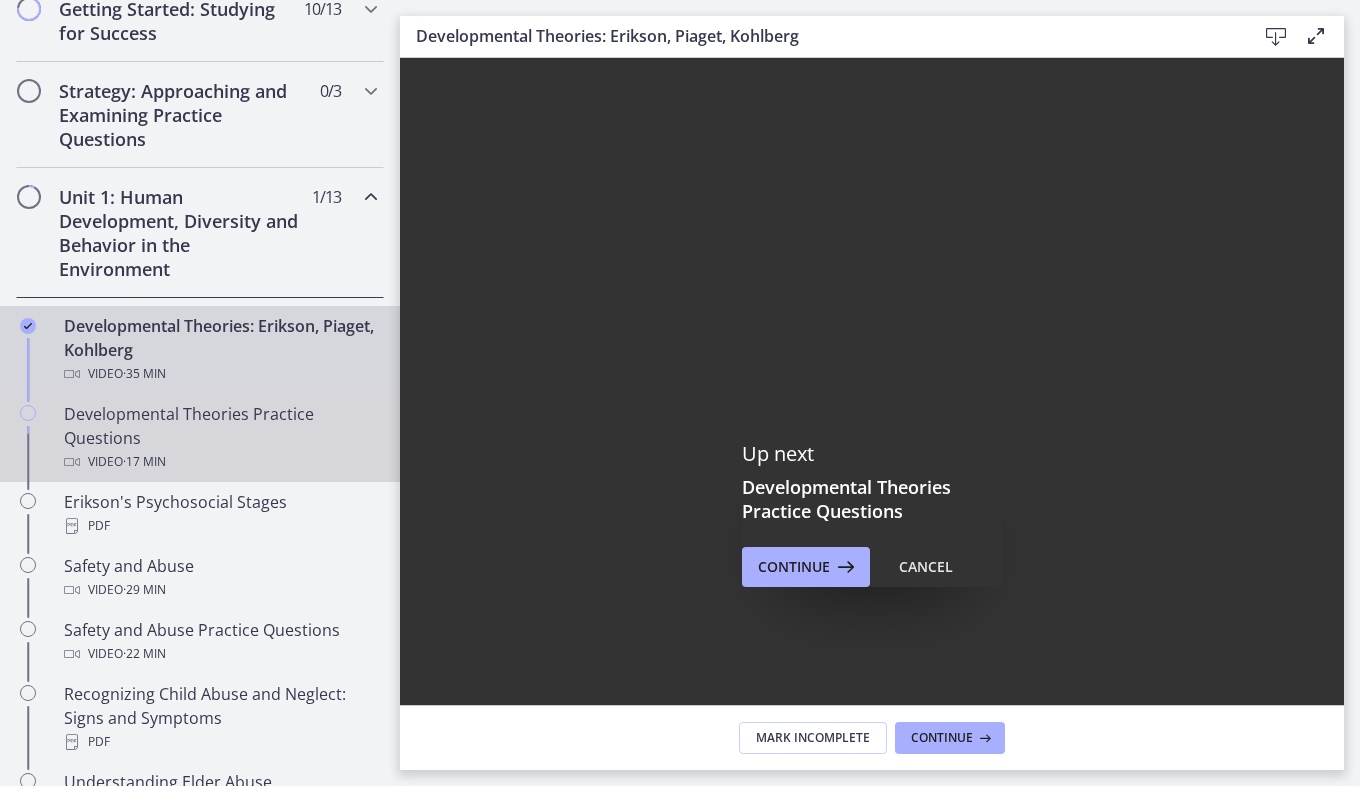 click on "Developmental Theories Practice Questions
Video
·  17 min" at bounding box center [220, 438] 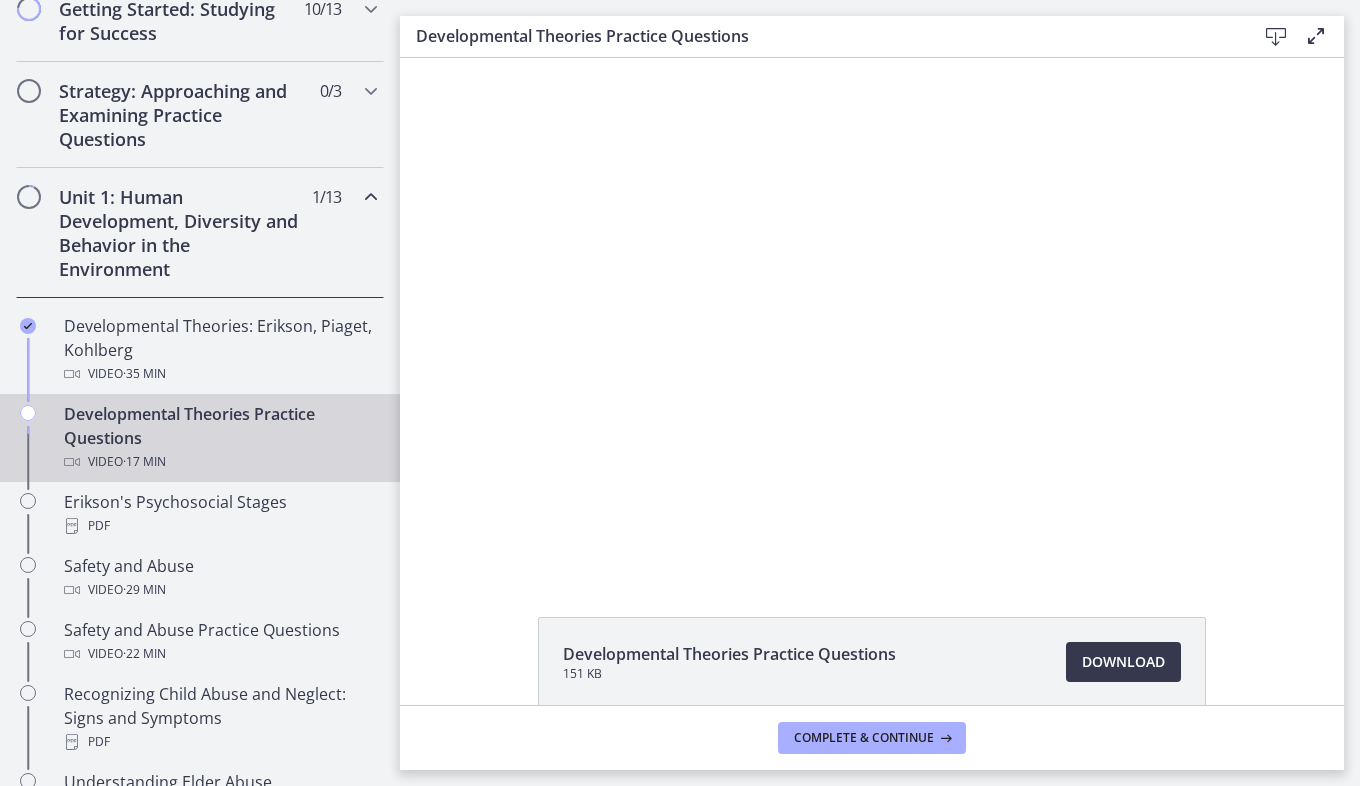scroll, scrollTop: 0, scrollLeft: 0, axis: both 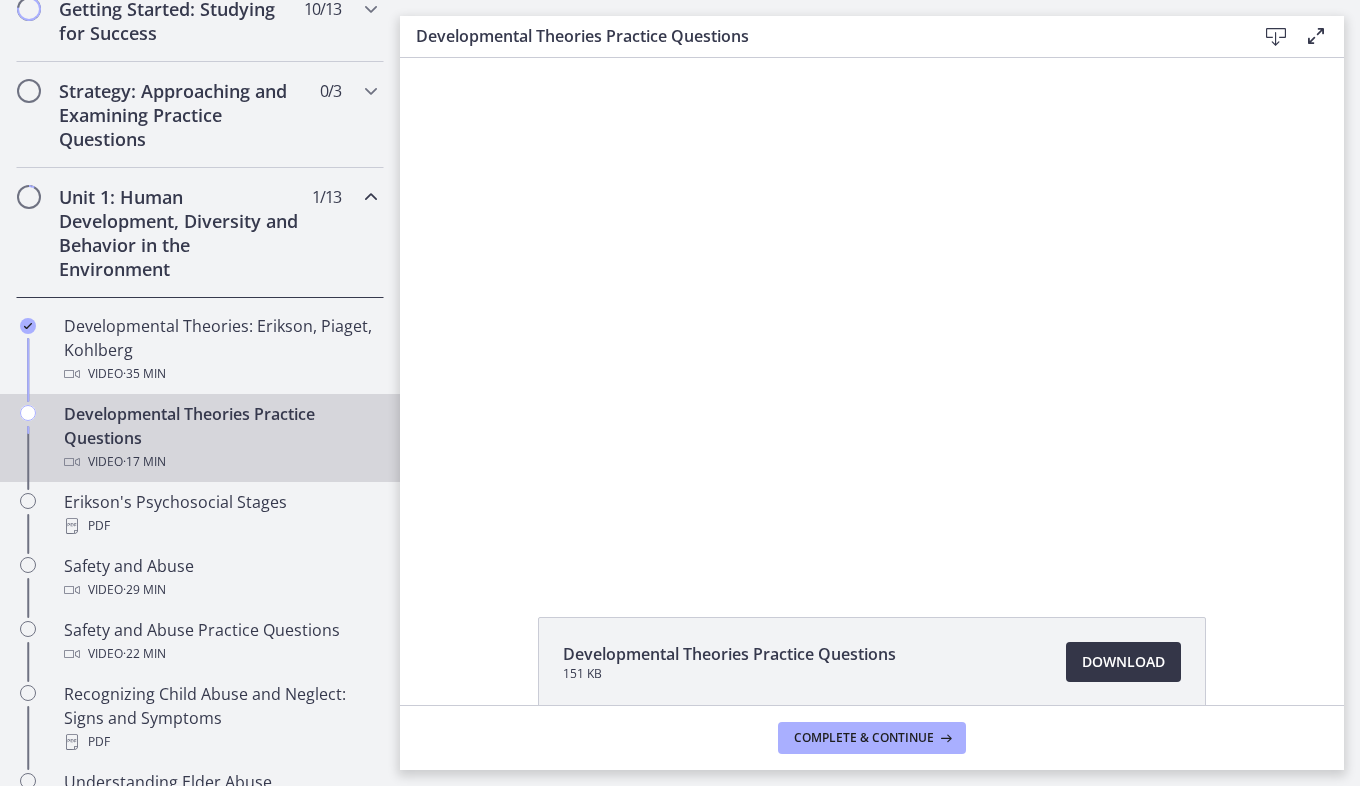 click on "Download
Opens in a new window" at bounding box center [1123, 662] 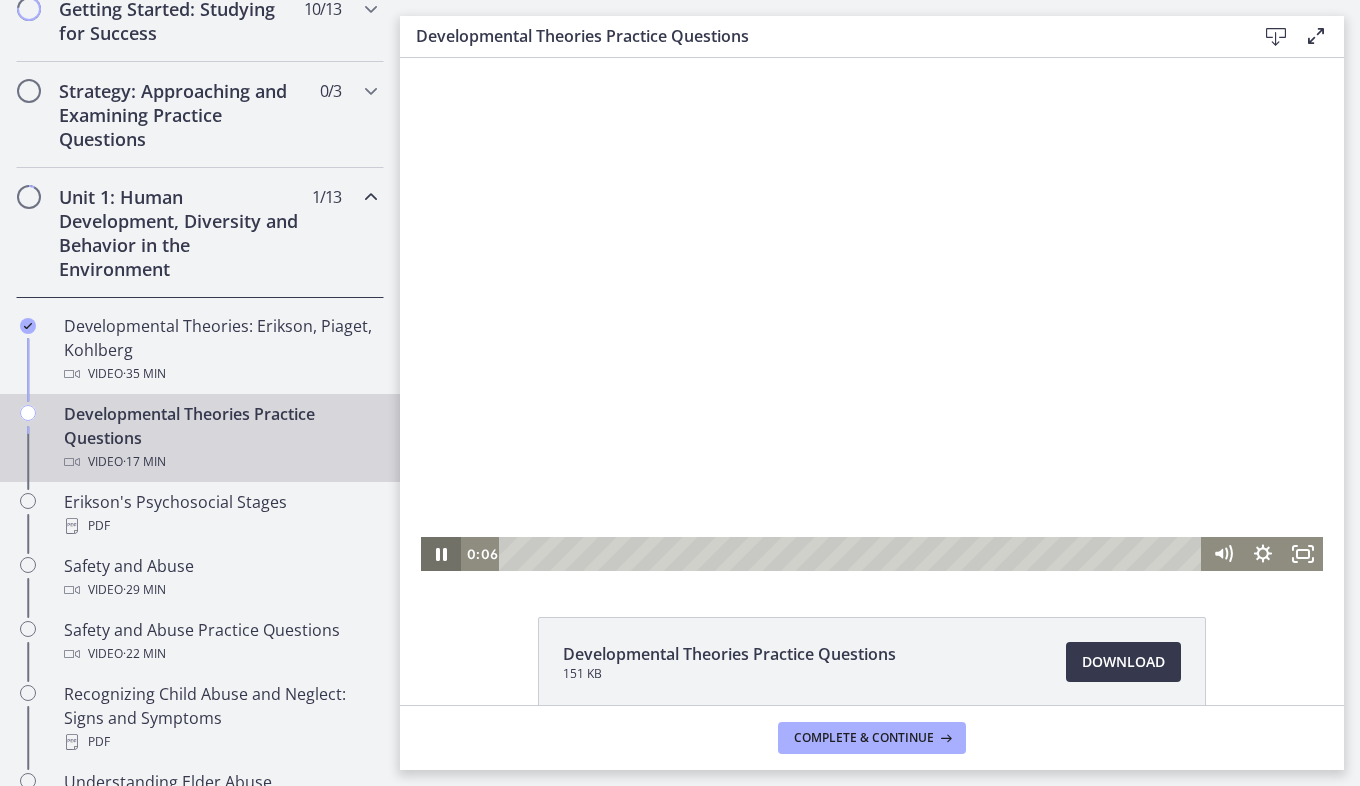 click 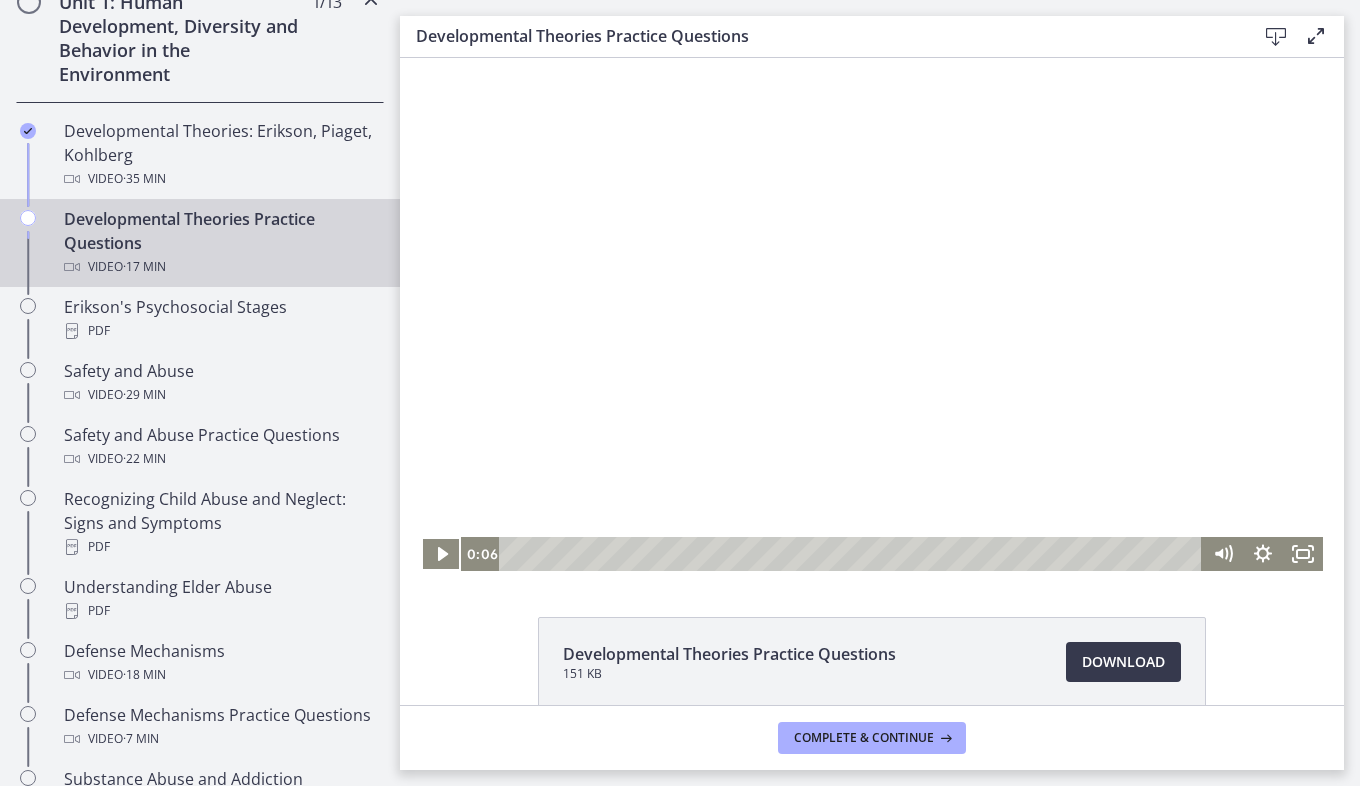 scroll, scrollTop: 557, scrollLeft: 0, axis: vertical 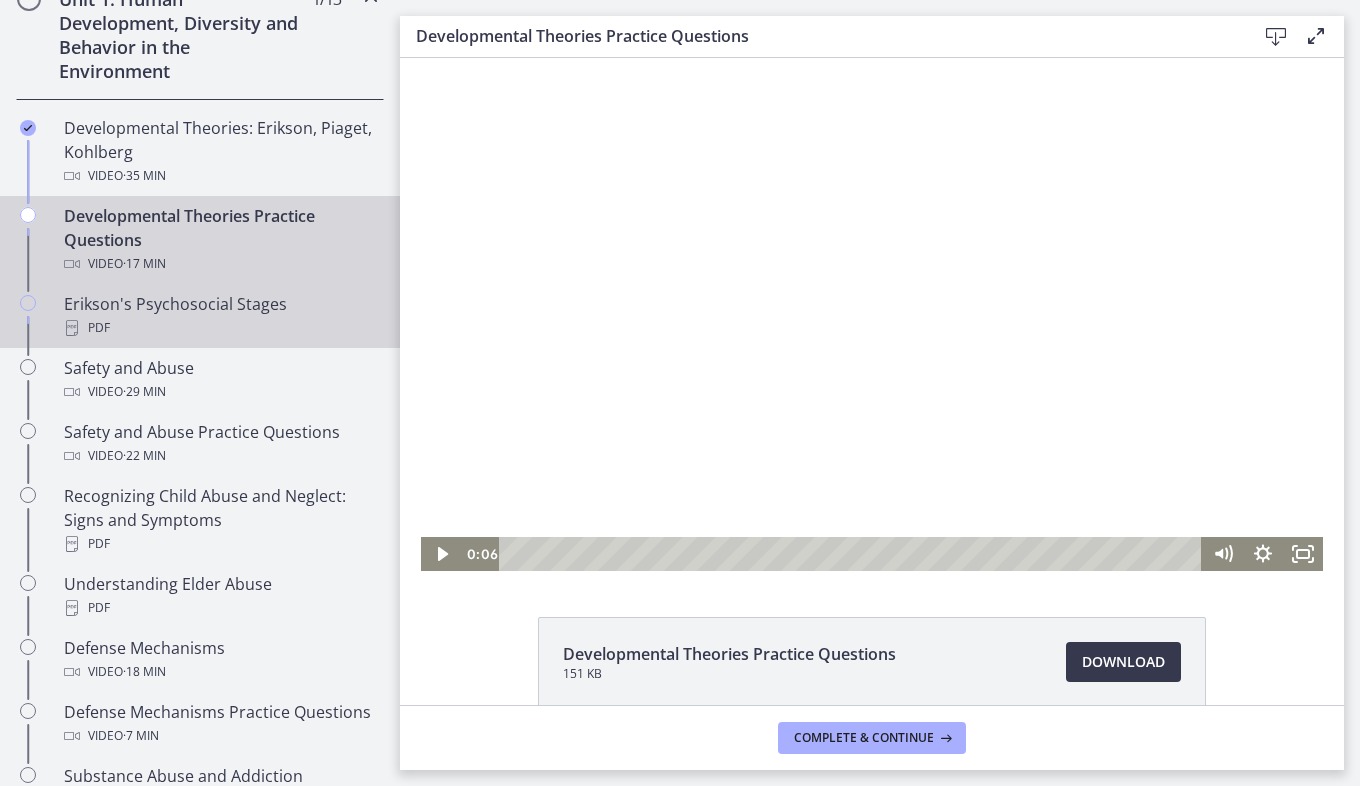 click on "Erikson's Psychosocial Stages
PDF" at bounding box center [220, 316] 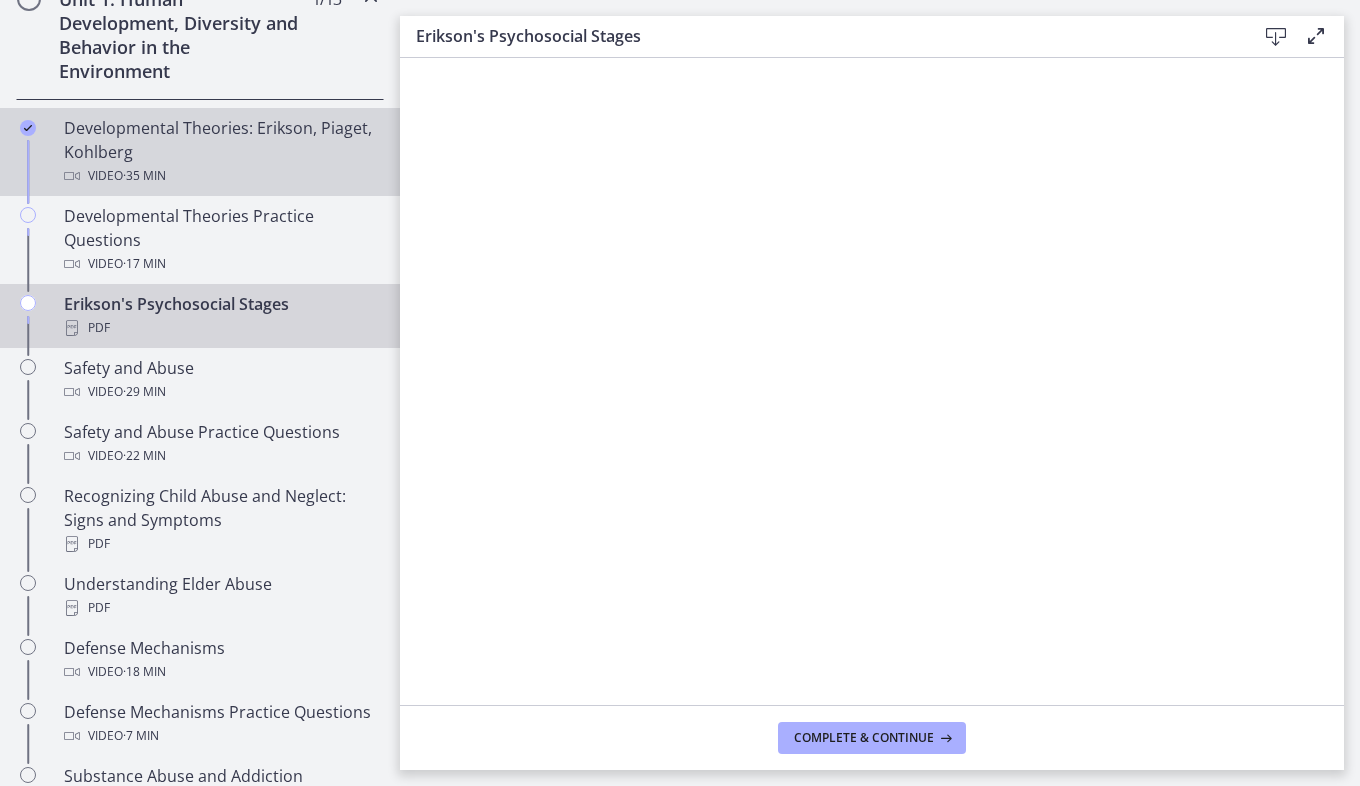 click on "Video
·  35 min" at bounding box center (220, 176) 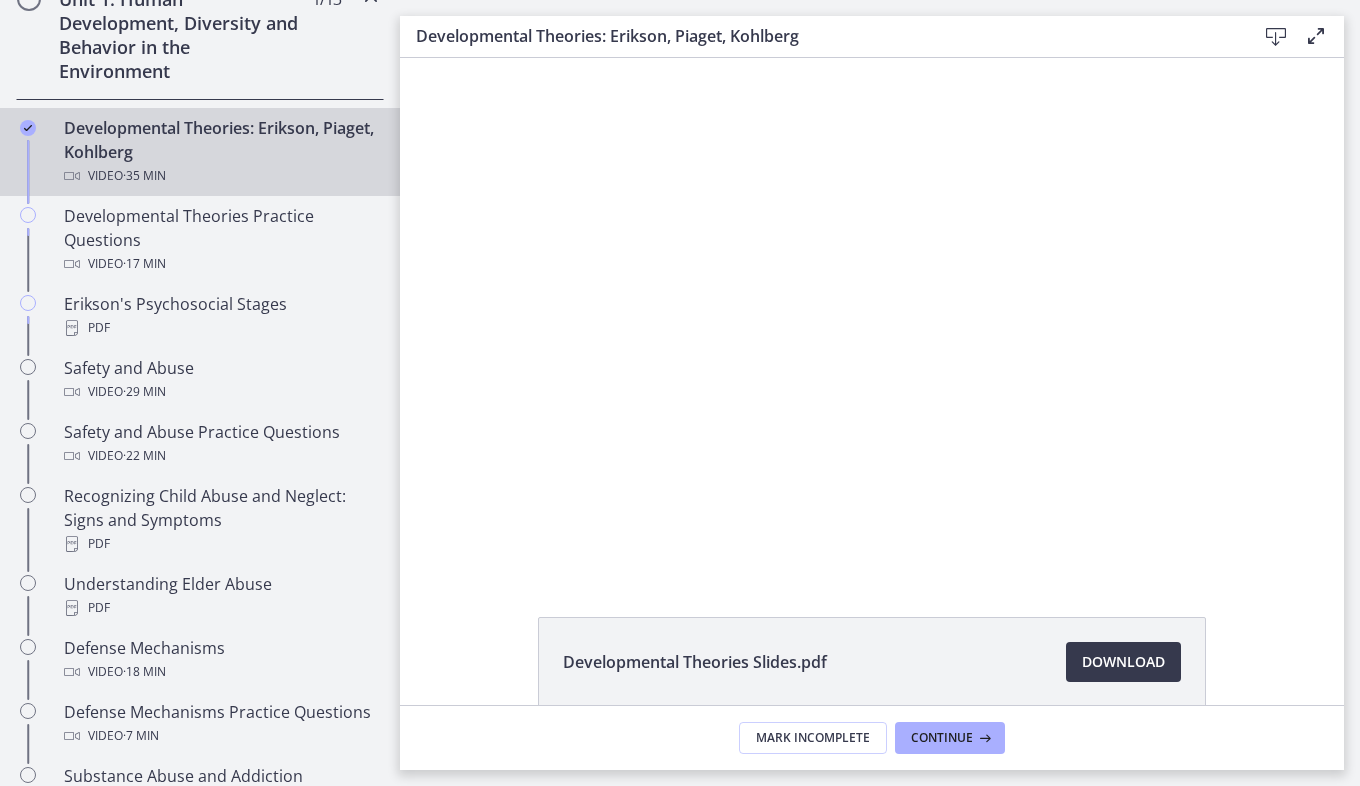 scroll, scrollTop: 0, scrollLeft: 0, axis: both 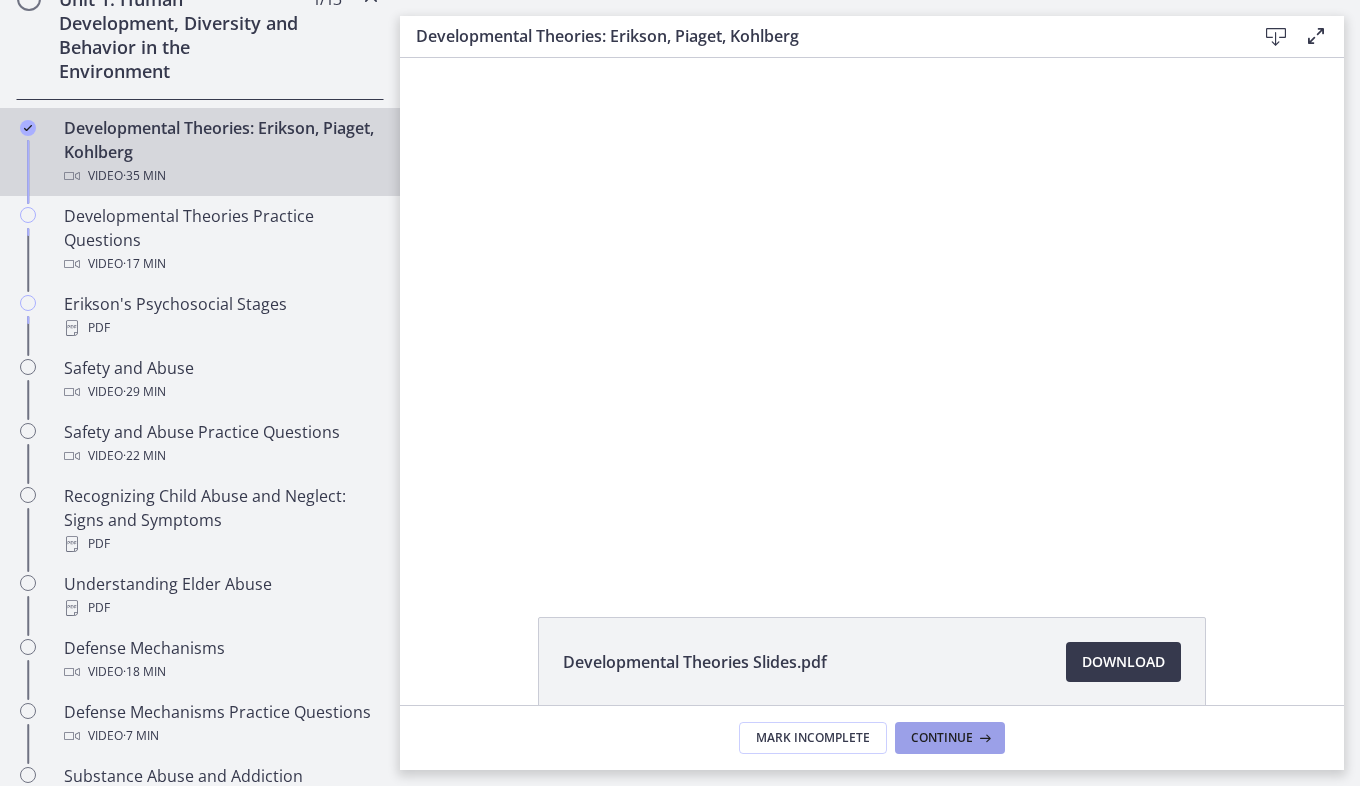 click on "Continue" at bounding box center [942, 738] 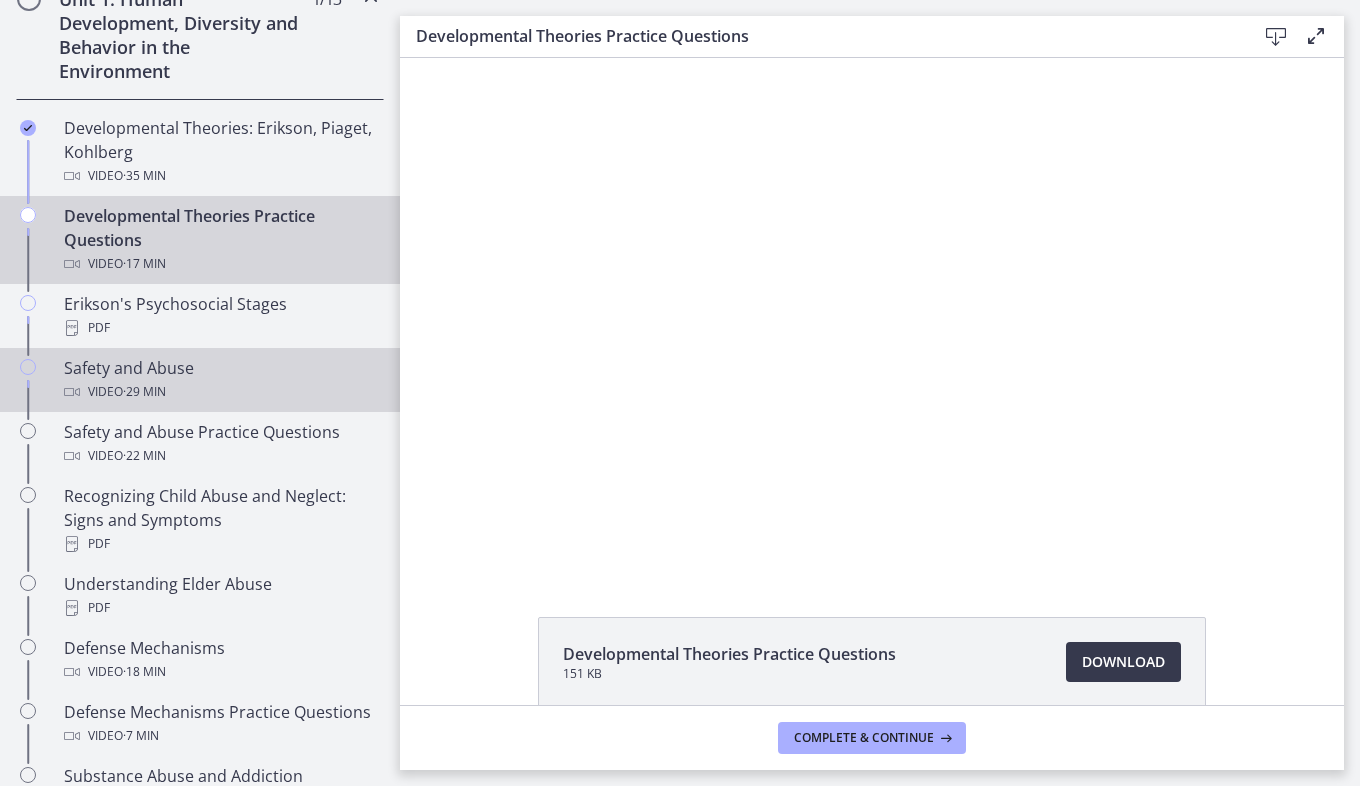 scroll, scrollTop: 0, scrollLeft: 0, axis: both 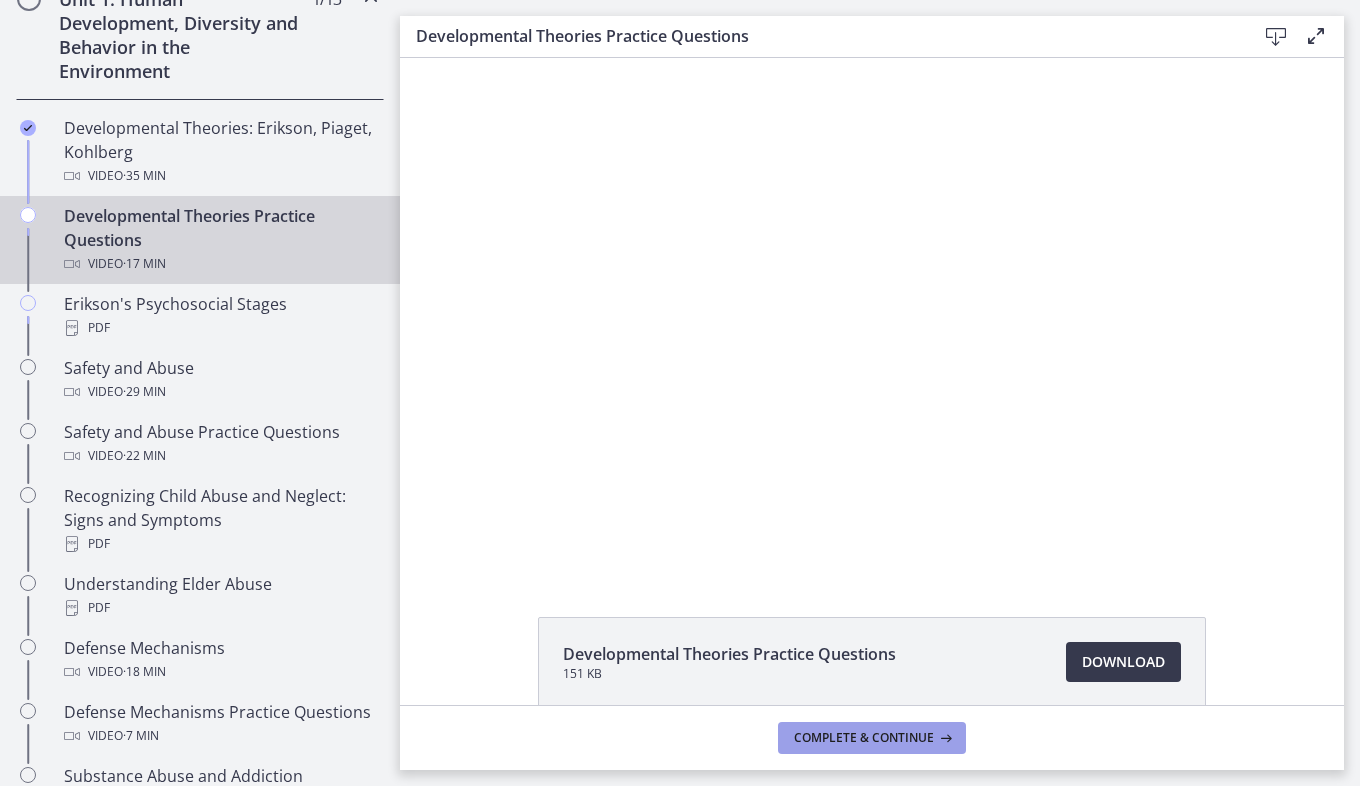 click on "Complete & continue" at bounding box center (864, 738) 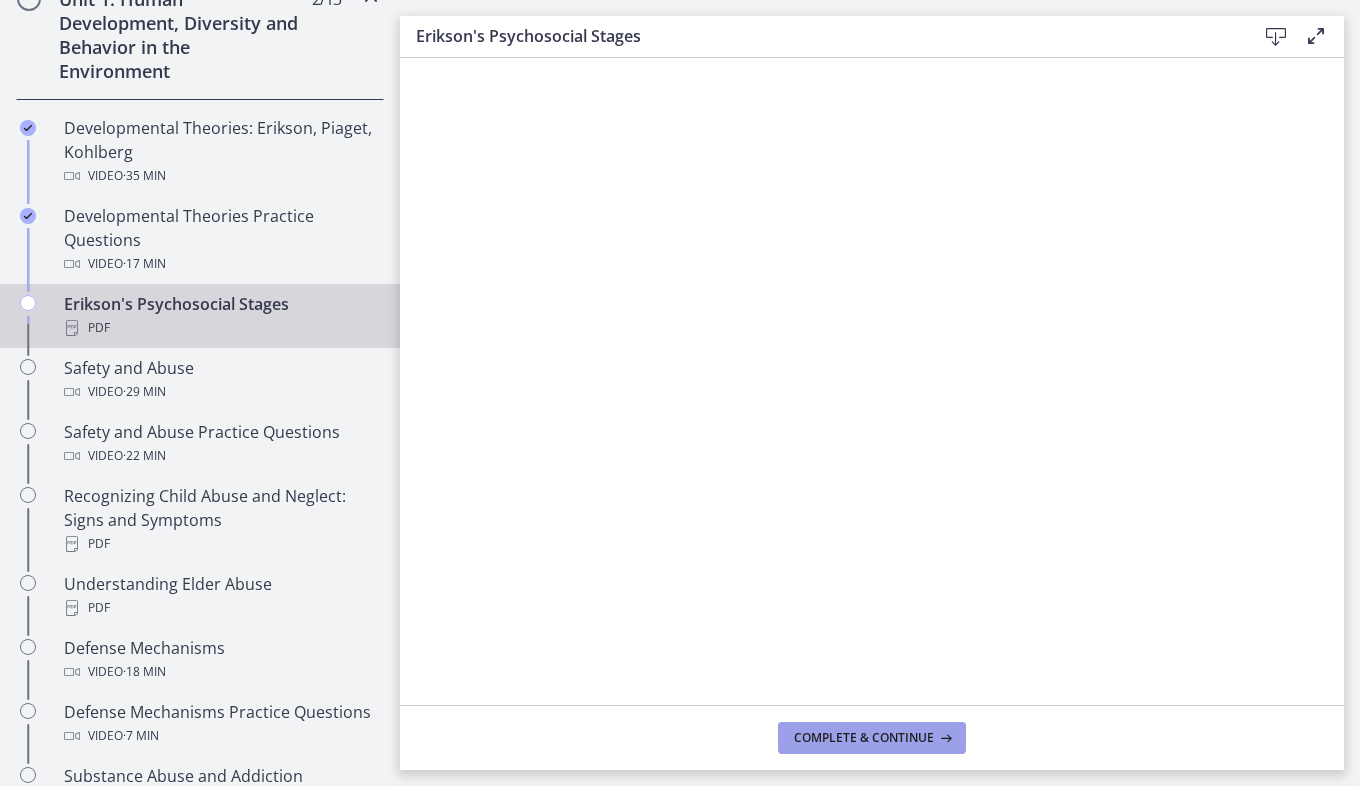 click on "Complete & continue" at bounding box center (872, 738) 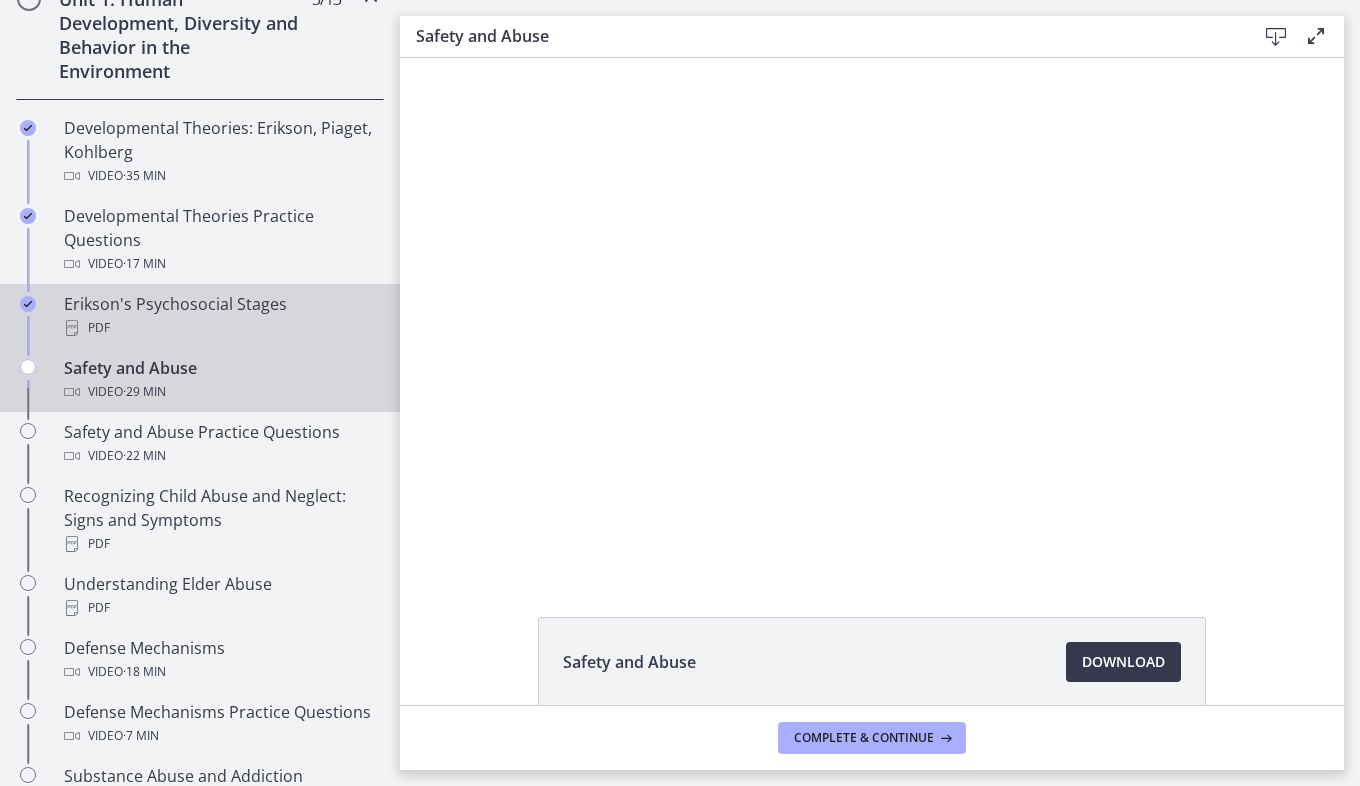 scroll, scrollTop: 0, scrollLeft: 0, axis: both 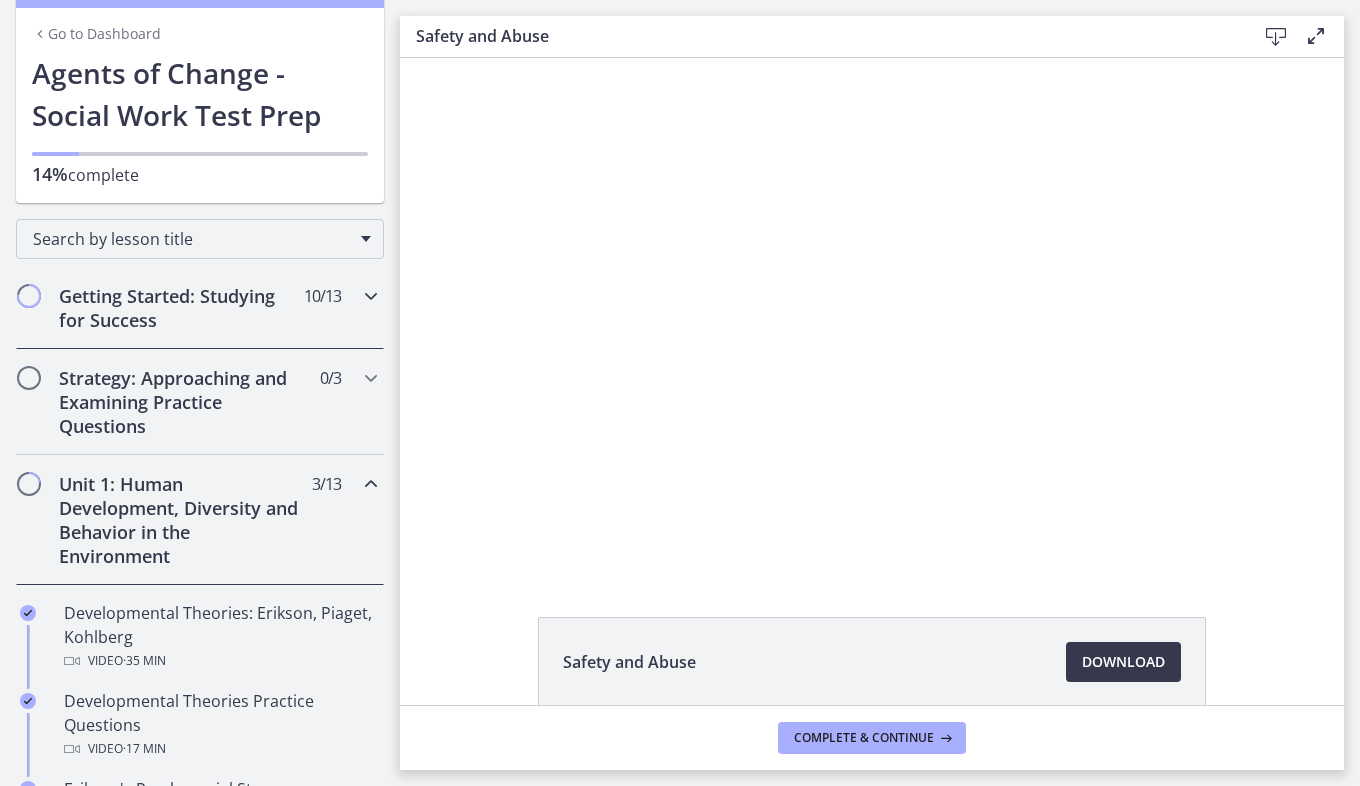 click at bounding box center (29, 296) 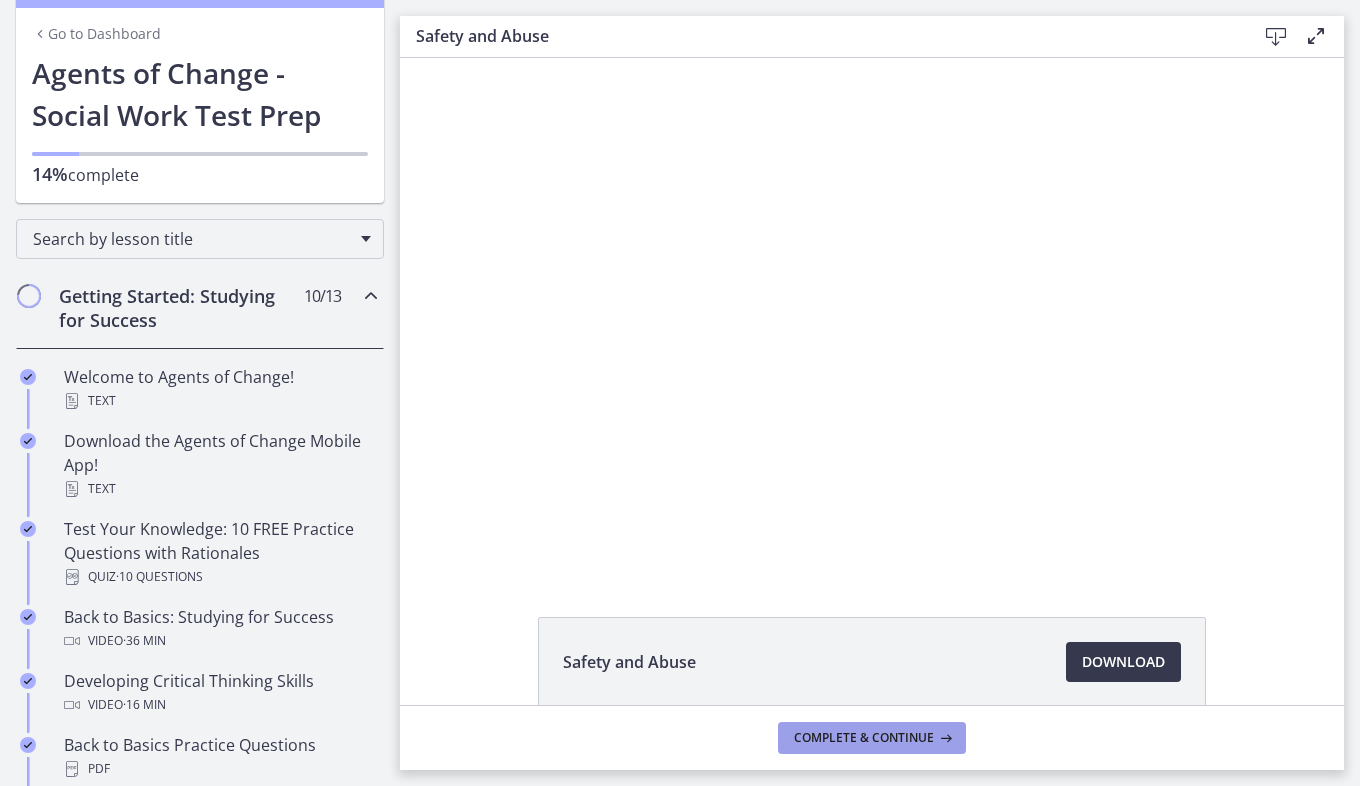 click on "Complete & continue" at bounding box center [864, 738] 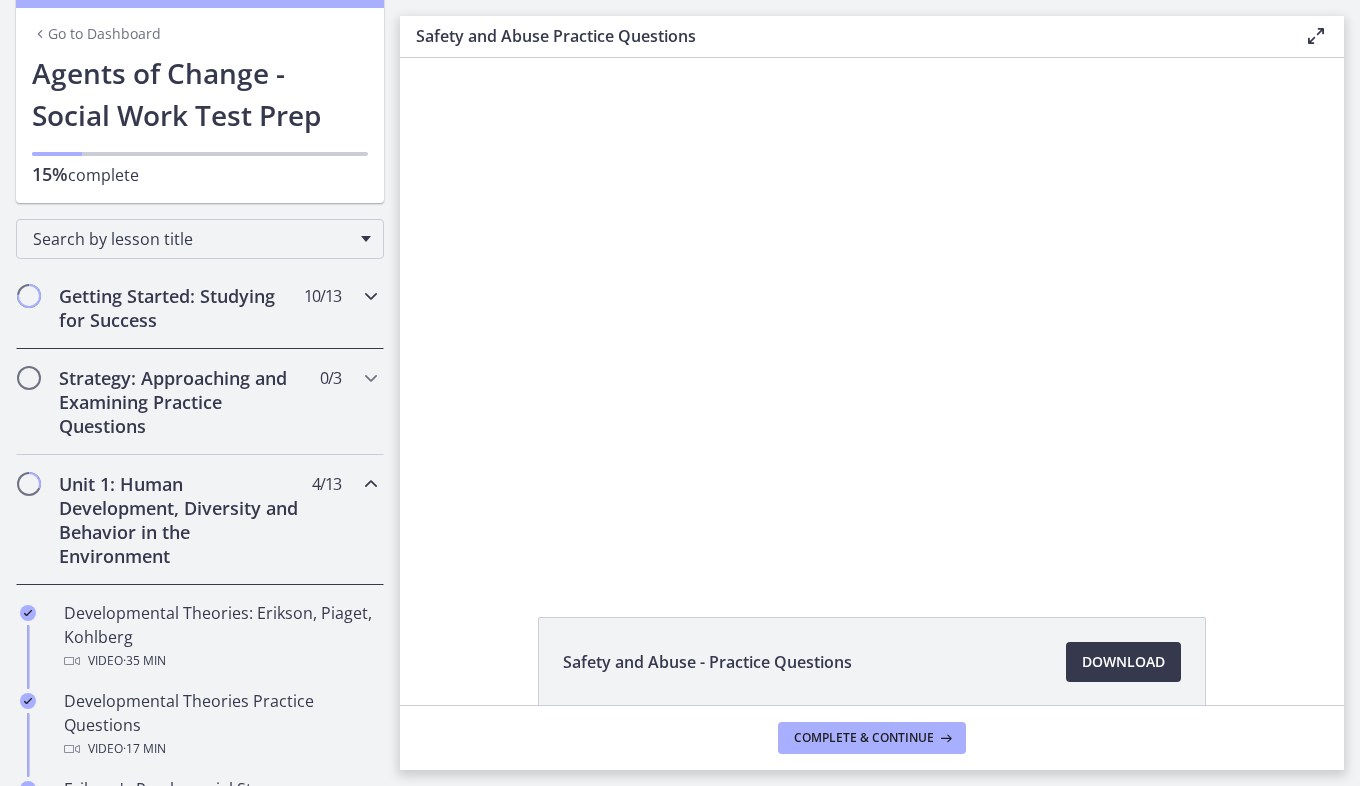 scroll, scrollTop: 0, scrollLeft: 0, axis: both 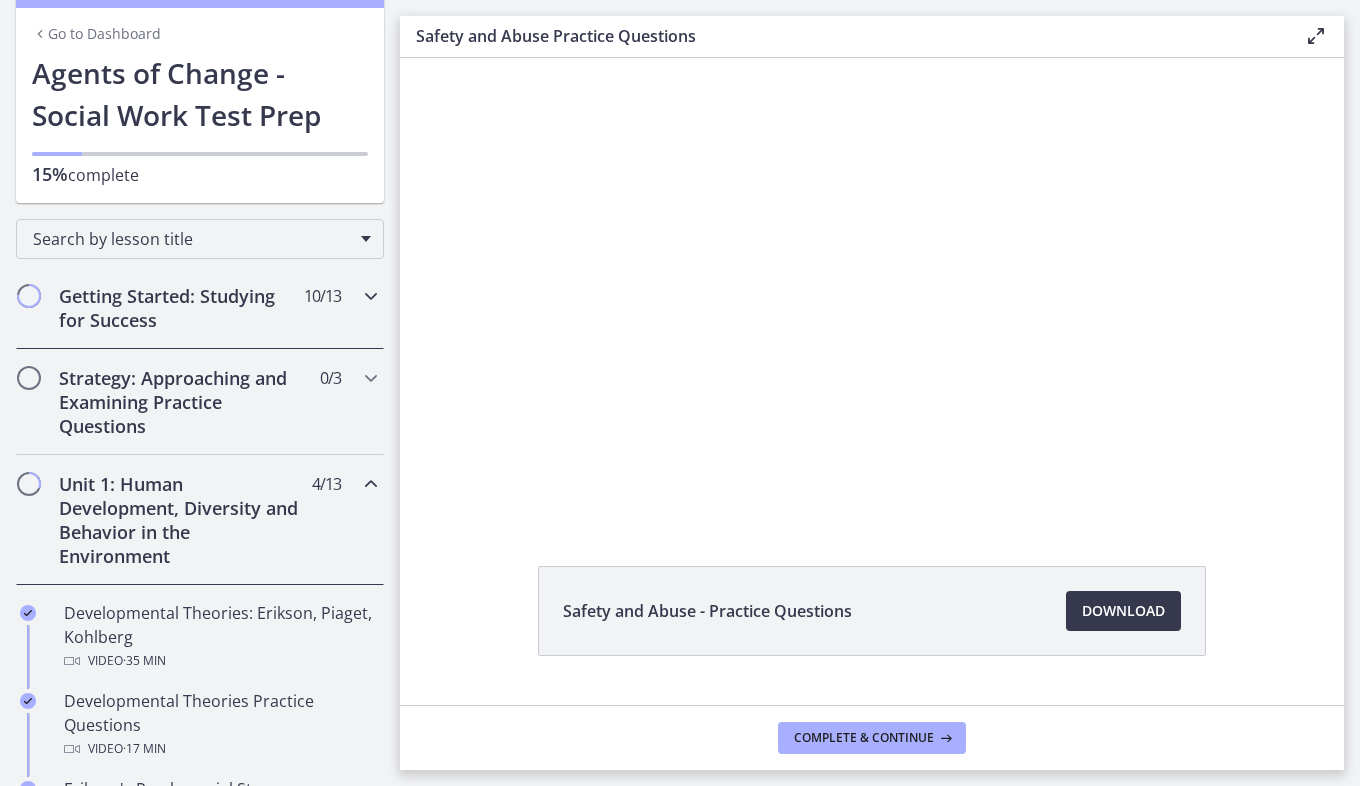 click at bounding box center (29, 296) 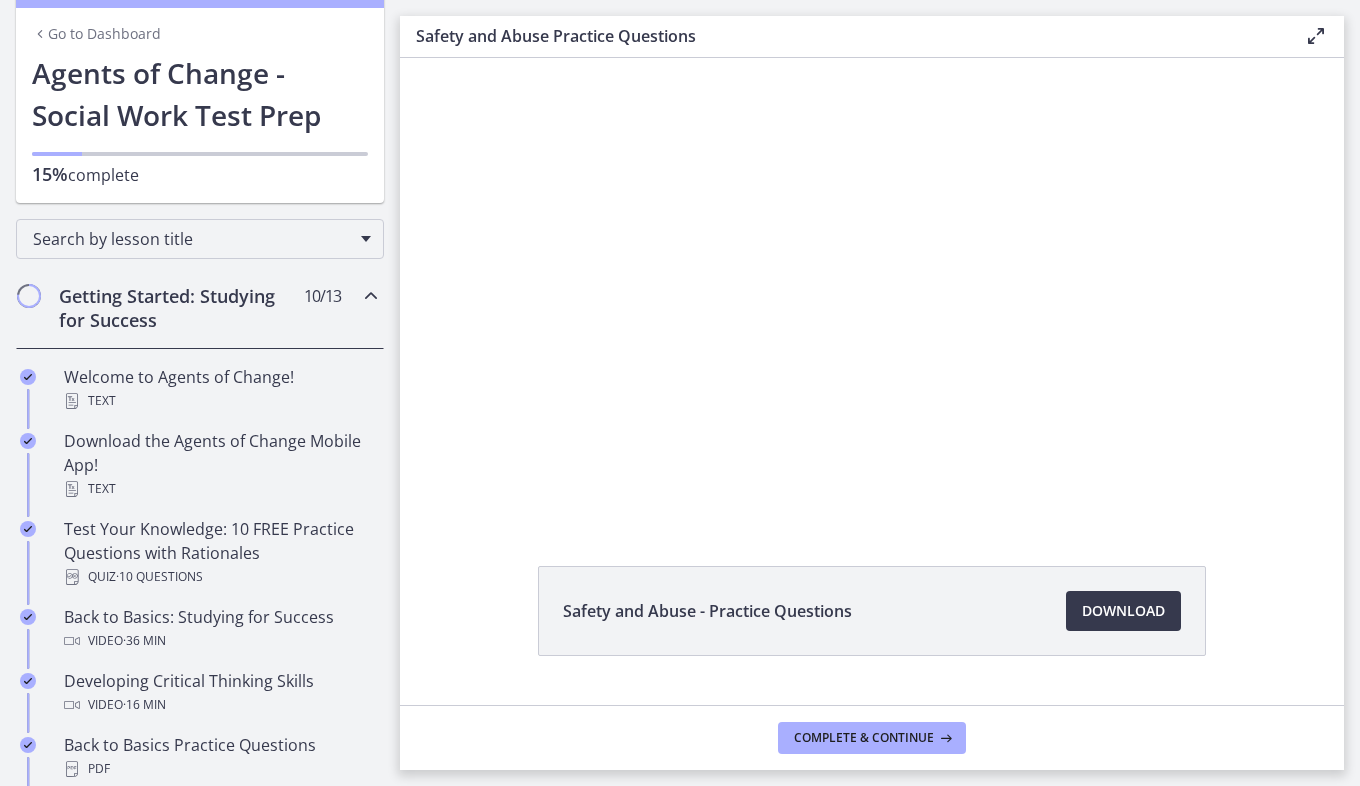 click at bounding box center (29, 296) 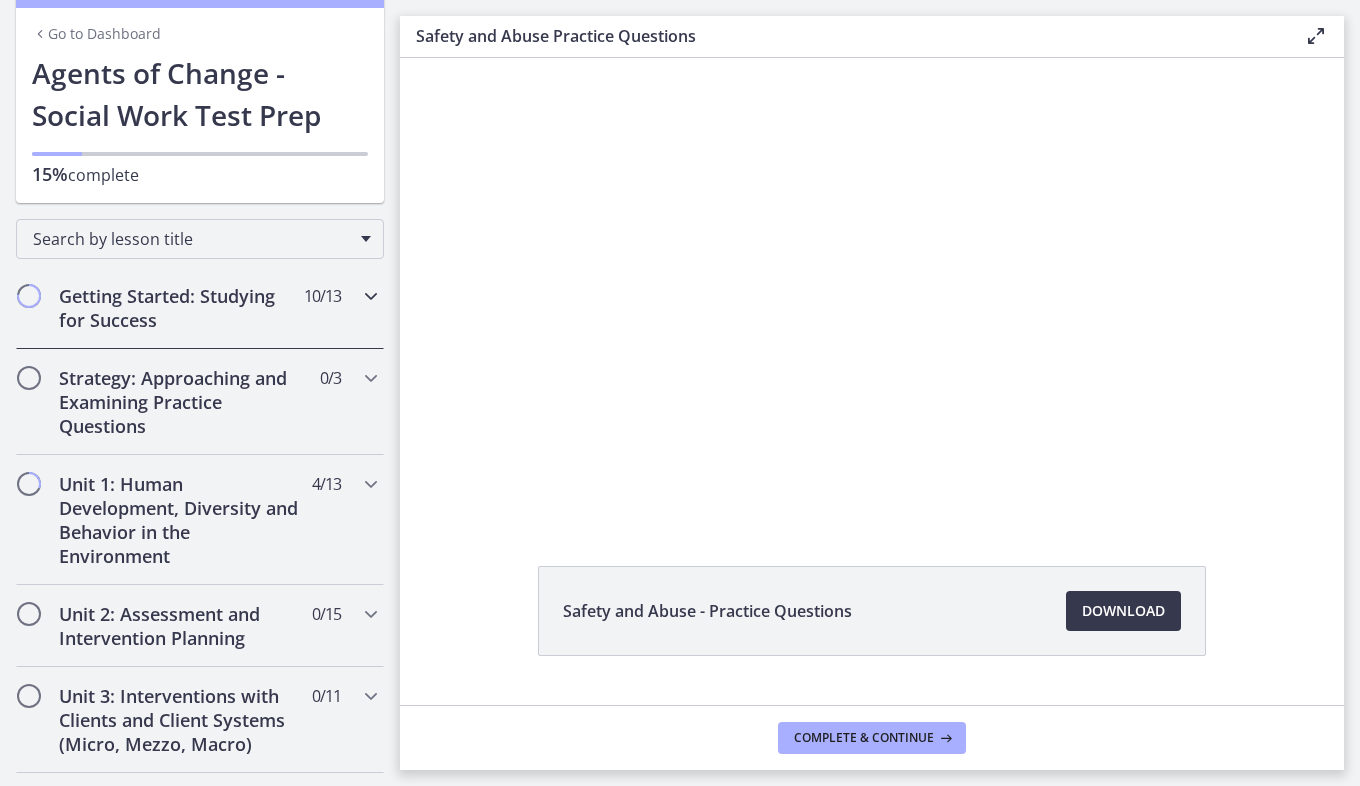 click at bounding box center [29, 296] 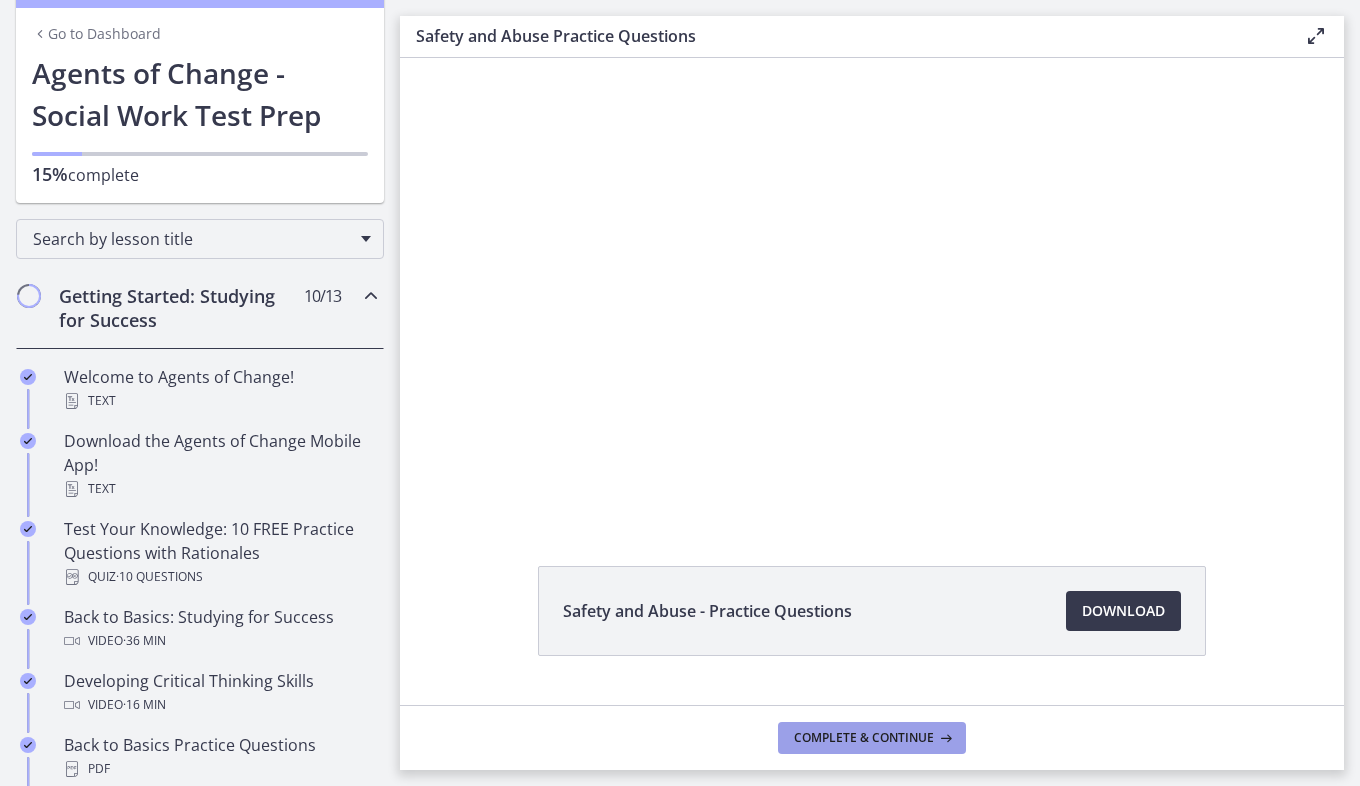 click on "Complete & continue" at bounding box center [864, 738] 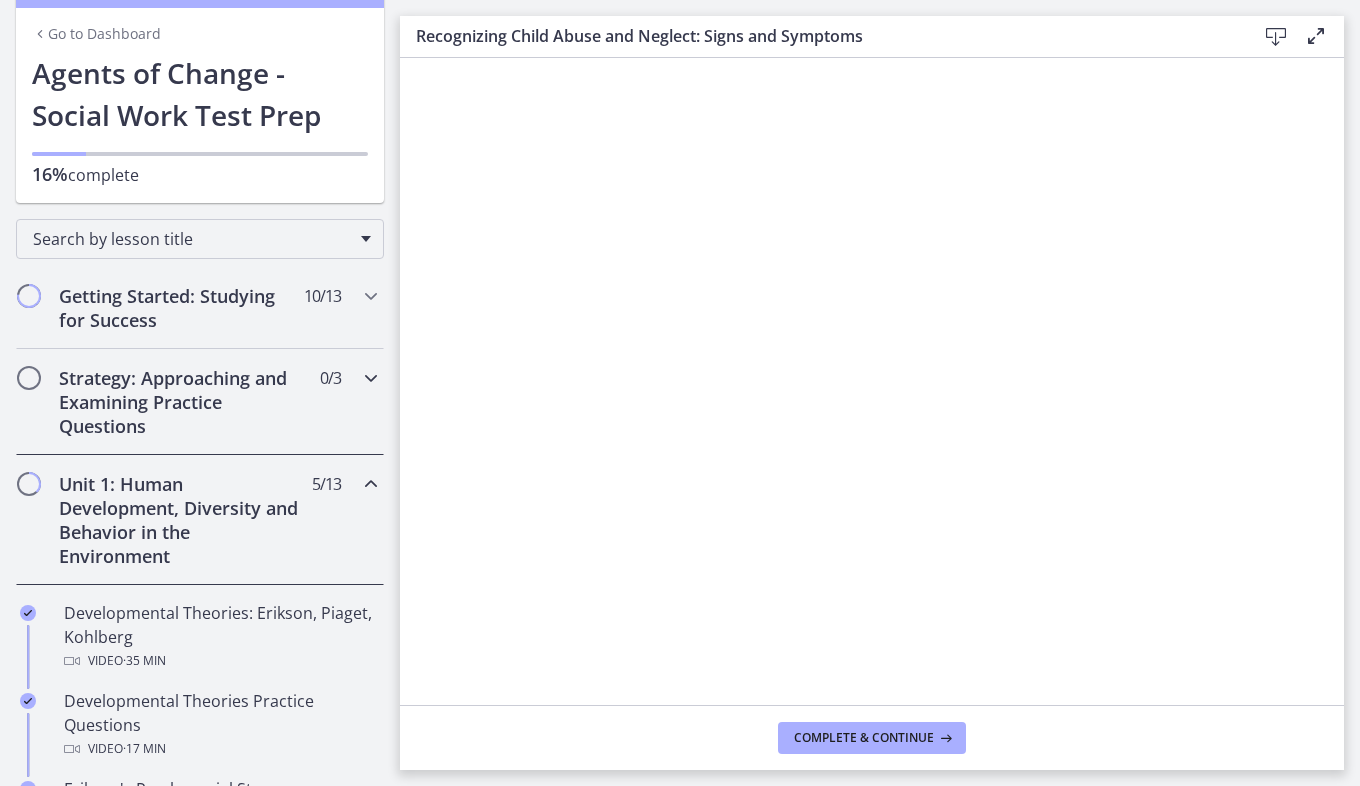 click at bounding box center (29, 378) 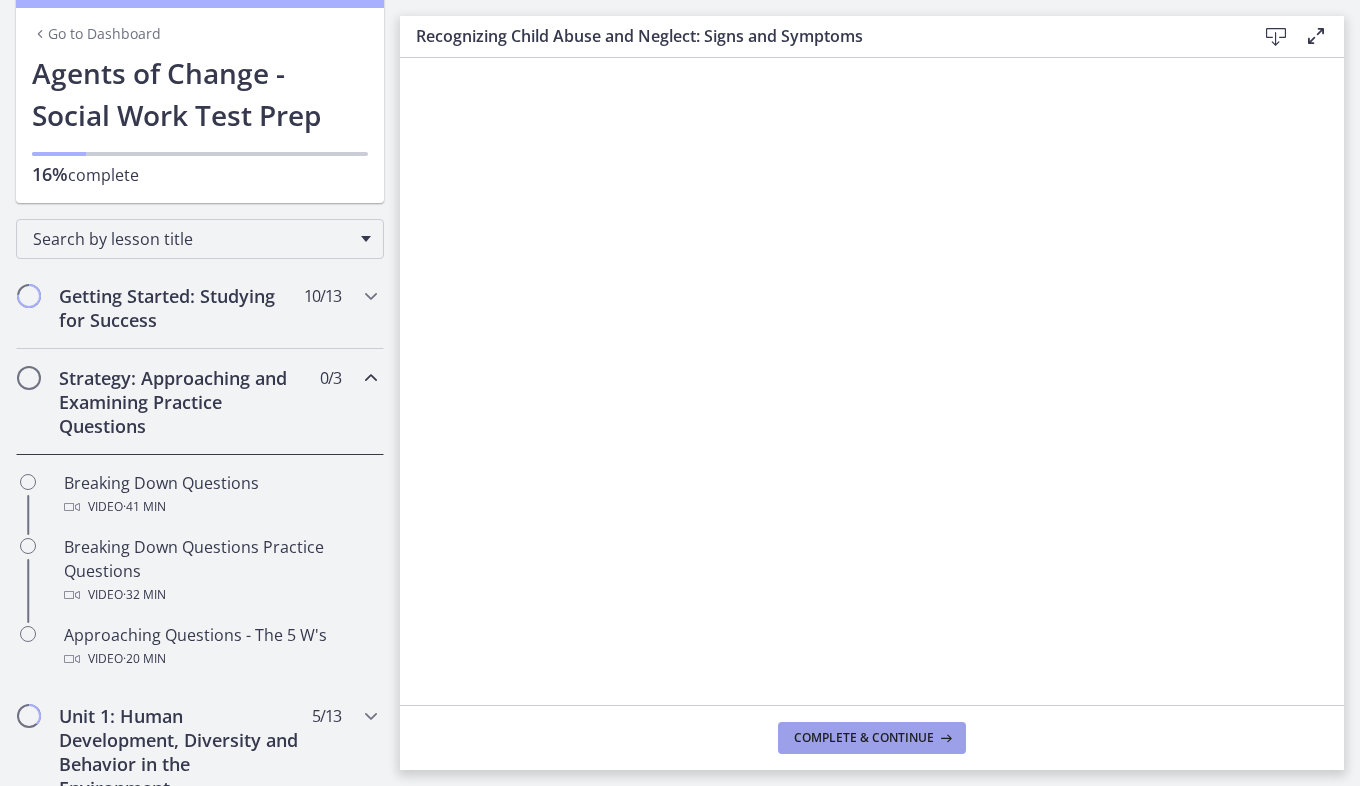 click on "Complete & continue" at bounding box center (872, 738) 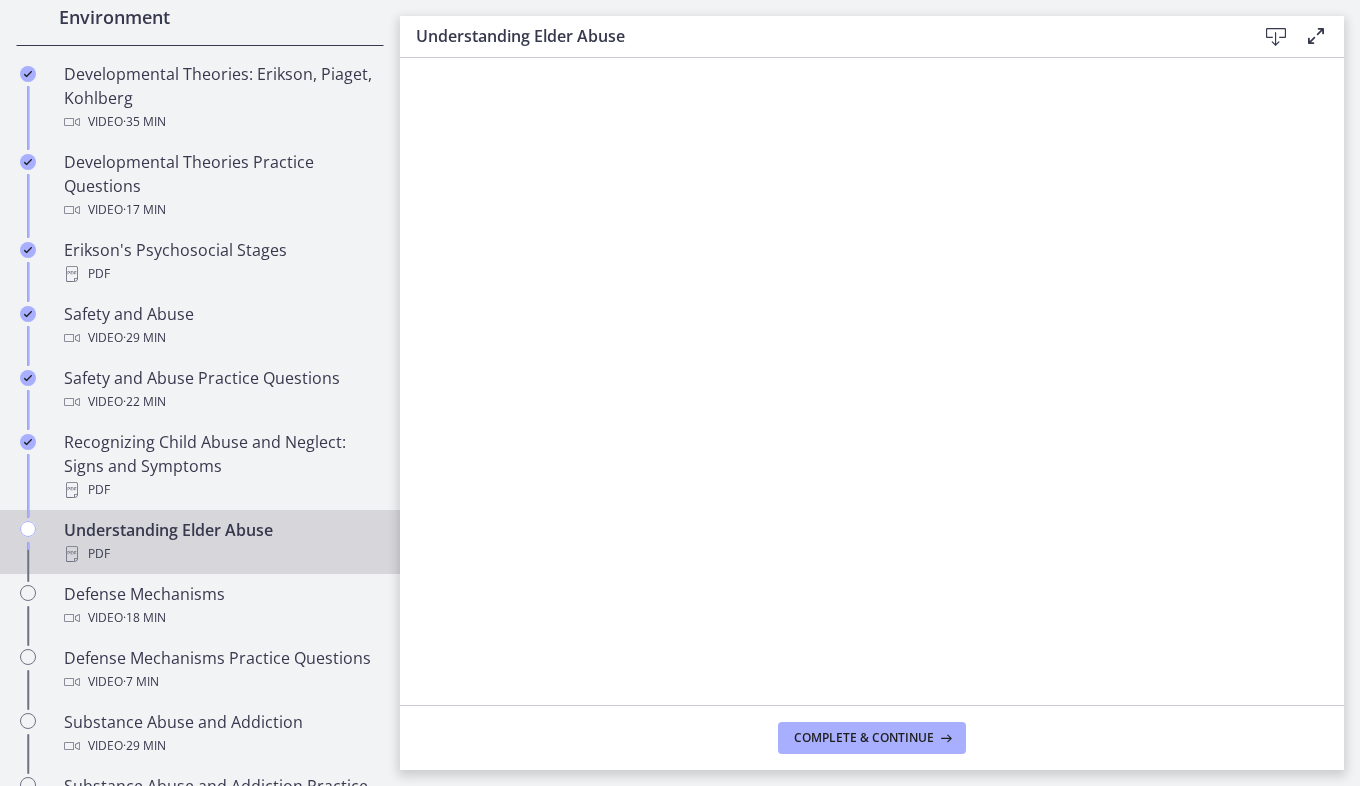 scroll, scrollTop: 600, scrollLeft: 0, axis: vertical 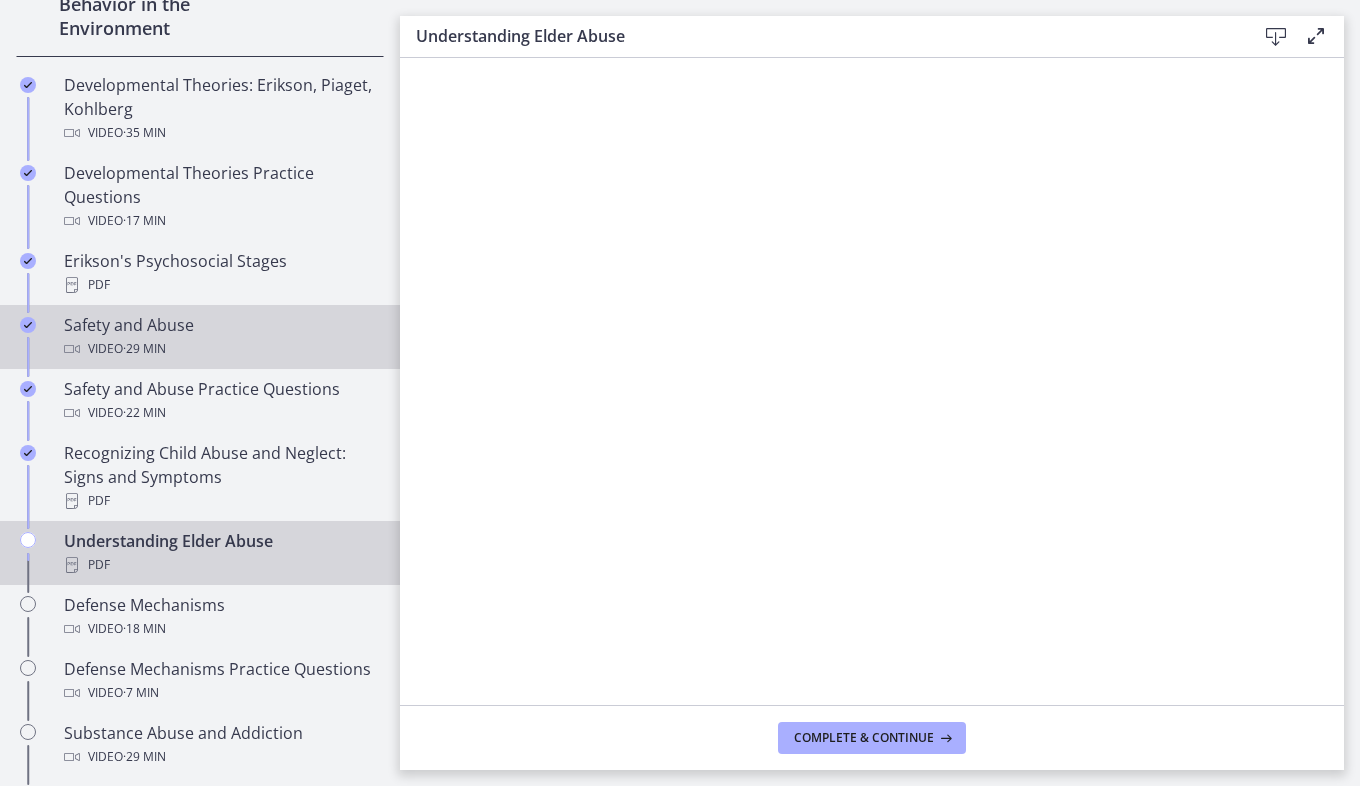click at bounding box center [28, 345] 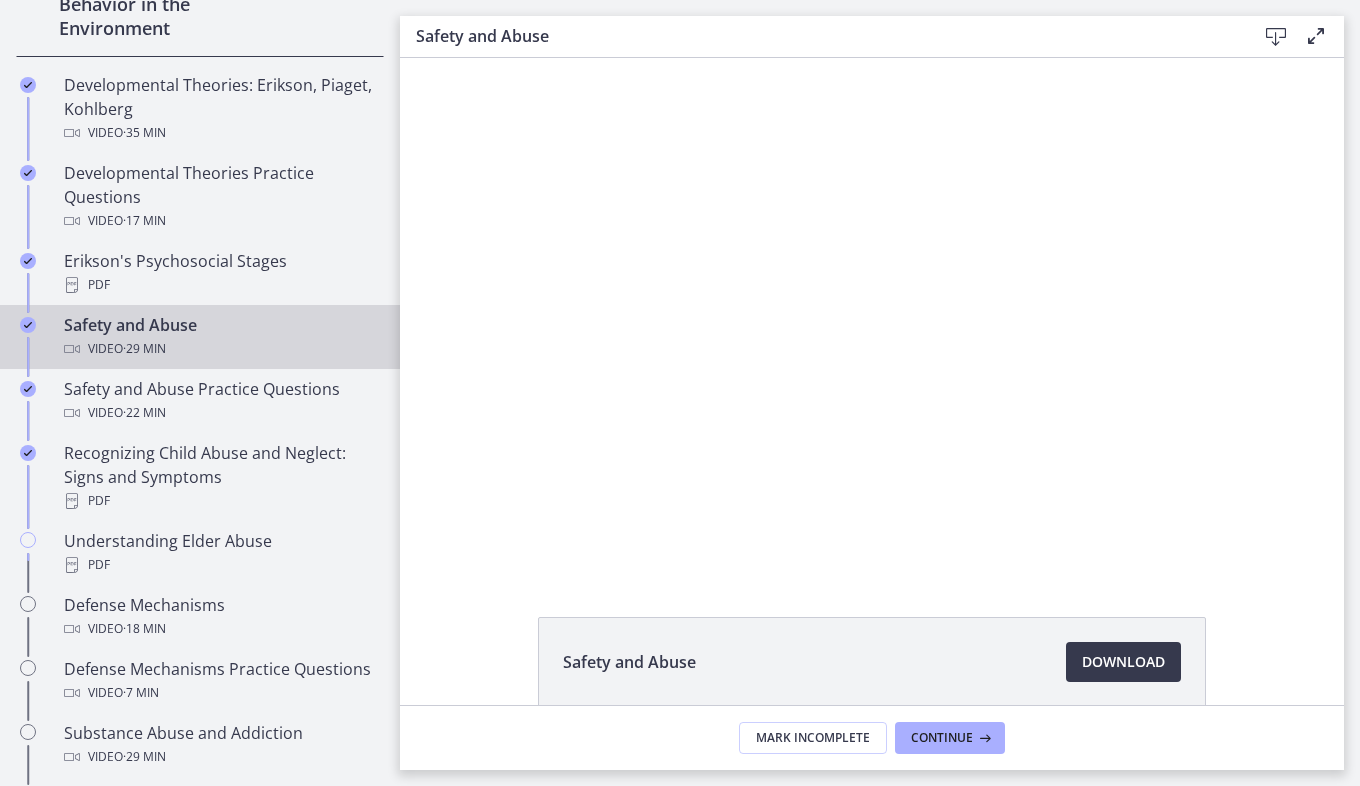 scroll, scrollTop: 0, scrollLeft: 0, axis: both 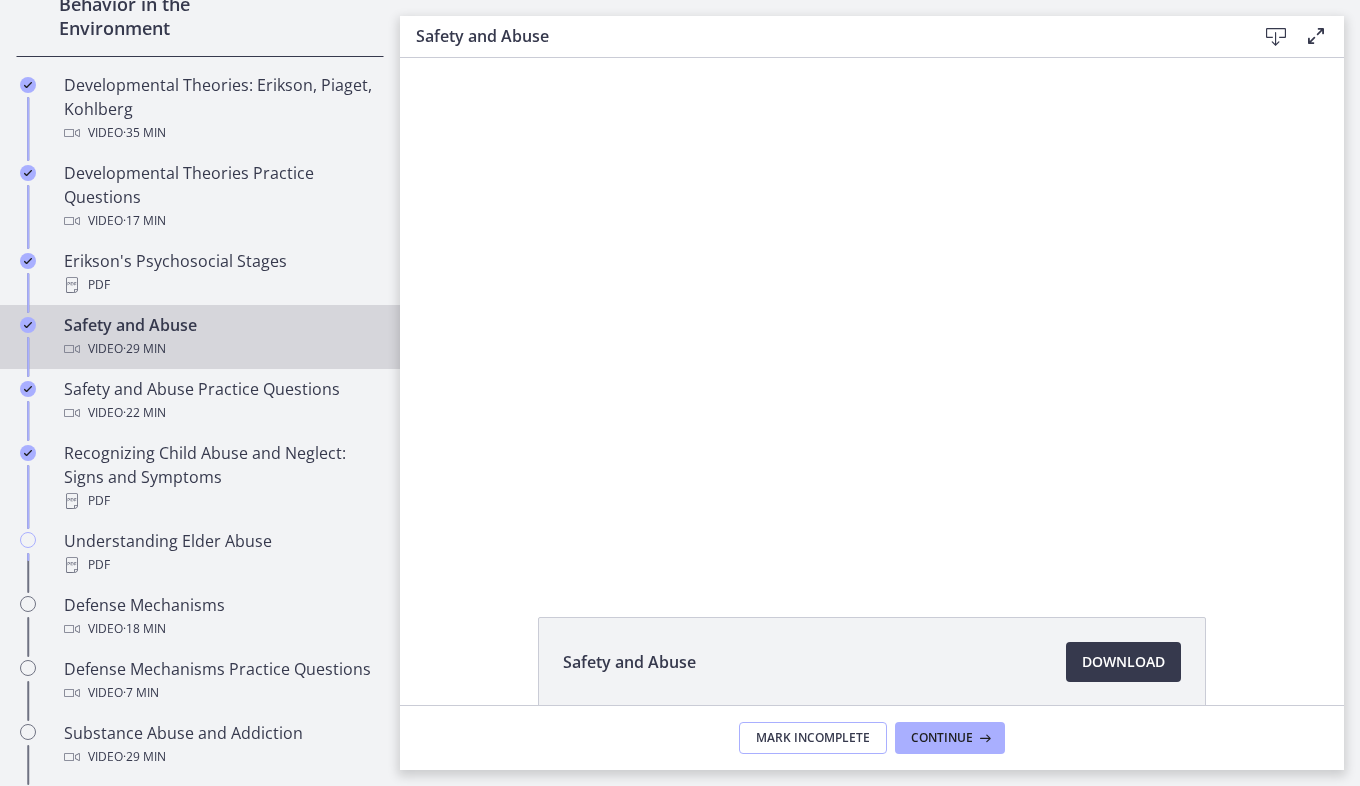 click on "Mark Incomplete" at bounding box center [813, 738] 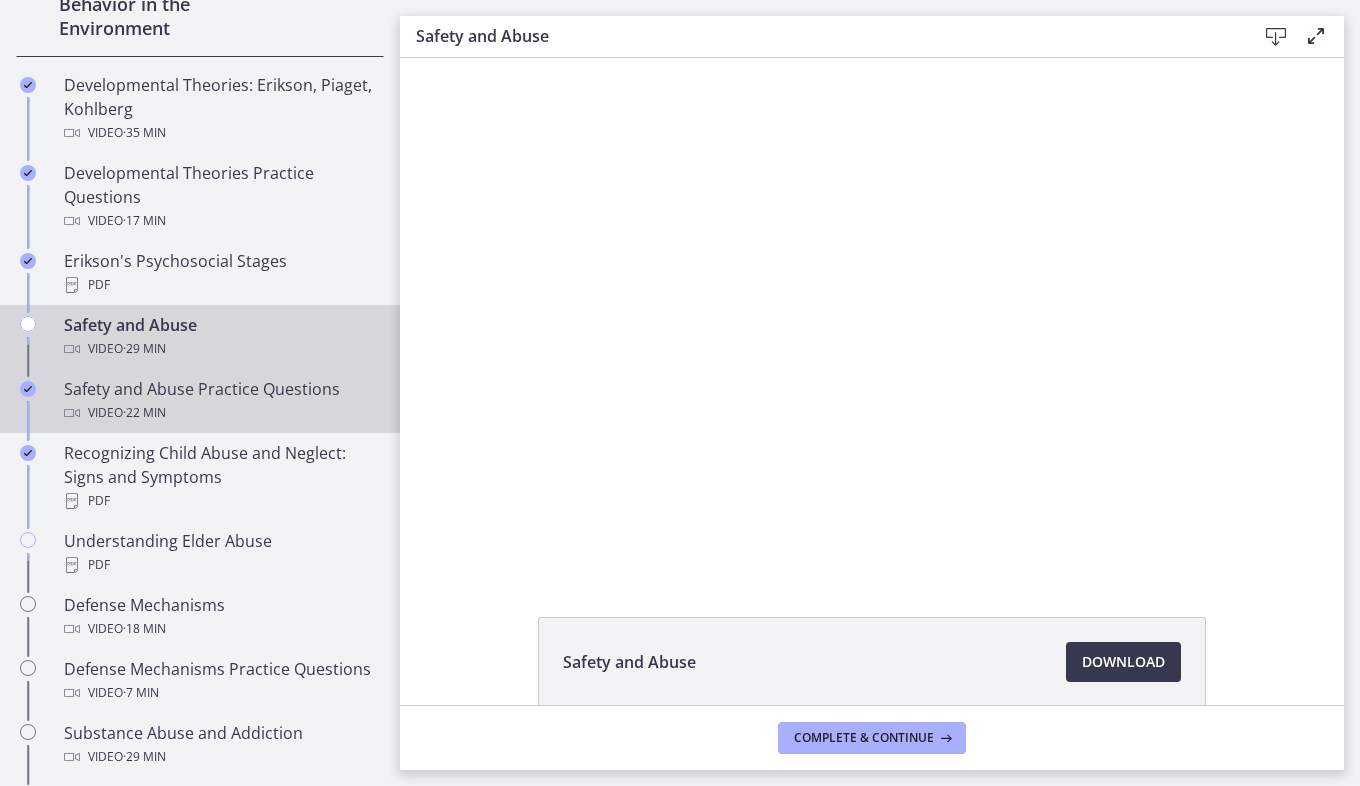 click at bounding box center (28, 409) 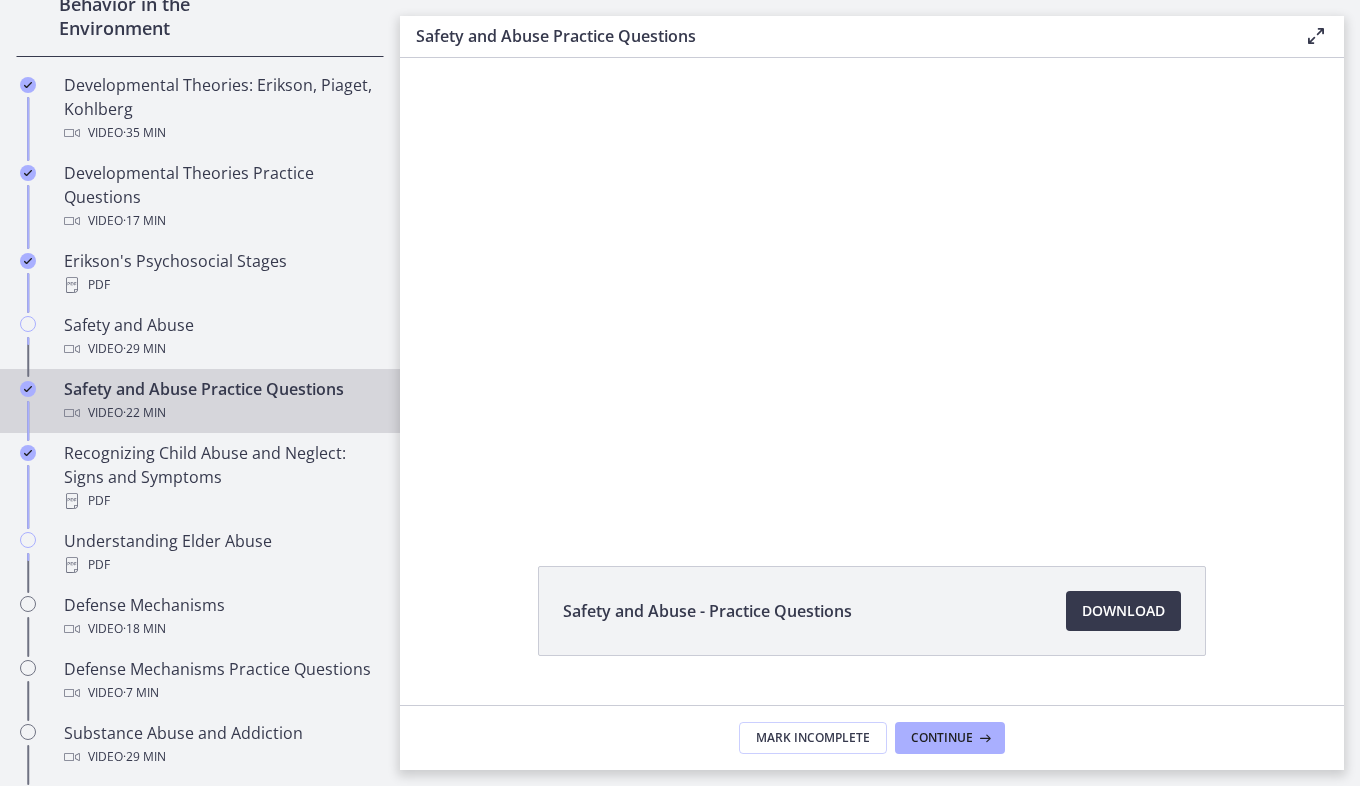 scroll, scrollTop: 0, scrollLeft: 0, axis: both 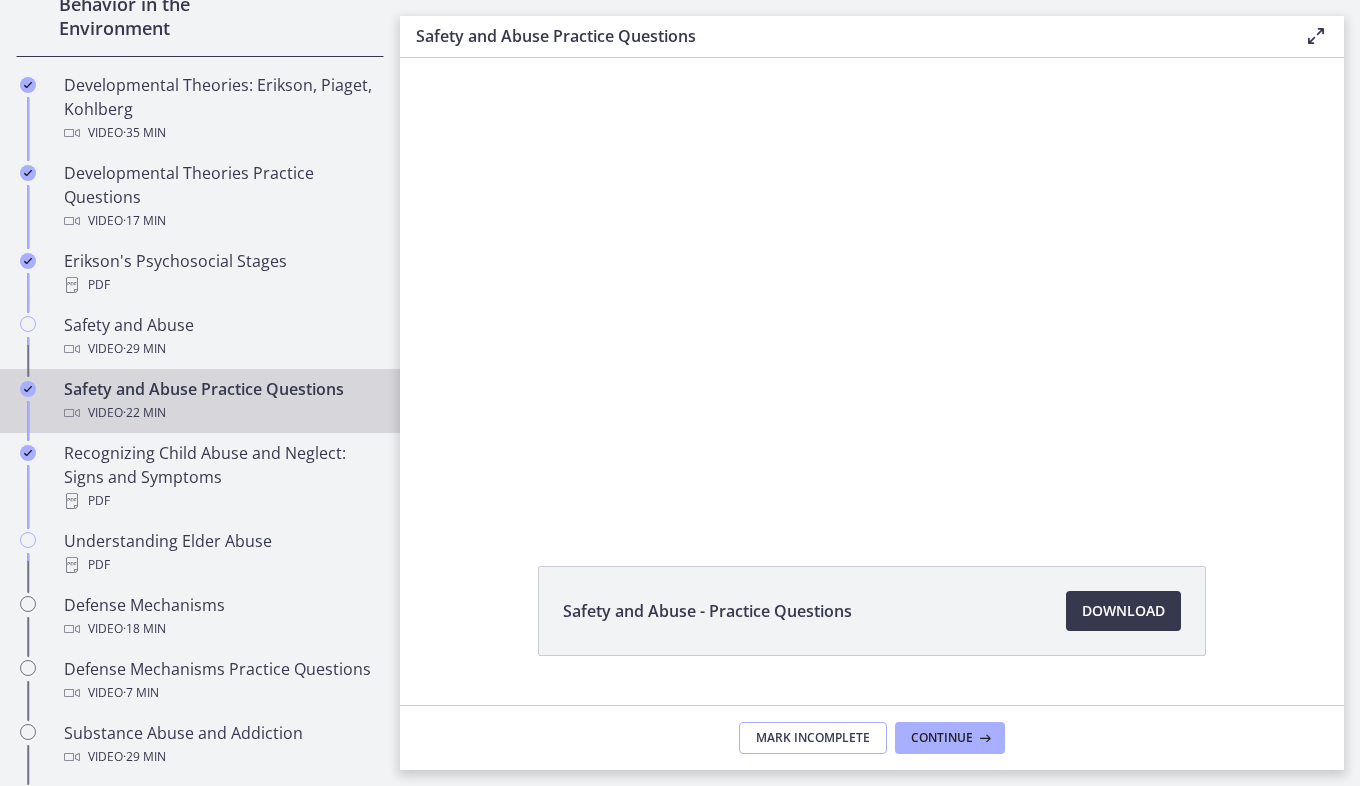 click on "Mark Incomplete" at bounding box center [813, 738] 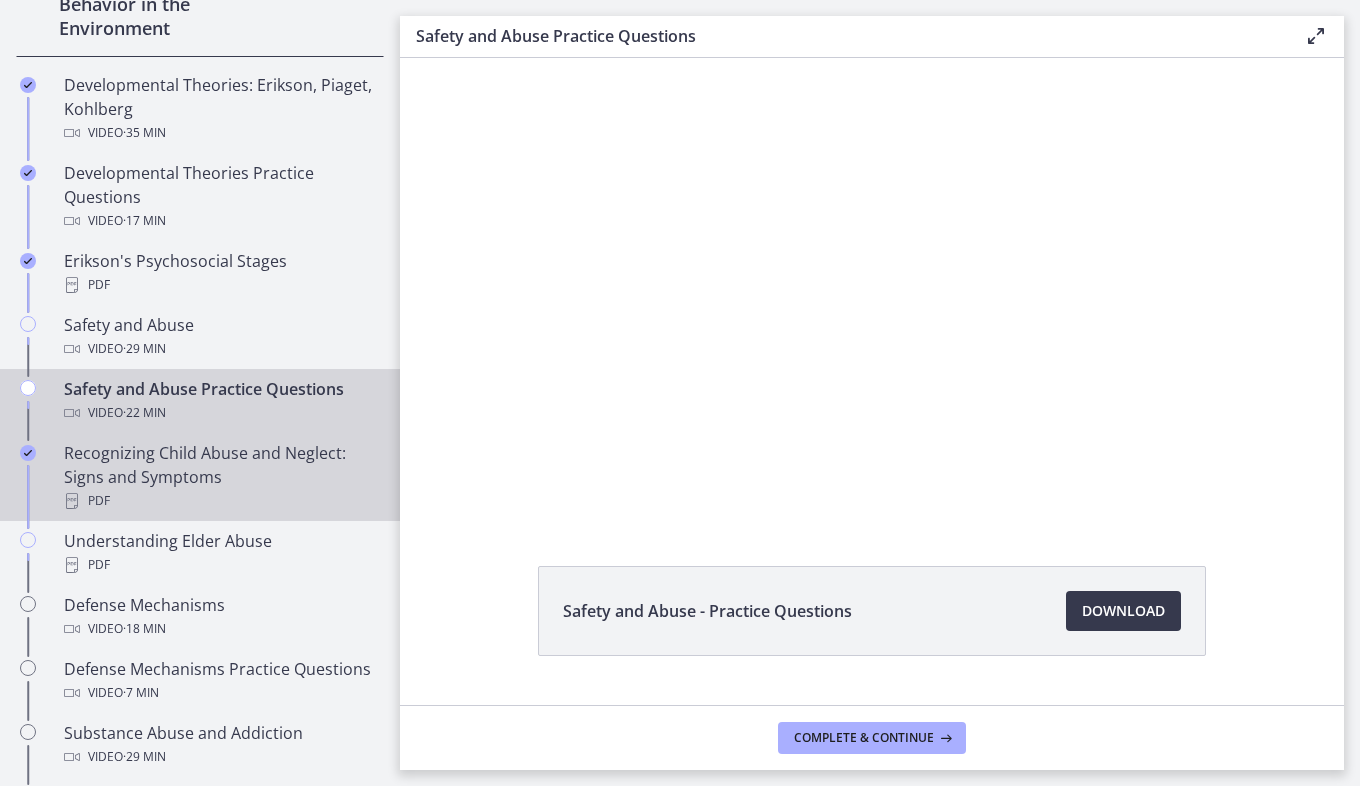 click at bounding box center [28, 453] 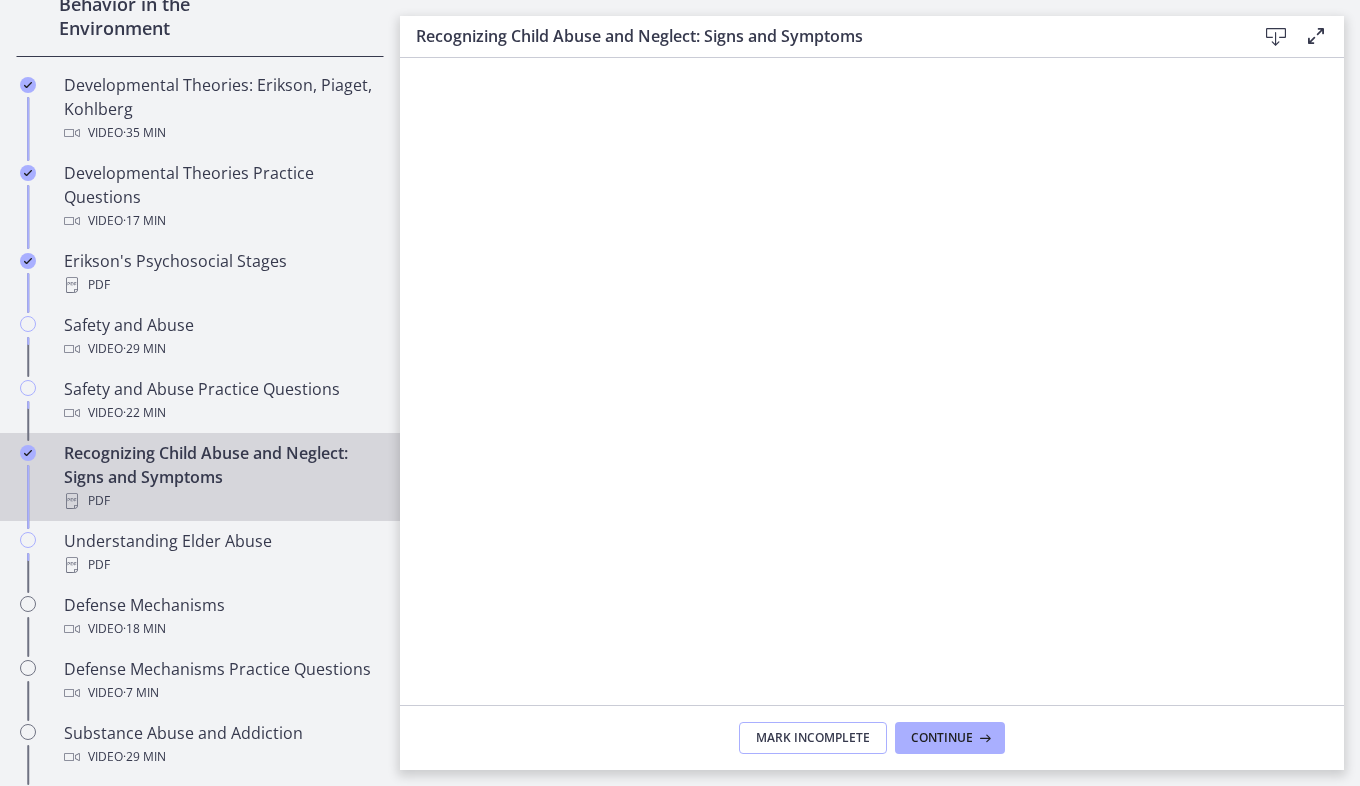 click on "Mark Incomplete" at bounding box center (813, 738) 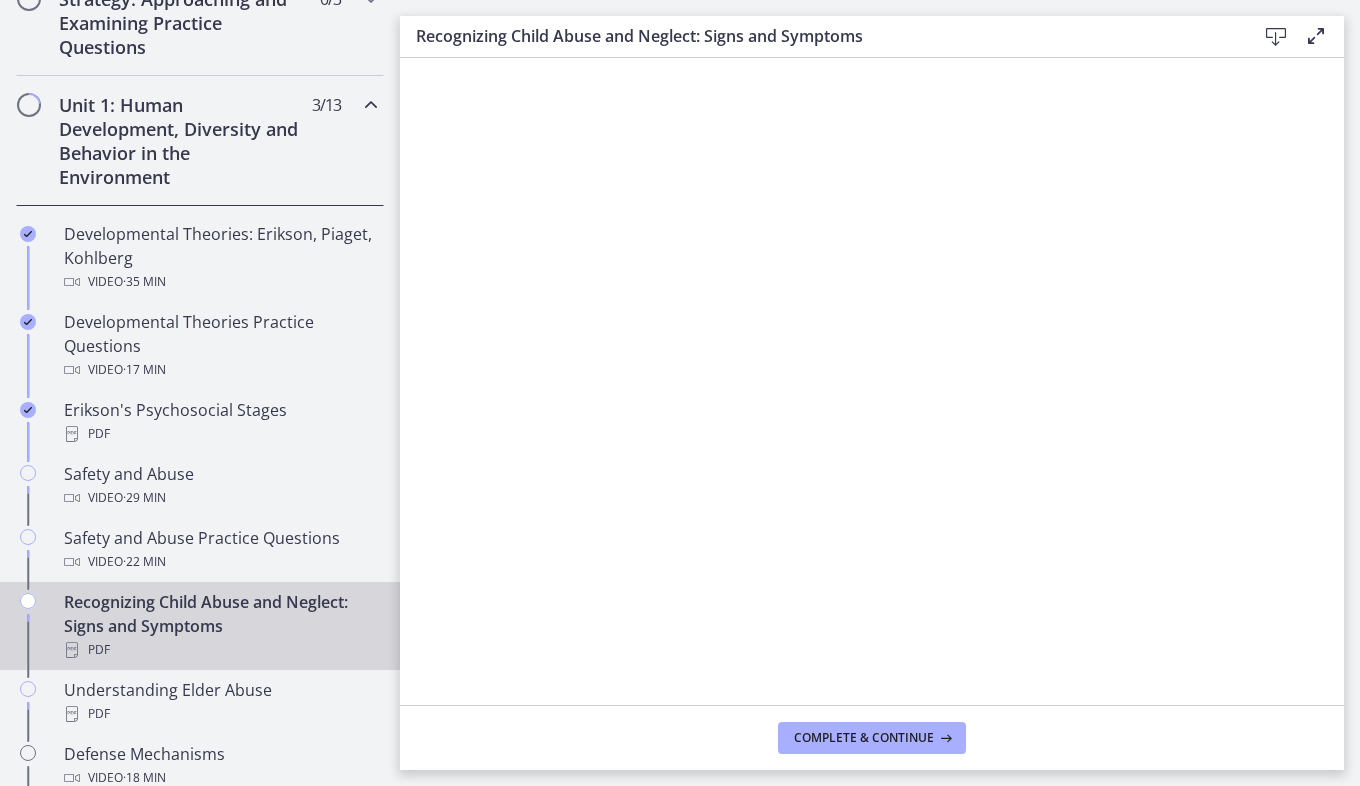 scroll, scrollTop: 459, scrollLeft: 0, axis: vertical 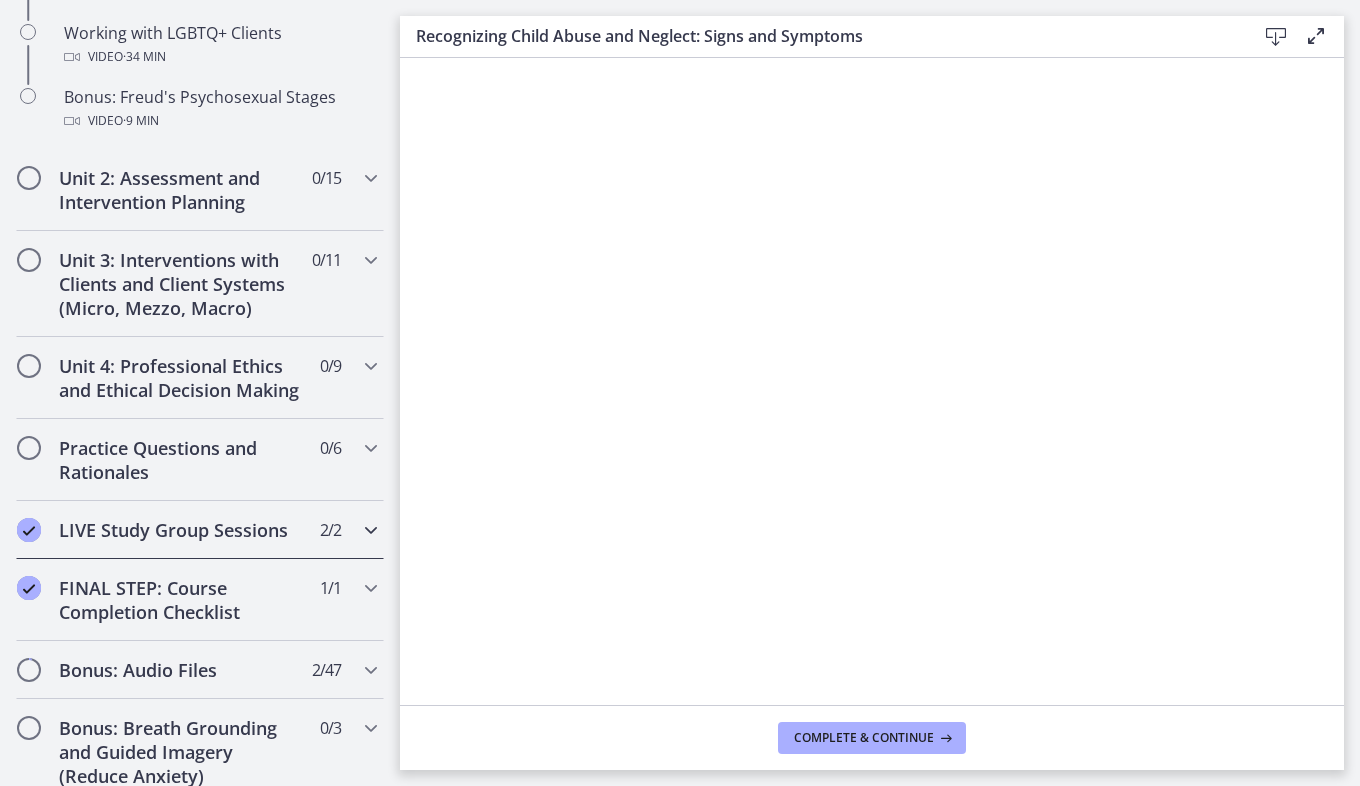 click on "[NUMBER]  /  [NUMBER]
Completed" at bounding box center (330, 530) 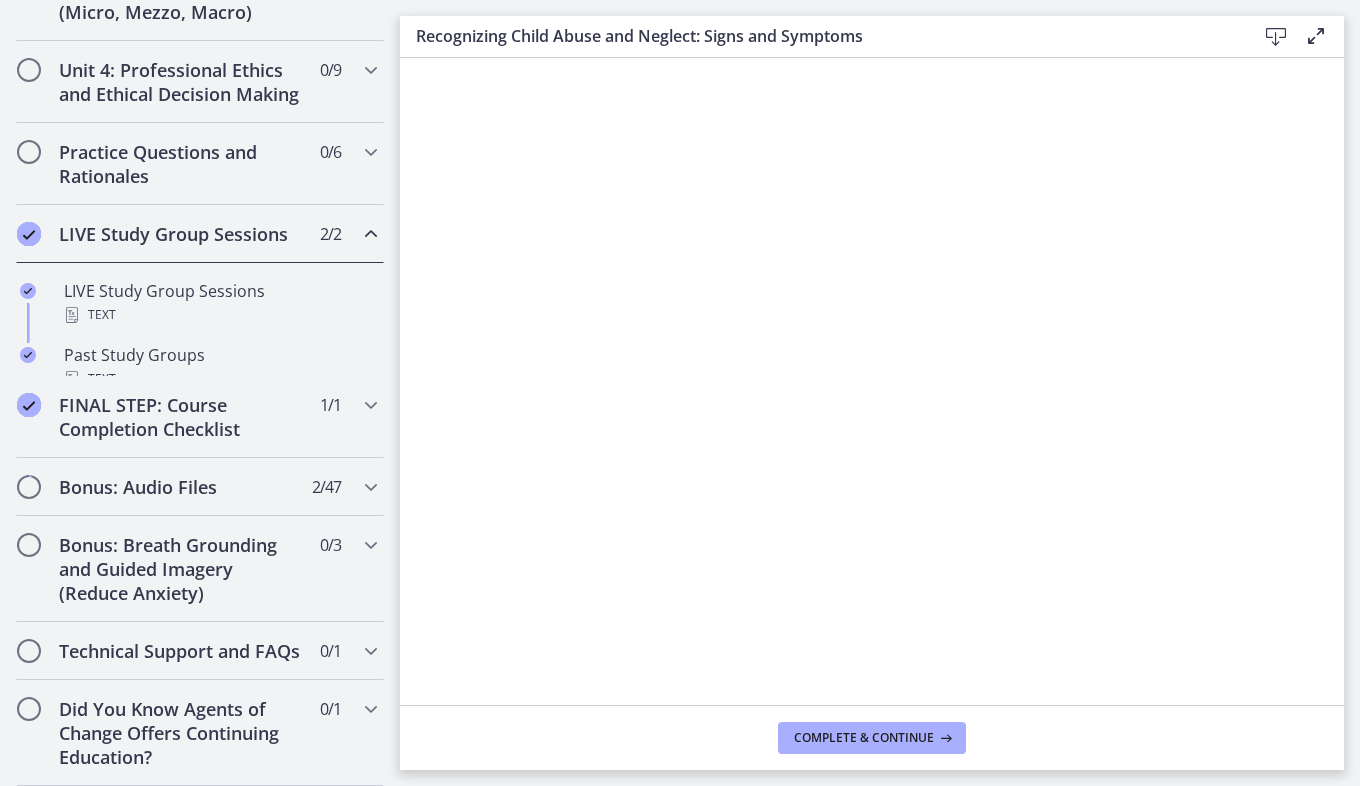 scroll, scrollTop: 785, scrollLeft: 0, axis: vertical 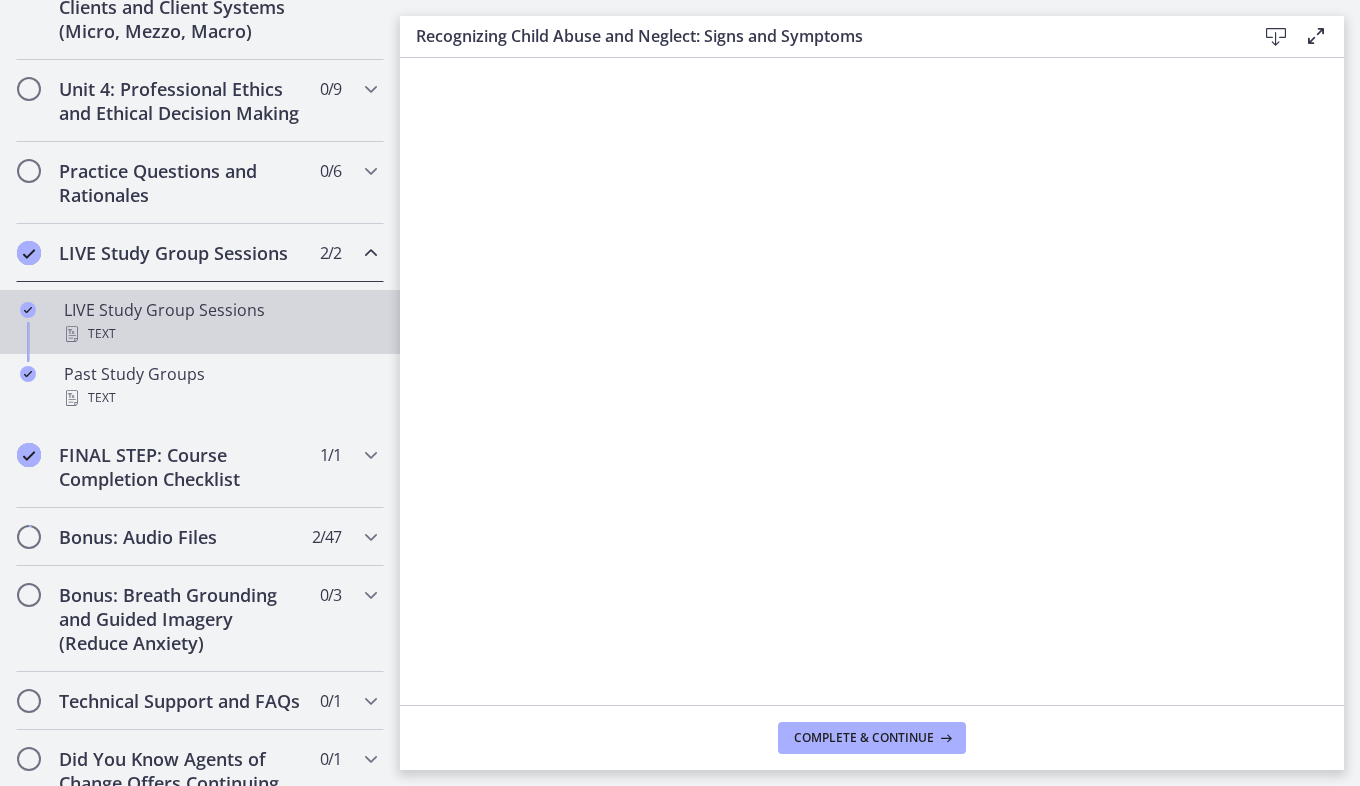 click on "Text" at bounding box center [220, 334] 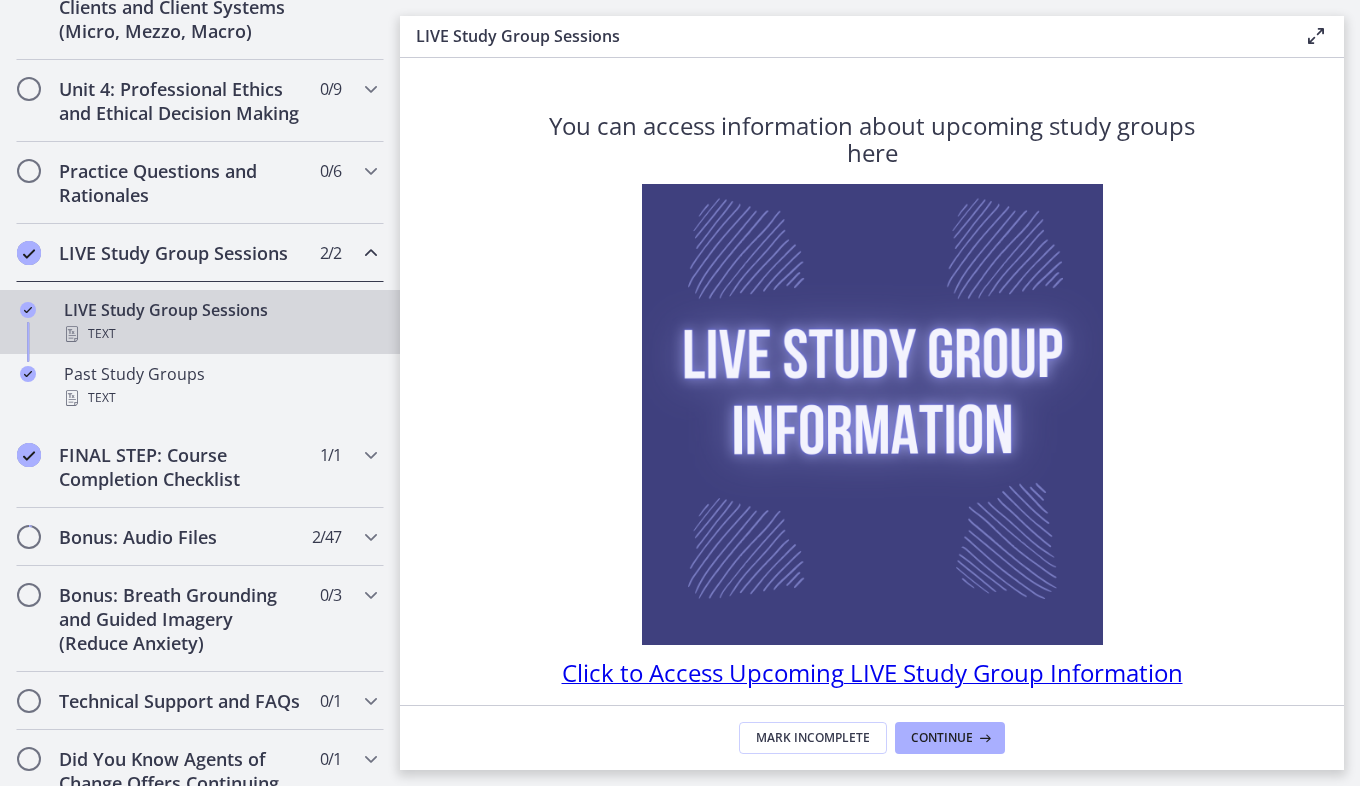 click on "Click to Access Upcoming LIVE Study Group Information" at bounding box center (872, 672) 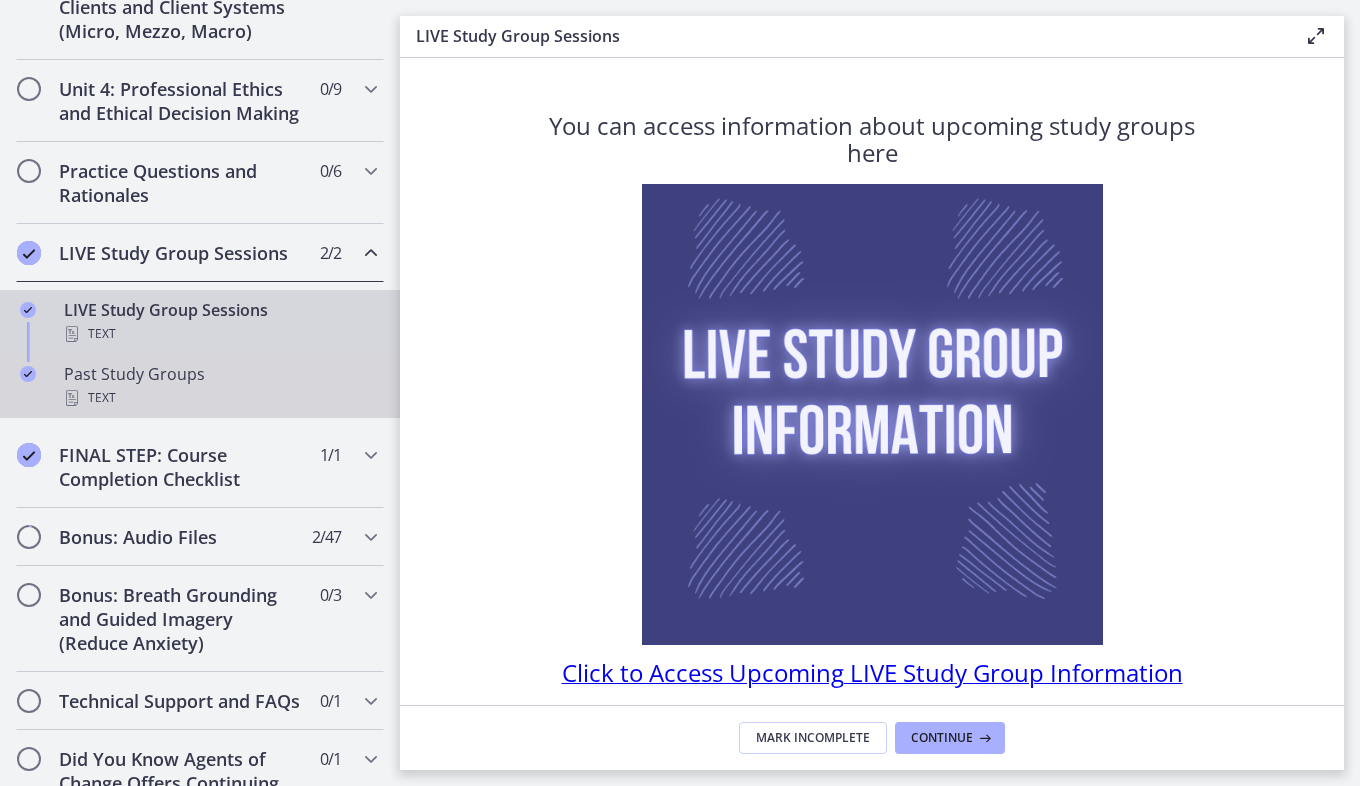 click on "Text" at bounding box center (220, 398) 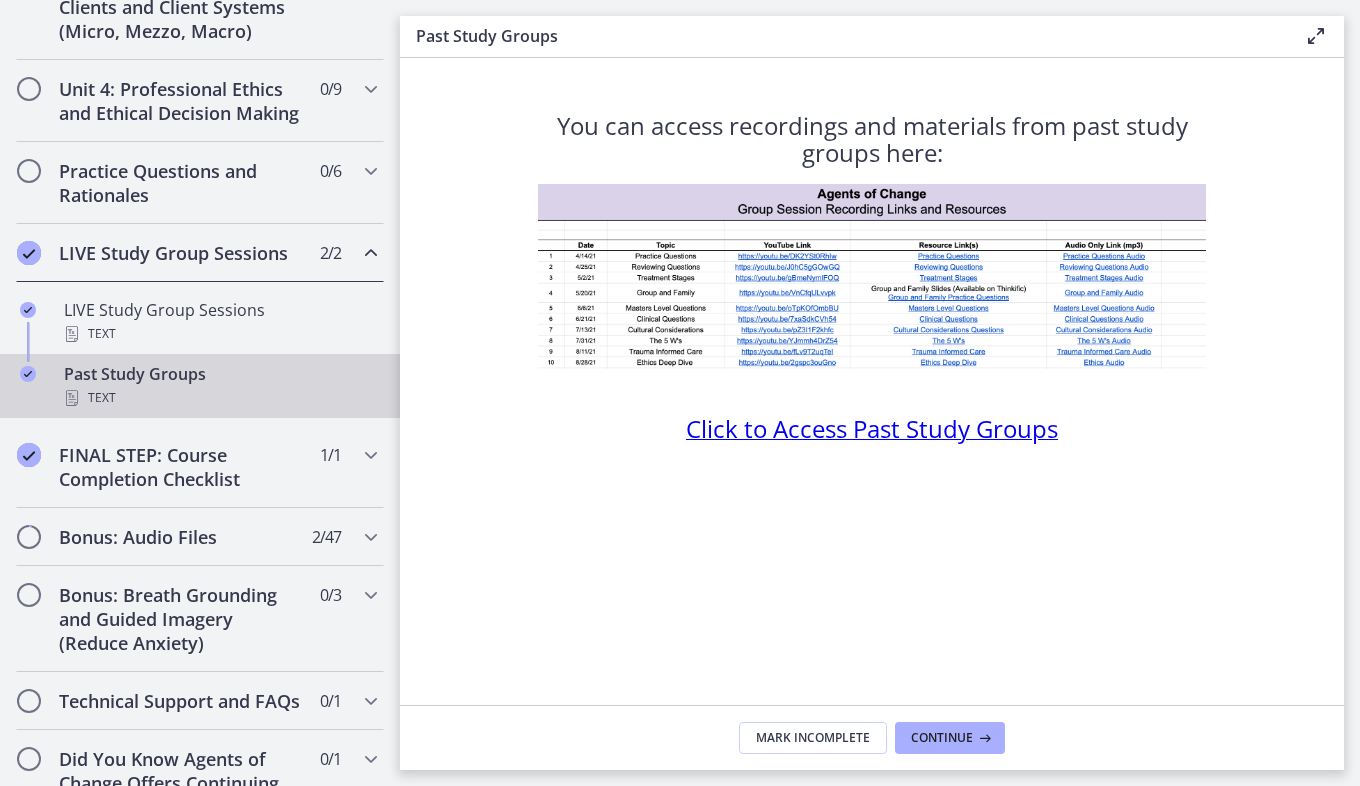 click on "Click to Access Past Study Groups" at bounding box center (872, 428) 